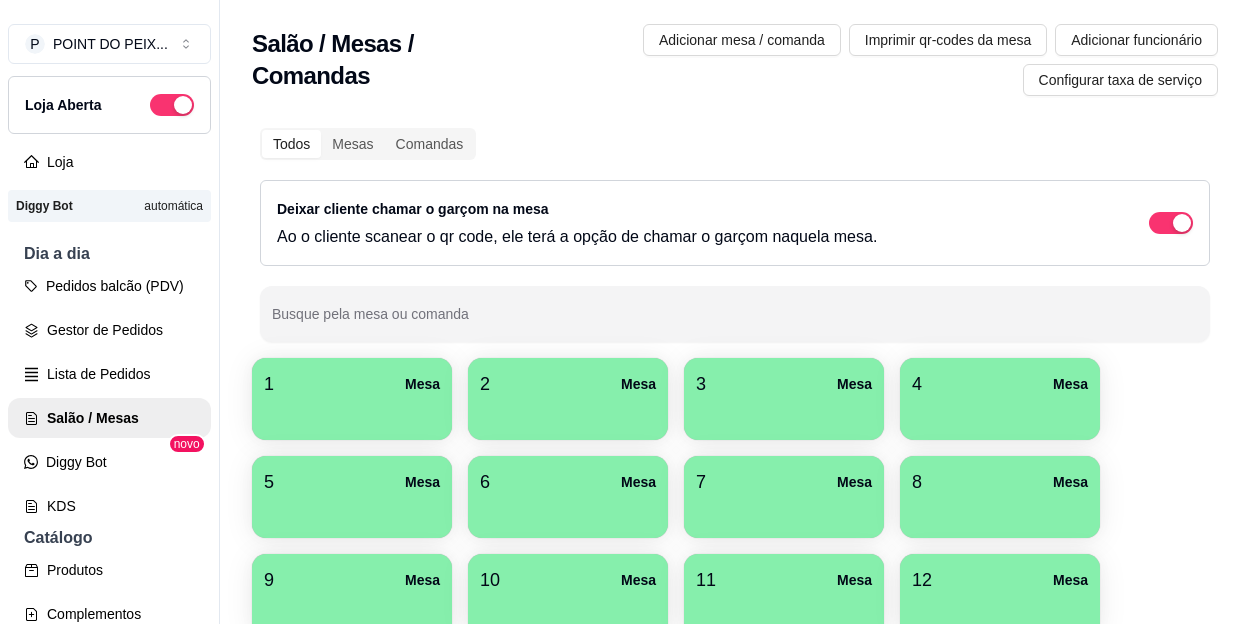 scroll, scrollTop: 0, scrollLeft: 0, axis: both 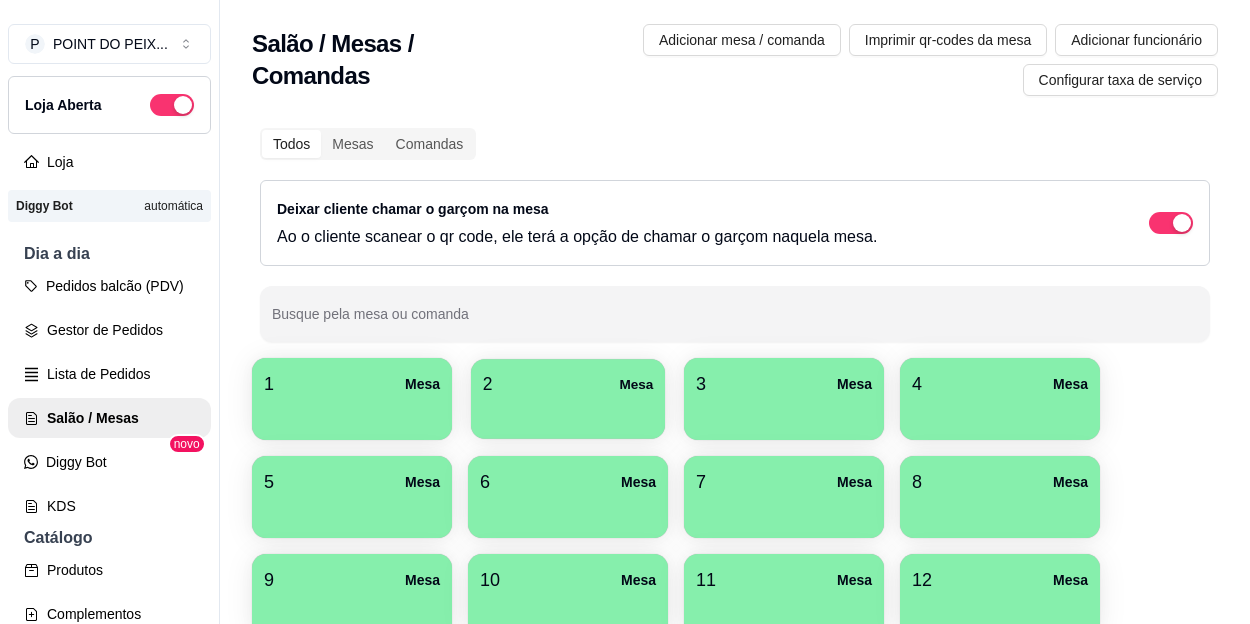 click at bounding box center [568, 412] 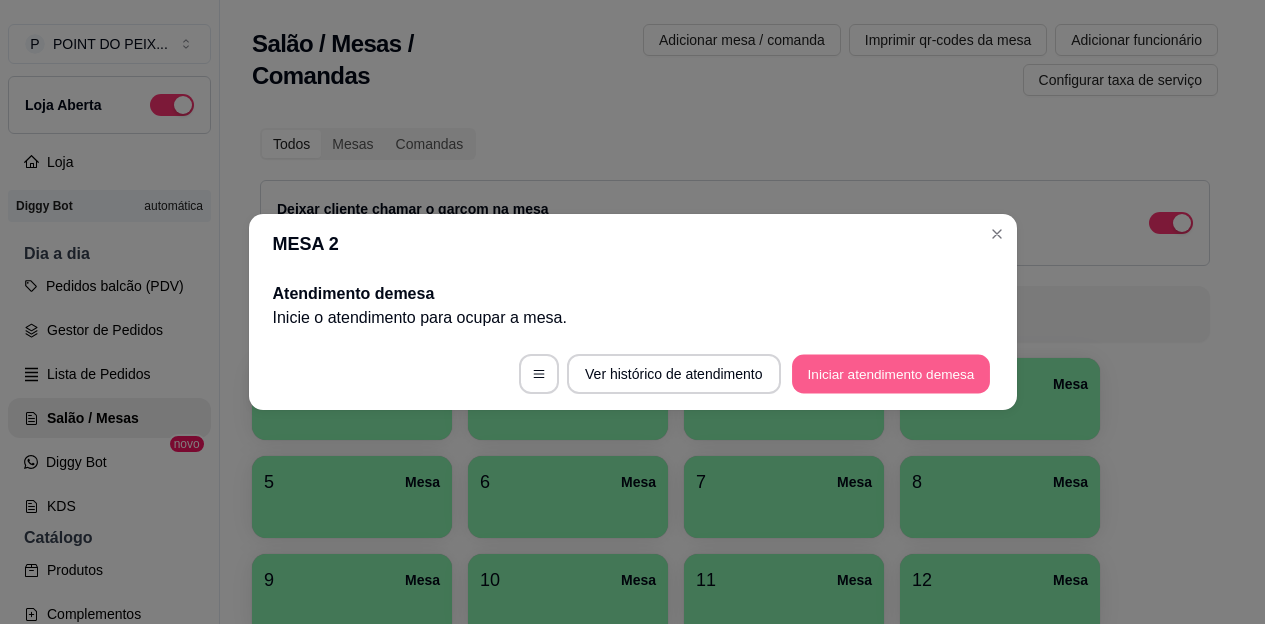 click on "Iniciar atendimento de  mesa" at bounding box center [891, 374] 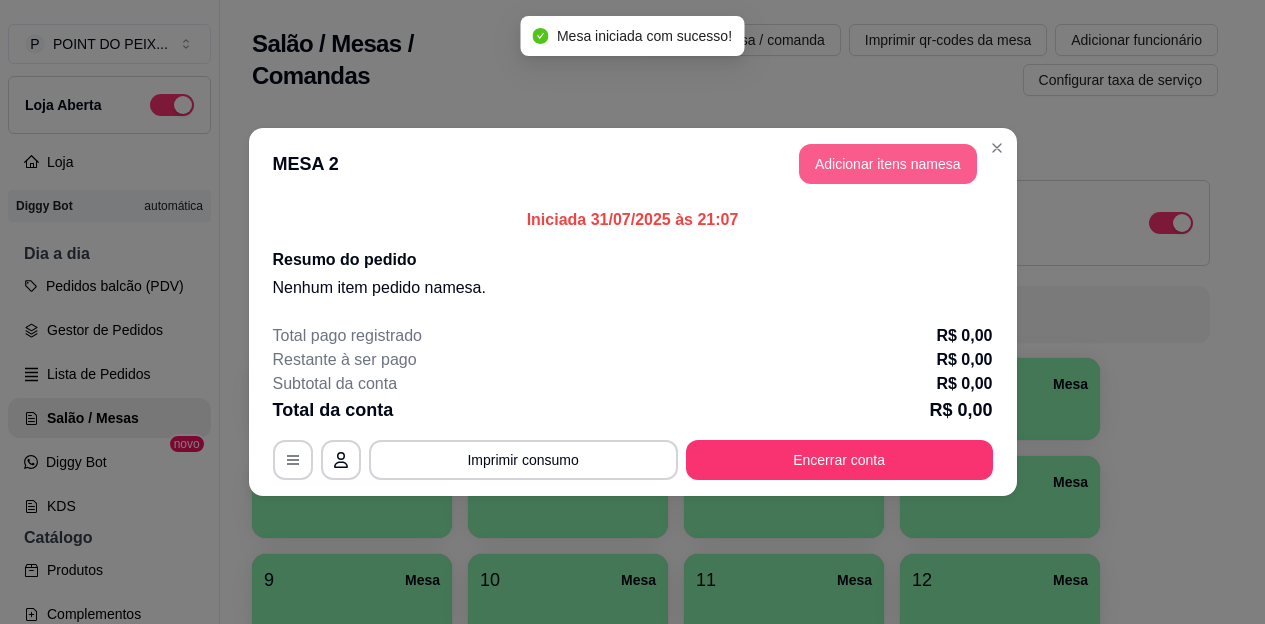 click on "Adicionar itens na  mesa" at bounding box center (888, 164) 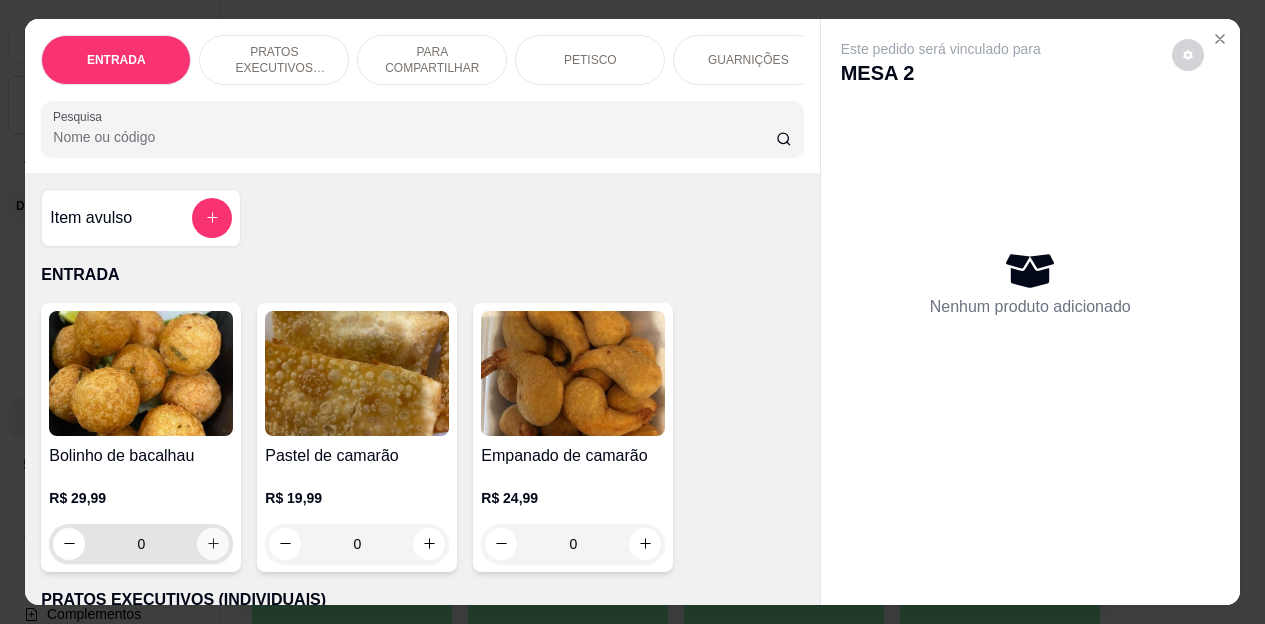 click 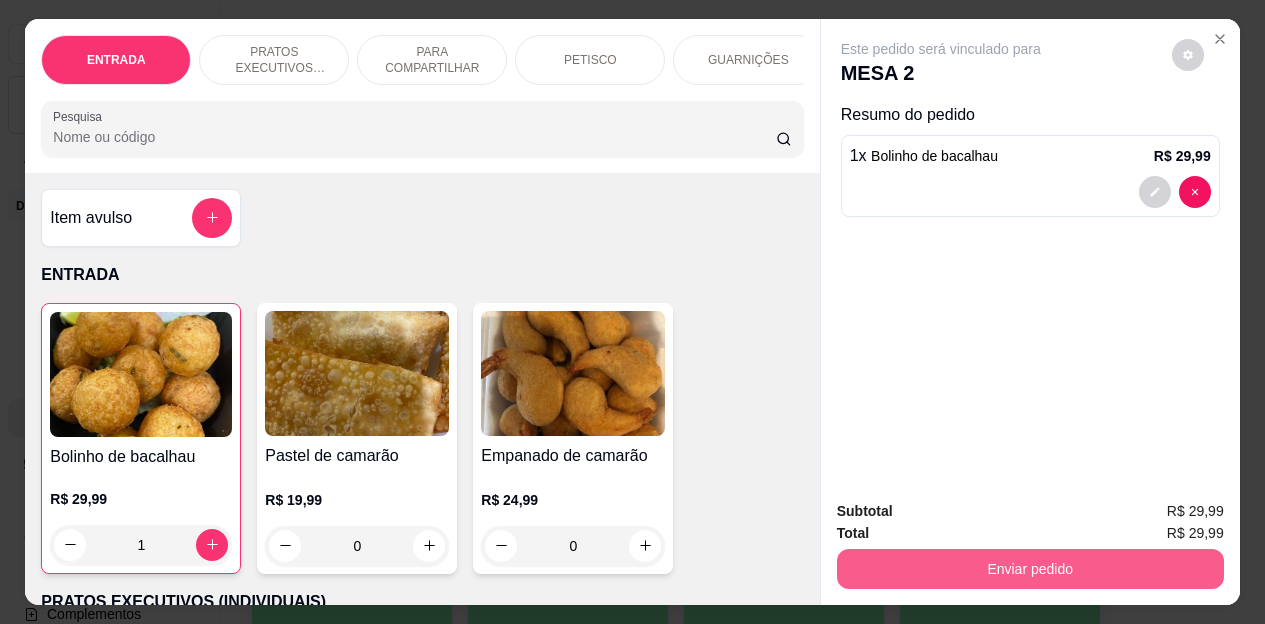 click on "Enviar pedido" at bounding box center (1030, 569) 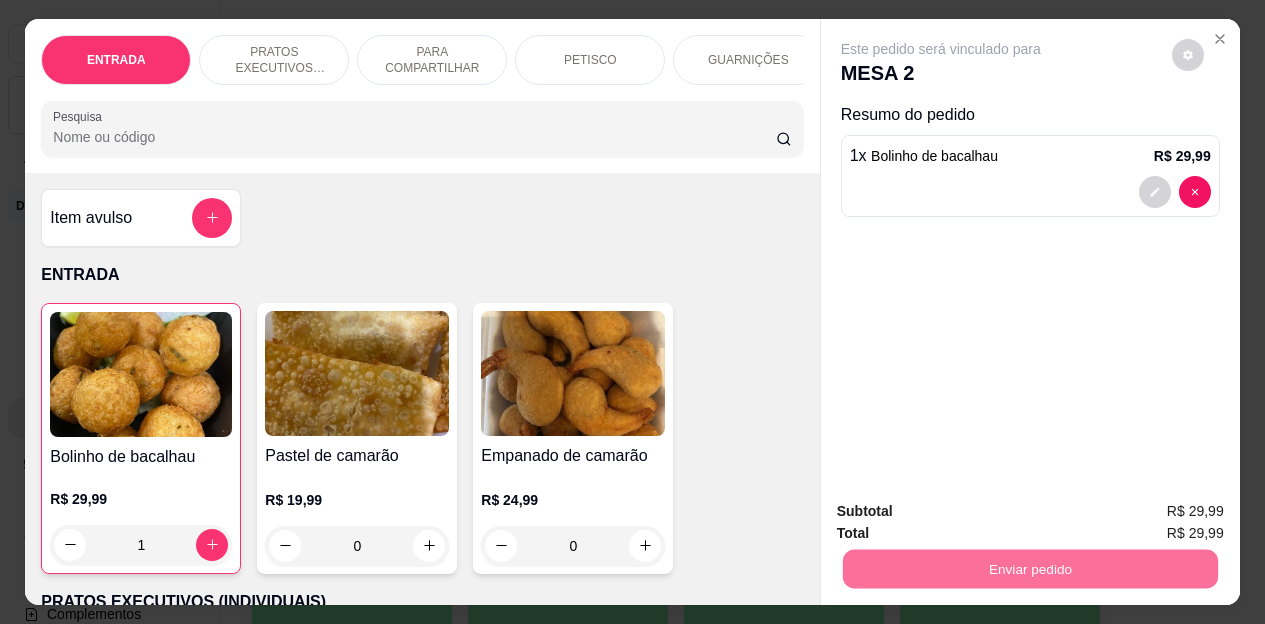 click on "Não registrar e enviar pedido" at bounding box center (964, 512) 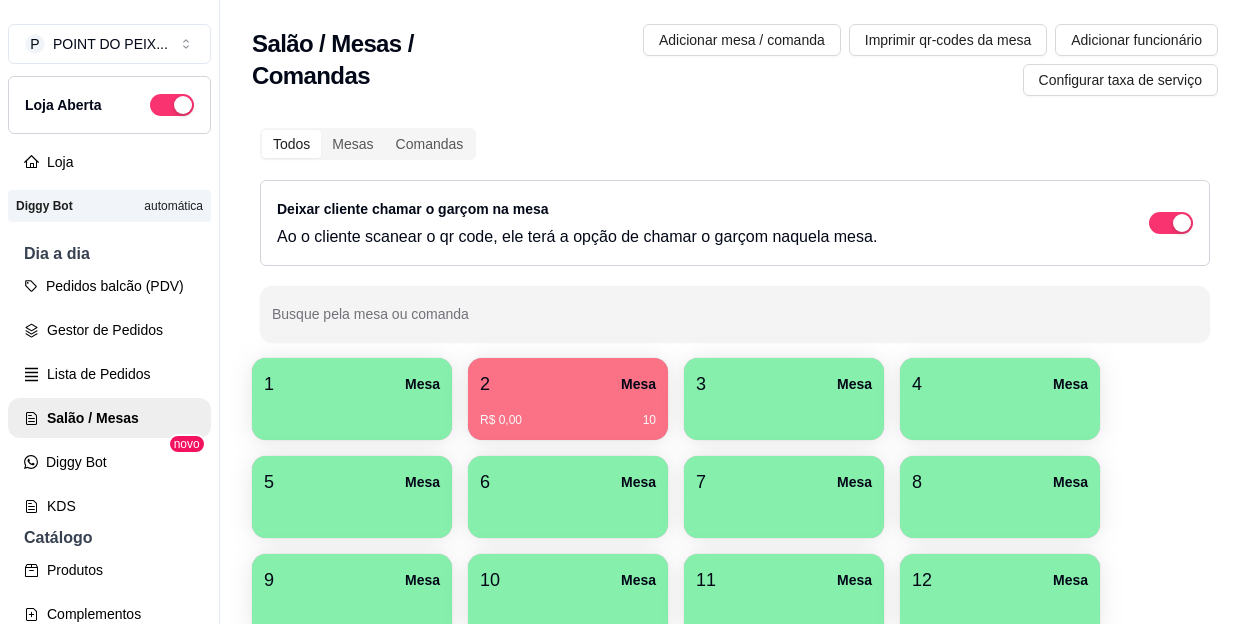 click at bounding box center (568, 511) 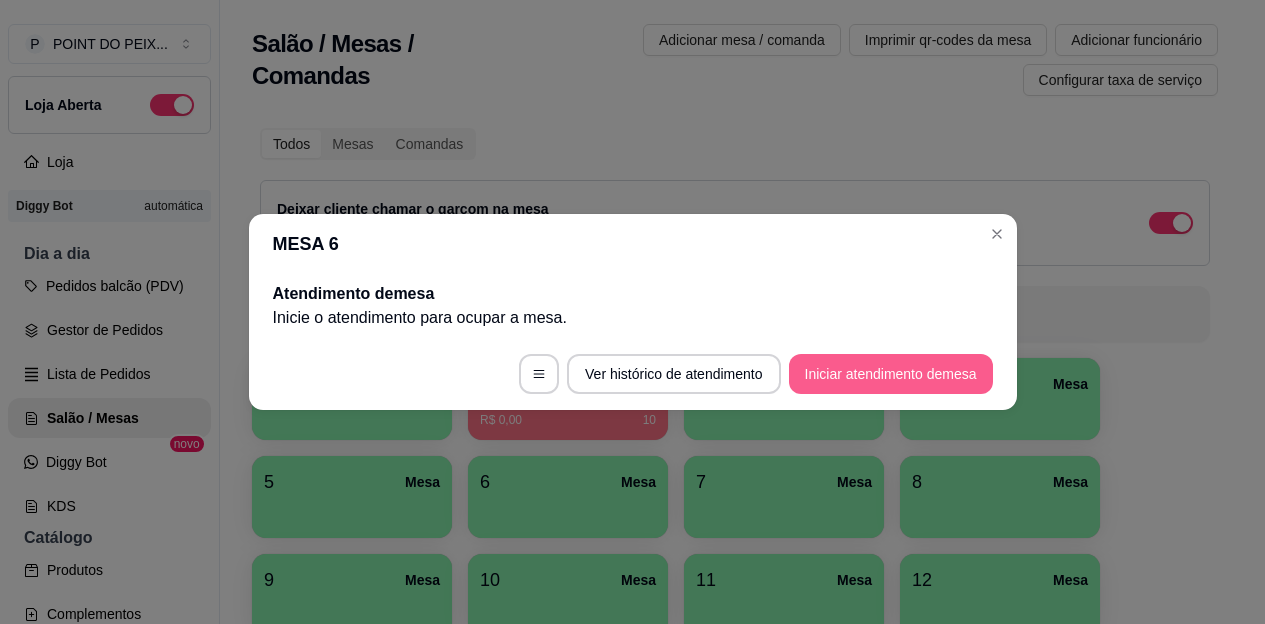 click on "Iniciar atendimento de  mesa" at bounding box center [891, 374] 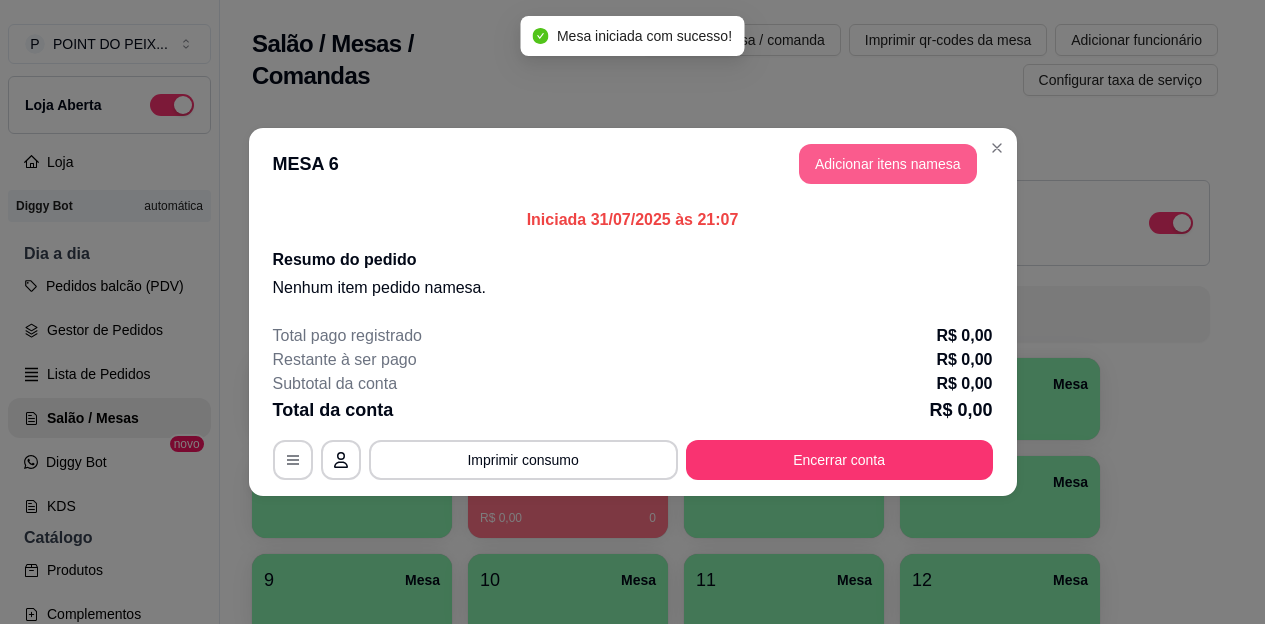 click on "Adicionar itens na  mesa" at bounding box center (888, 164) 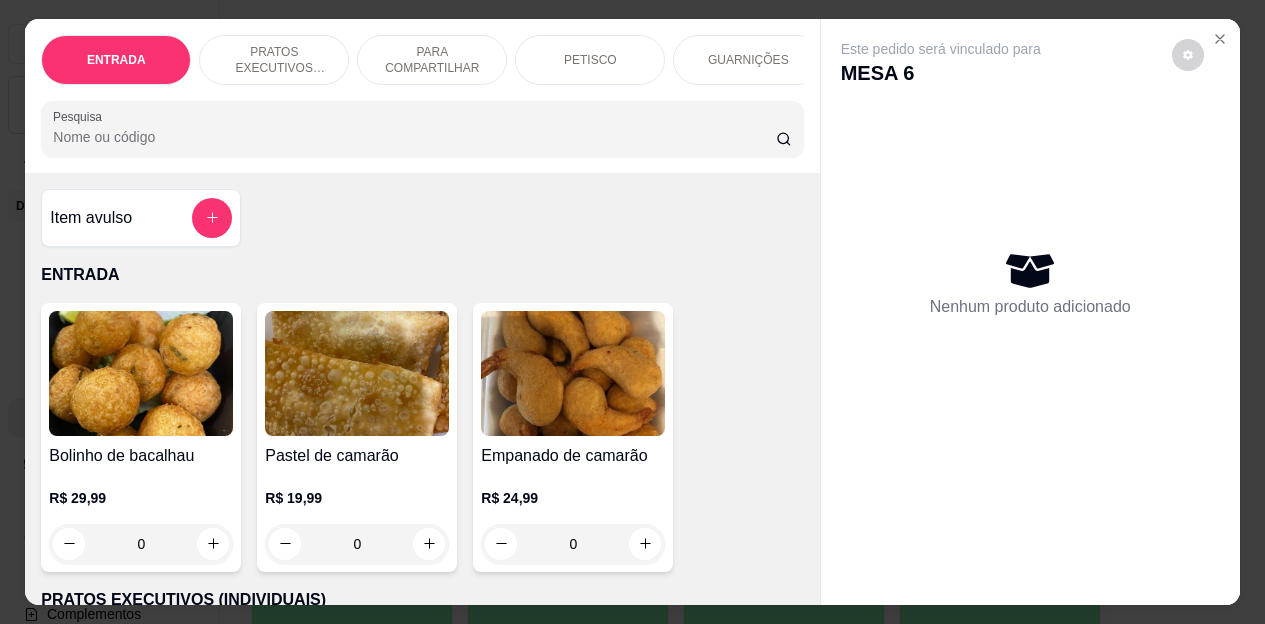 click on "PETISCO" at bounding box center [590, 60] 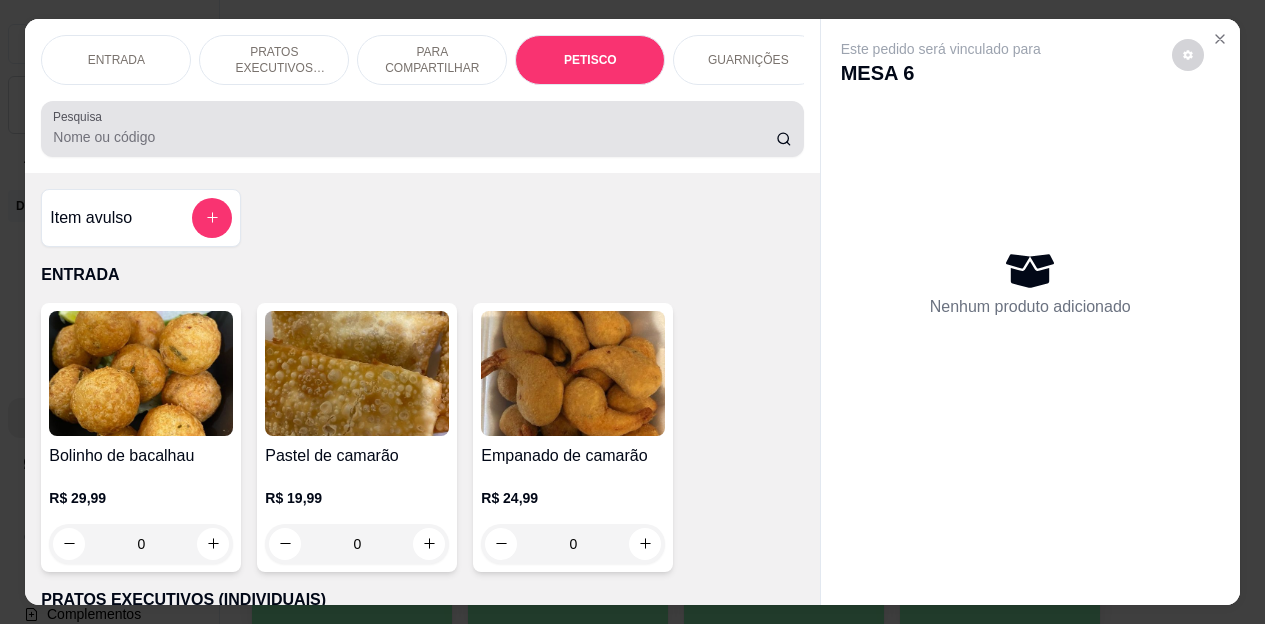 scroll, scrollTop: 2658, scrollLeft: 0, axis: vertical 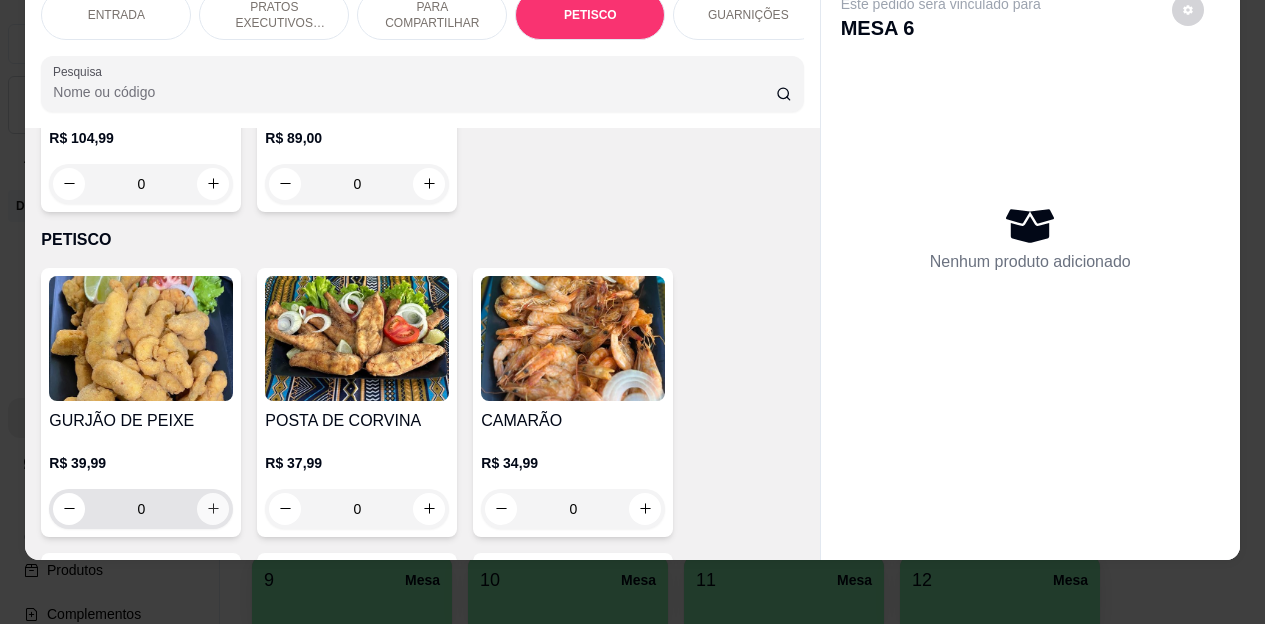 click 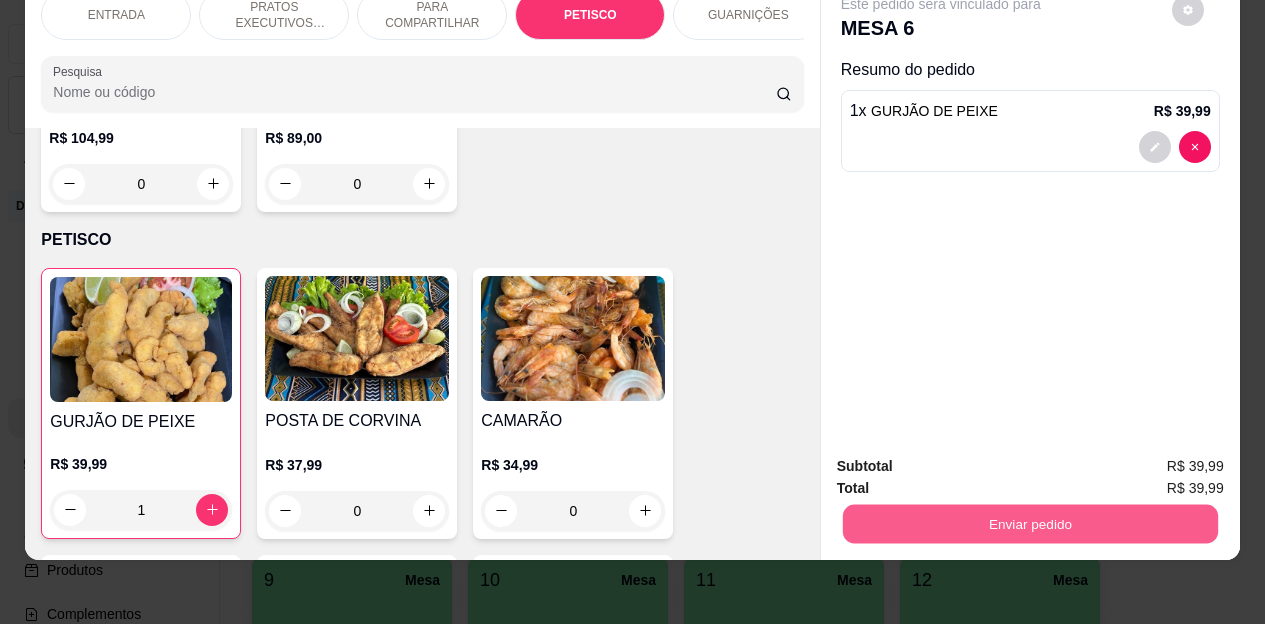 click on "Enviar pedido" at bounding box center [1029, 524] 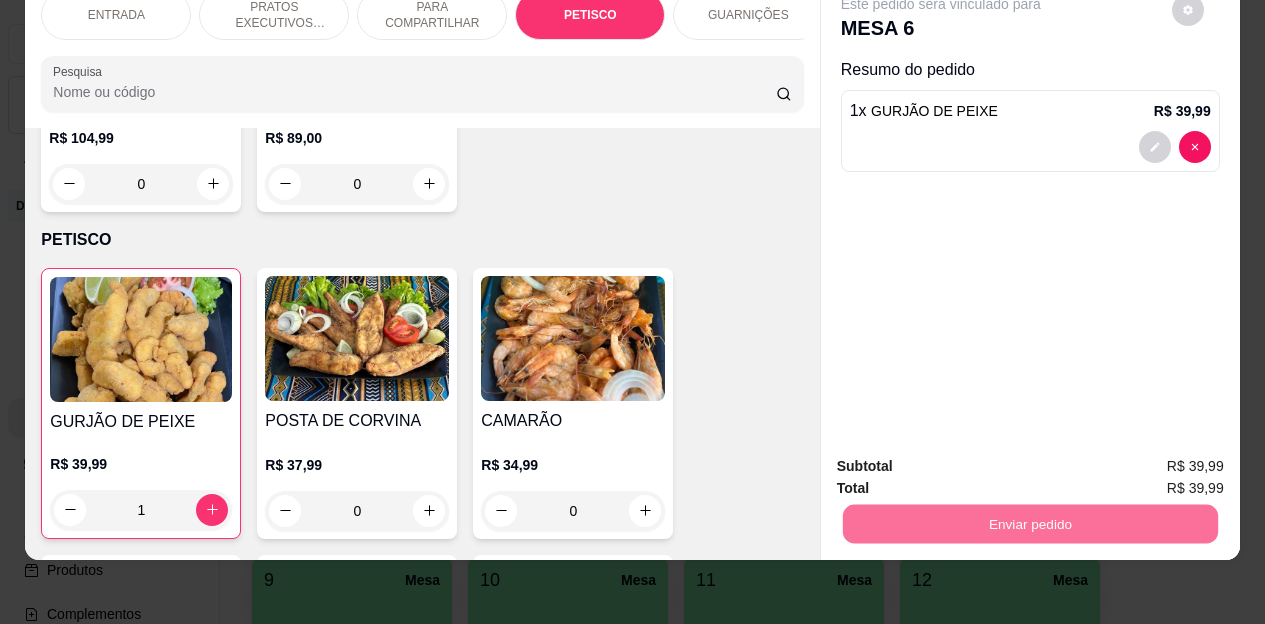 click on "Não registrar e enviar pedido" at bounding box center [964, 460] 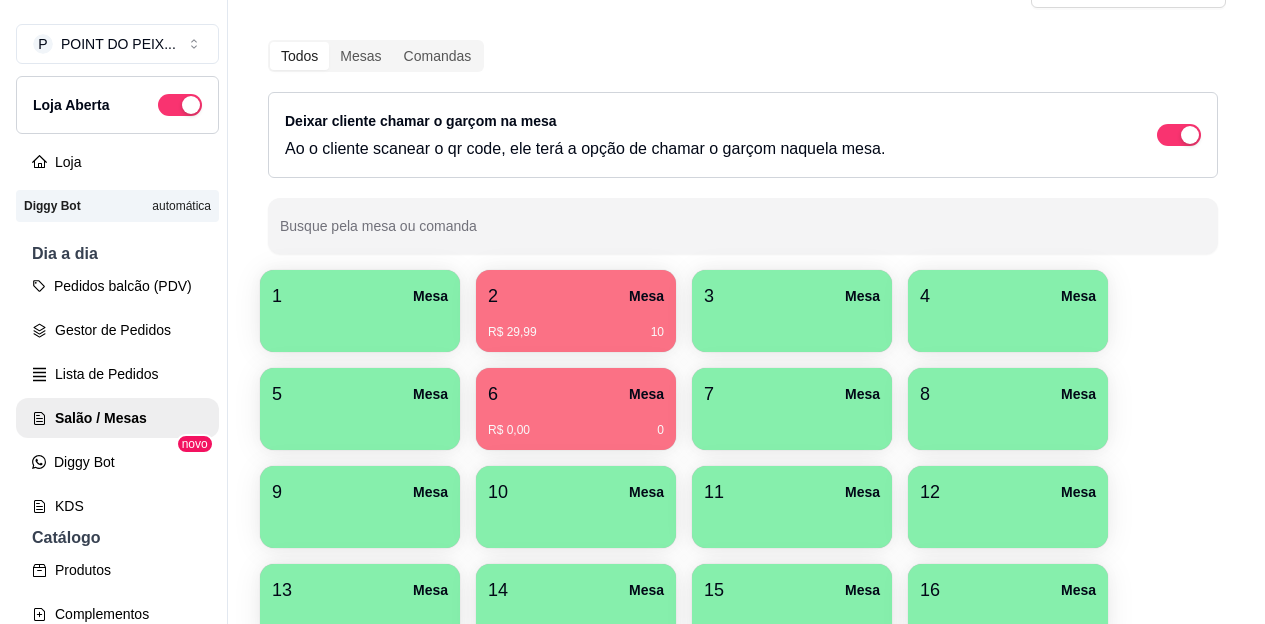 scroll, scrollTop: 100, scrollLeft: 0, axis: vertical 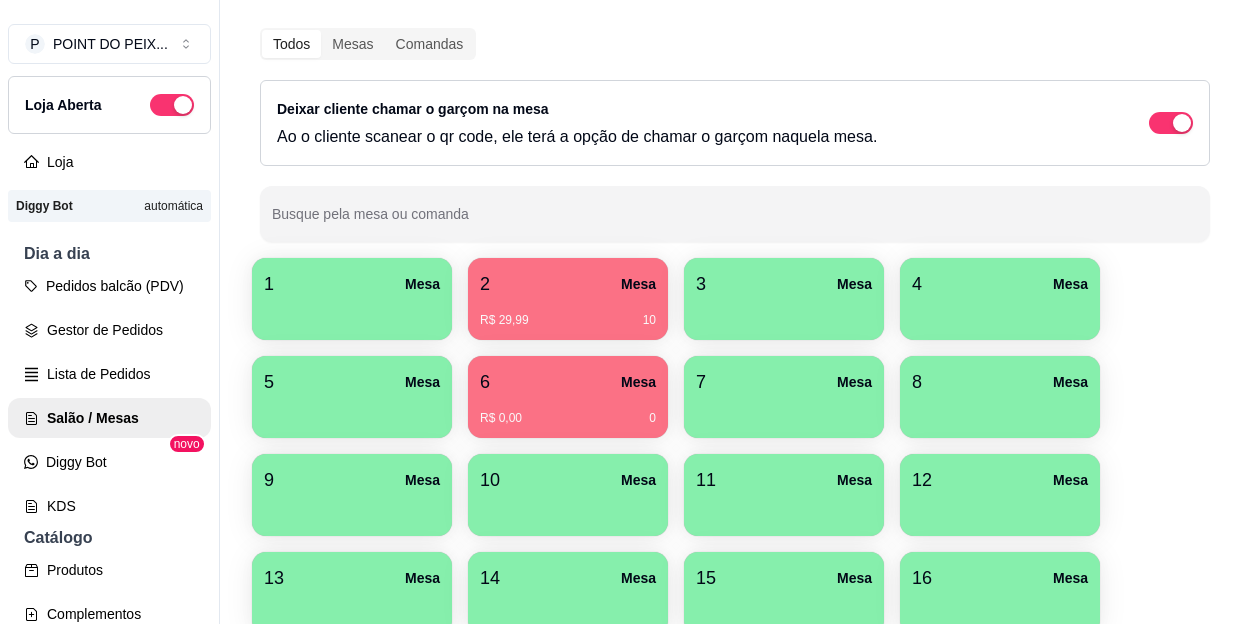 click on "R$ 29,99 10" at bounding box center [568, 313] 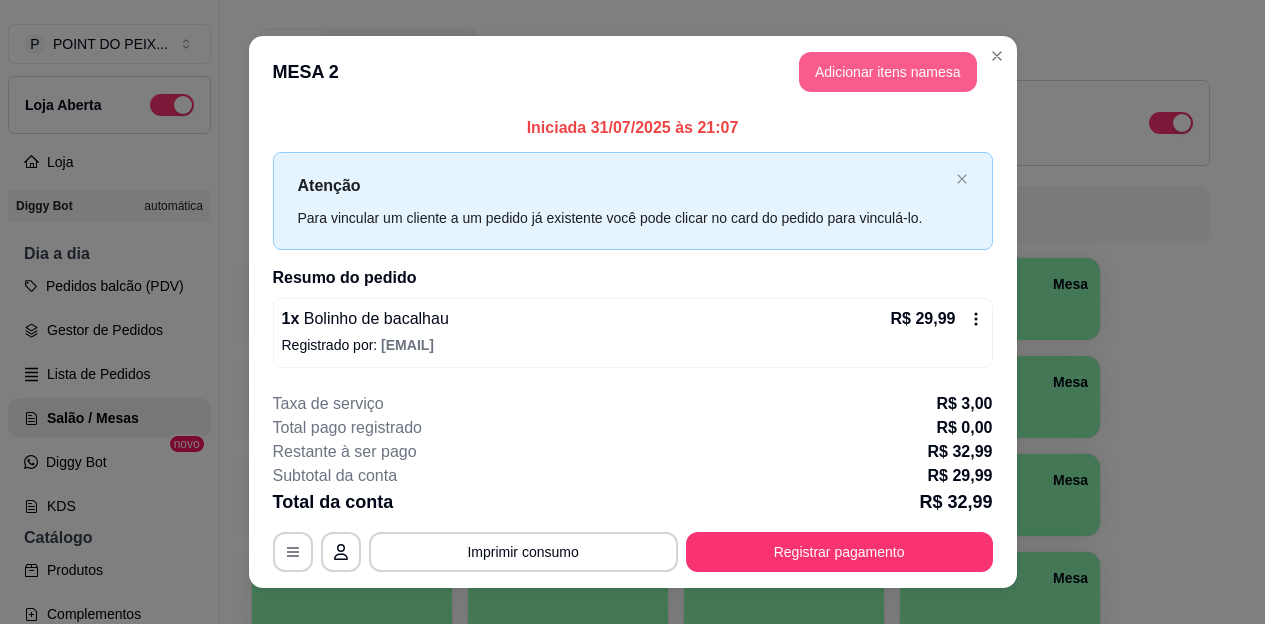 click on "Adicionar itens na  mesa" at bounding box center (888, 72) 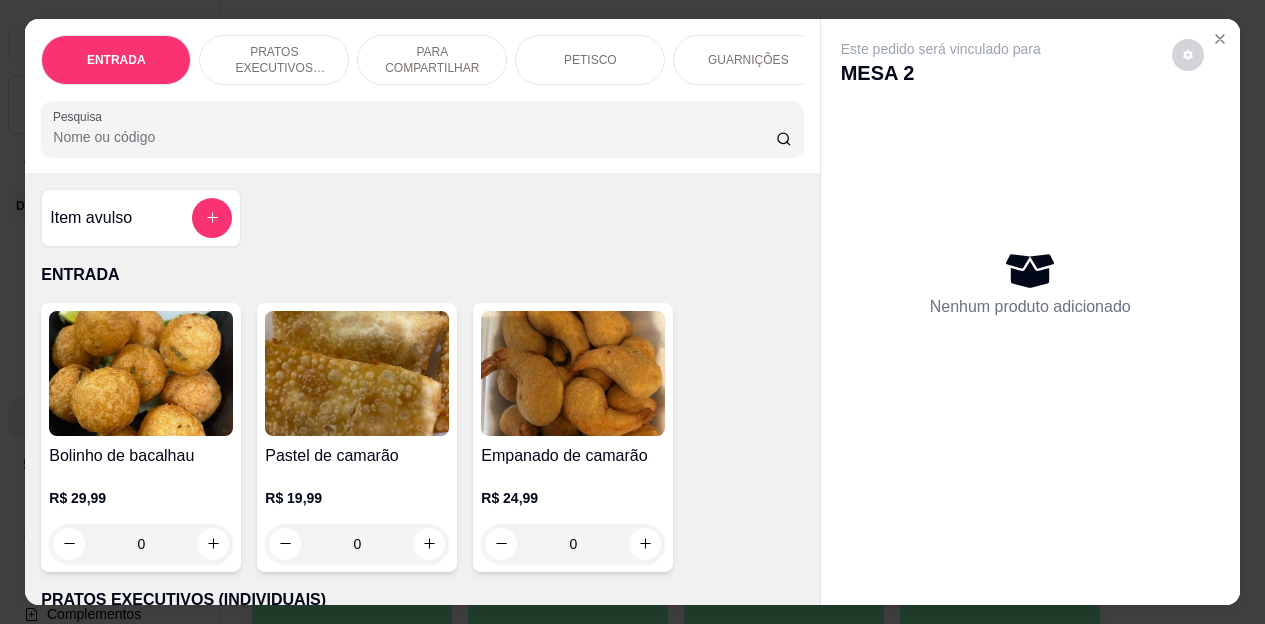 click on "PETISCO" at bounding box center [590, 60] 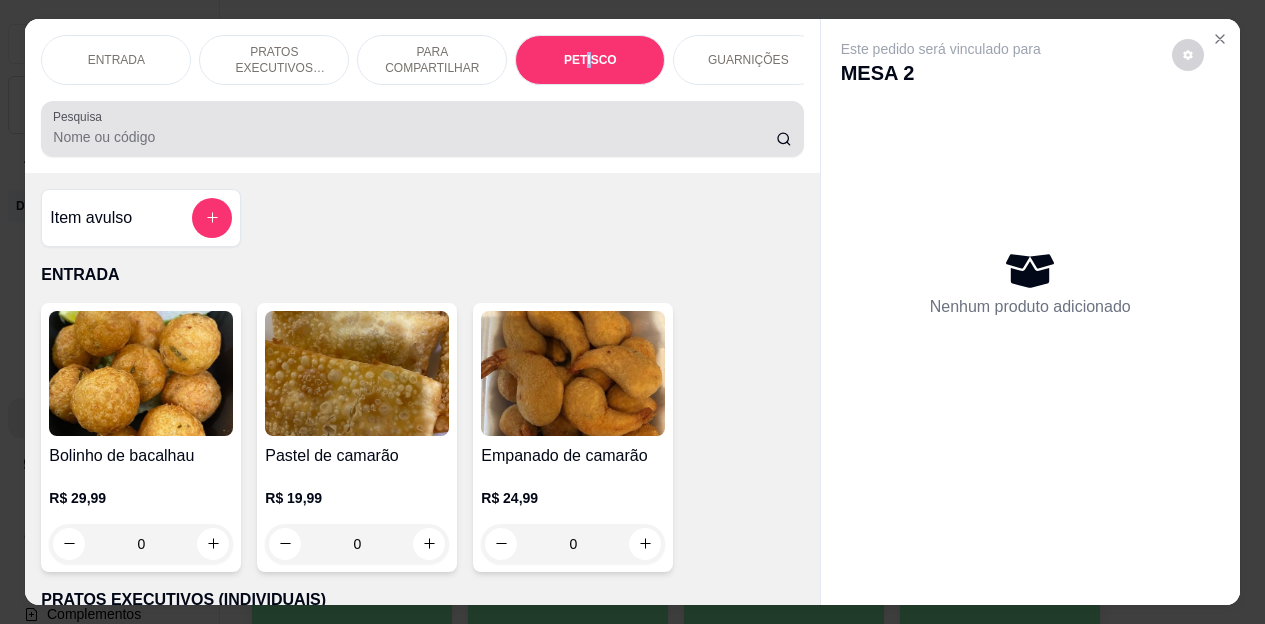 scroll, scrollTop: 2658, scrollLeft: 0, axis: vertical 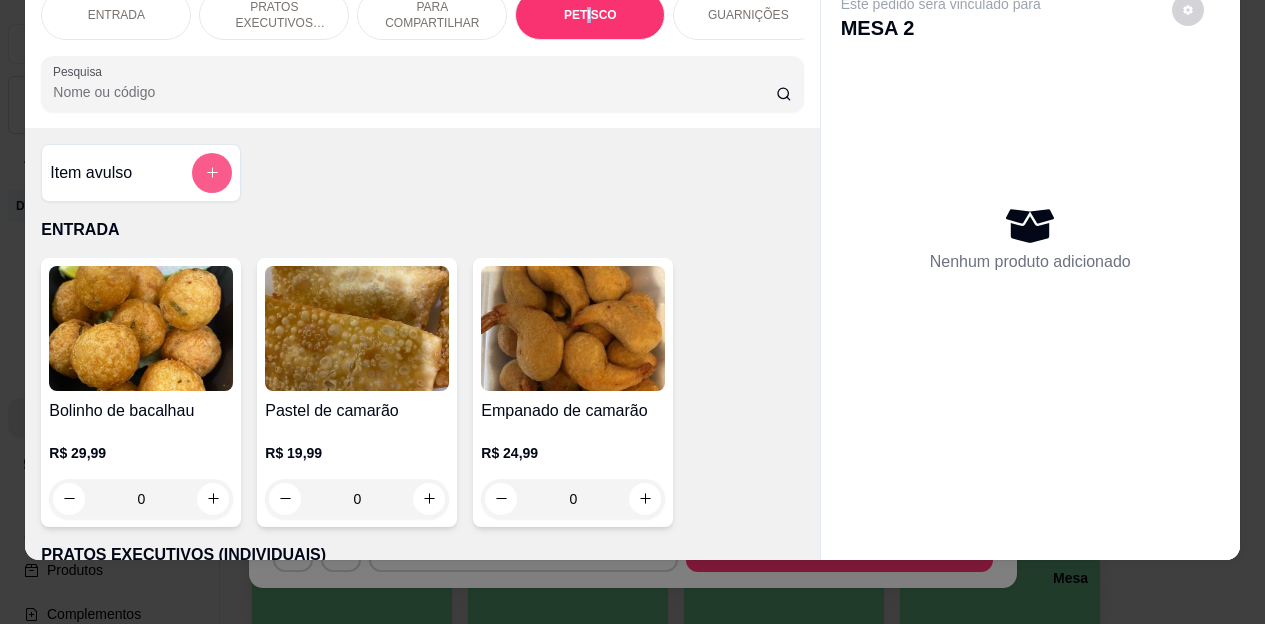 click at bounding box center [212, 173] 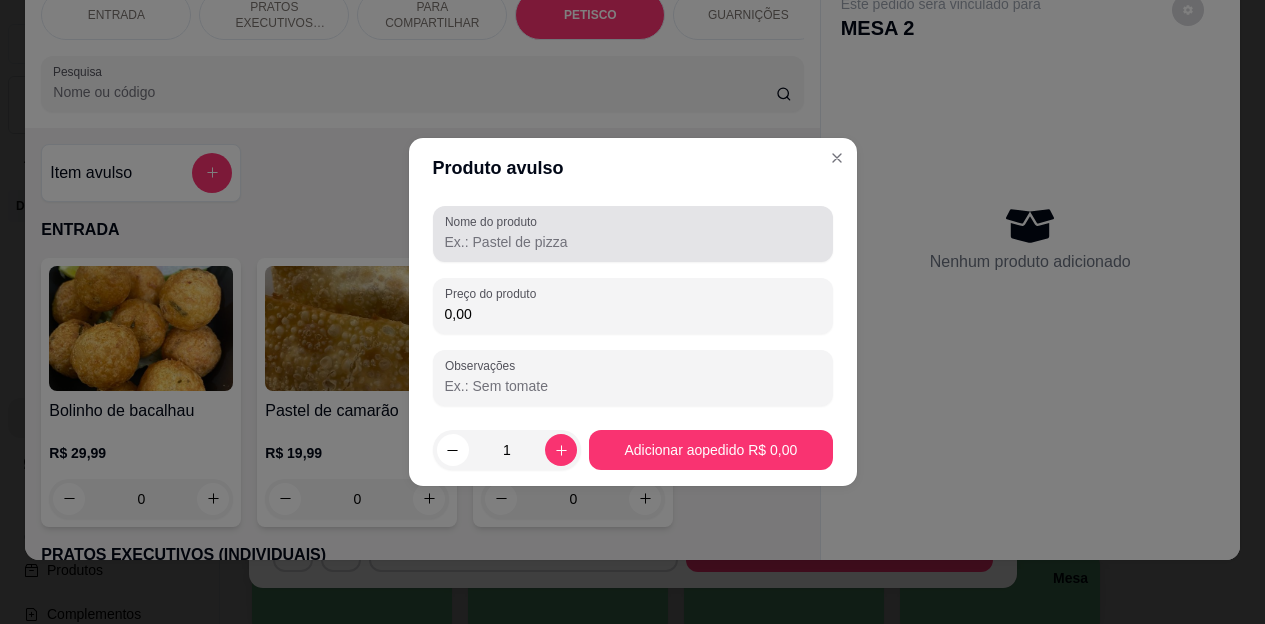 click on "Nome do produto" at bounding box center (633, 242) 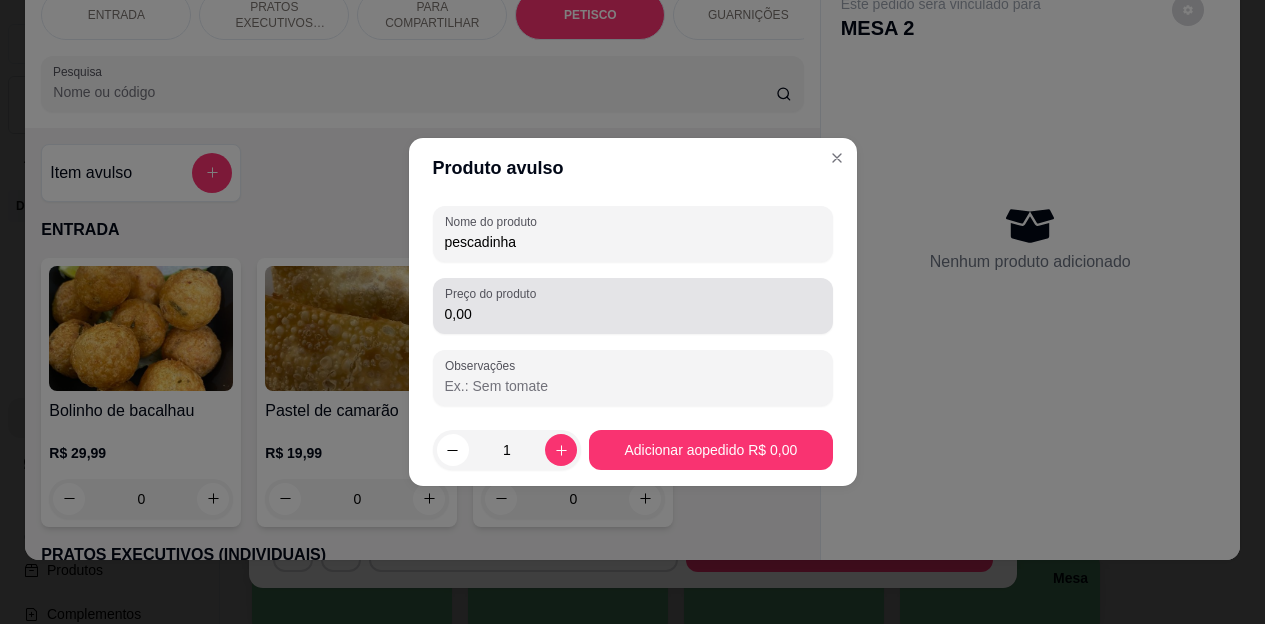 type on "[NAME]" 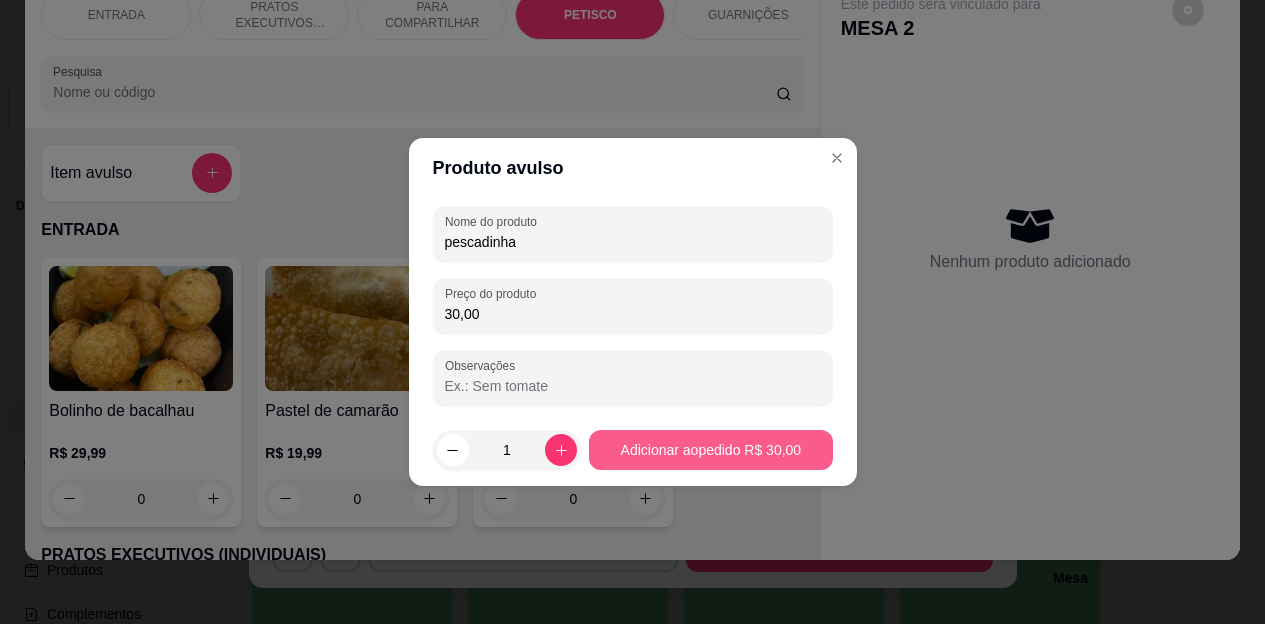type on "30,00" 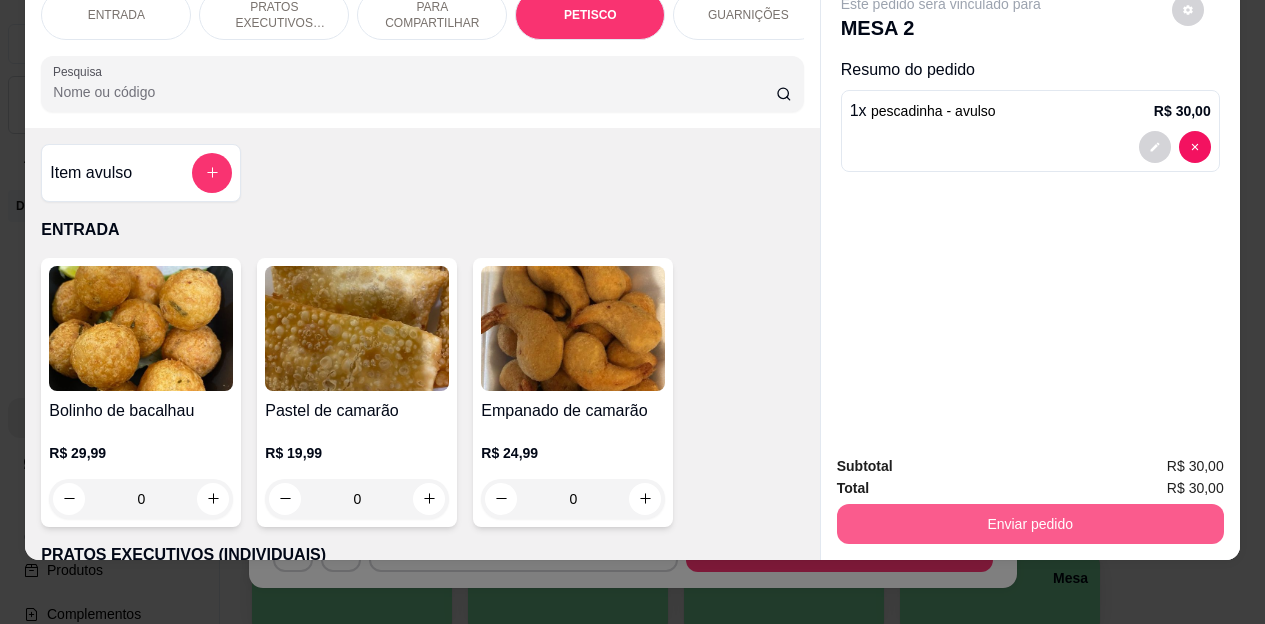 click on "Enviar pedido" at bounding box center (1030, 524) 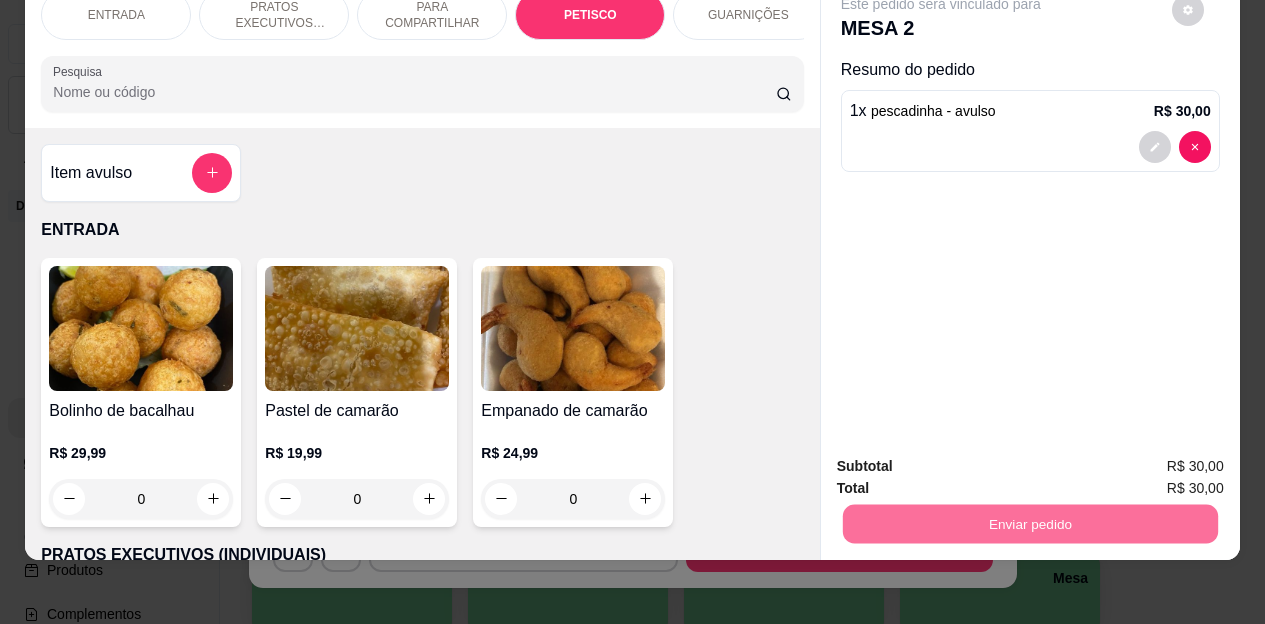 click on "Não registrar e enviar pedido" at bounding box center [964, 460] 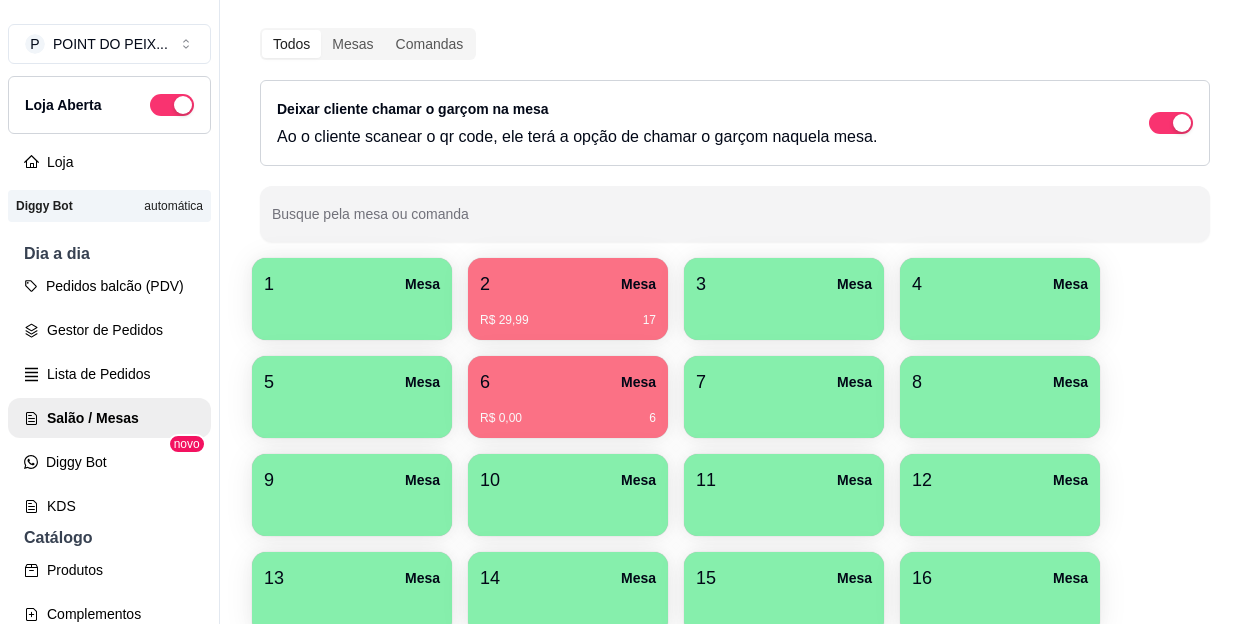 click on "R$ 29,99 17" at bounding box center [568, 313] 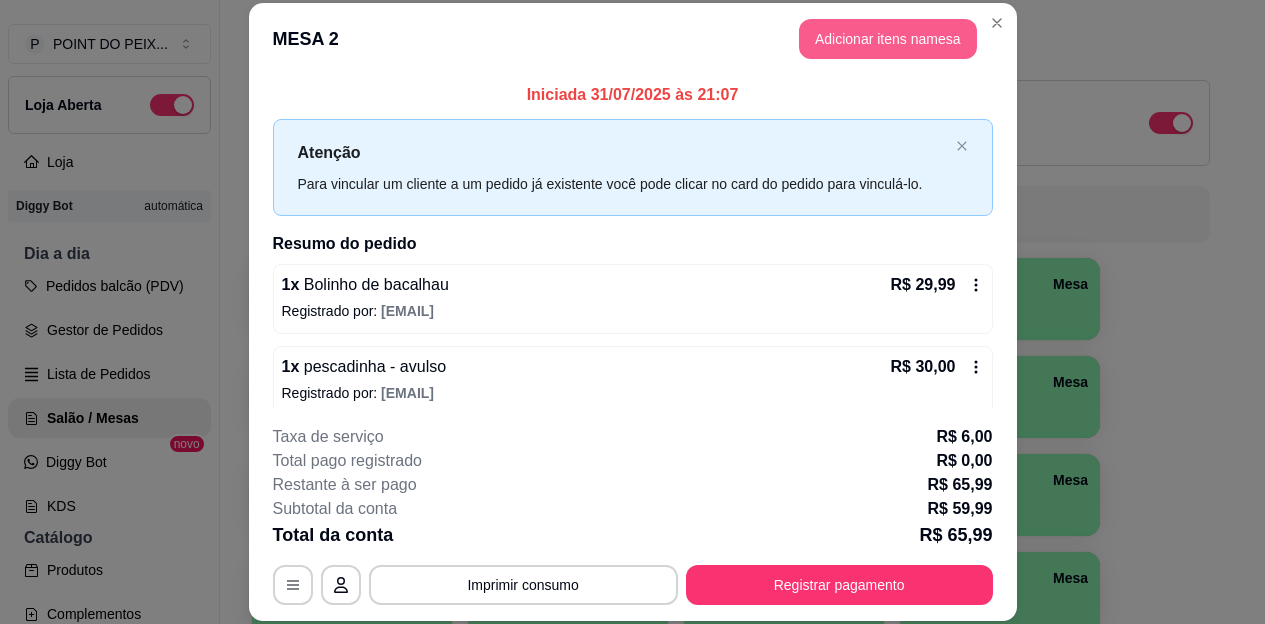 click on "Adicionar itens na  mesa" at bounding box center [888, 39] 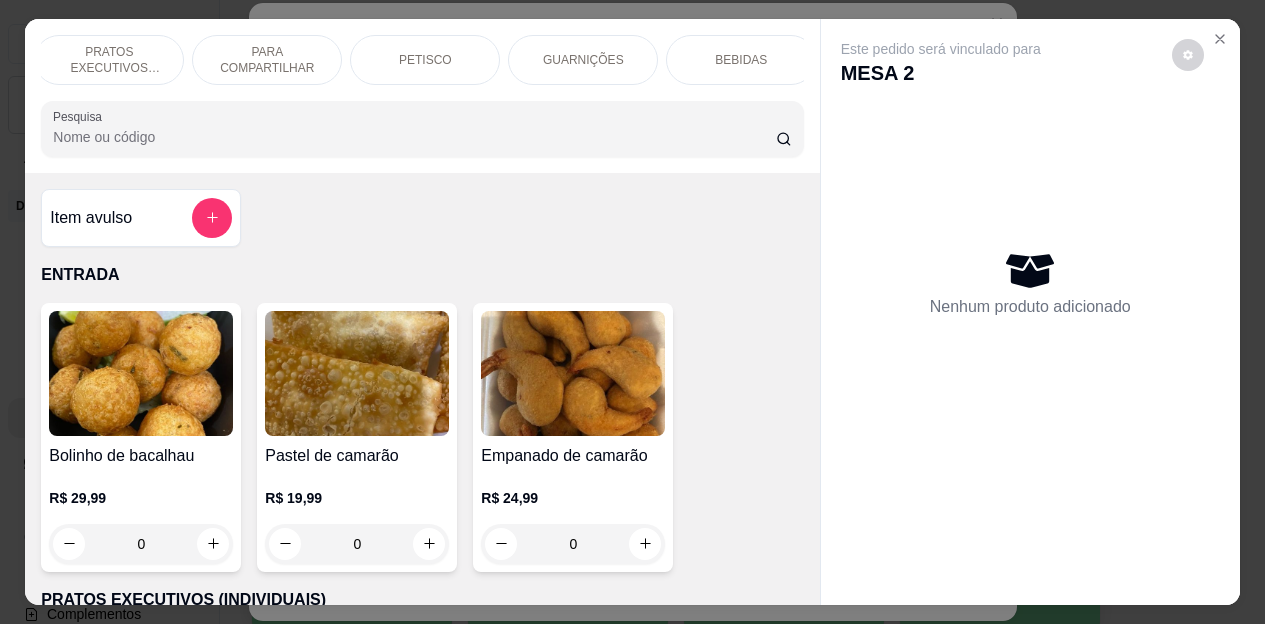 scroll, scrollTop: 0, scrollLeft: 200, axis: horizontal 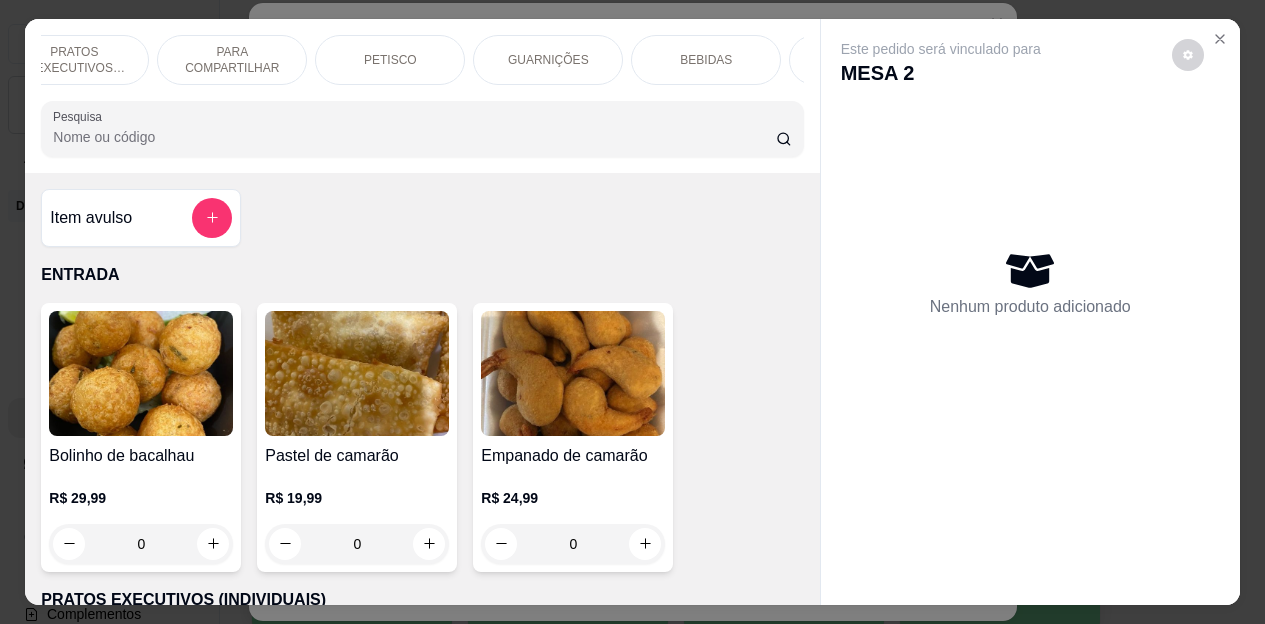 click on "BEBIDAS" at bounding box center (706, 60) 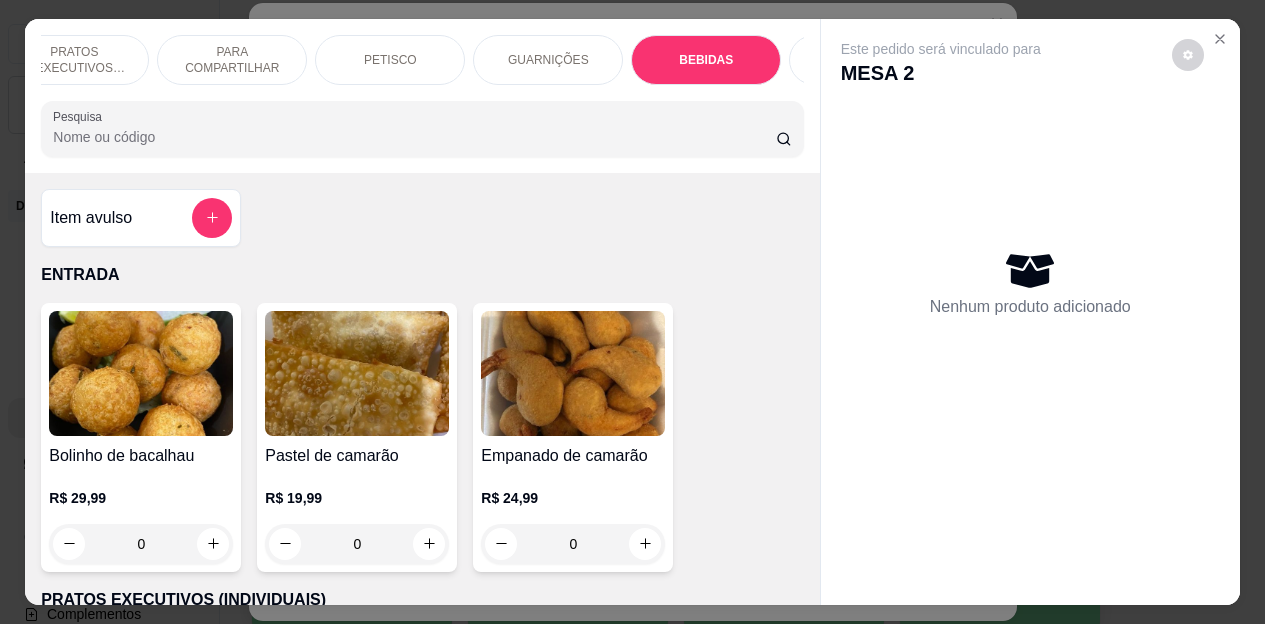 scroll, scrollTop: 4472, scrollLeft: 0, axis: vertical 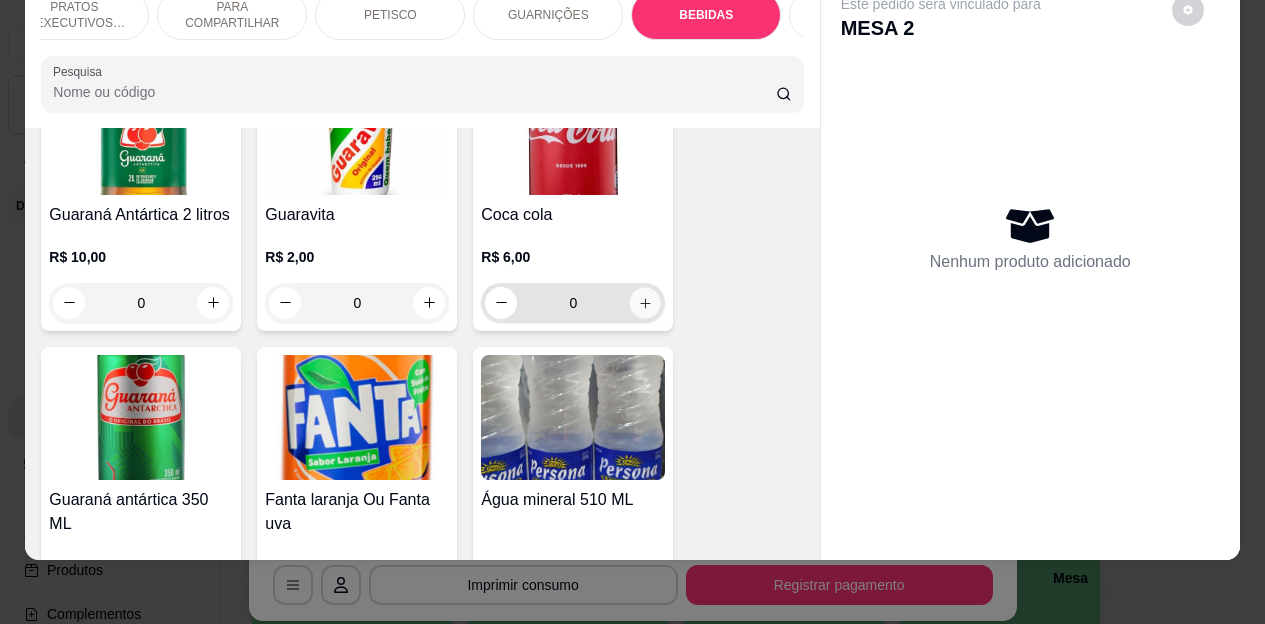 click 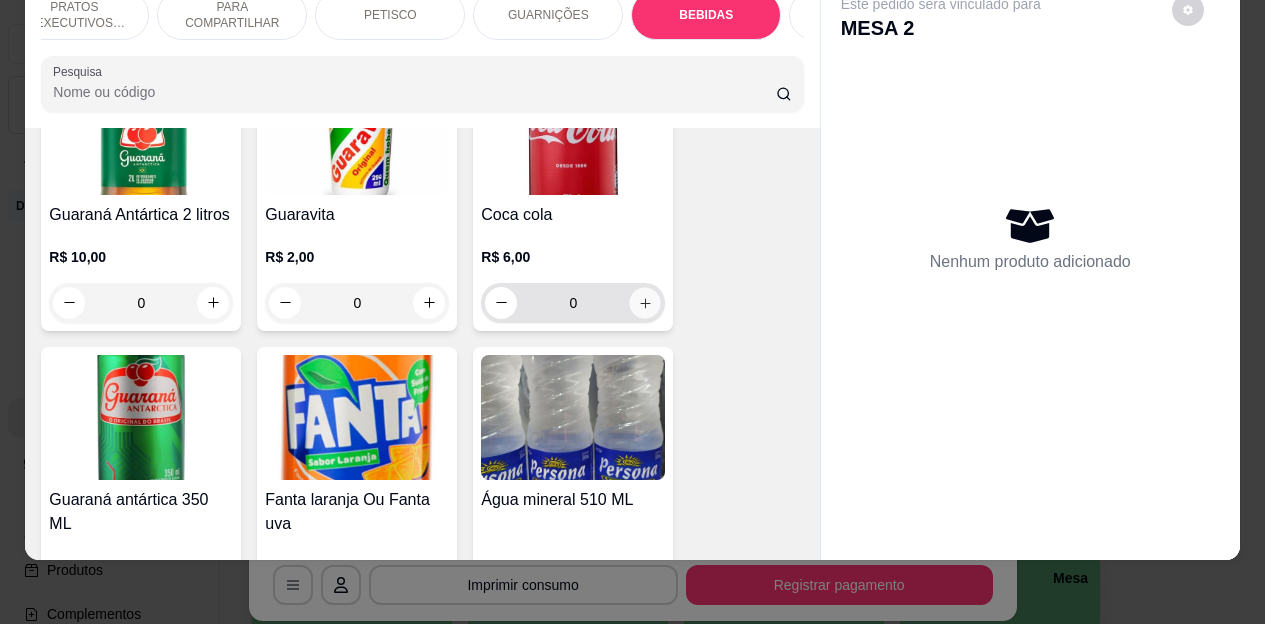 type on "1" 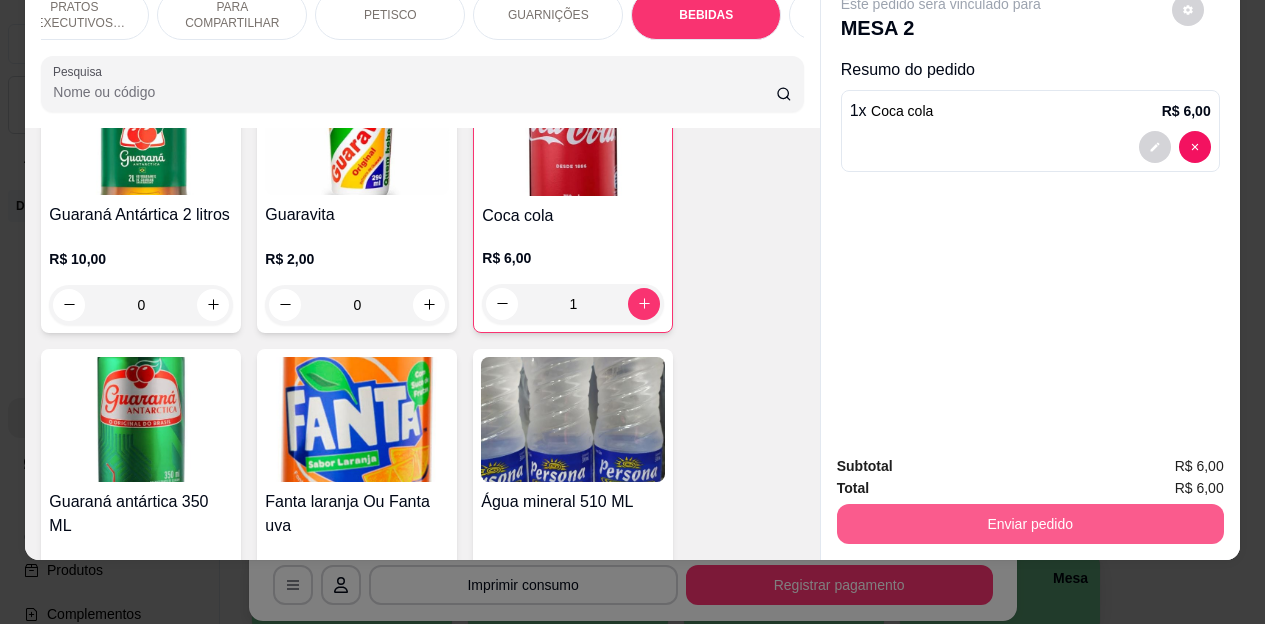 click on "Enviar pedido" at bounding box center [1030, 524] 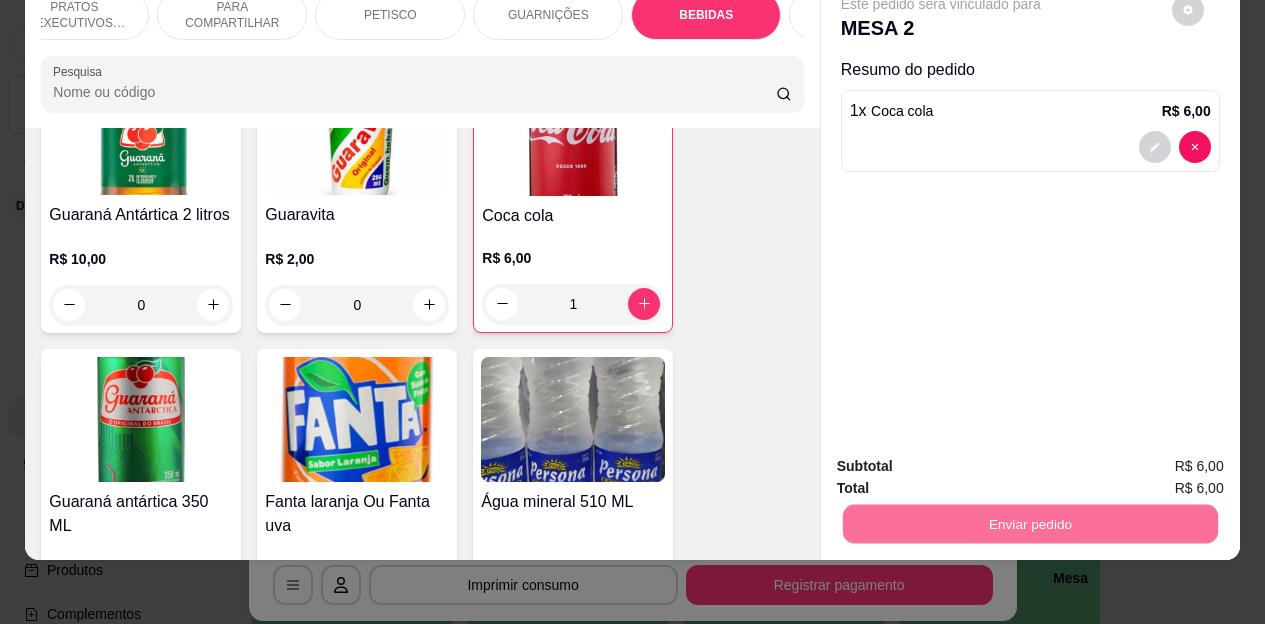 click on "Não registrar e enviar pedido" at bounding box center [964, 459] 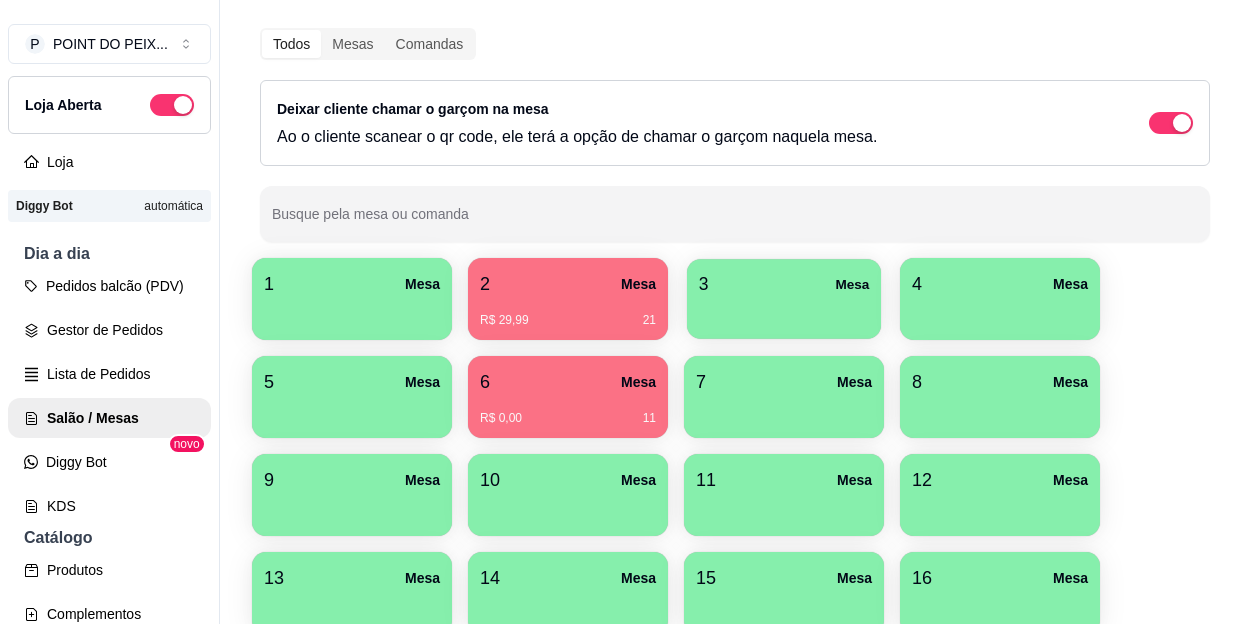 click at bounding box center [784, 312] 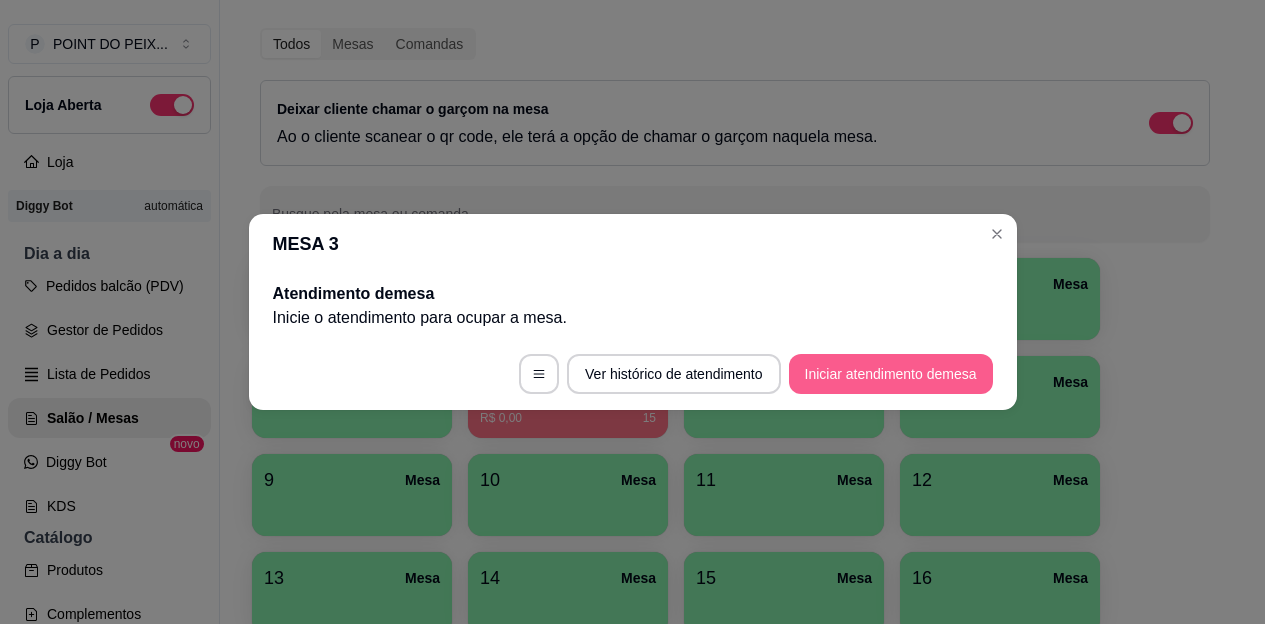 click on "Iniciar atendimento de  mesa" at bounding box center [891, 374] 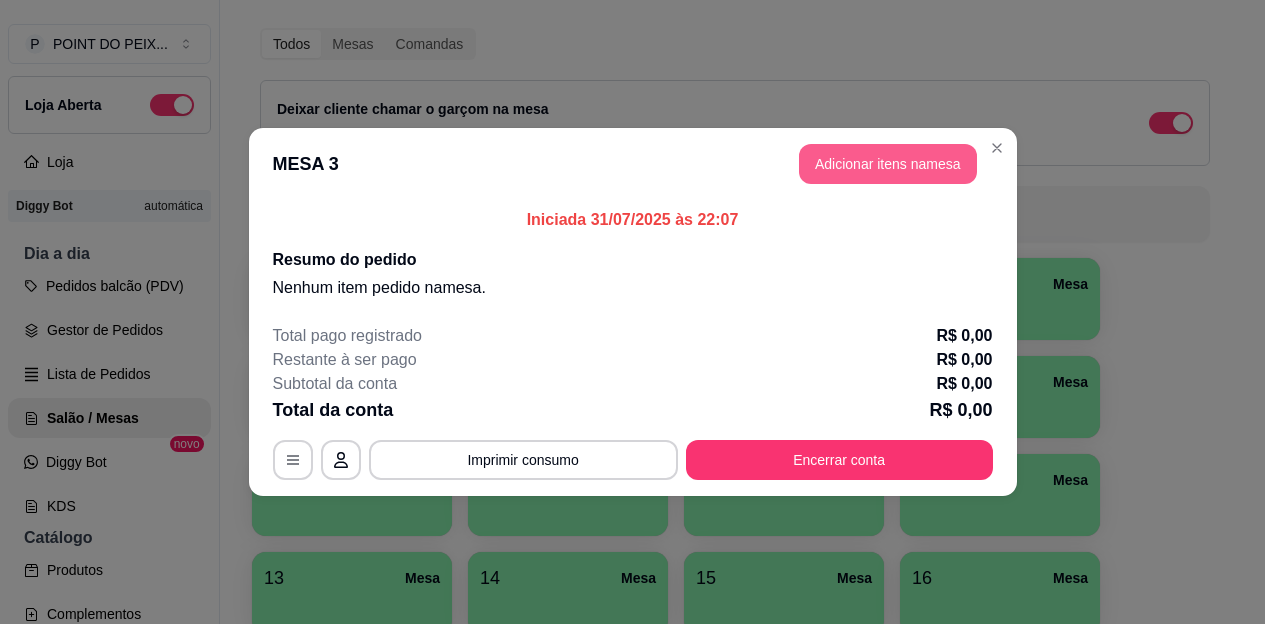click on "Adicionar itens na  mesa" at bounding box center (888, 164) 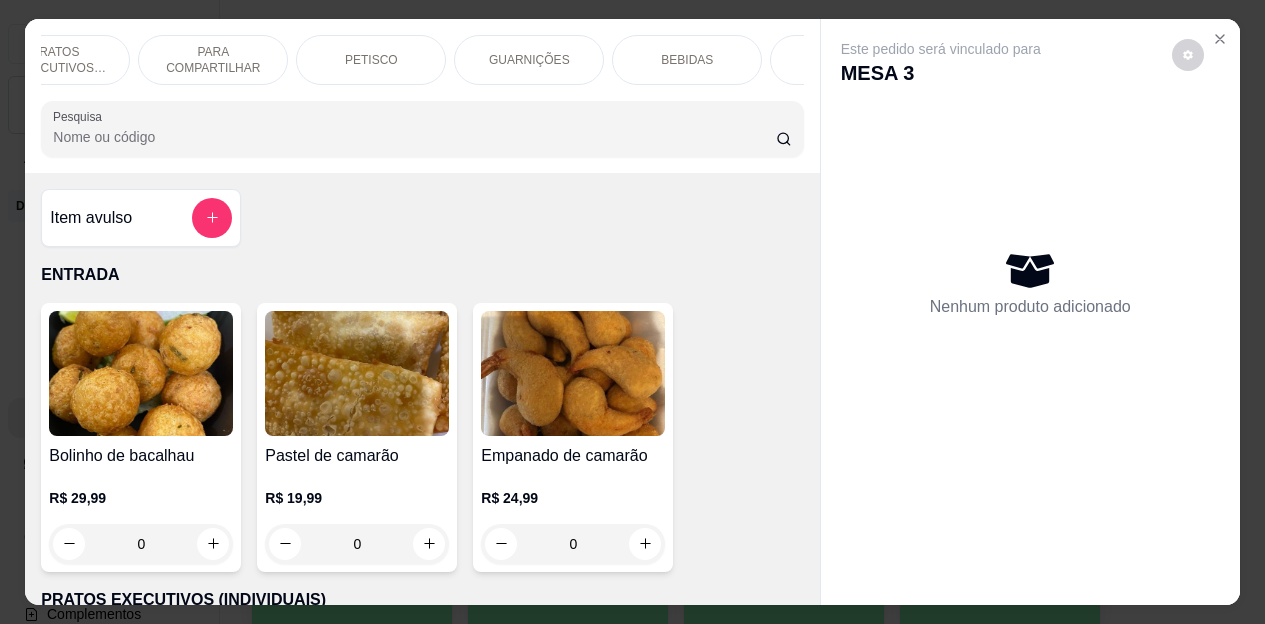 scroll, scrollTop: 0, scrollLeft: 240, axis: horizontal 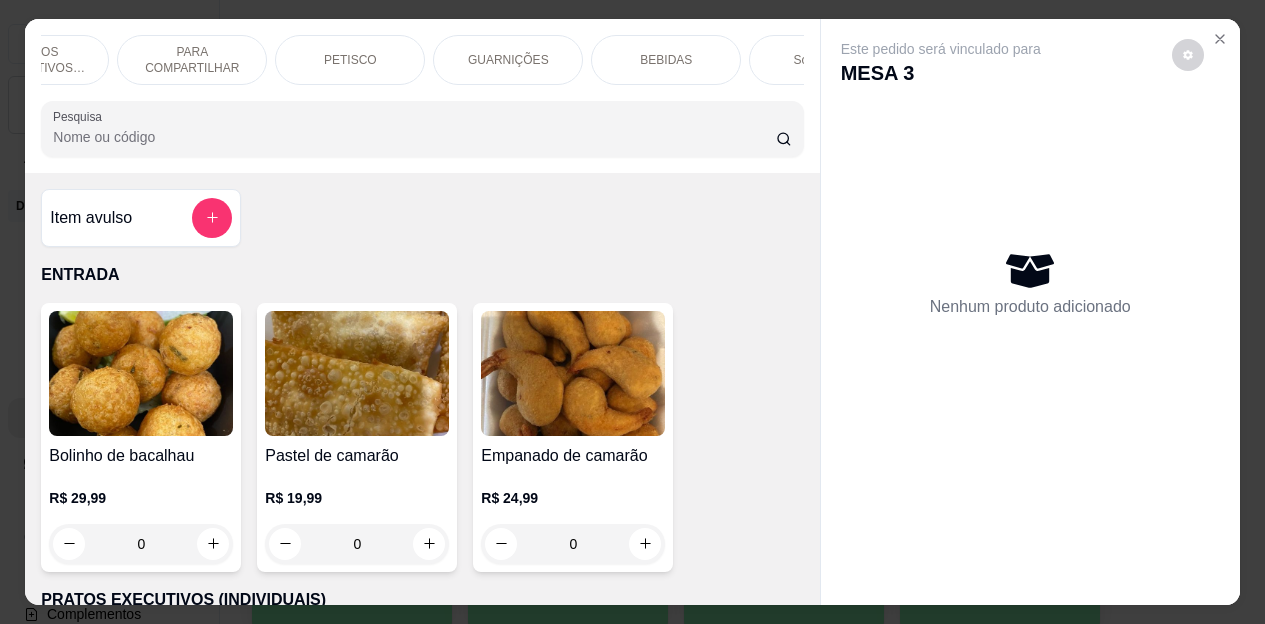 click on "BEBIDAS" at bounding box center (666, 60) 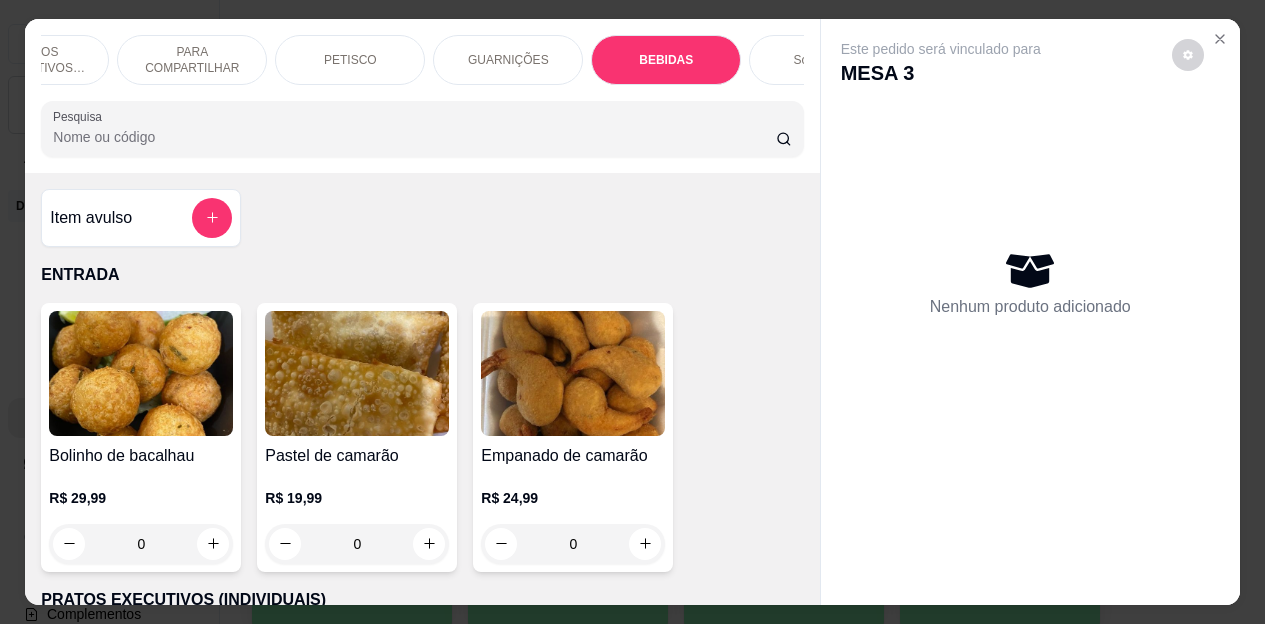scroll, scrollTop: 4472, scrollLeft: 0, axis: vertical 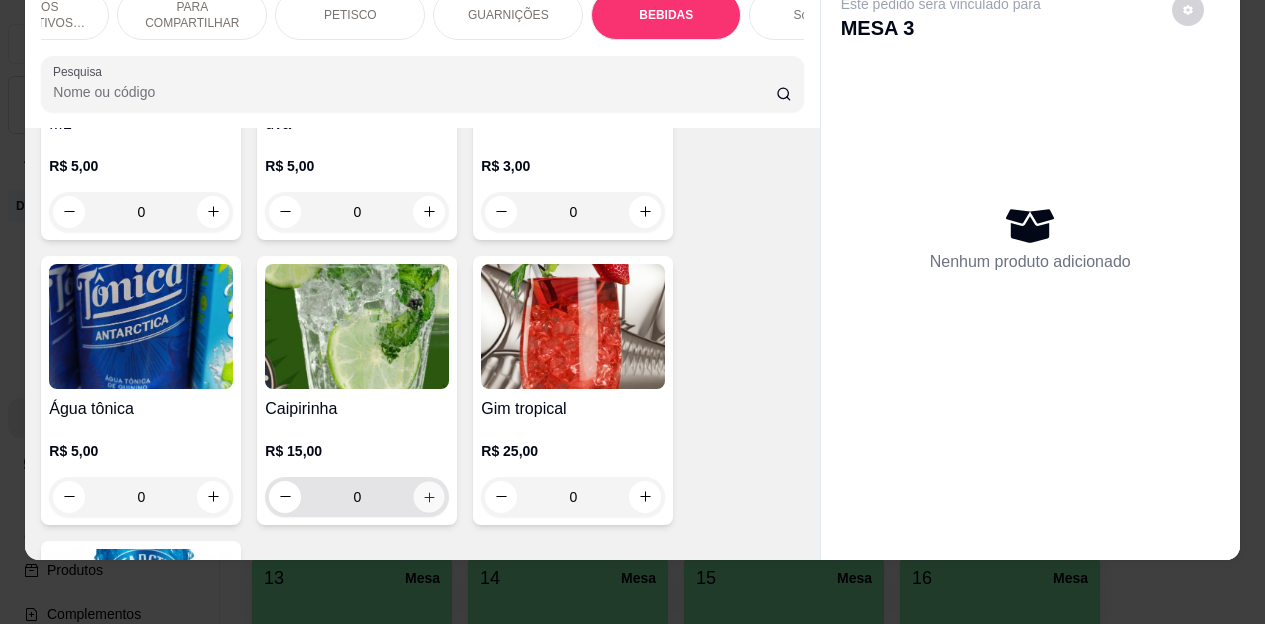 click at bounding box center (429, 496) 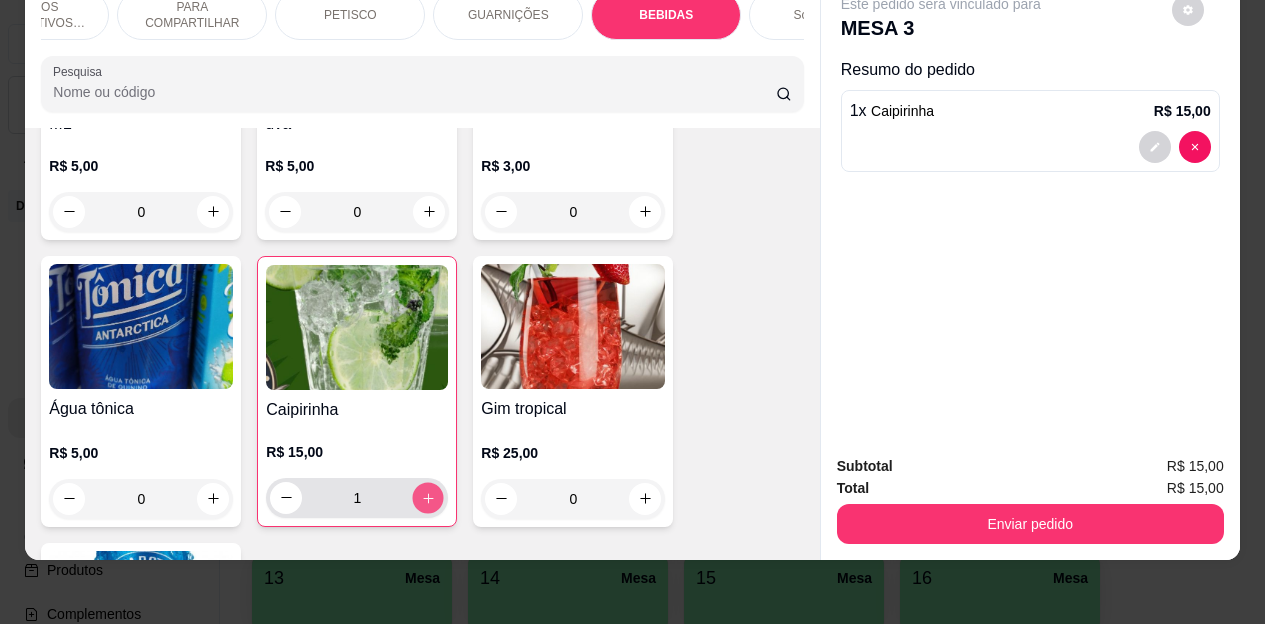 click 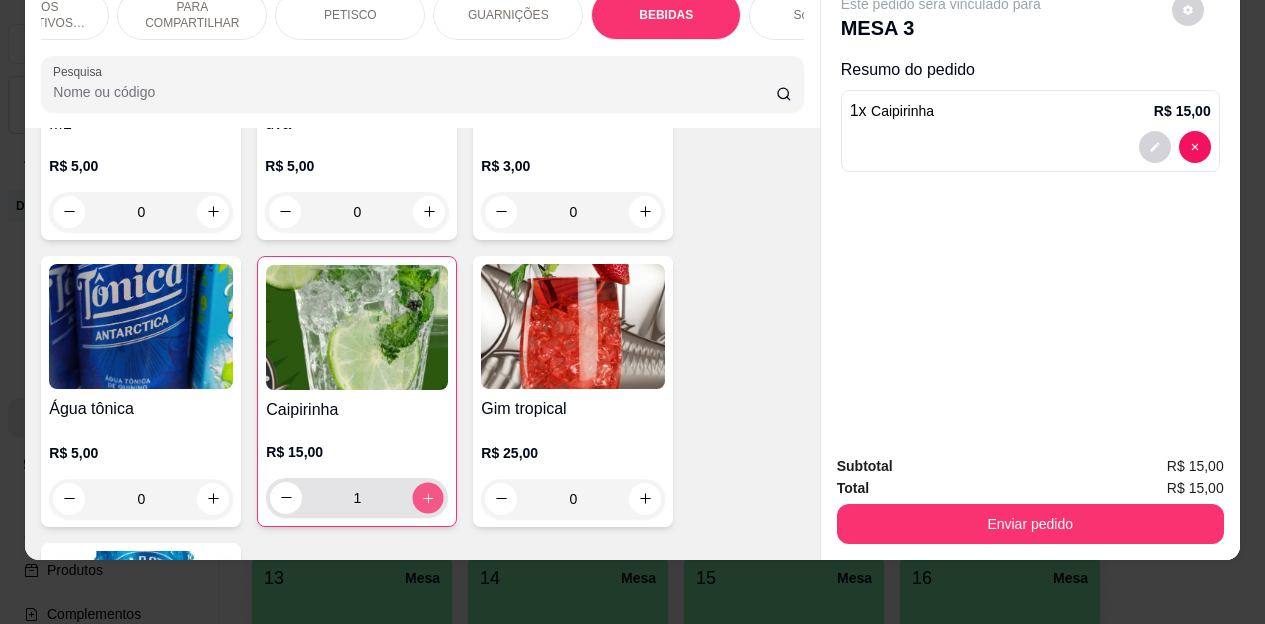type on "2" 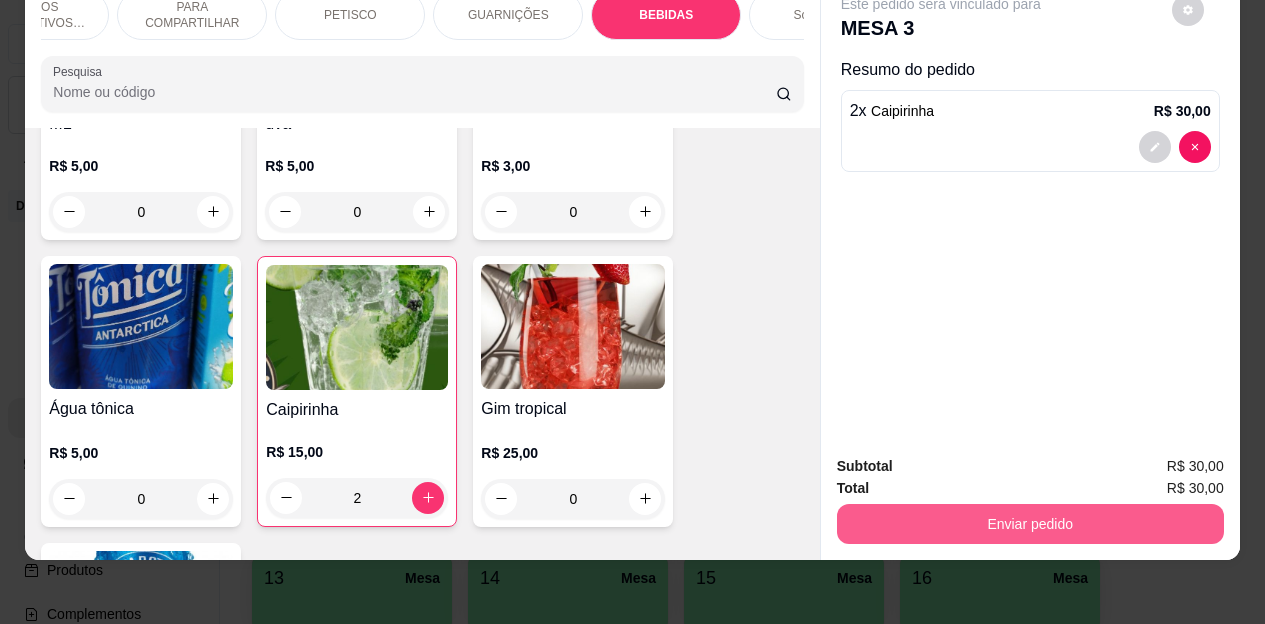 click on "Enviar pedido" at bounding box center (1030, 524) 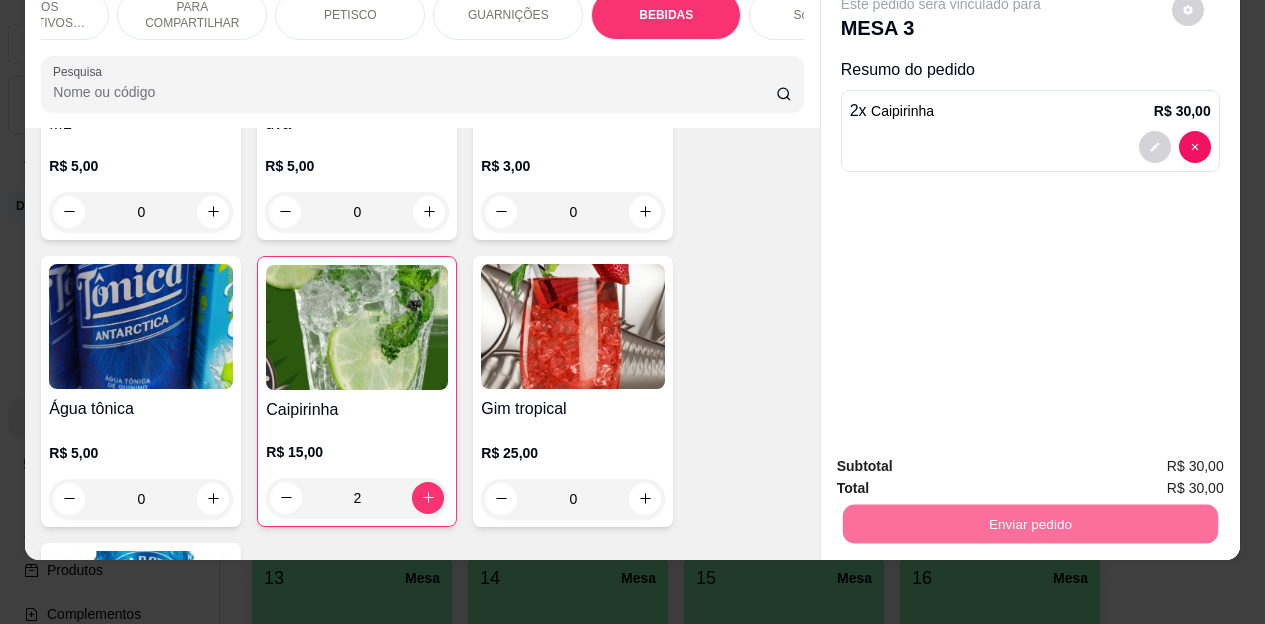 click on "Não registrar e enviar pedido" at bounding box center [964, 460] 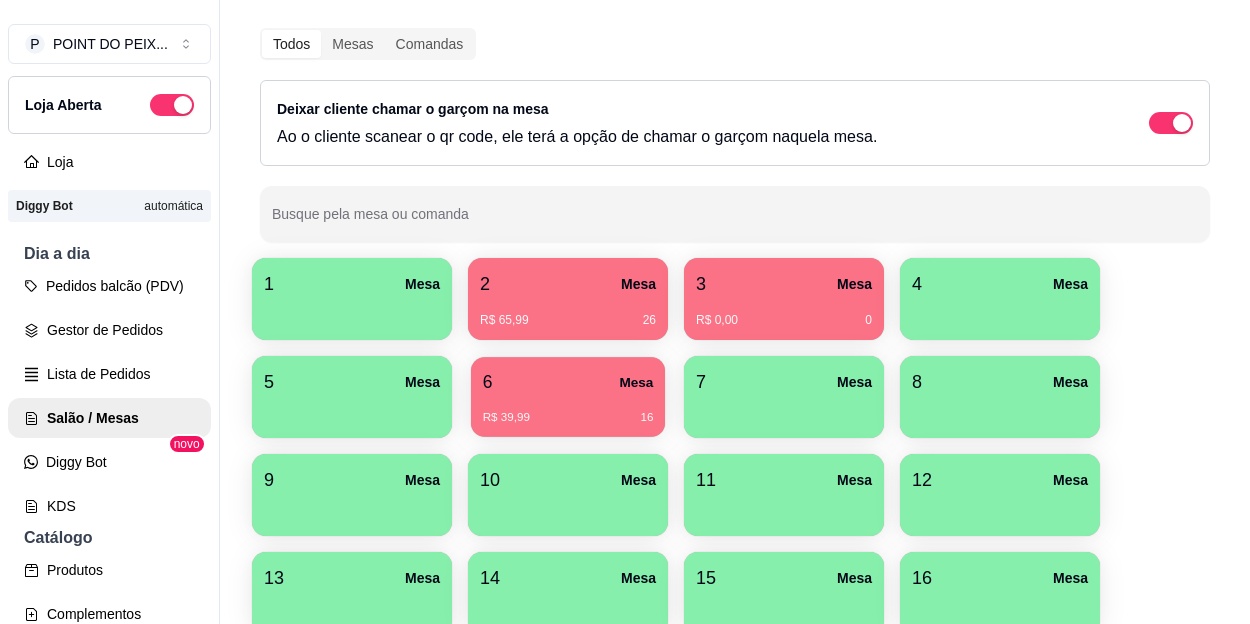 click on "6 Mesa" at bounding box center [568, 382] 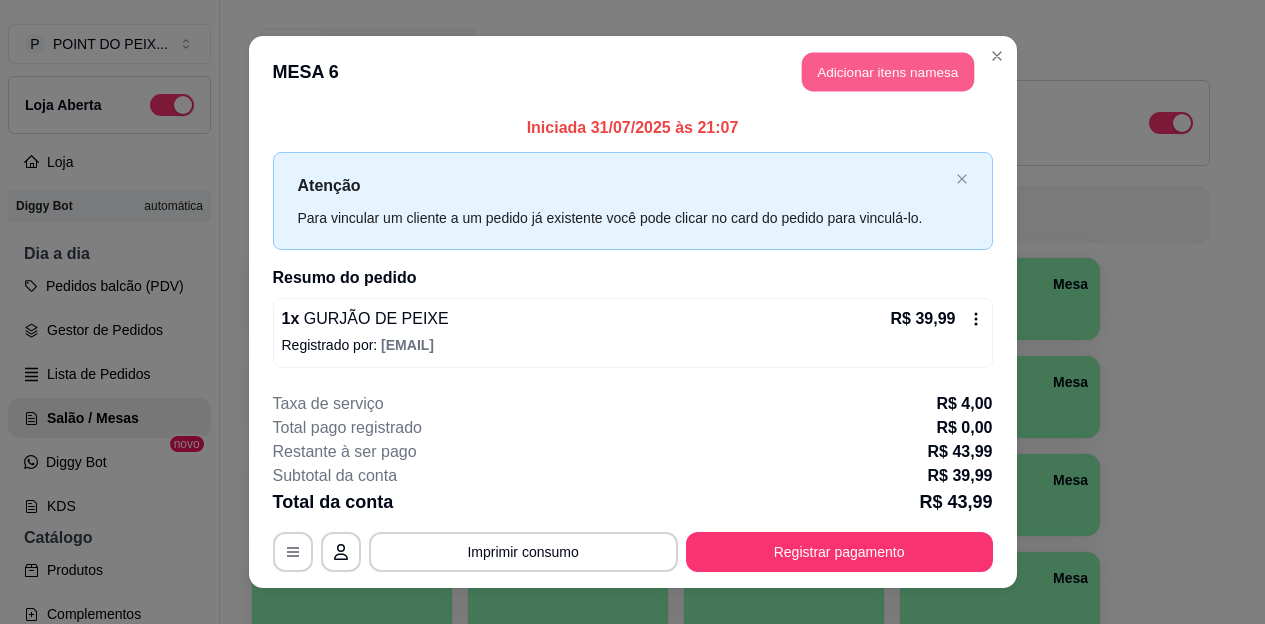 click on "Adicionar itens na  mesa" at bounding box center (888, 72) 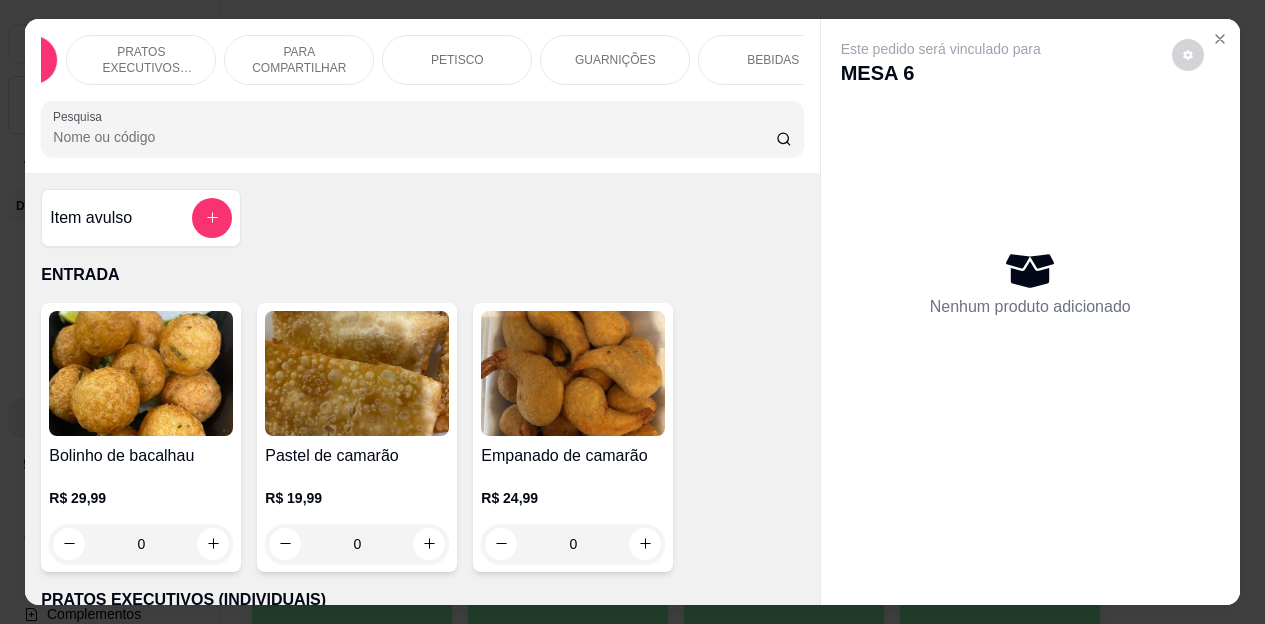 scroll, scrollTop: 0, scrollLeft: 160, axis: horizontal 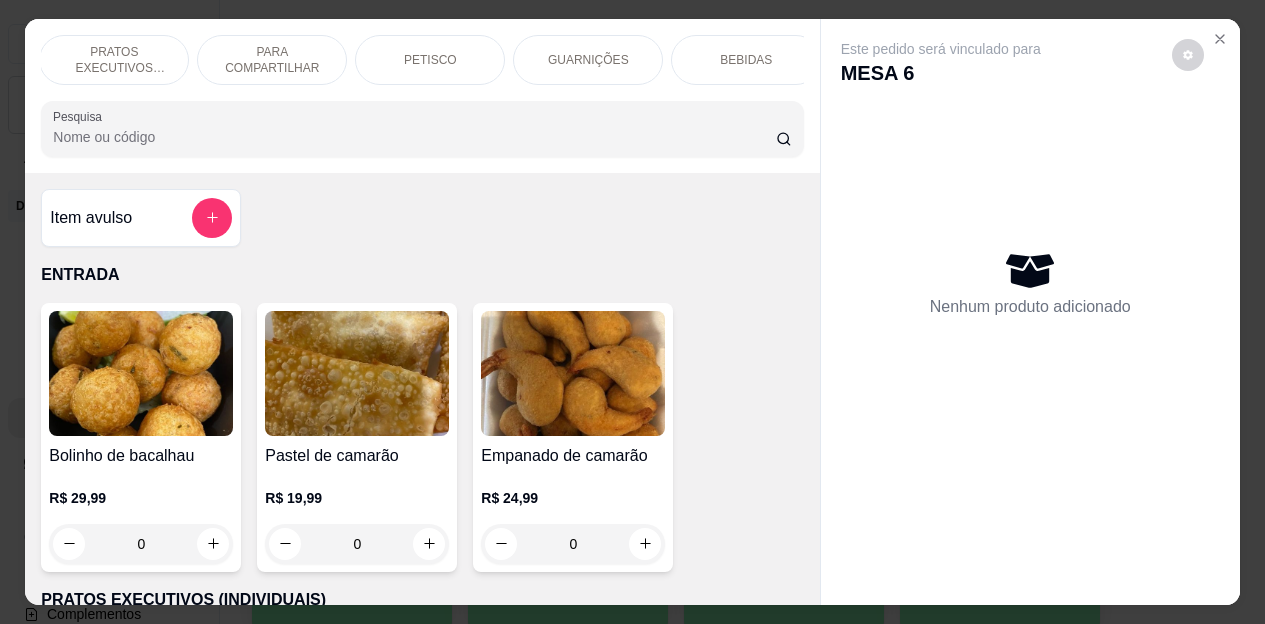 click on "BEBIDAS" at bounding box center (746, 60) 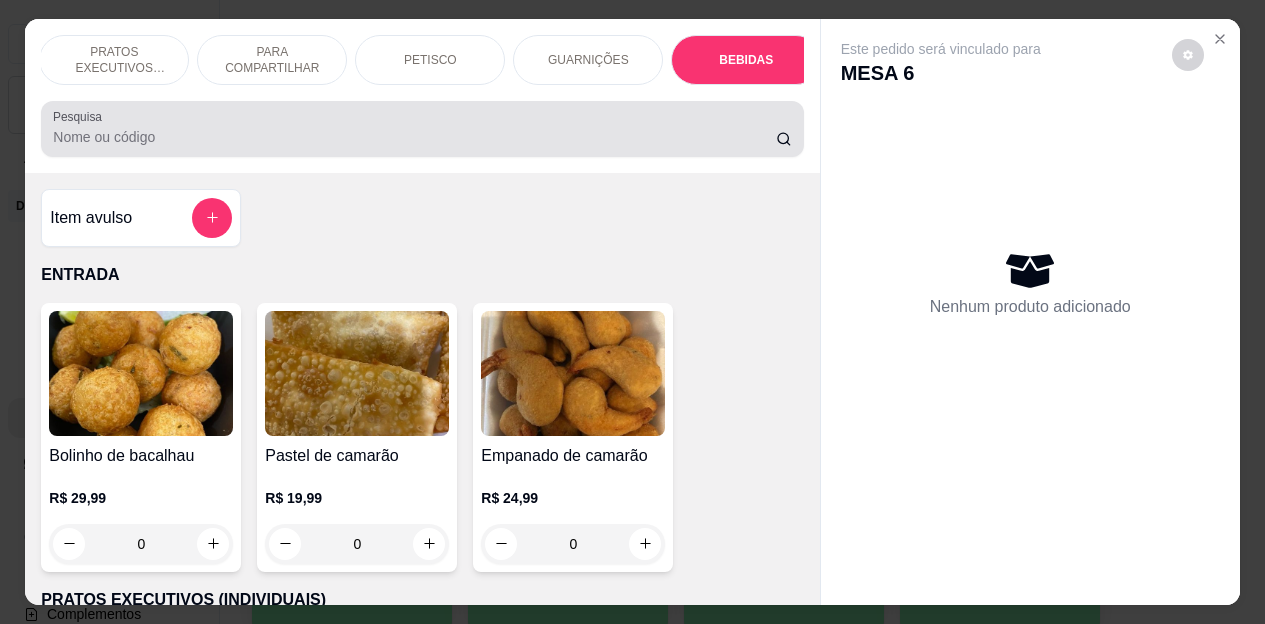 scroll, scrollTop: 4472, scrollLeft: 0, axis: vertical 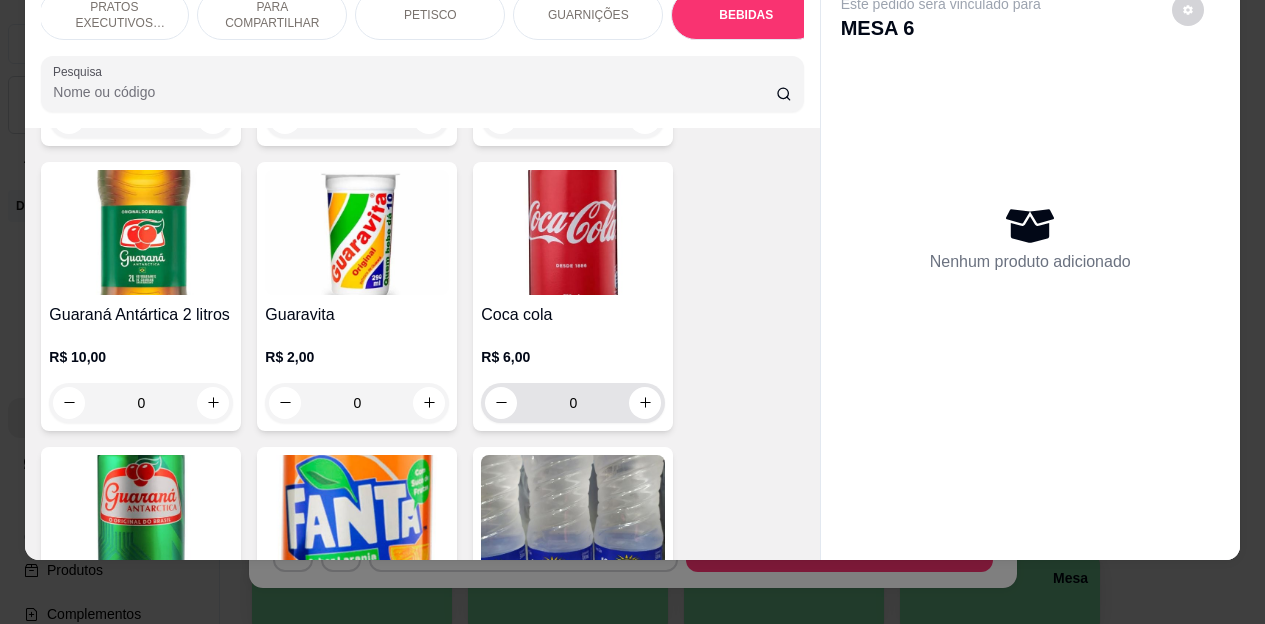 drag, startPoint x: 631, startPoint y: 361, endPoint x: 640, endPoint y: 373, distance: 15 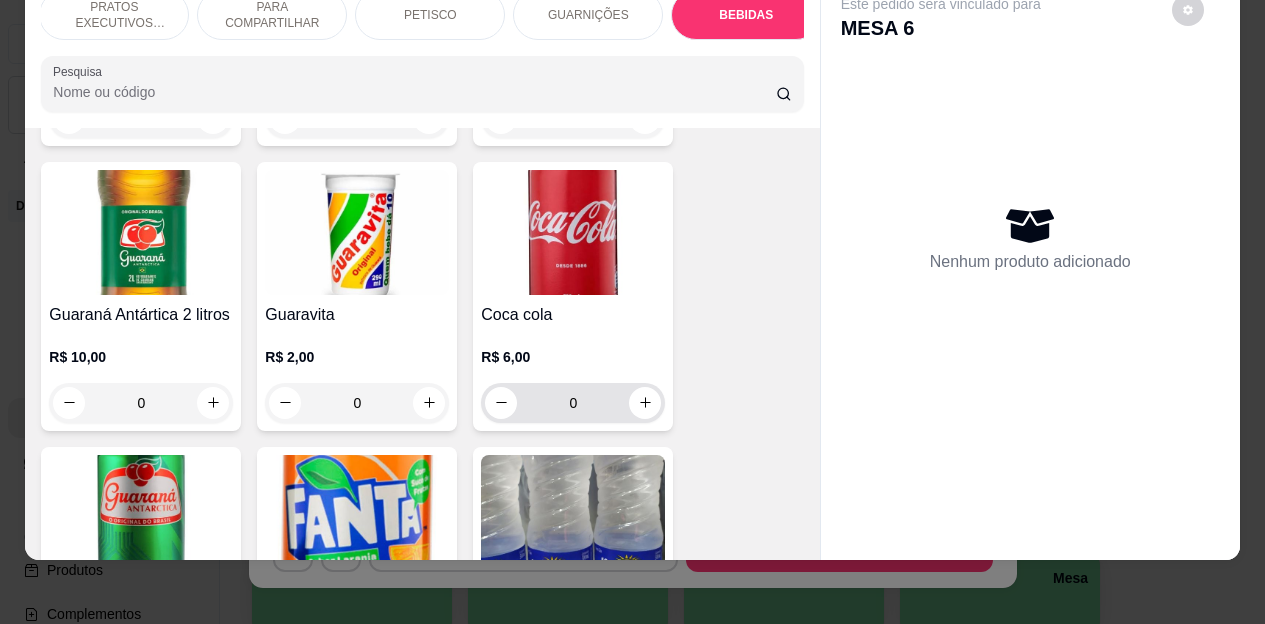 click on "0" at bounding box center [573, 403] 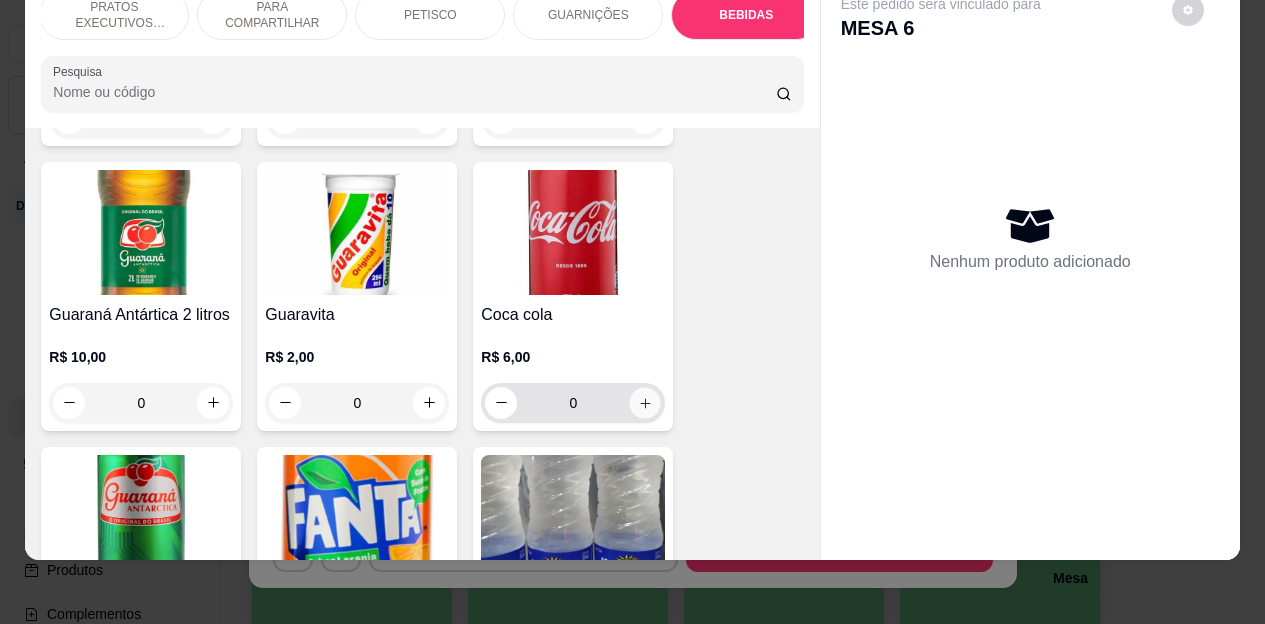 click 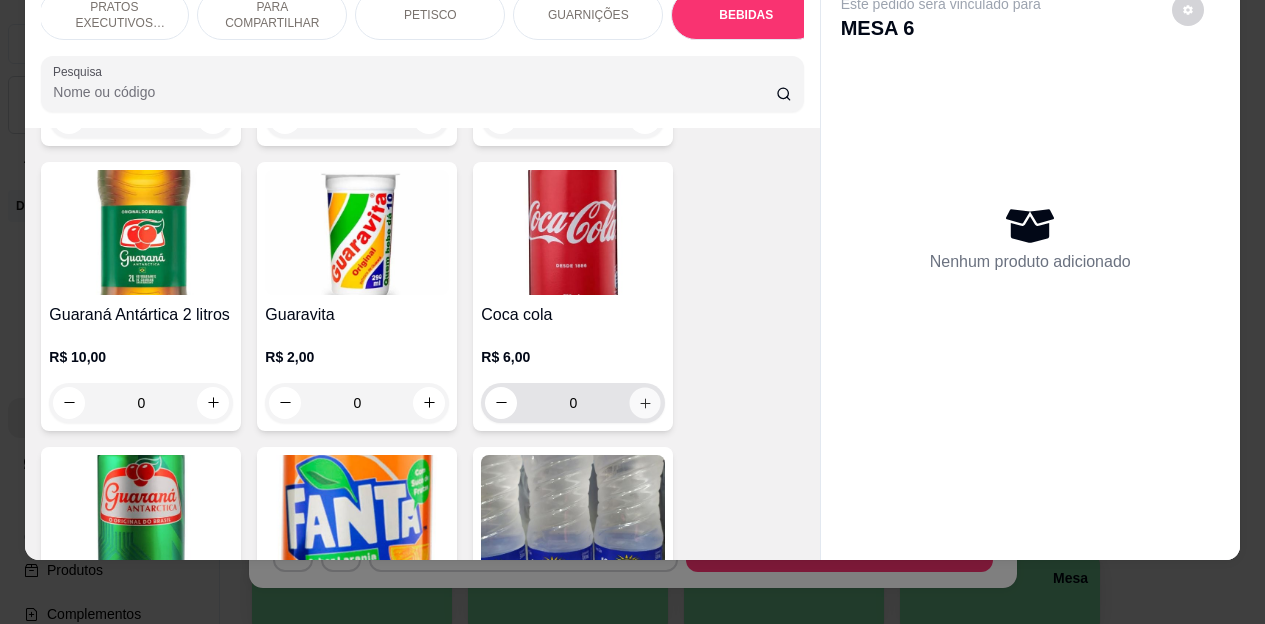 type on "1" 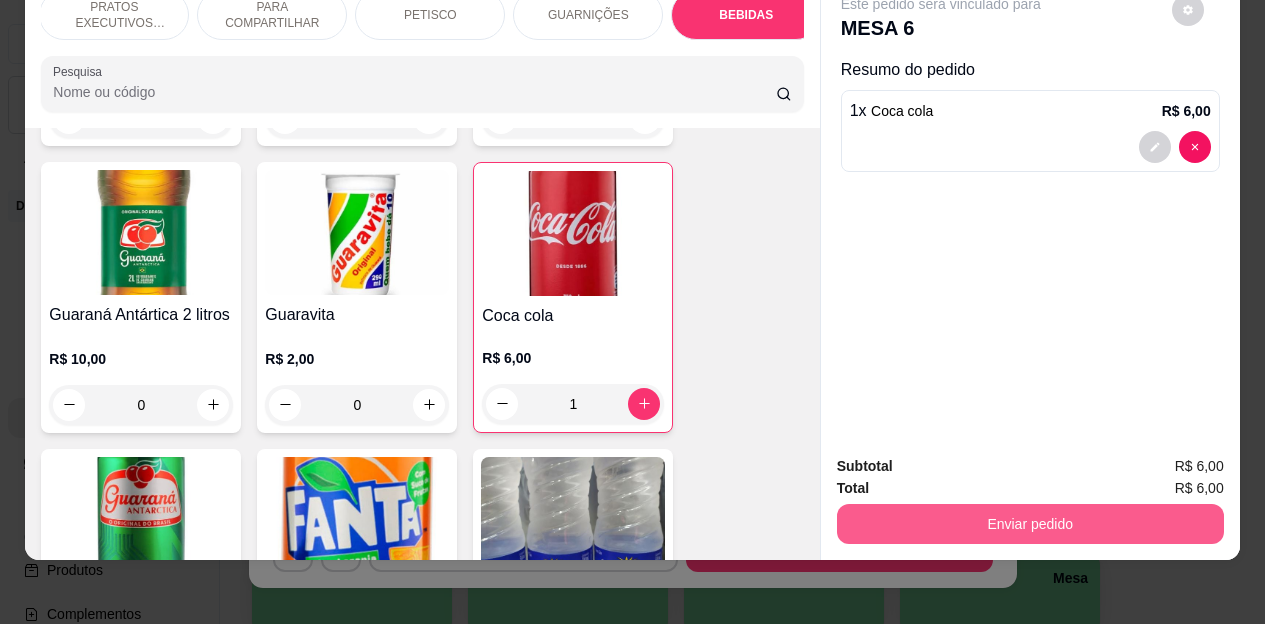click on "Enviar pedido" at bounding box center [1030, 524] 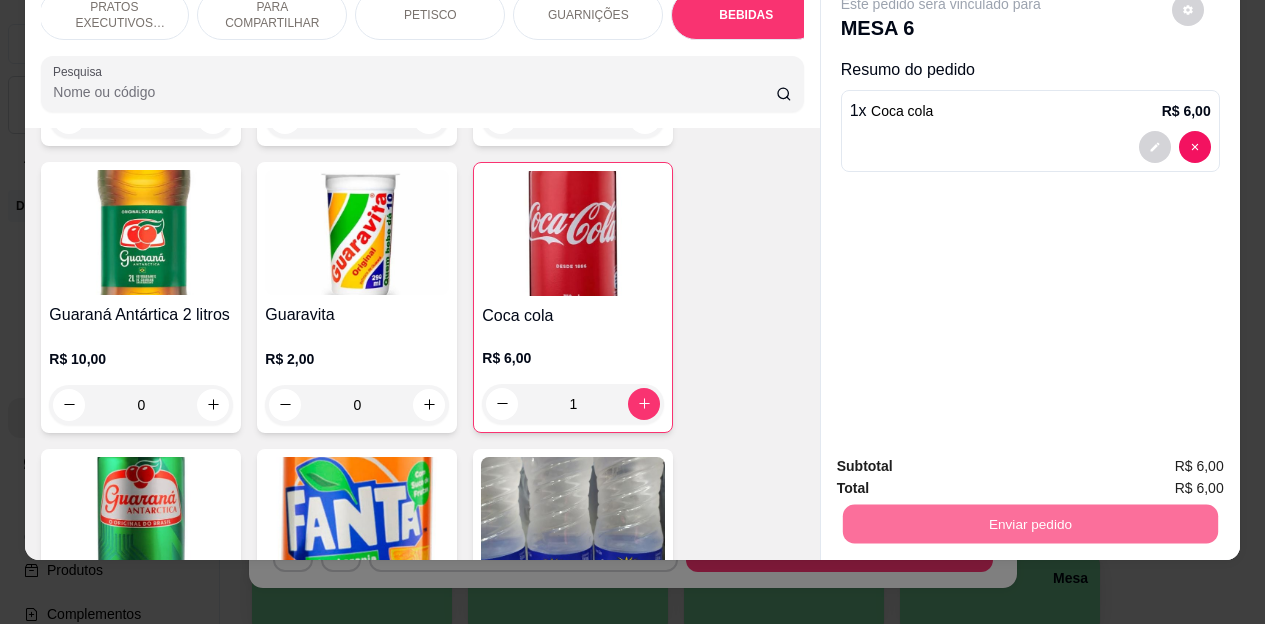 click on "Não registrar e enviar pedido" at bounding box center [964, 459] 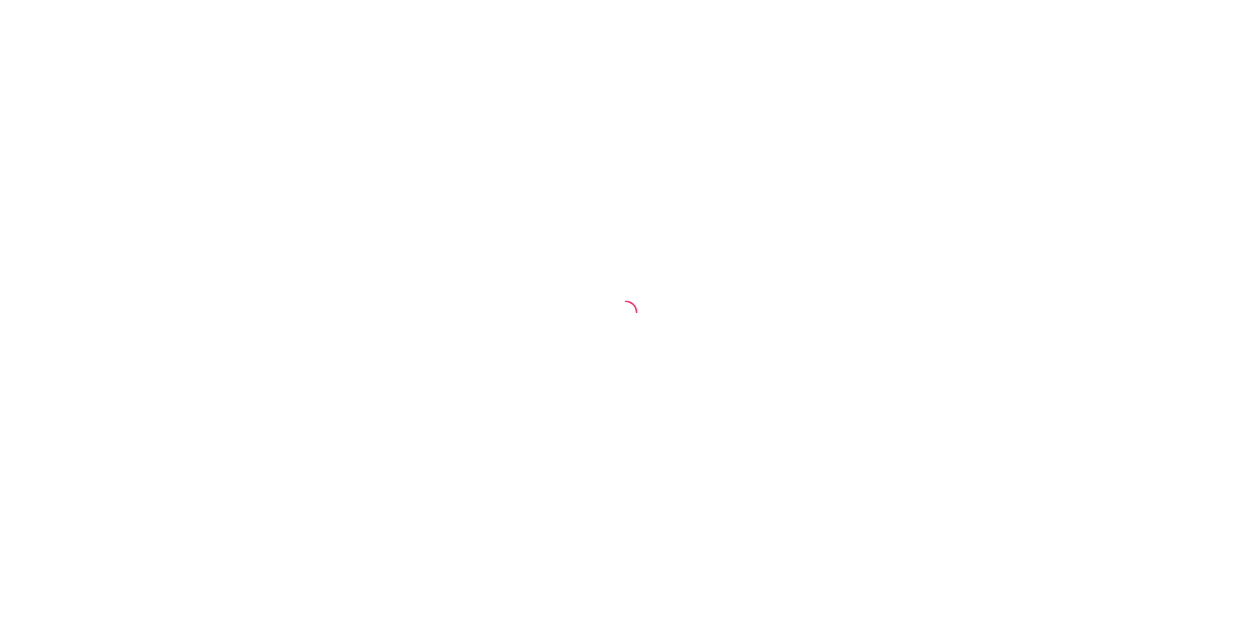 scroll, scrollTop: 0, scrollLeft: 0, axis: both 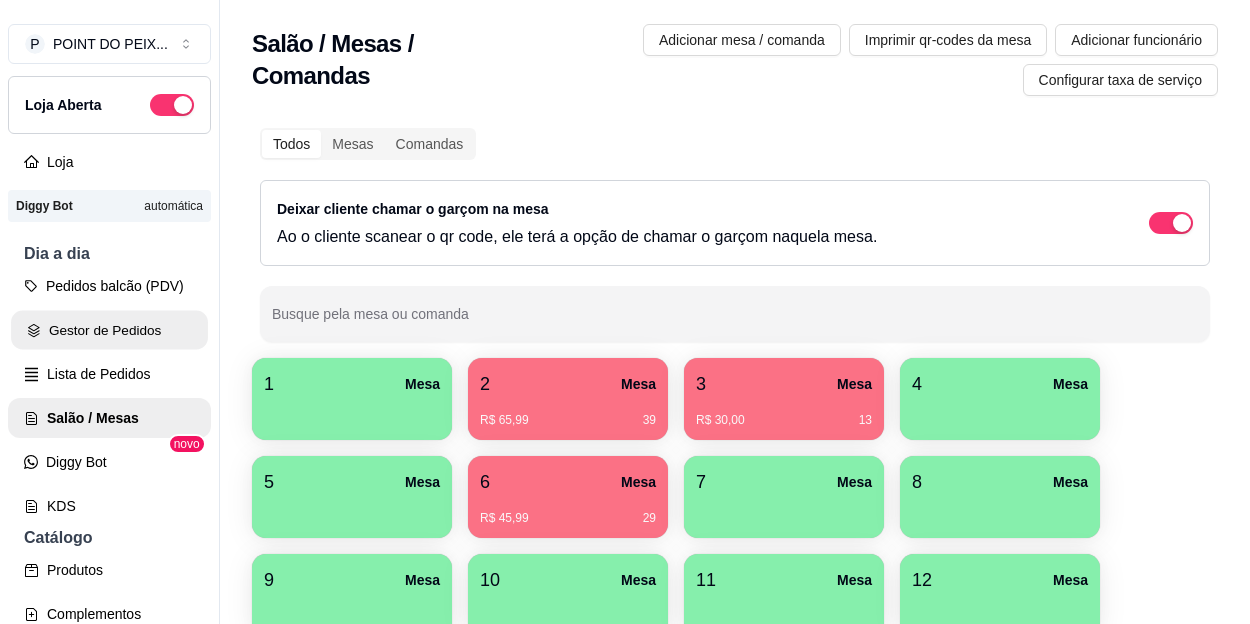 click on "Gestor de Pedidos" at bounding box center [109, 330] 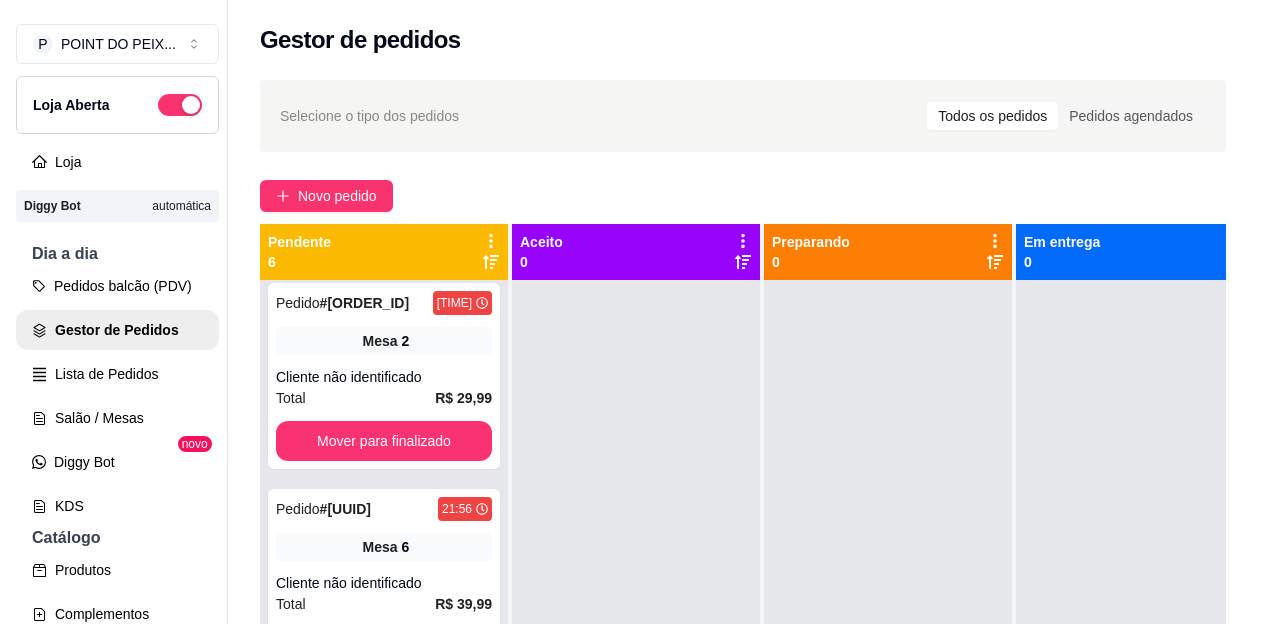 scroll, scrollTop: 0, scrollLeft: 0, axis: both 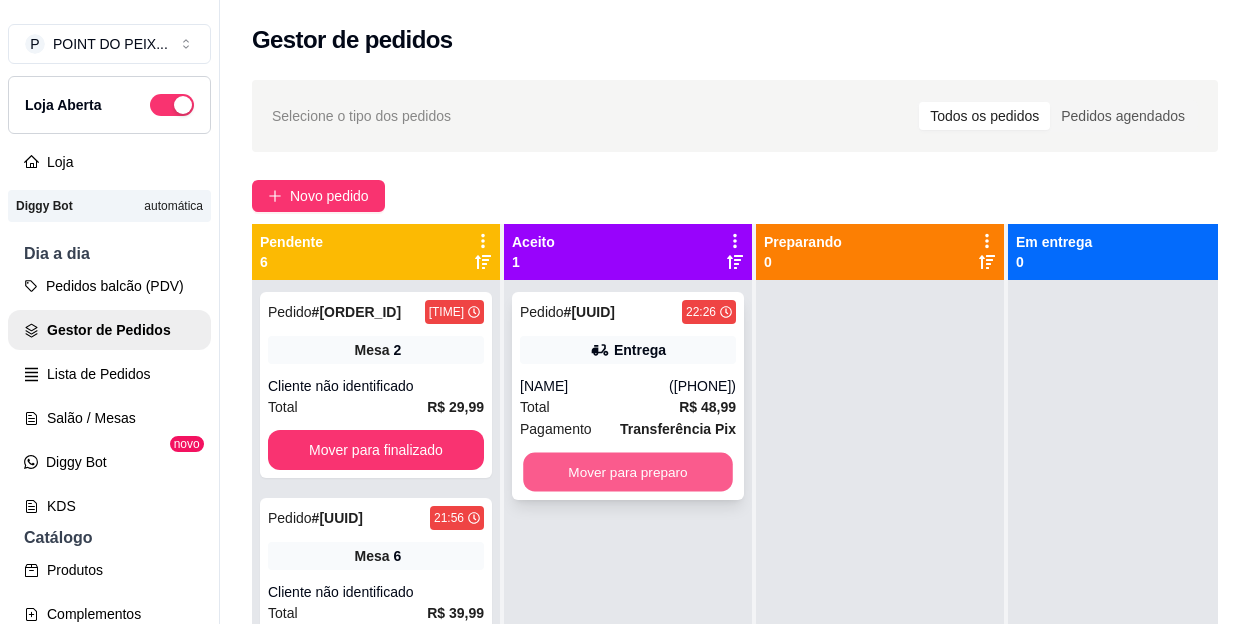 click on "Mover para preparo" at bounding box center [628, 472] 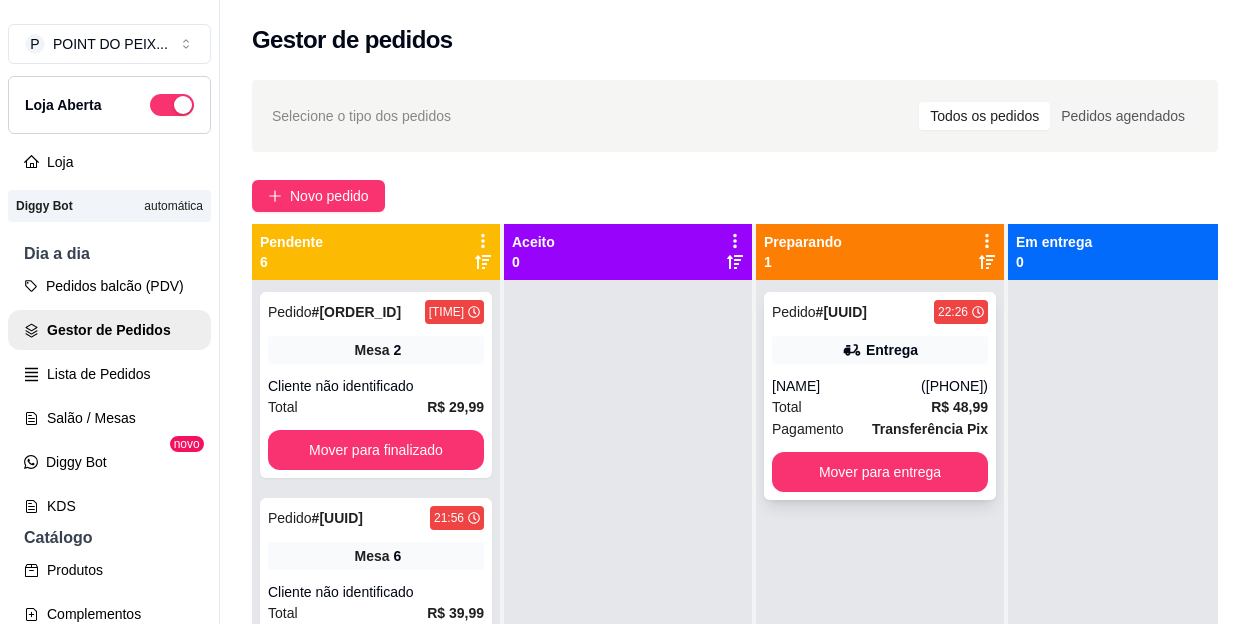 click on "Total R$ 48,99" at bounding box center [880, 407] 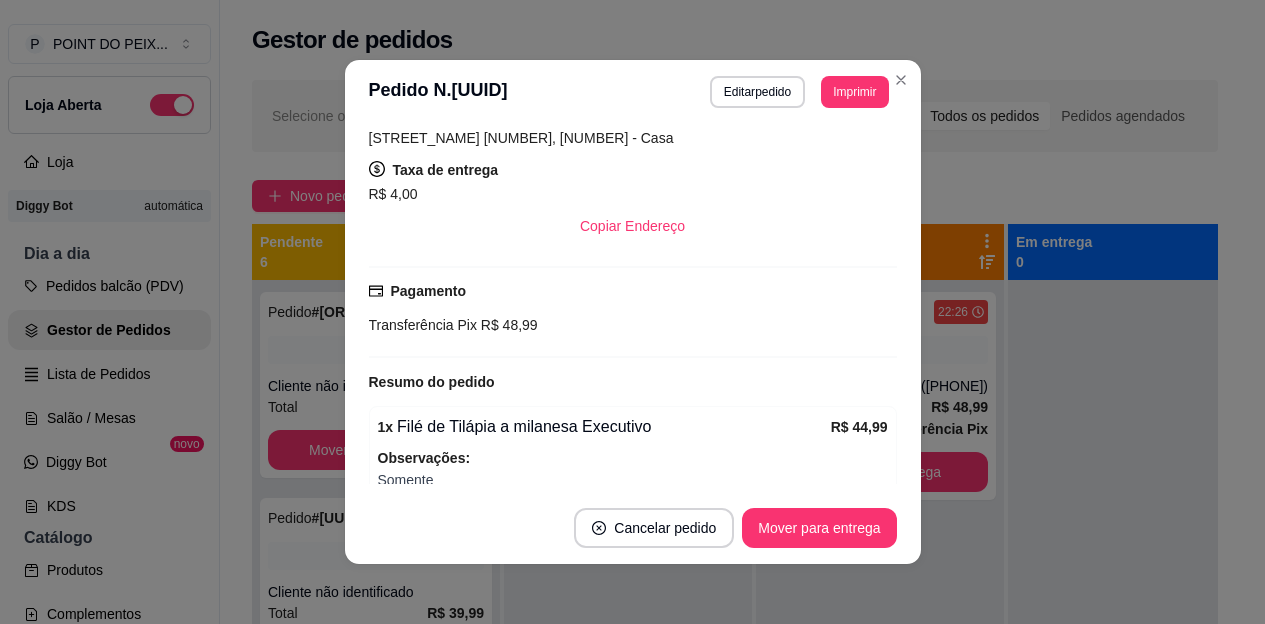 scroll, scrollTop: 477, scrollLeft: 0, axis: vertical 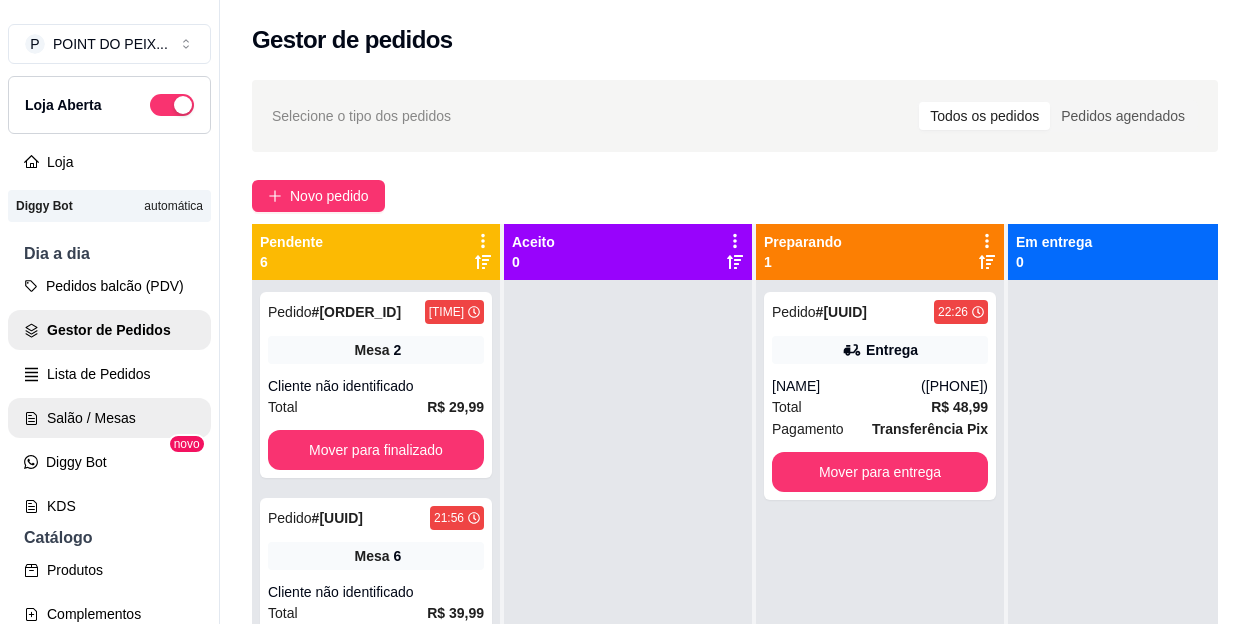 click on "Salão / Mesas" at bounding box center (109, 418) 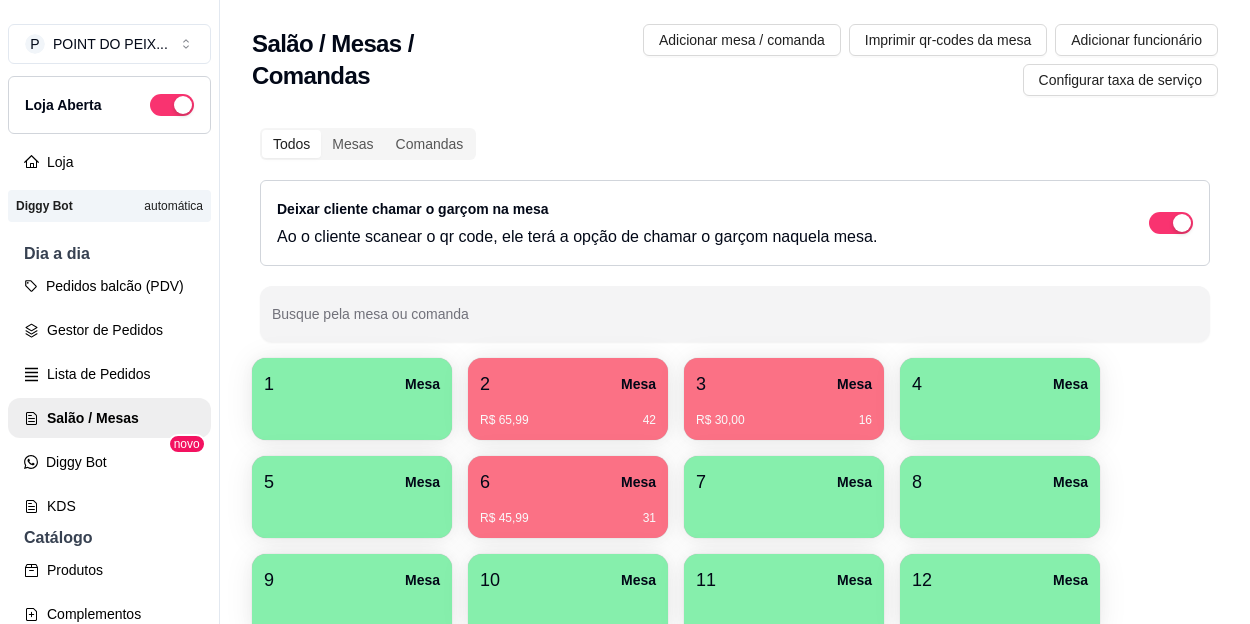 click on "5 Mesa" at bounding box center [352, 482] 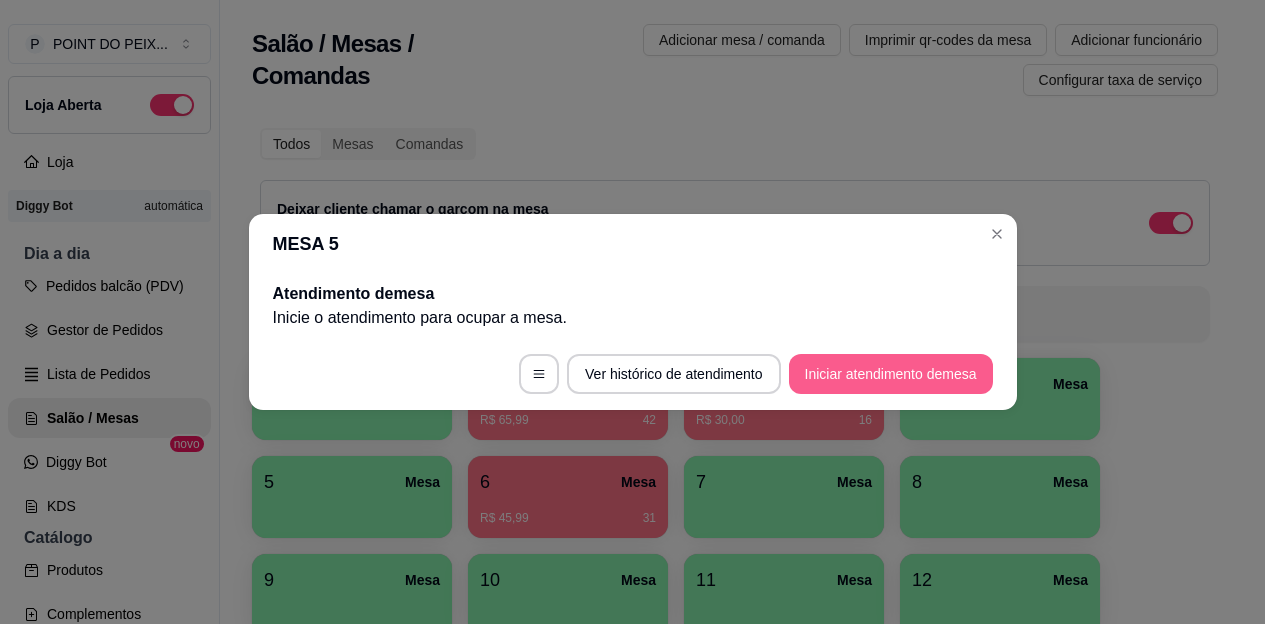 click on "Iniciar atendimento de  mesa" at bounding box center (891, 374) 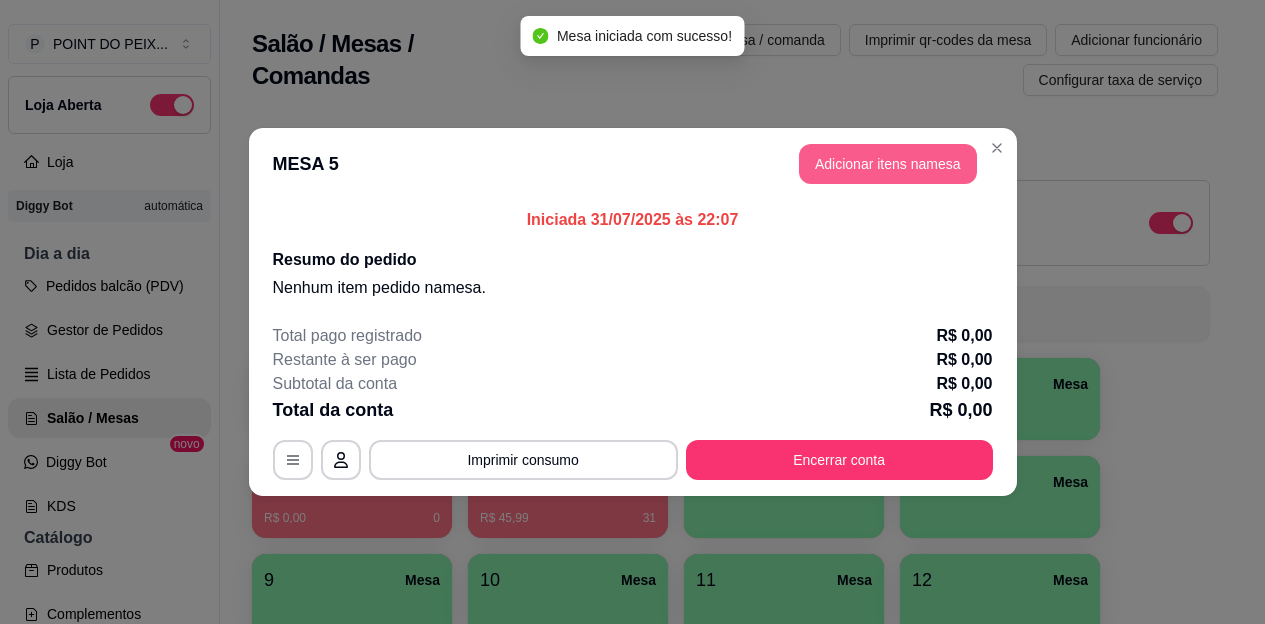 click on "Adicionar itens na  mesa" at bounding box center [888, 164] 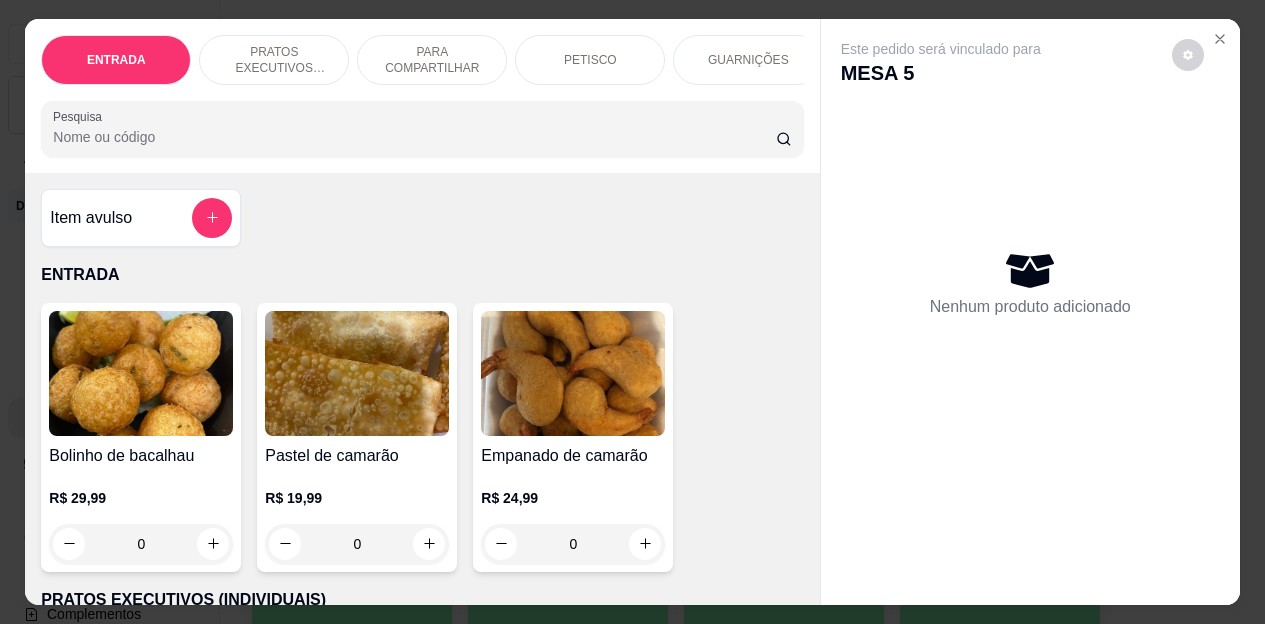 click on "PETISCO" at bounding box center (590, 60) 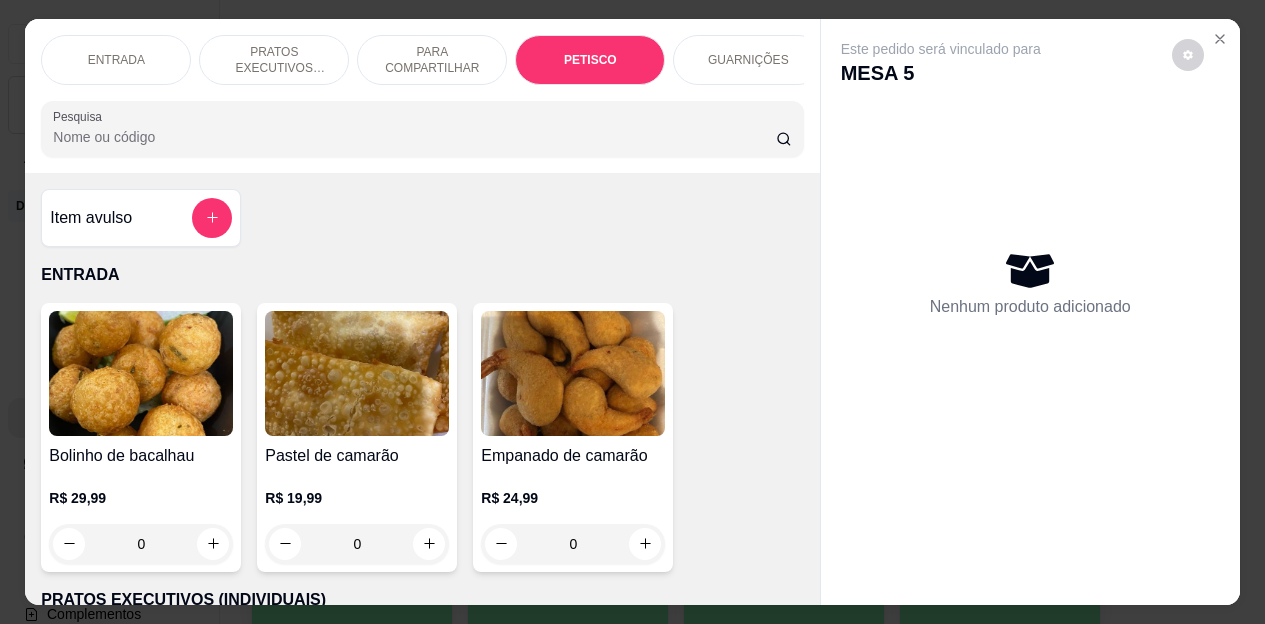 scroll, scrollTop: 2658, scrollLeft: 0, axis: vertical 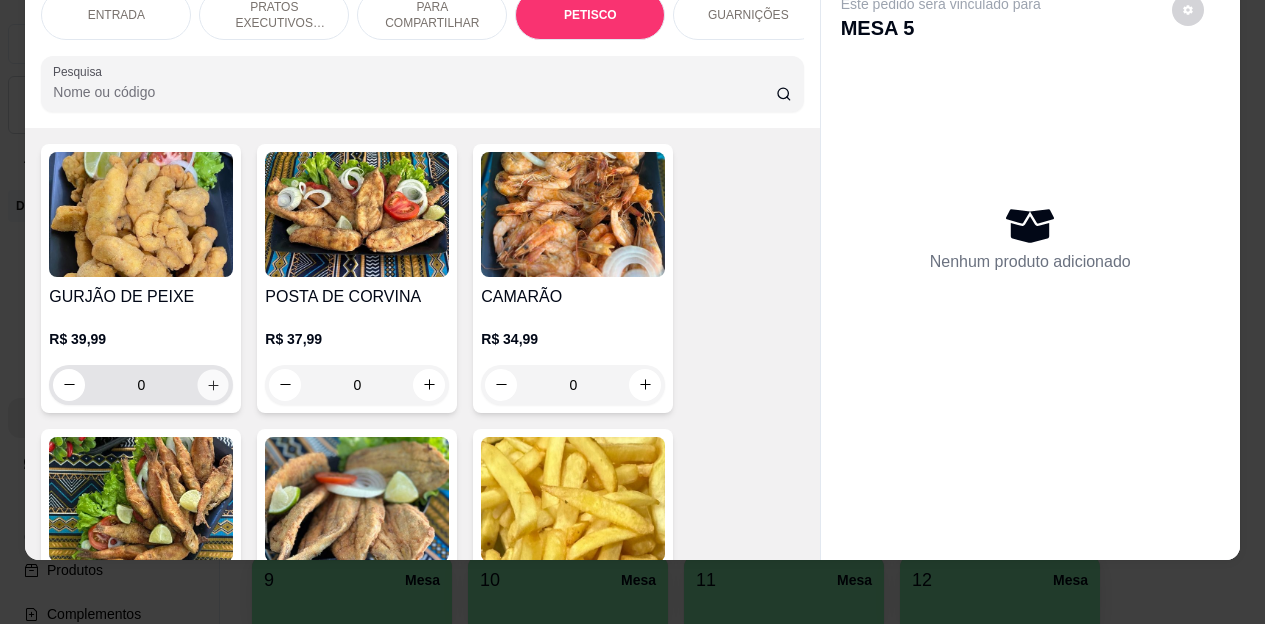 click 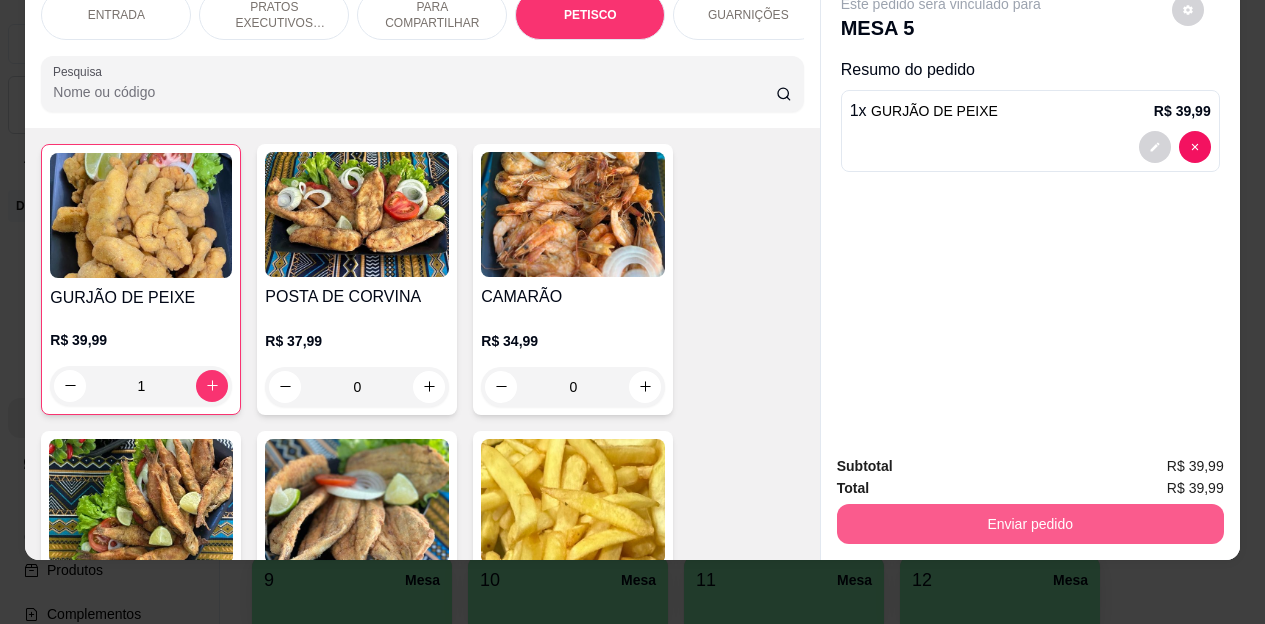 click on "Enviar pedido" at bounding box center (1030, 524) 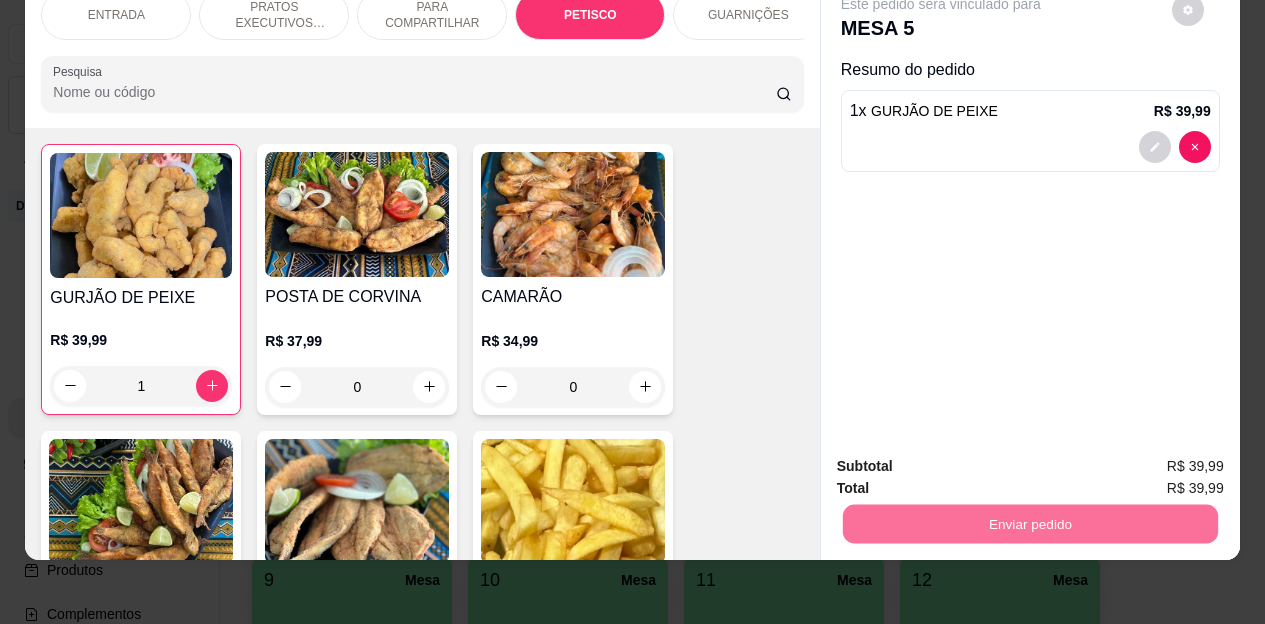 click on "Não registrar e enviar pedido" at bounding box center (964, 460) 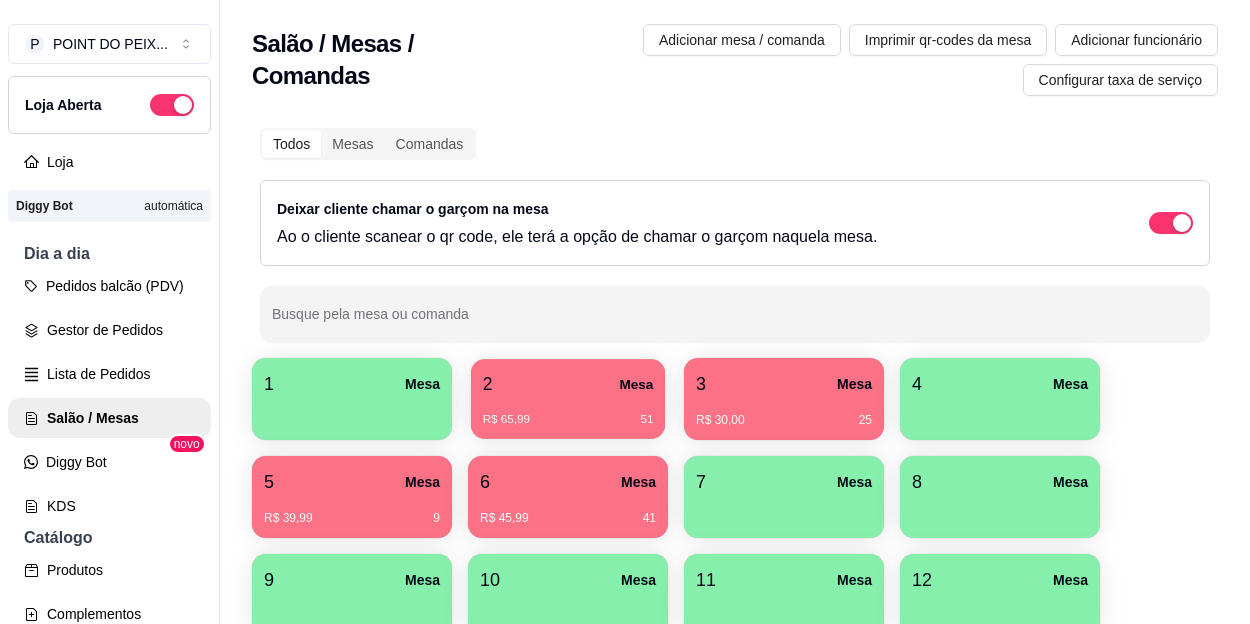 click on "2 Mesa R$ 65,99 51" at bounding box center (568, 412) 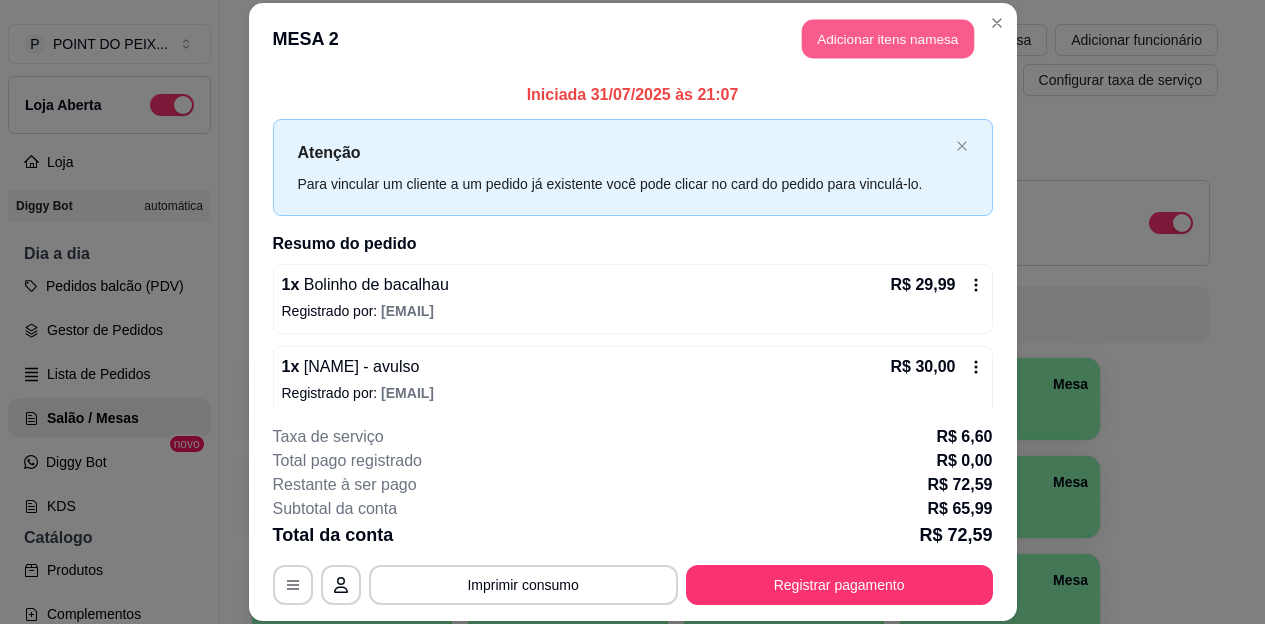 click on "Adicionar itens na  mesa" at bounding box center [888, 39] 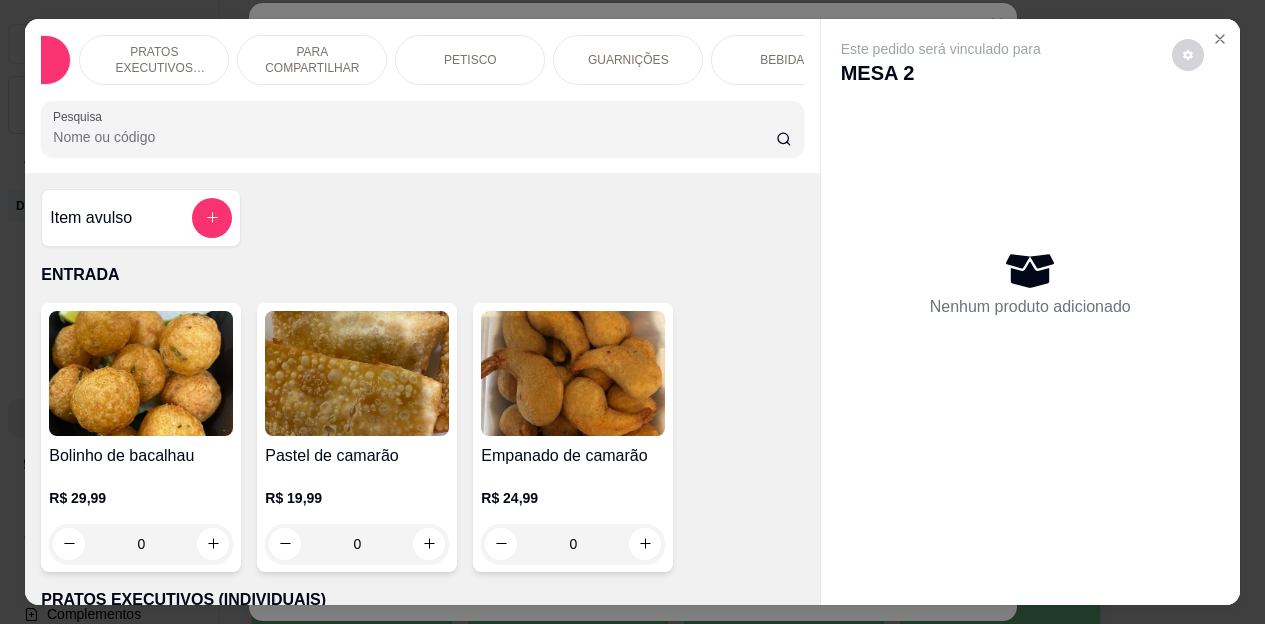 click on "ENTRADA  PRATOS EXECUTIVOS (INDIVIDUAIS) PARA COMPARTILHAR PETISCO  GUARNIÇÕES BEBIDAS Sobremesa  Pesquisa" at bounding box center [422, 96] 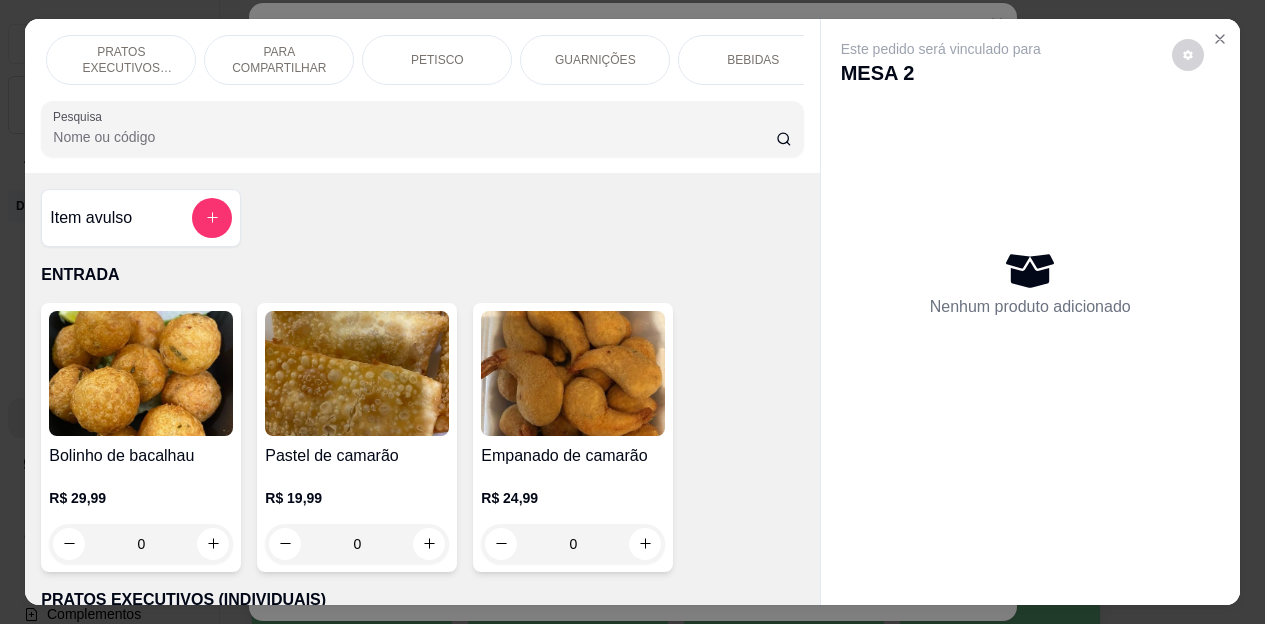 scroll, scrollTop: 0, scrollLeft: 160, axis: horizontal 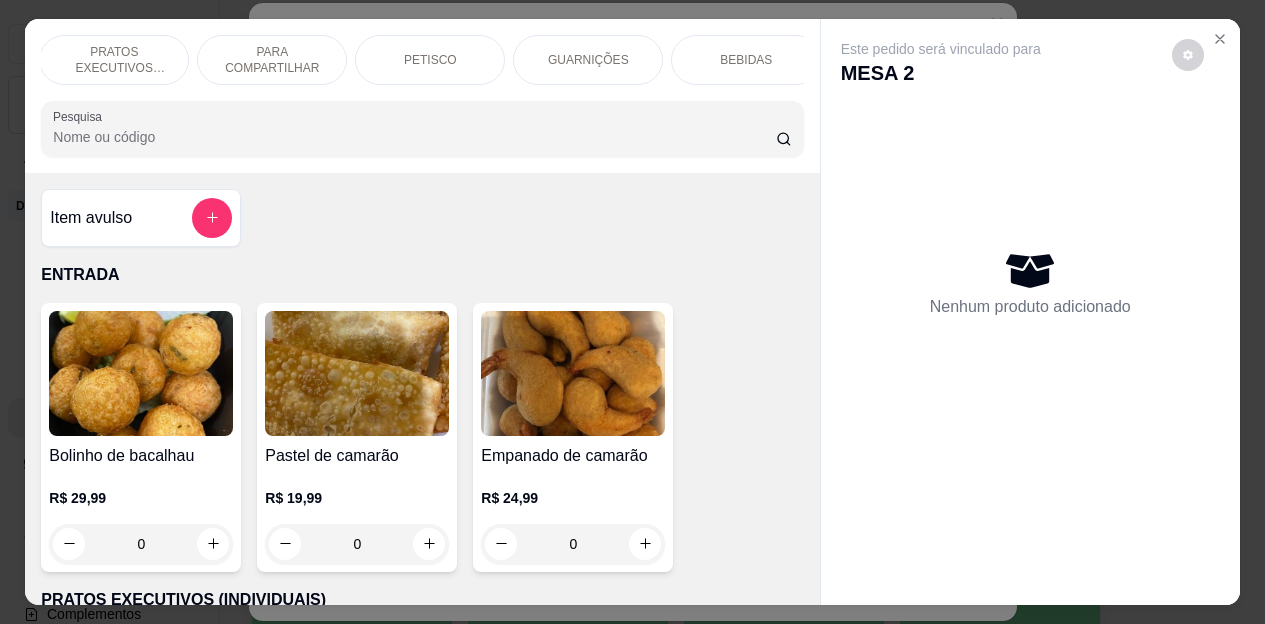 click on "BEBIDAS" at bounding box center (746, 60) 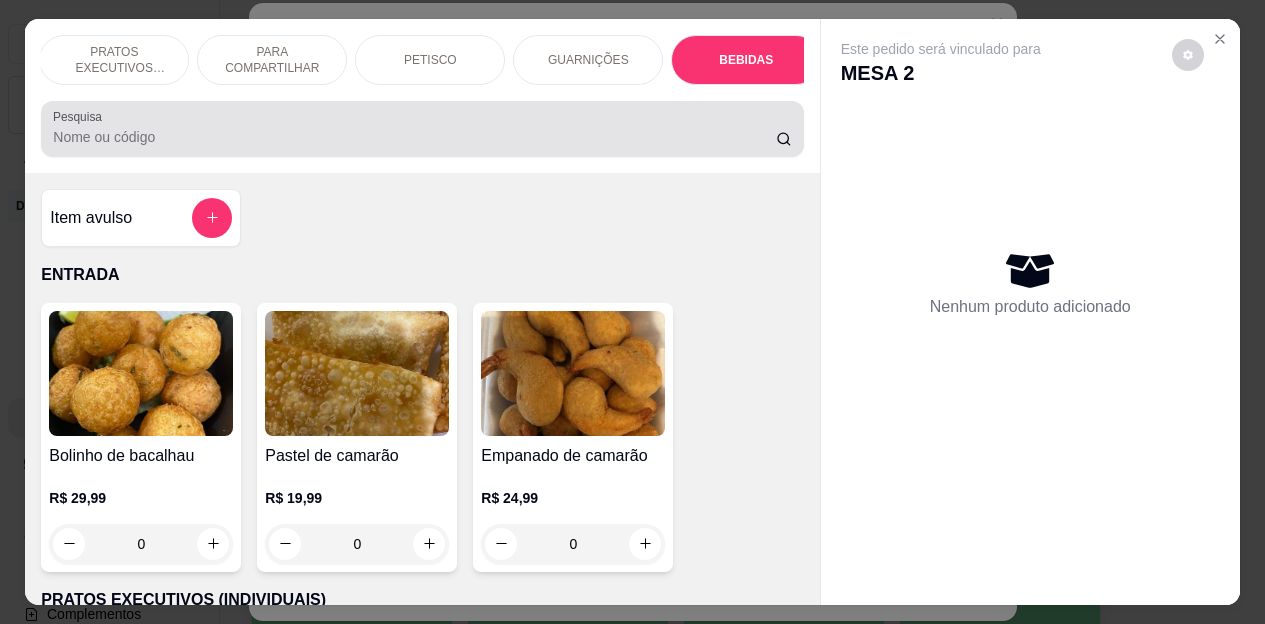scroll, scrollTop: 4472, scrollLeft: 0, axis: vertical 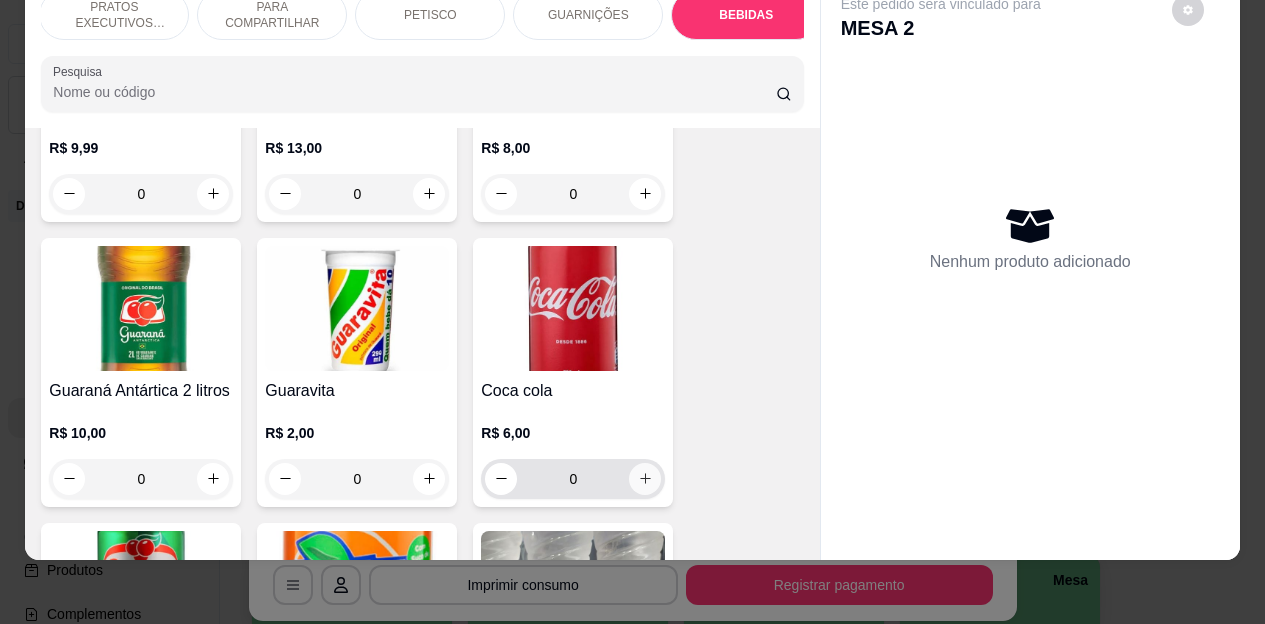click 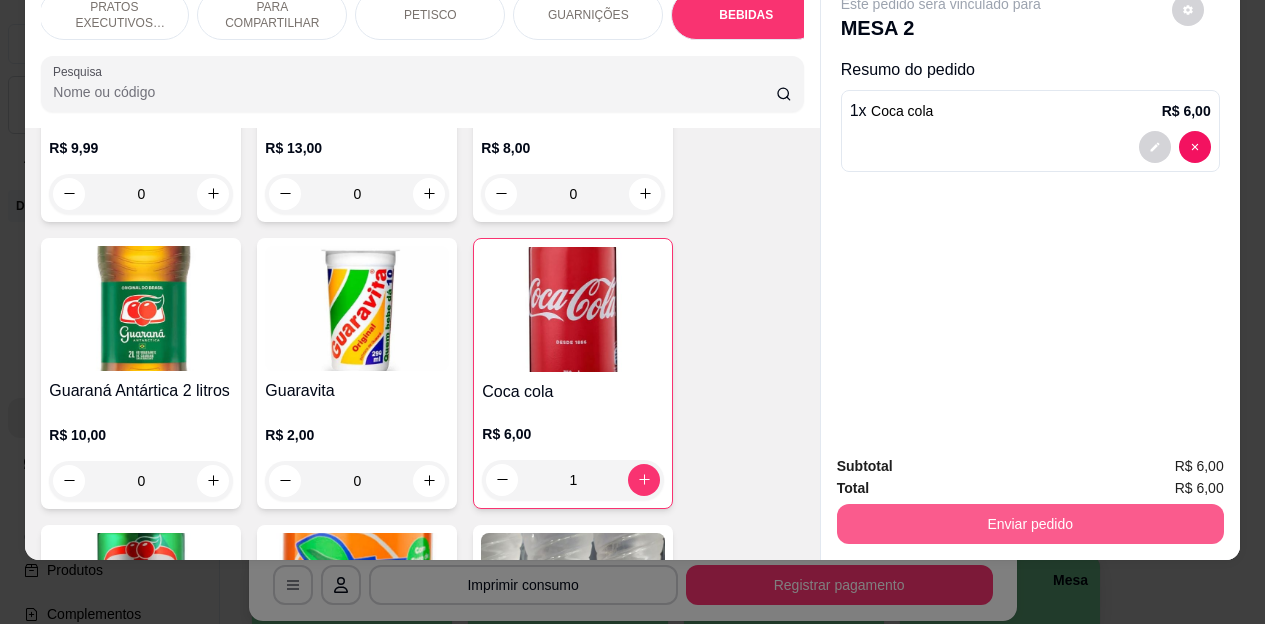 click on "Enviar pedido" at bounding box center (1030, 524) 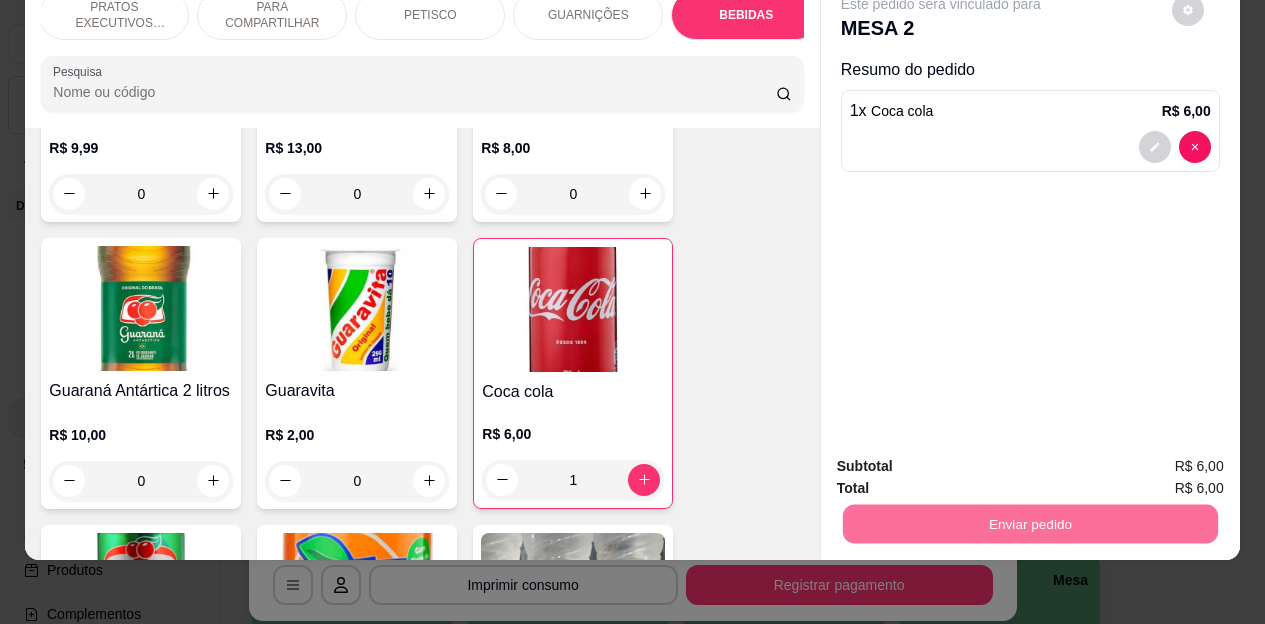 click on "Não registrar e enviar pedido" at bounding box center [964, 459] 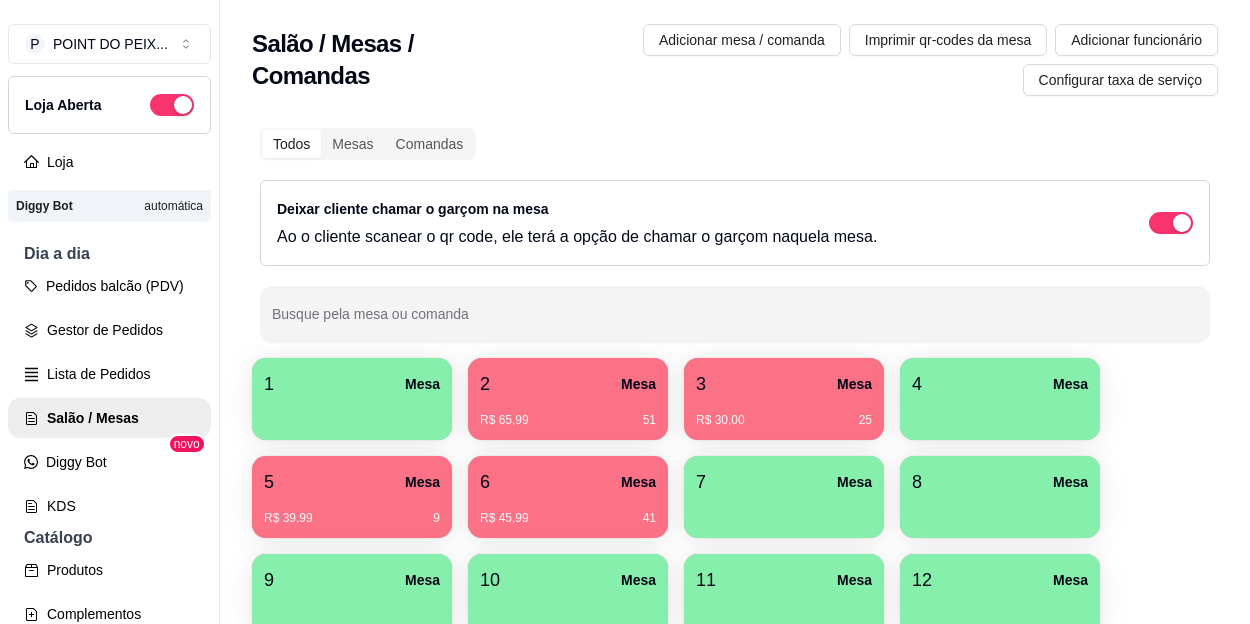 click on "2 Mesa R$ 65,99 51" at bounding box center [568, 399] 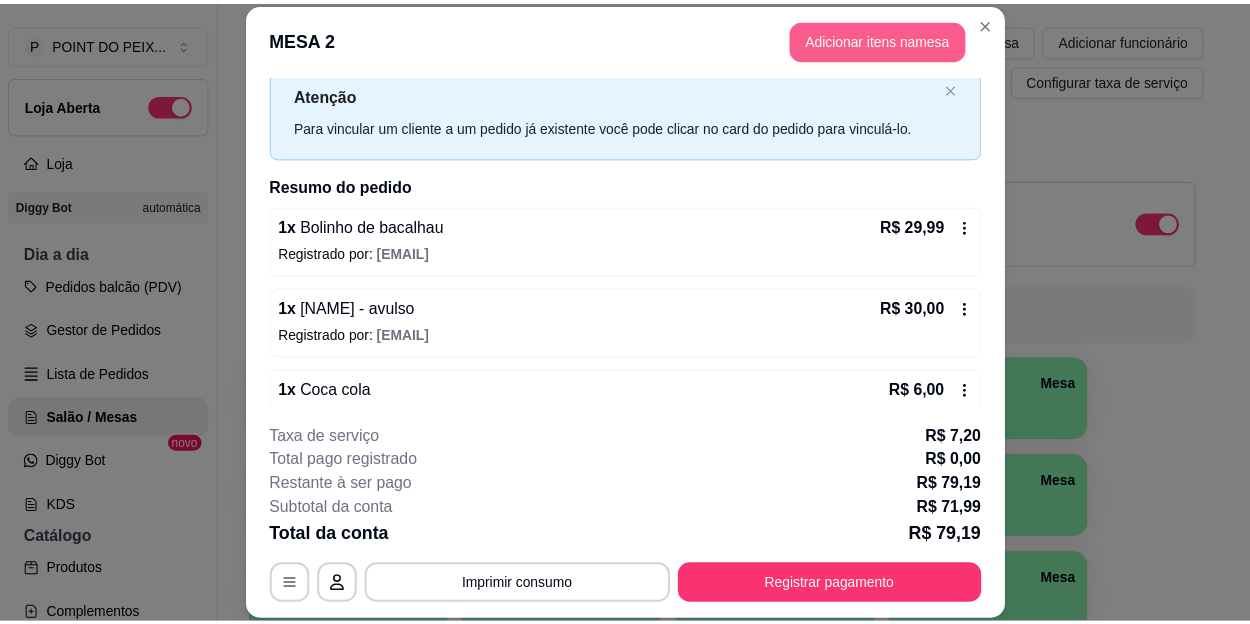 scroll, scrollTop: 0, scrollLeft: 0, axis: both 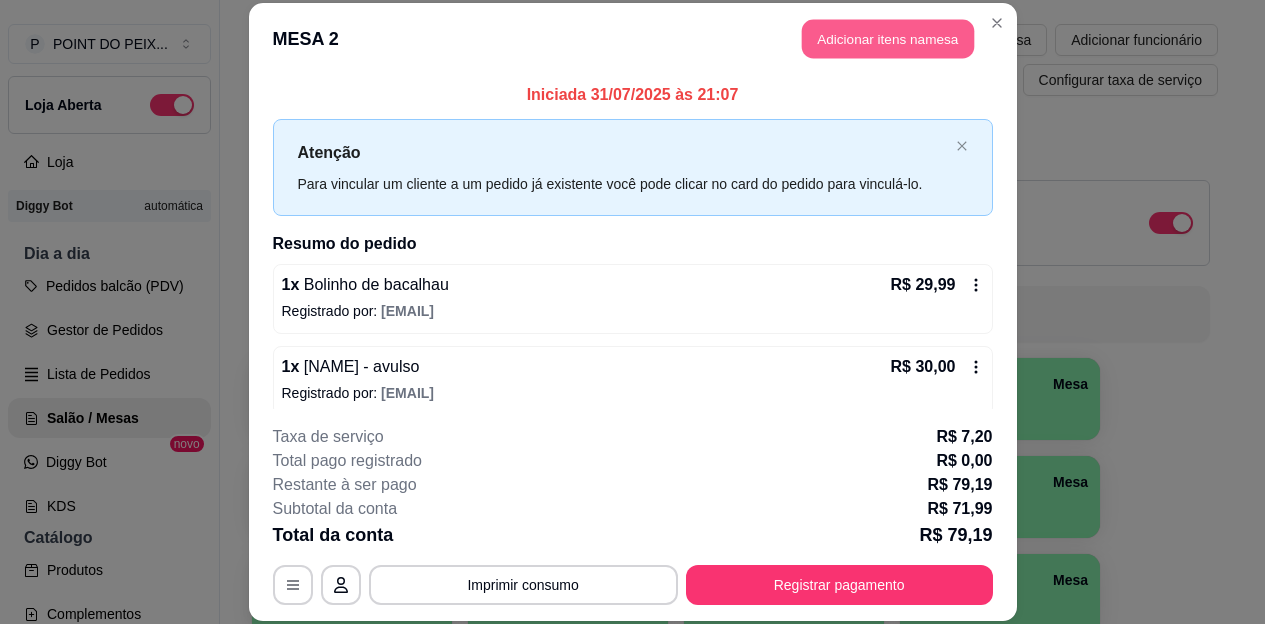 click on "Adicionar itens na  mesa" at bounding box center [888, 39] 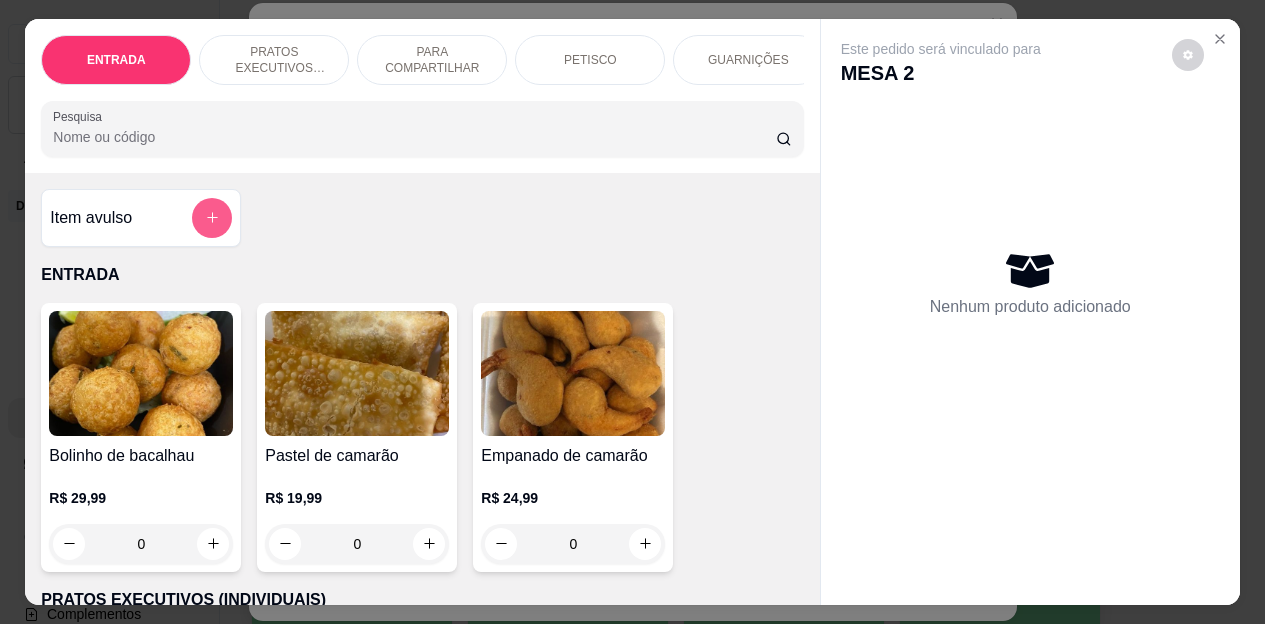click at bounding box center (212, 218) 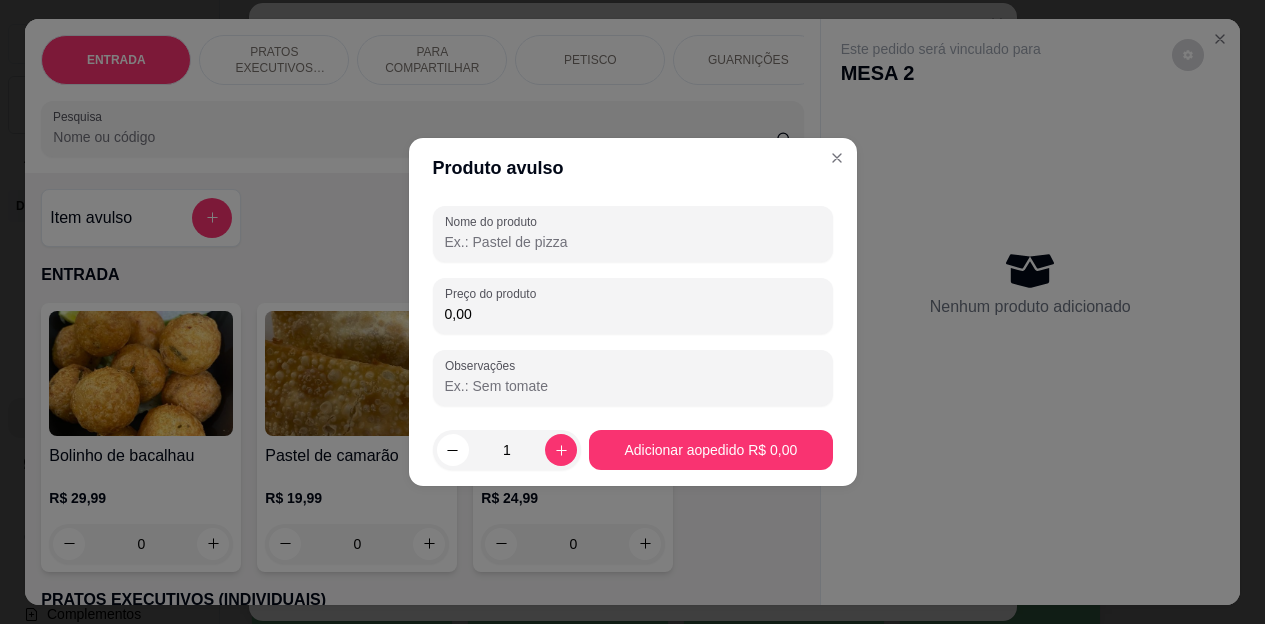 click on "Nome do produto" at bounding box center (633, 242) 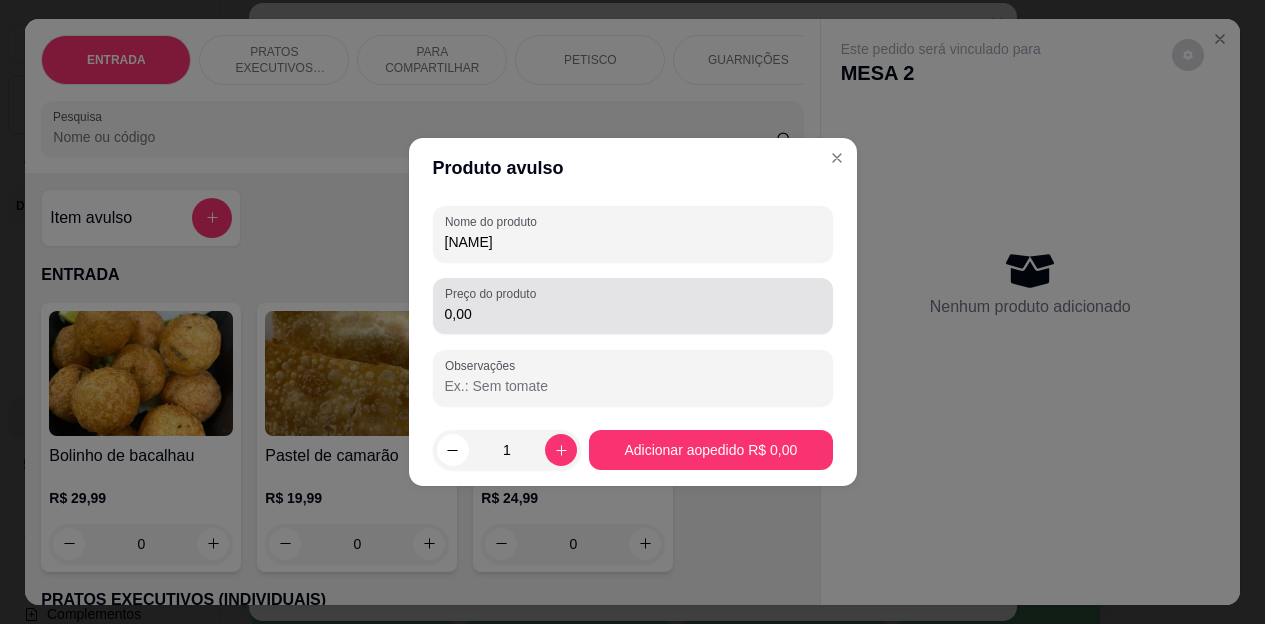 click on "0,00" at bounding box center [633, 314] 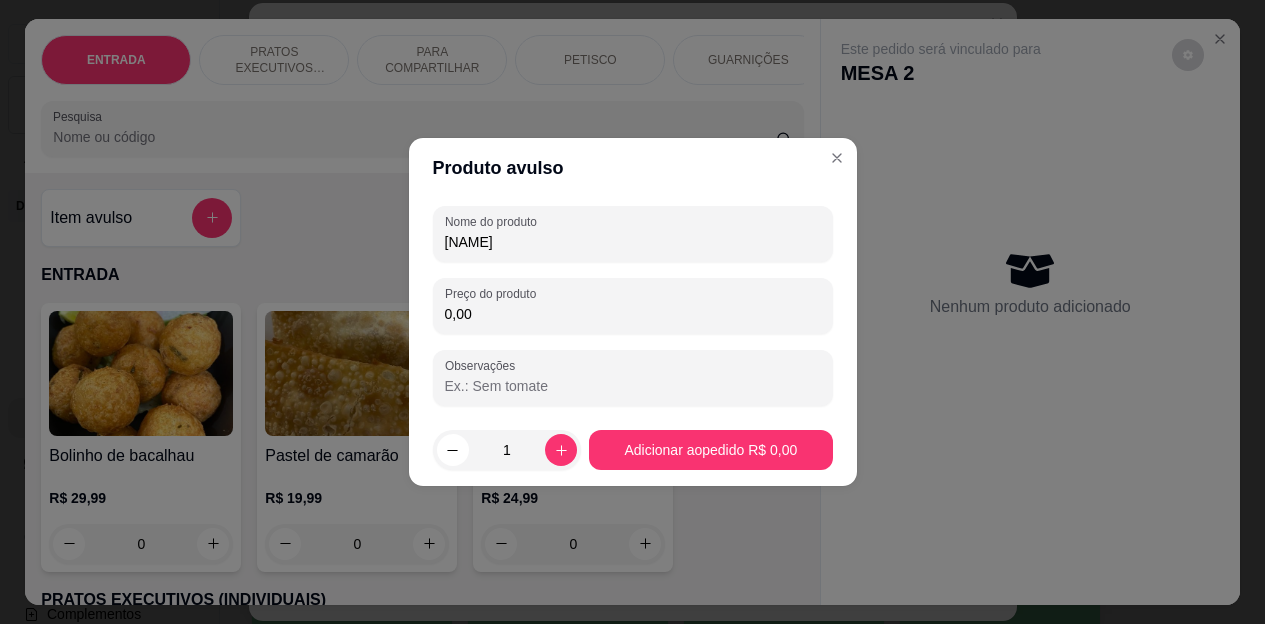 click on "[NAME]" at bounding box center [633, 242] 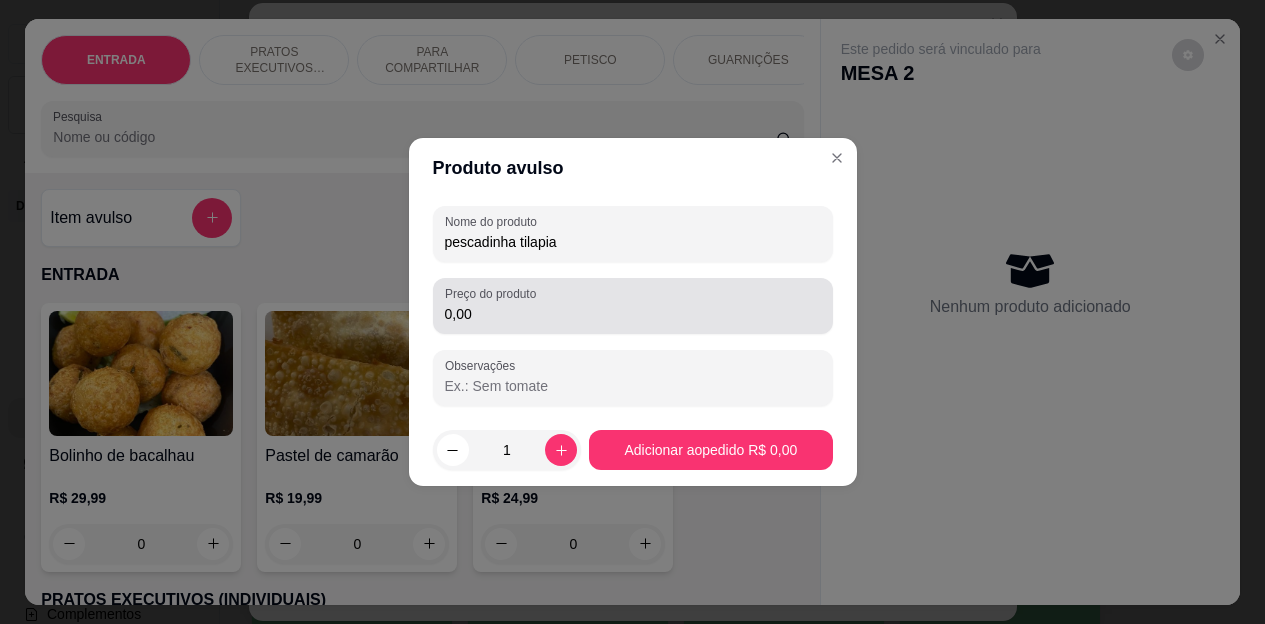 type on "pescadinha tilapia" 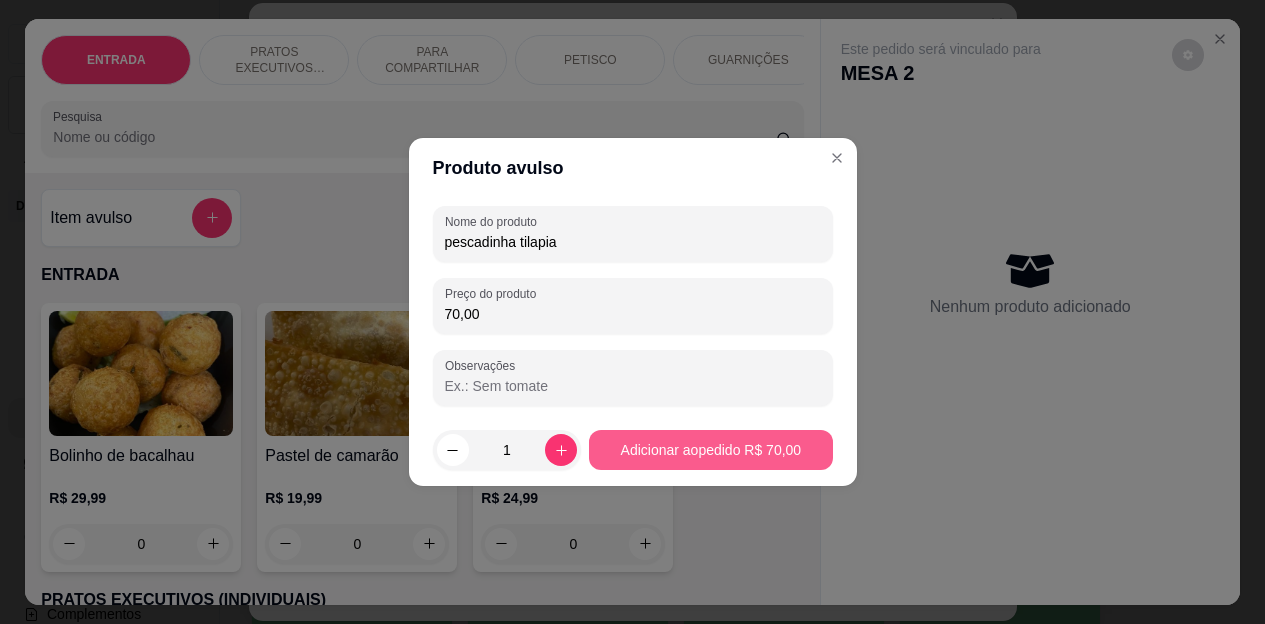 type on "70,00" 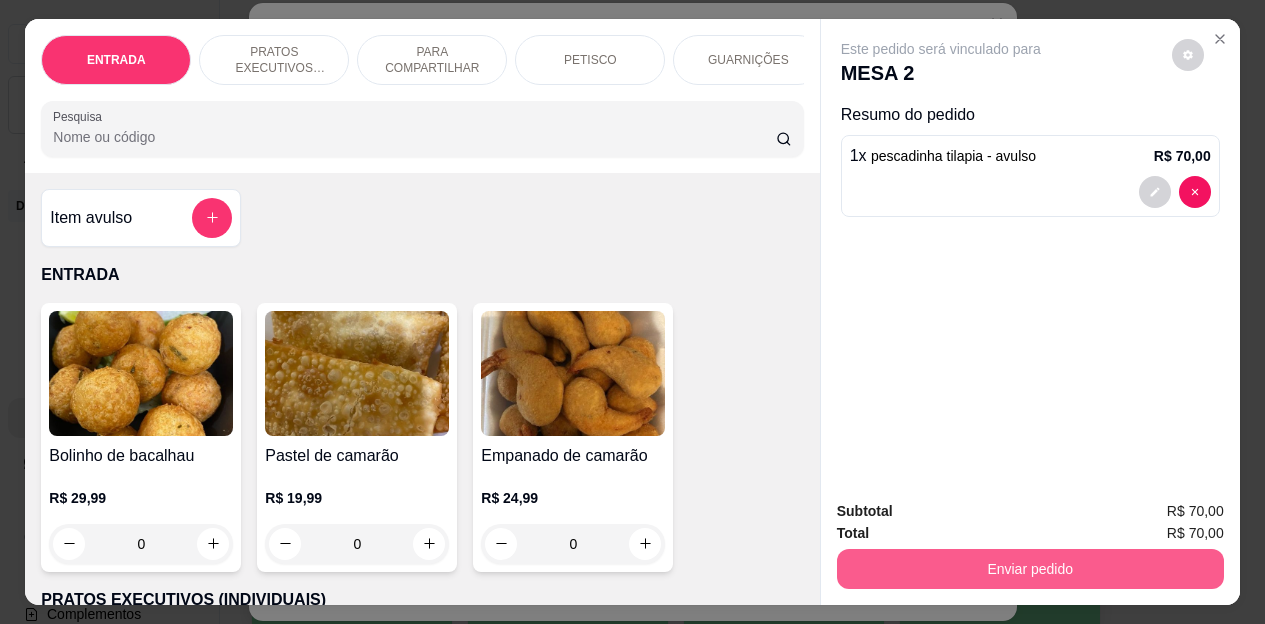 click on "Enviar pedido" at bounding box center [1030, 569] 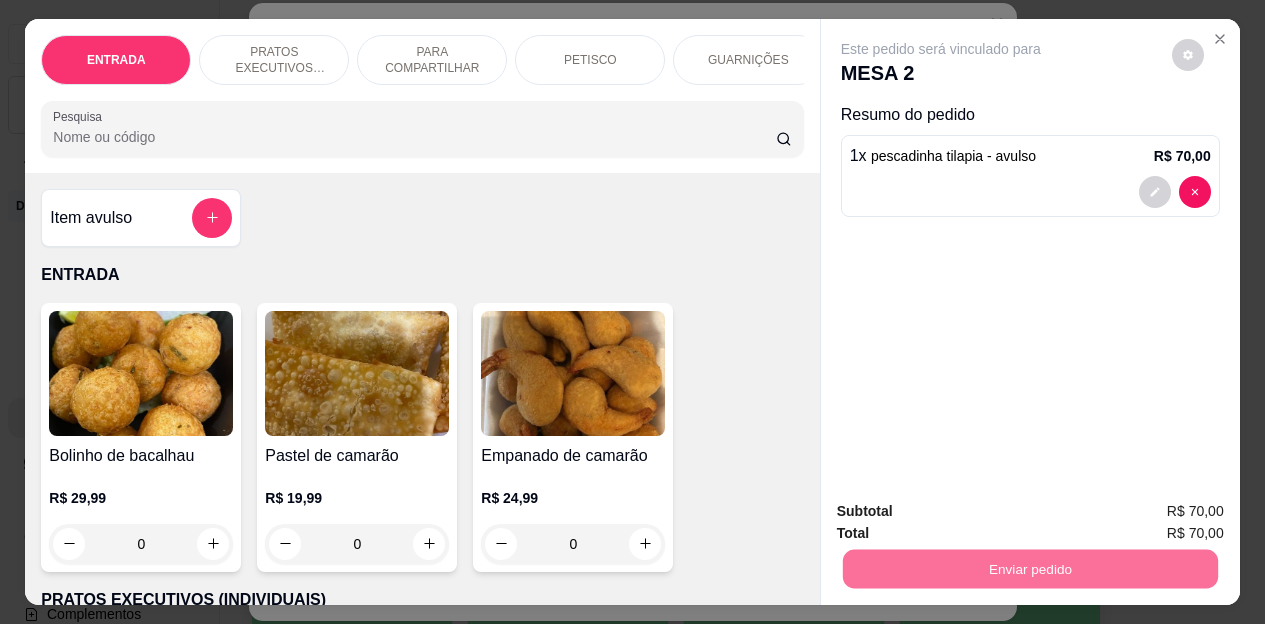 click on "Não registrar e enviar pedido" at bounding box center (964, 513) 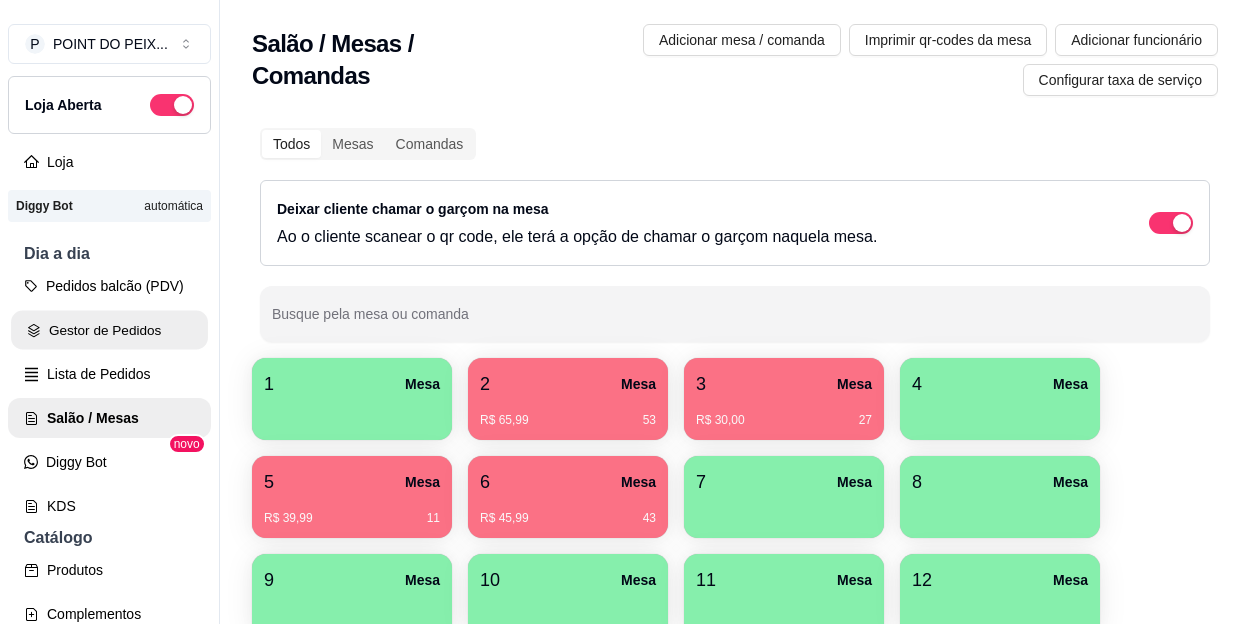 click on "Gestor de Pedidos" at bounding box center [109, 330] 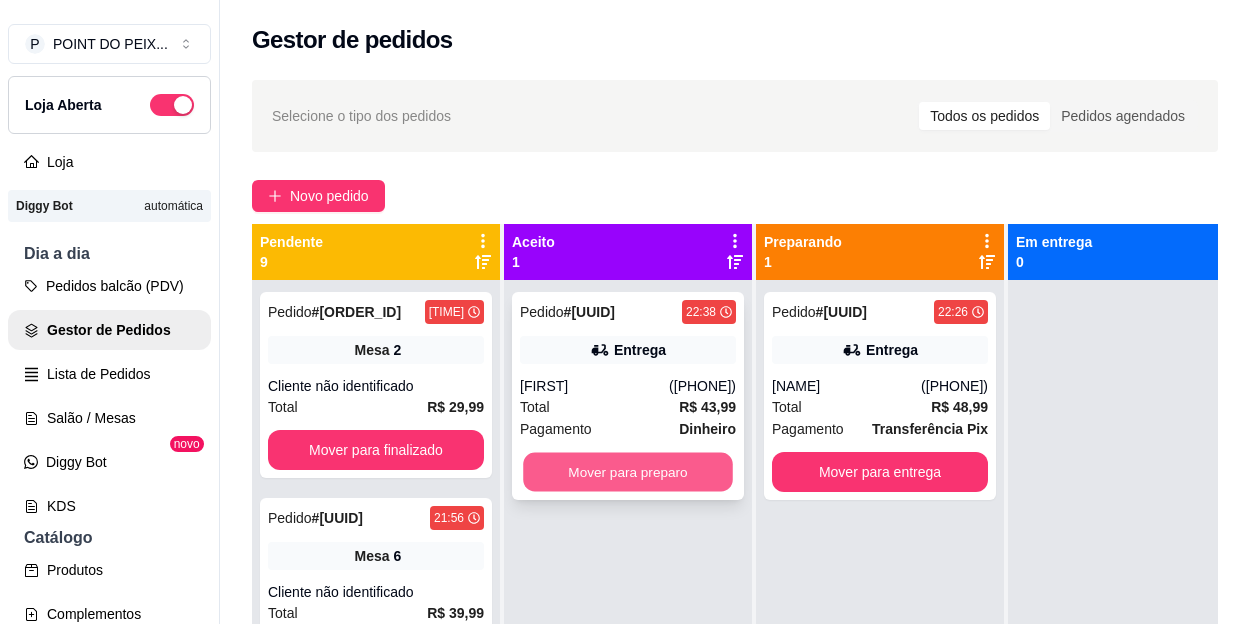click on "Mover para preparo" at bounding box center [628, 472] 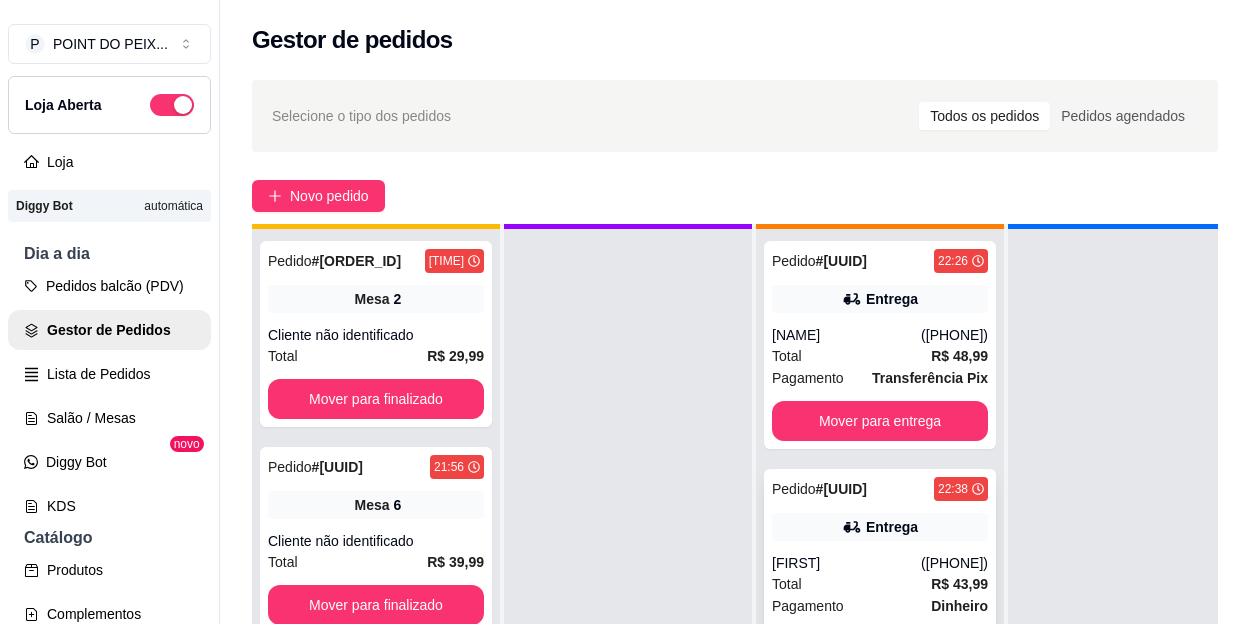 scroll, scrollTop: 71, scrollLeft: 0, axis: vertical 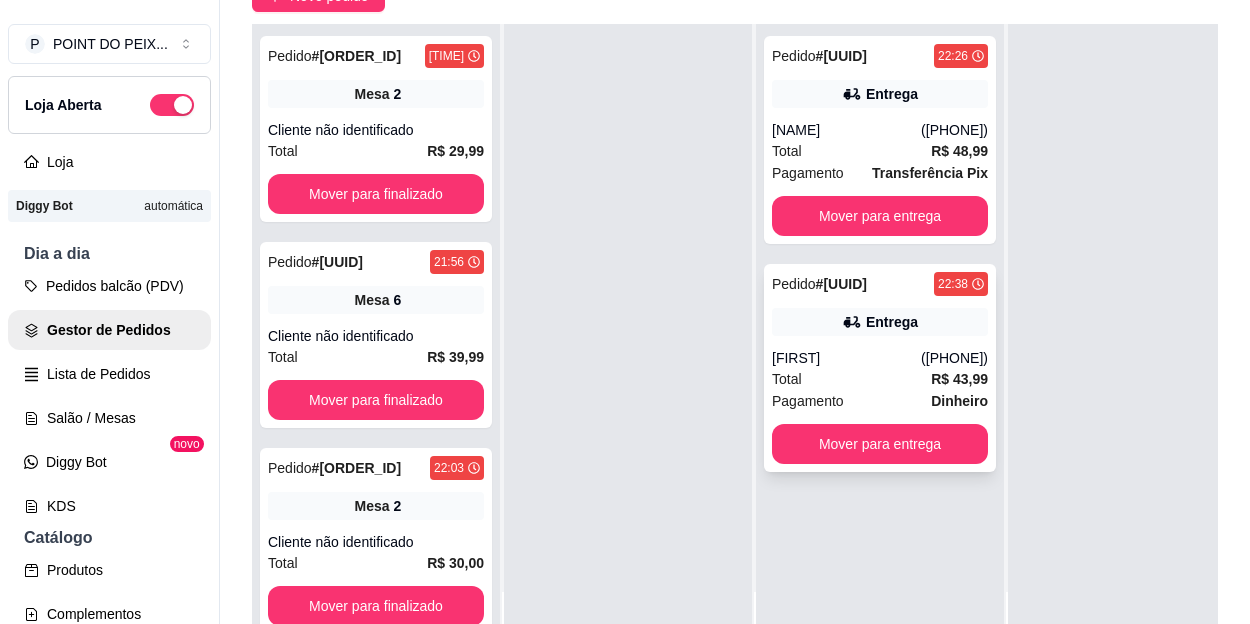 click on "Total R$ 43,99" at bounding box center [880, 379] 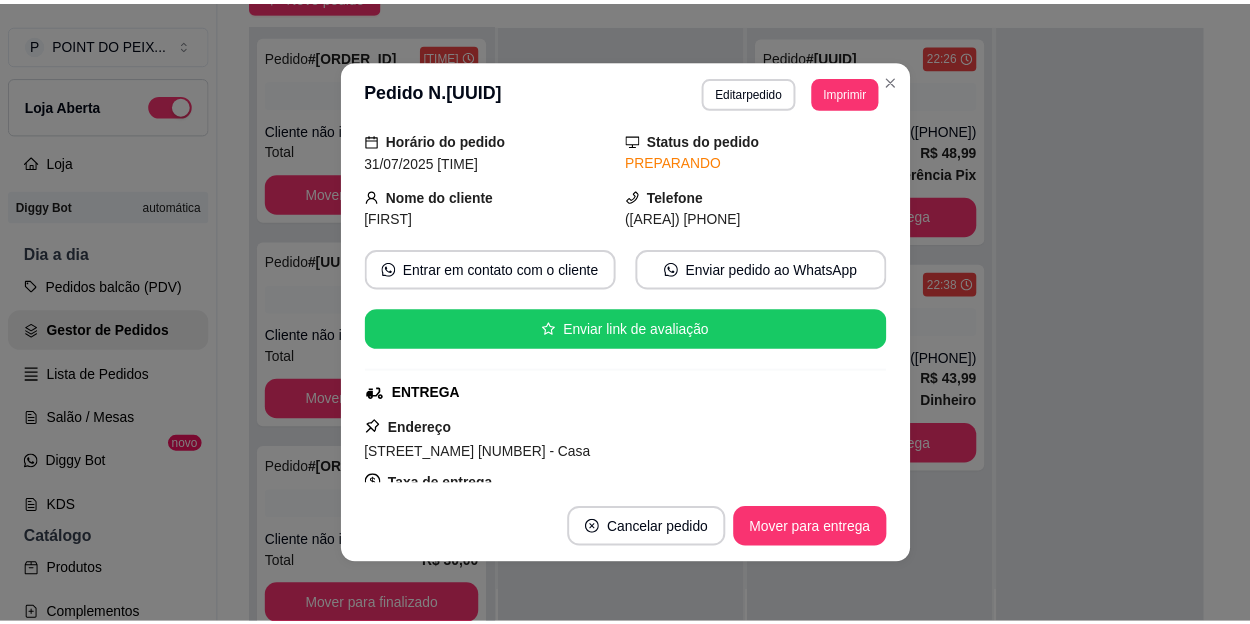 scroll, scrollTop: 0, scrollLeft: 0, axis: both 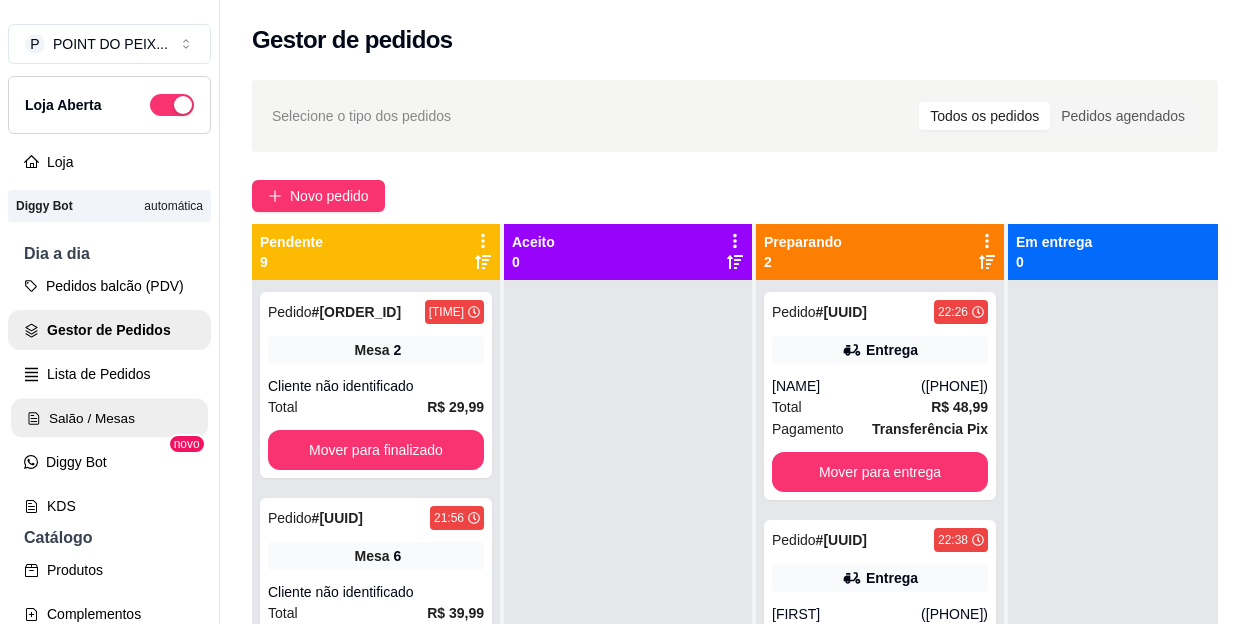 click on "Salão / Mesas" at bounding box center [109, 418] 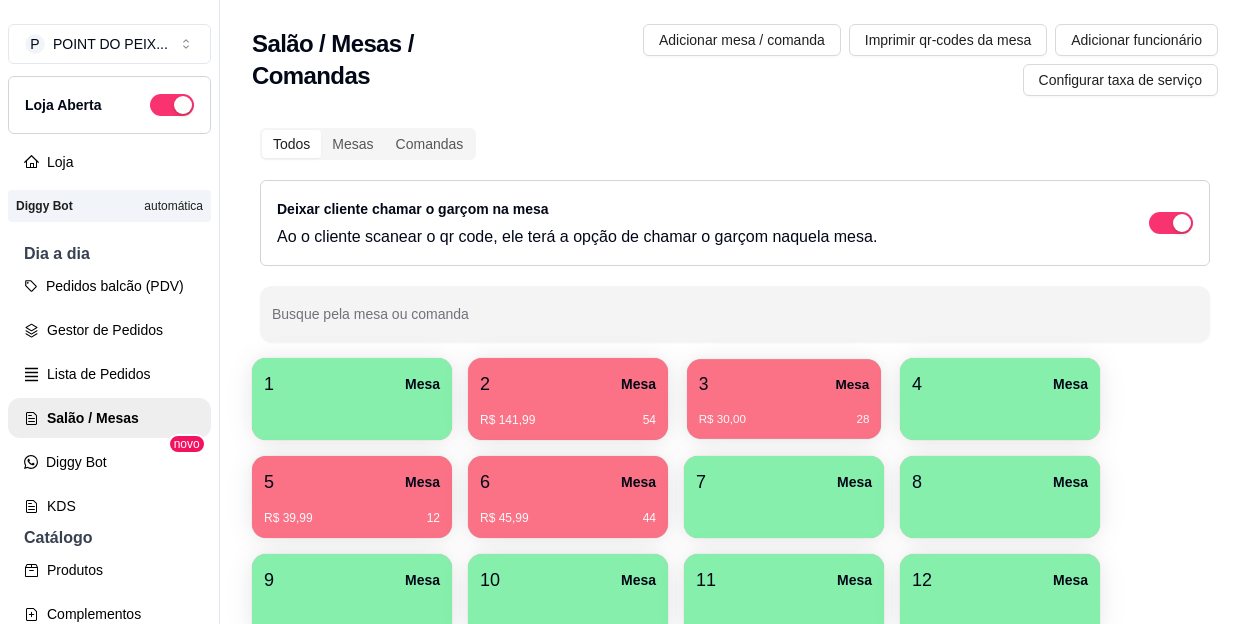 click on "R$ 30,00 28" at bounding box center (784, 412) 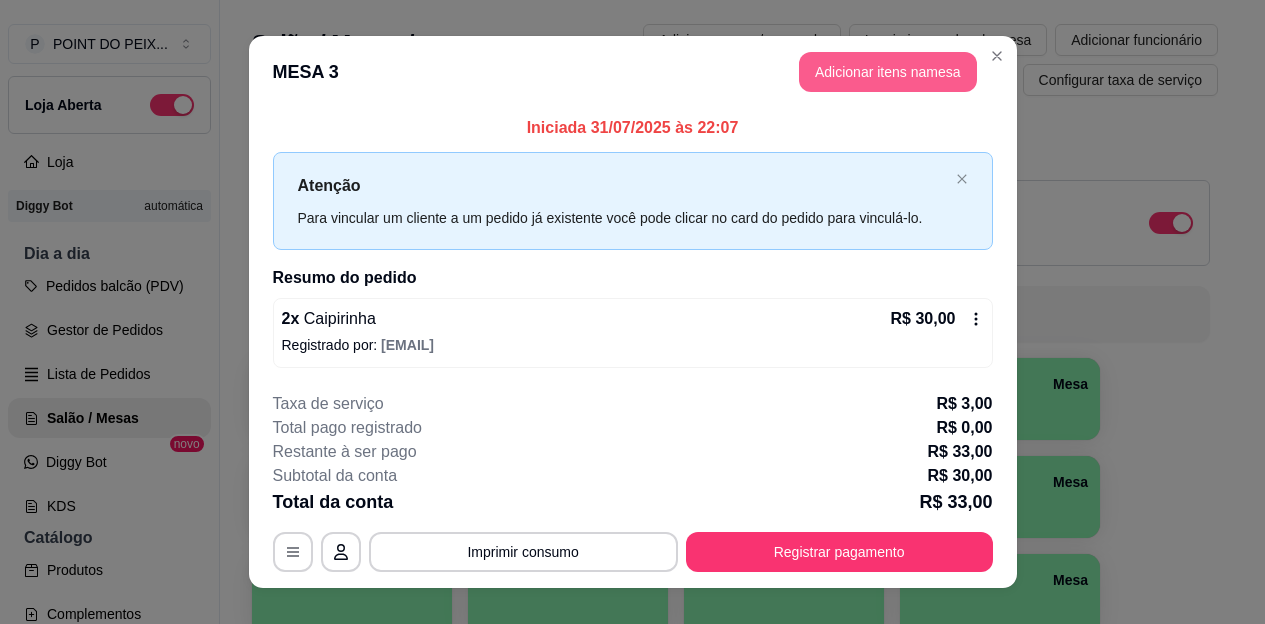 click on "Adicionar itens na  mesa" at bounding box center [888, 72] 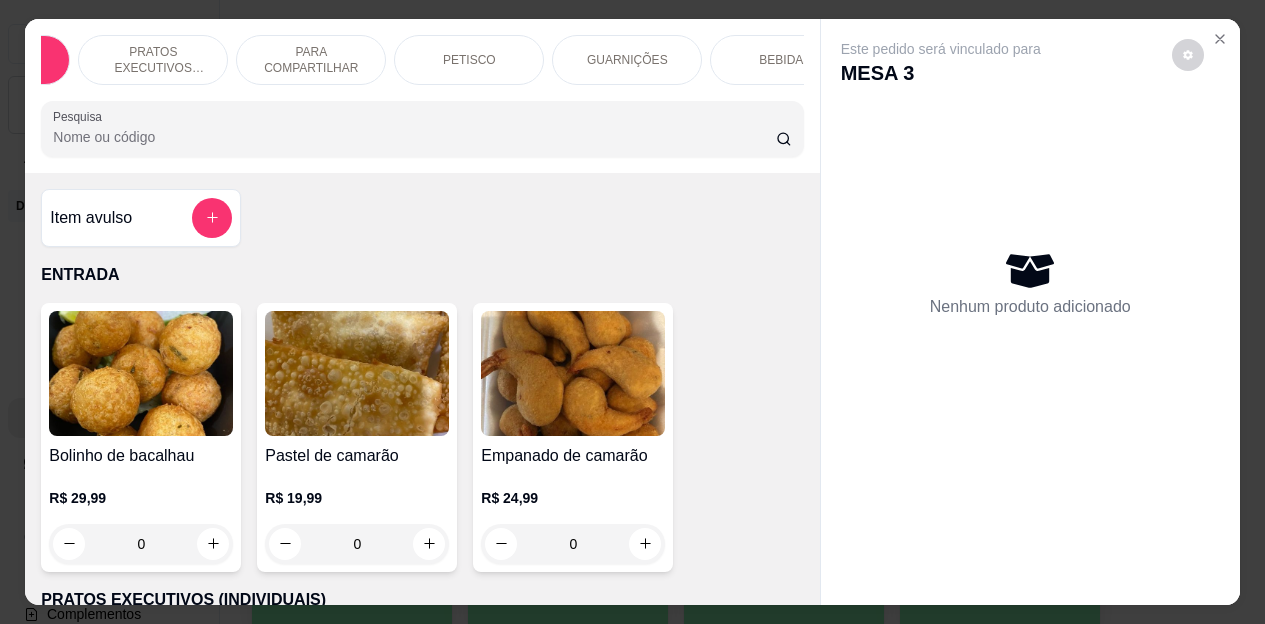scroll, scrollTop: 0, scrollLeft: 160, axis: horizontal 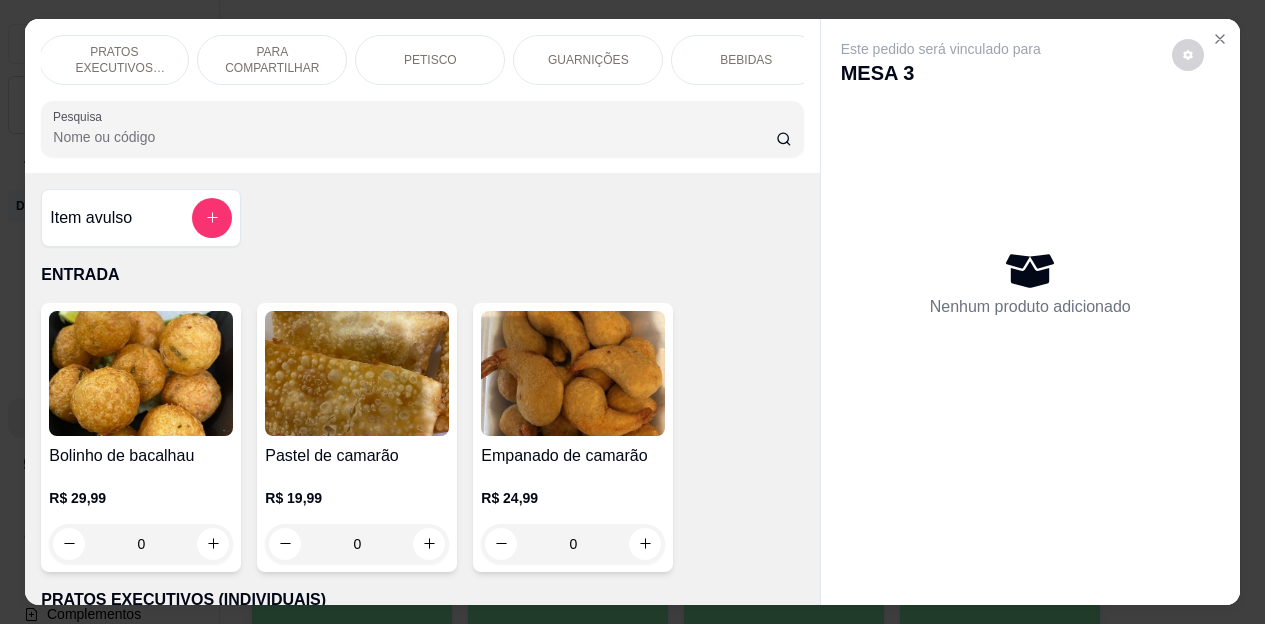 click on "BEBIDAS" at bounding box center (746, 60) 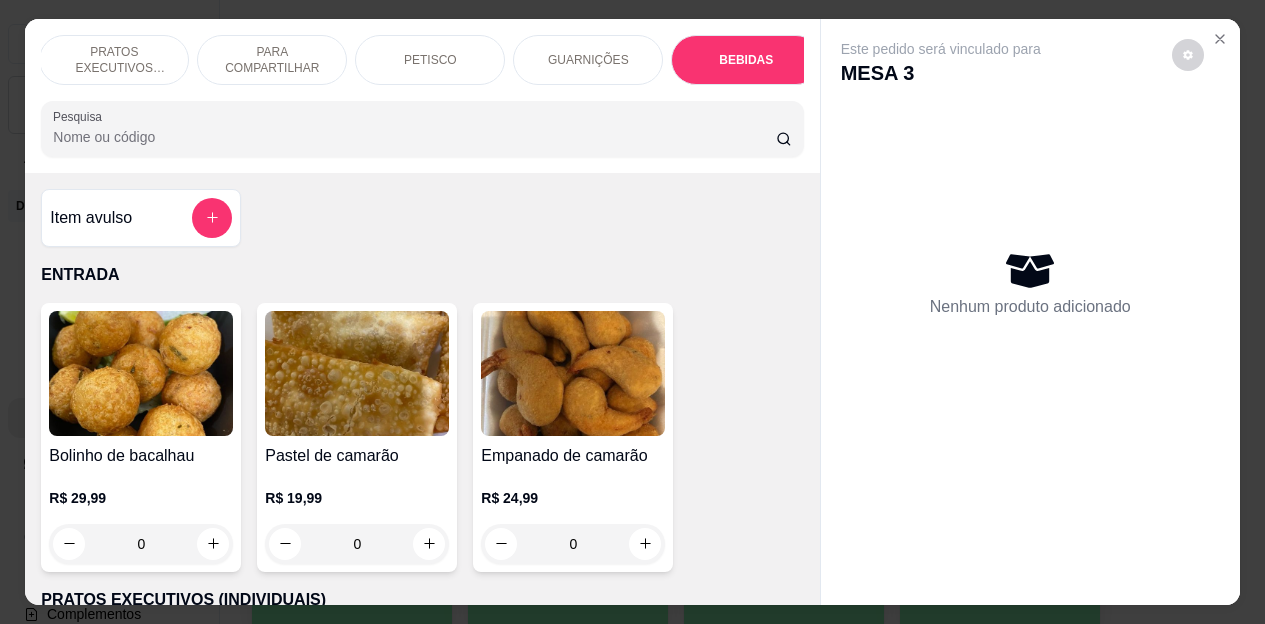 scroll, scrollTop: 4472, scrollLeft: 0, axis: vertical 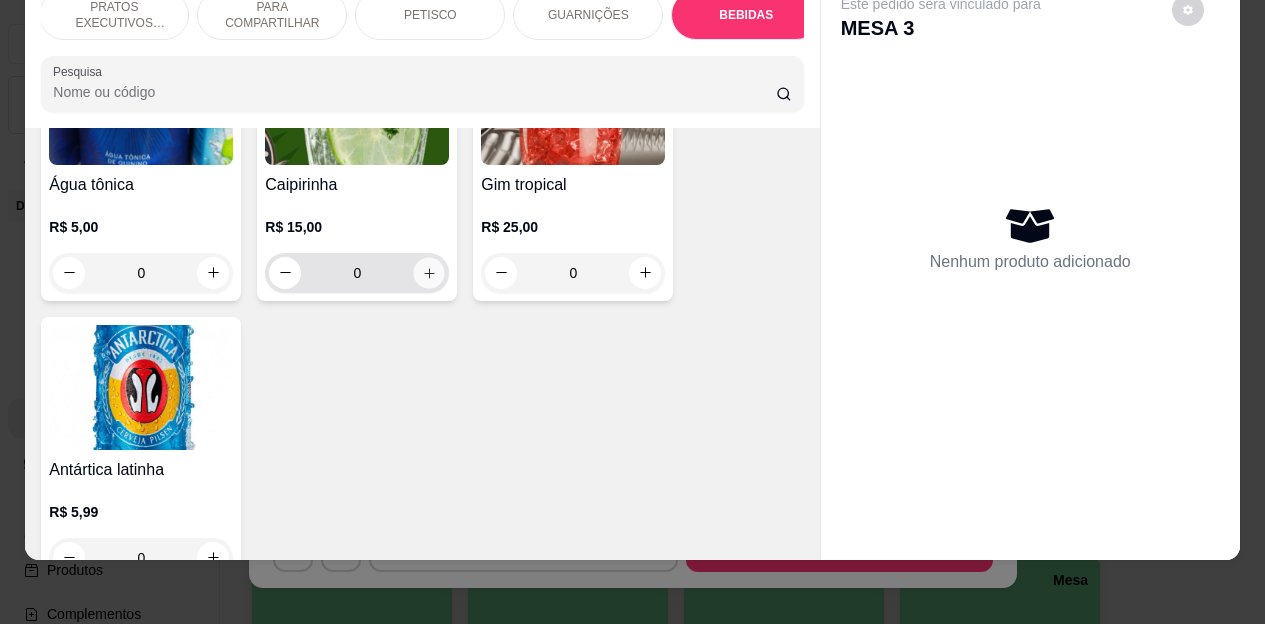 click 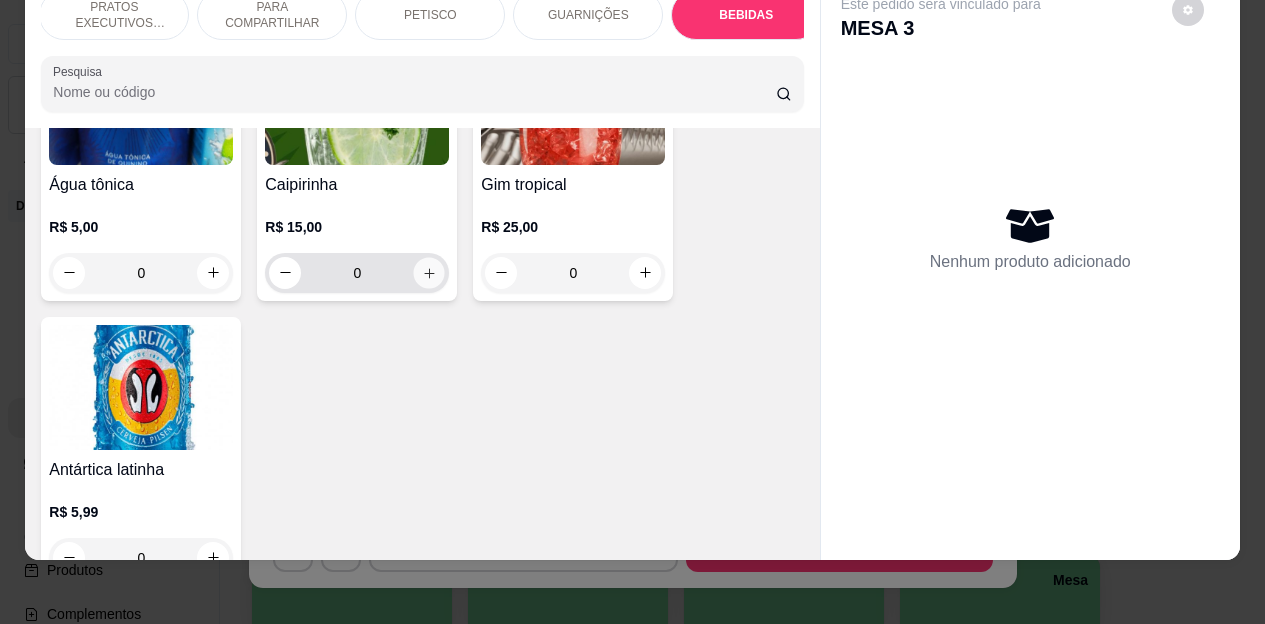 type on "1" 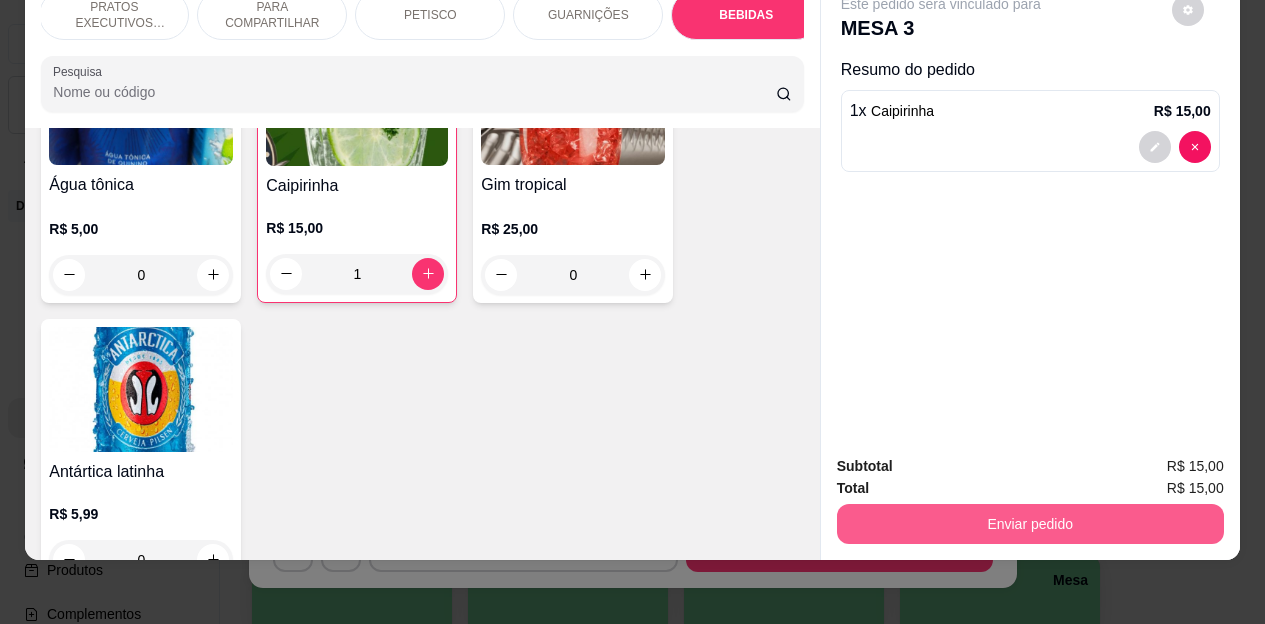 click on "Enviar pedido" at bounding box center [1030, 524] 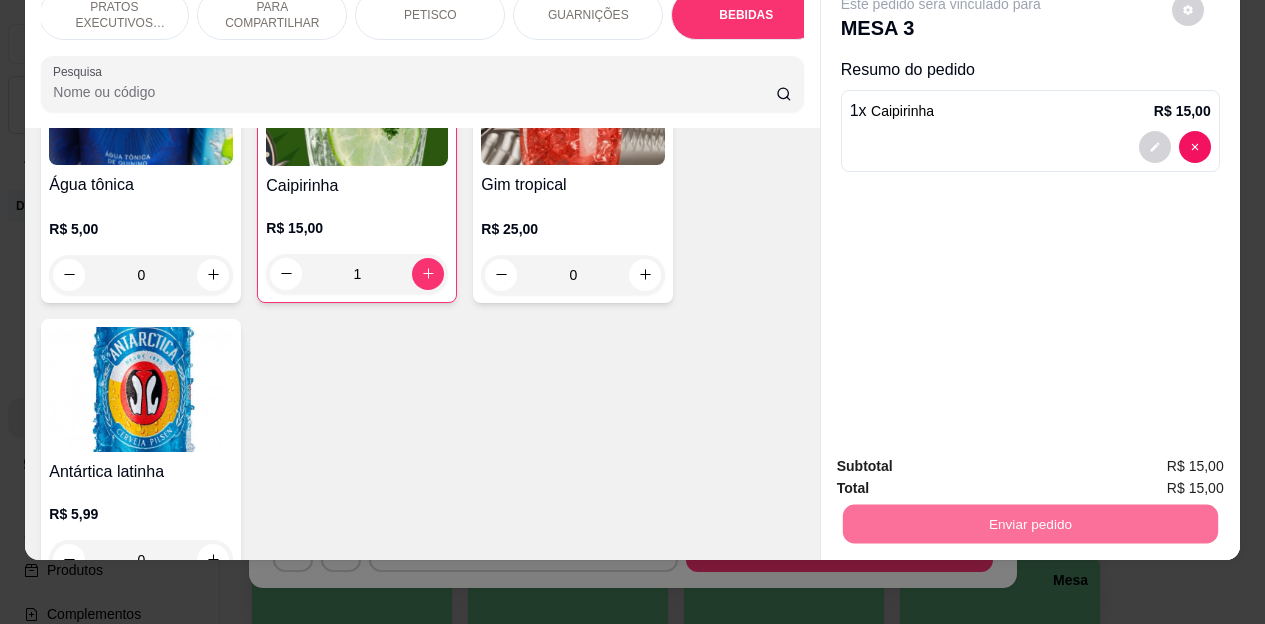 click on "Não registrar e enviar pedido" at bounding box center (964, 459) 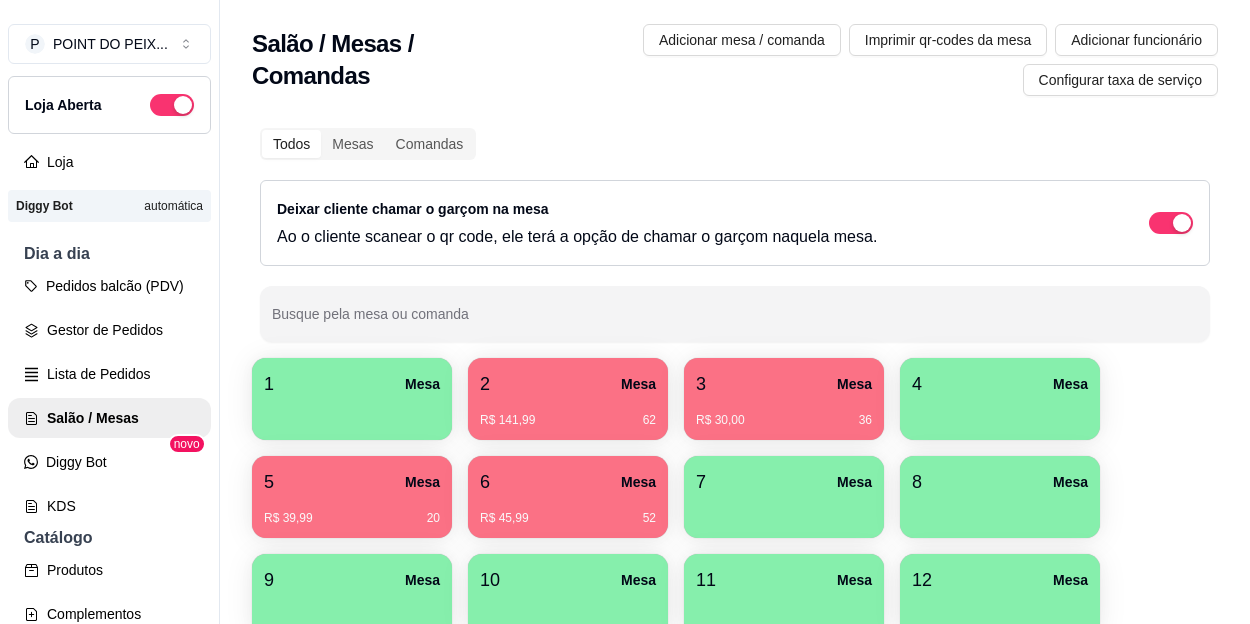click on "Busque pela mesa ou comanda
1 Mesa 2 Mesa R$ 141,99 62 3 Mesa R$ 30,00 36 4 Mesa 5 Mesa R$ 39,99 20 6 Mesa R$ 45,99 52 7 Mesa 8 Mesa 9 Mesa 10 Mesa 11 Mesa 12 Mesa 13 Mesa 14 Mesa 15 Mesa 16 Mesa 17 Mesa 18 Mesa 19 Mesa 20 Mesa 21 Mesa" at bounding box center (735, 477) 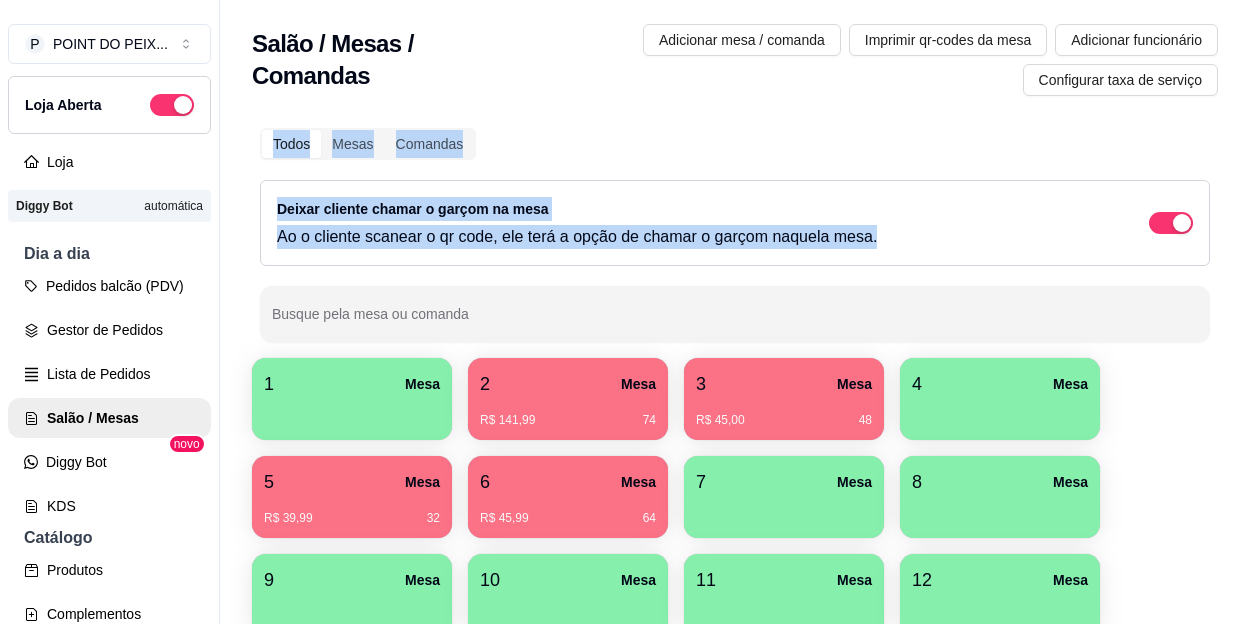click at bounding box center [1000, 511] 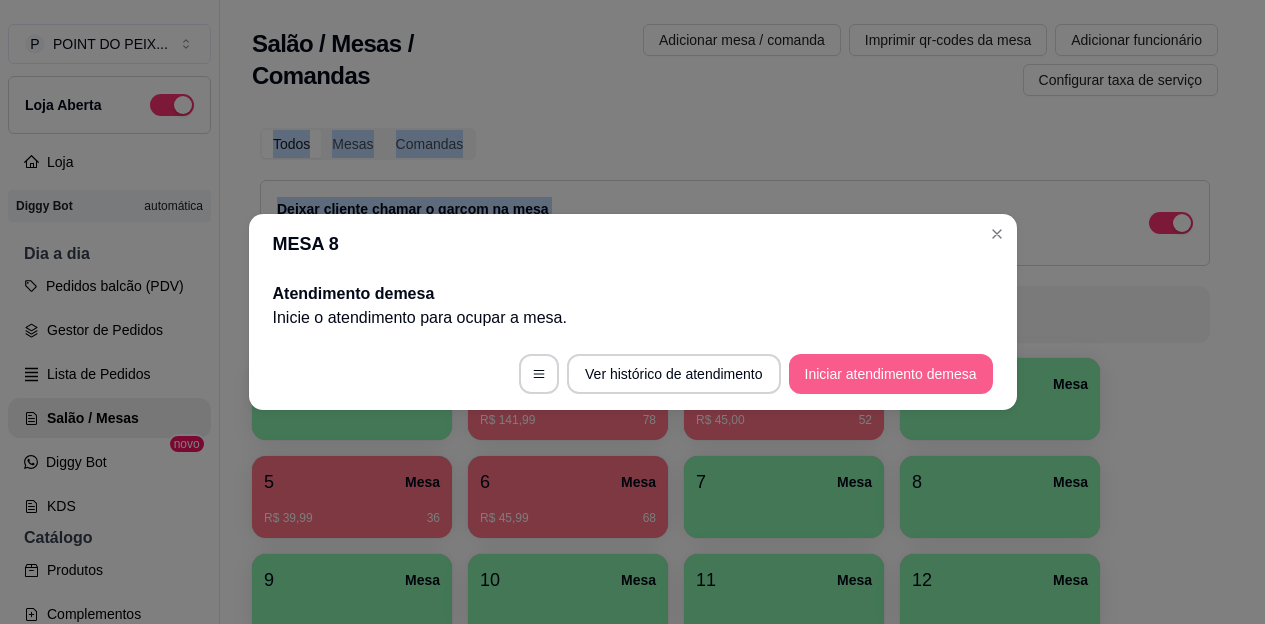 click on "Iniciar atendimento de  mesa" at bounding box center [891, 374] 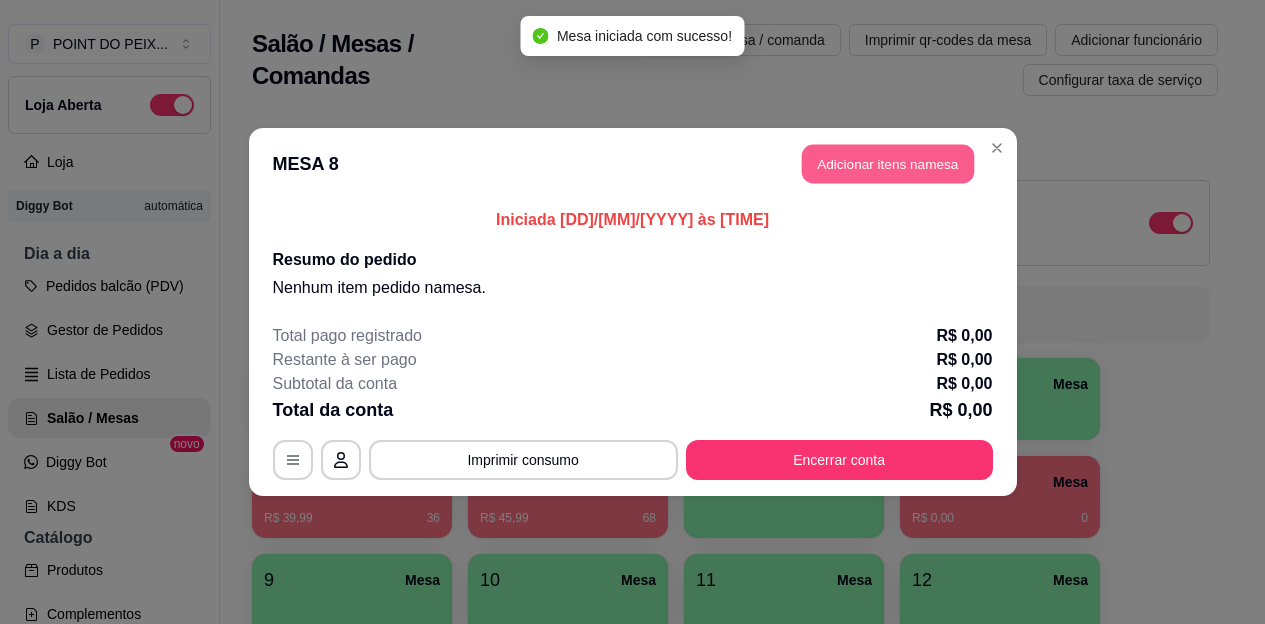 click on "Adicionar itens na  mesa" at bounding box center [888, 164] 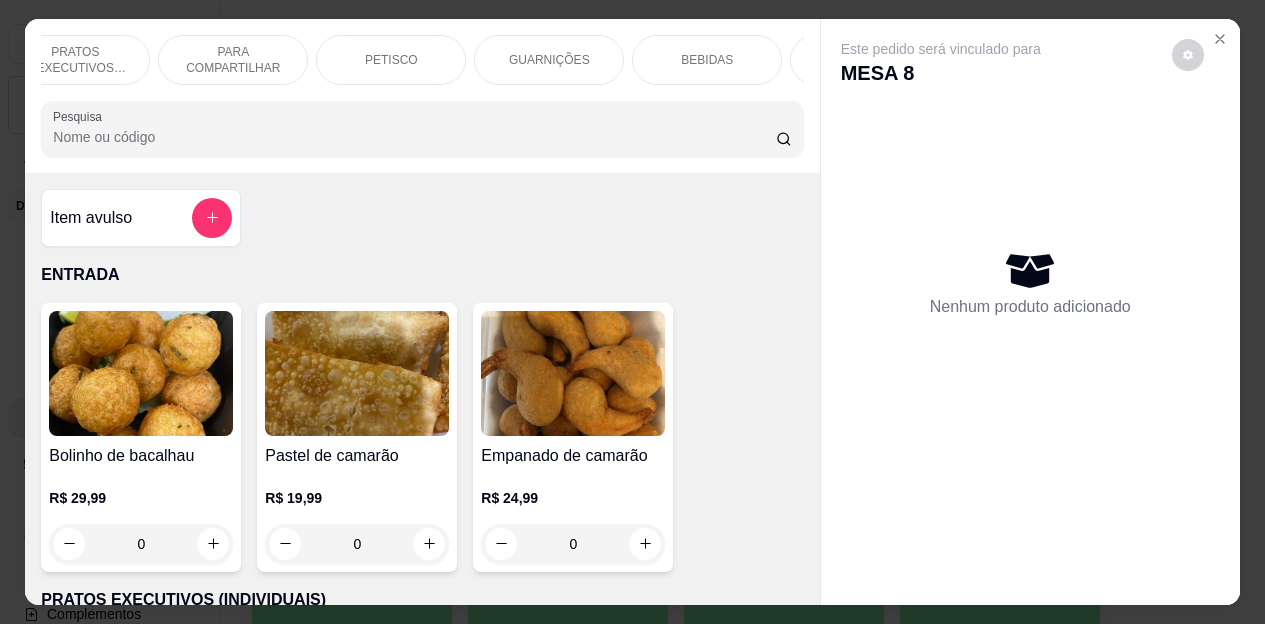 scroll, scrollTop: 0, scrollLeft: 200, axis: horizontal 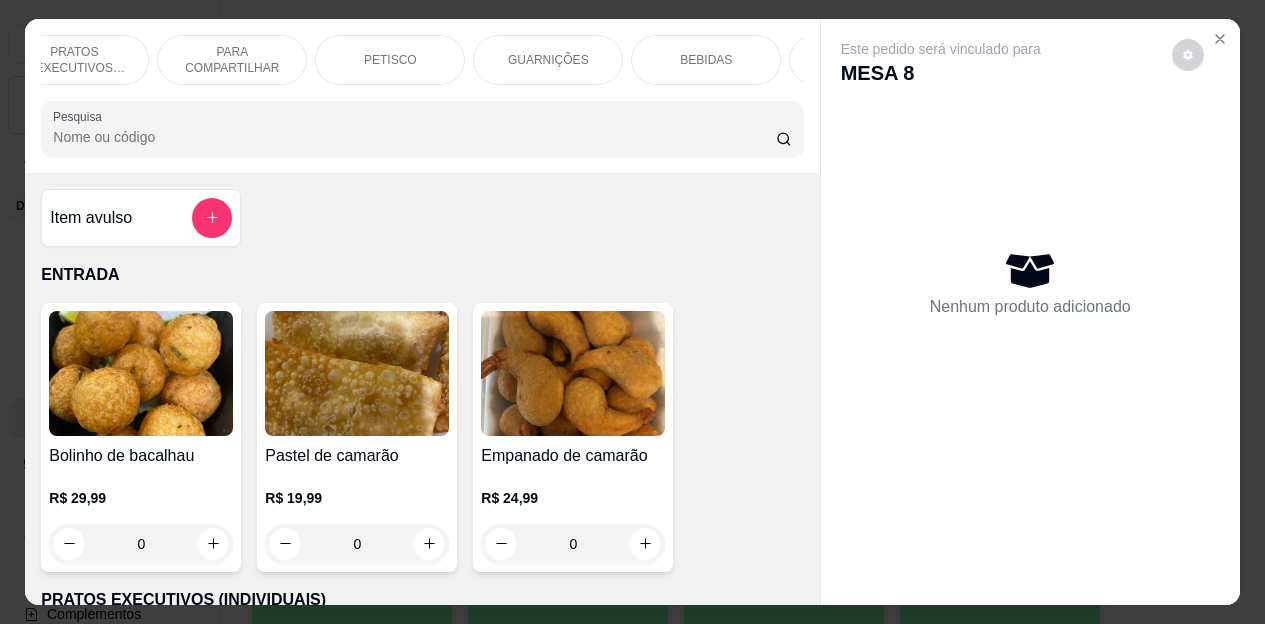 click on "BEBIDAS" at bounding box center (706, 60) 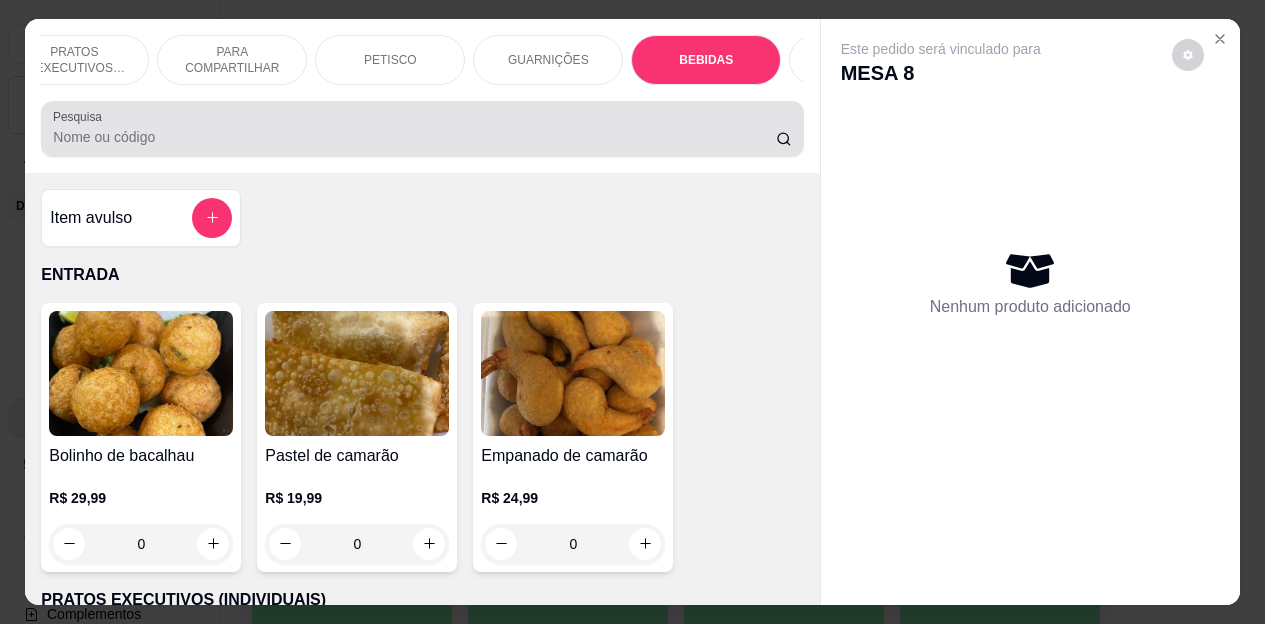 scroll, scrollTop: 4472, scrollLeft: 0, axis: vertical 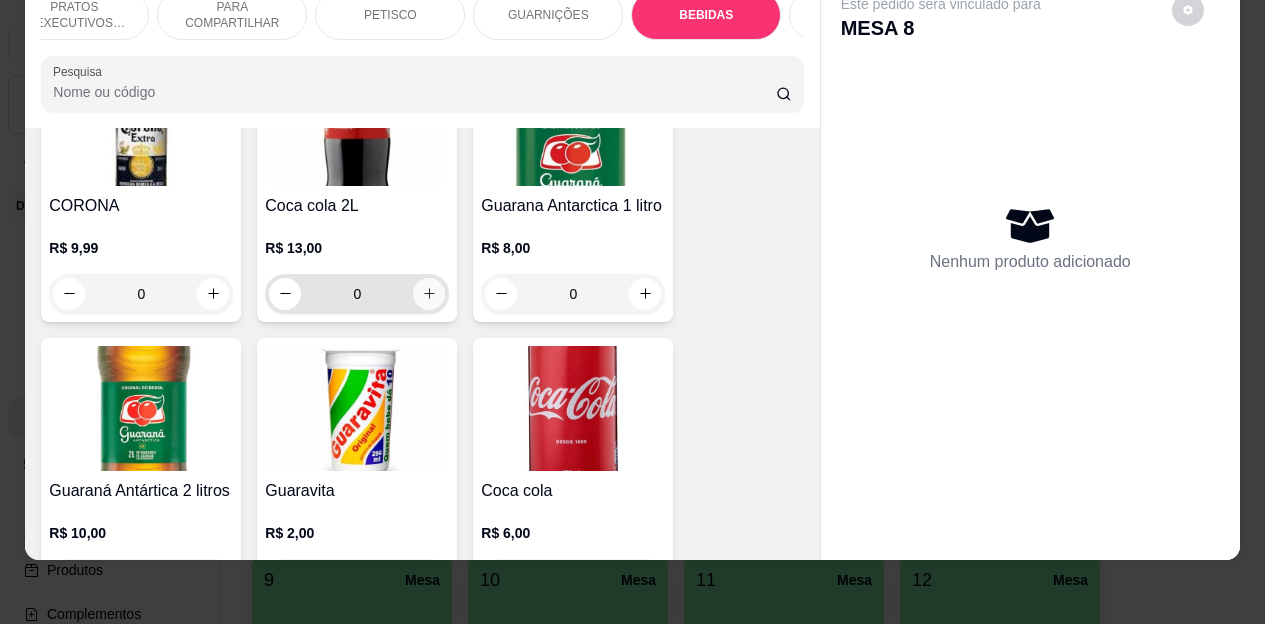 click 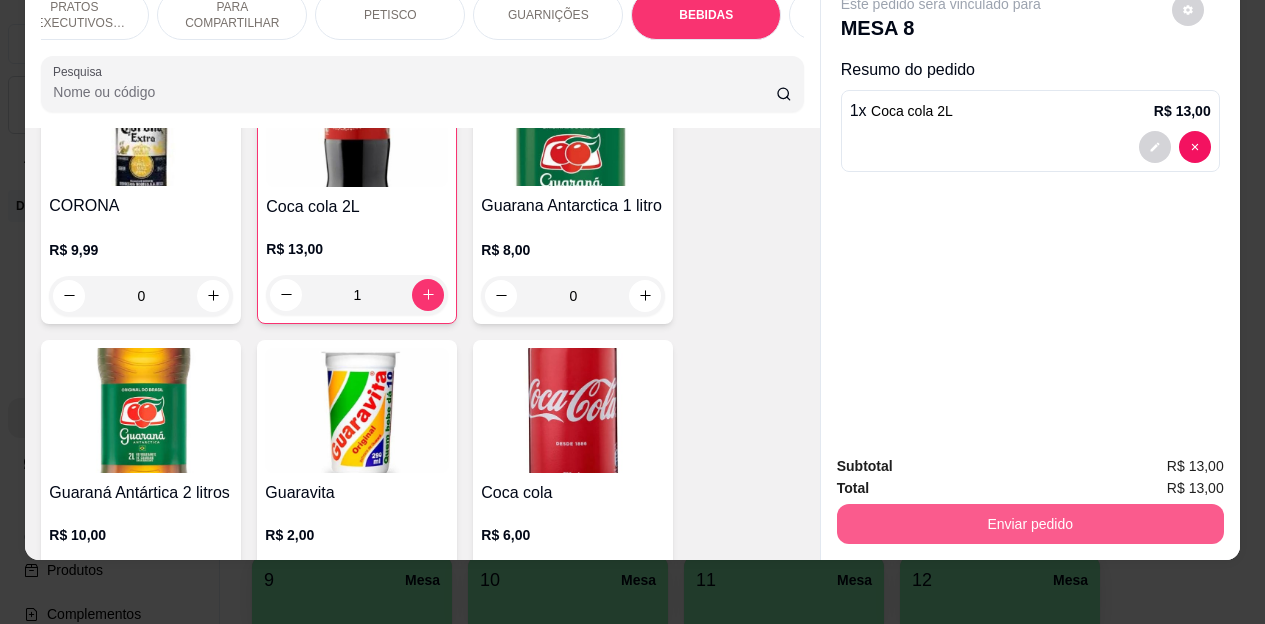 click on "Enviar pedido" at bounding box center (1030, 524) 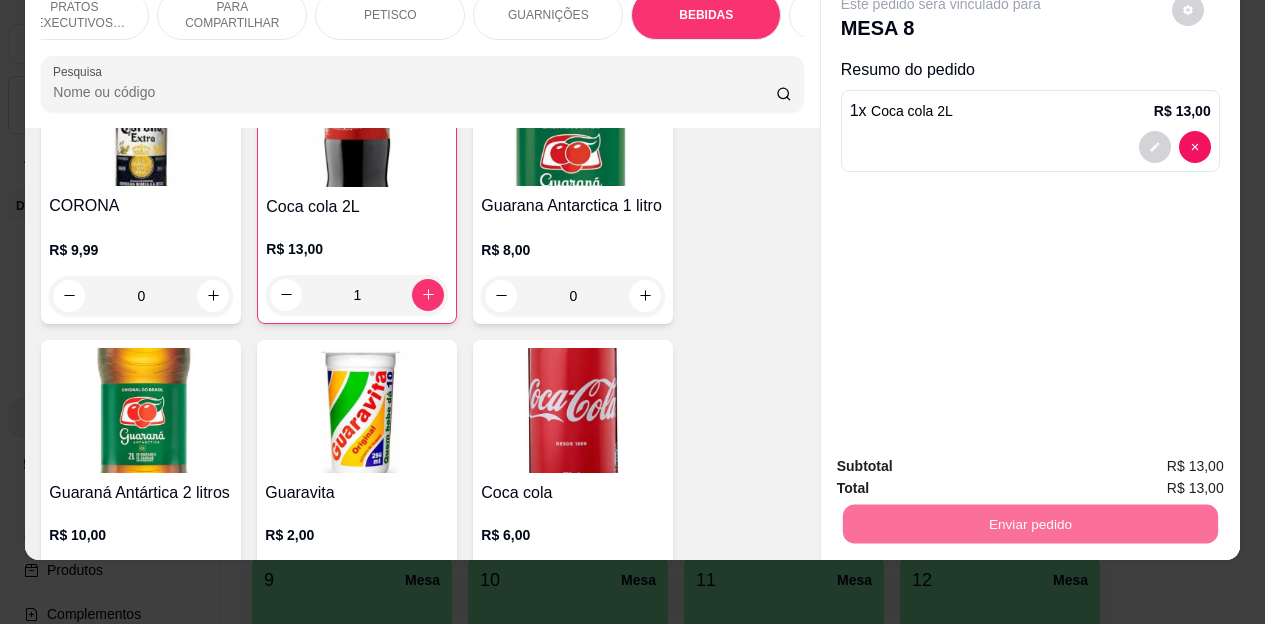 click on "Não registrar e enviar pedido" at bounding box center [964, 459] 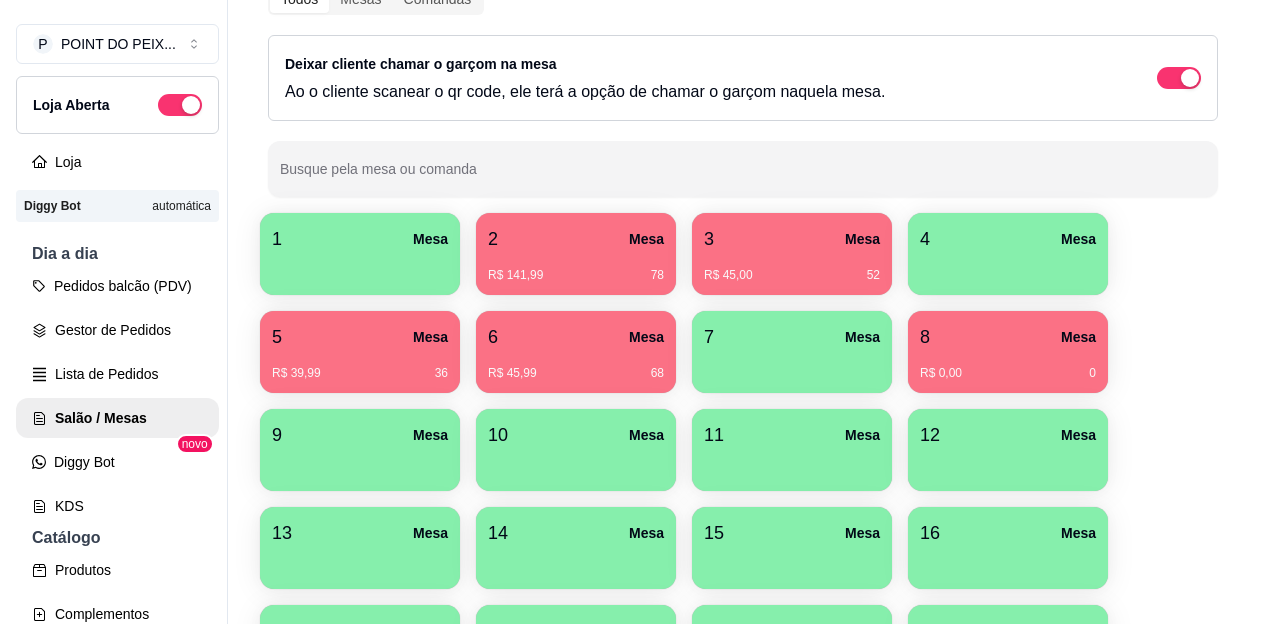 scroll, scrollTop: 0, scrollLeft: 0, axis: both 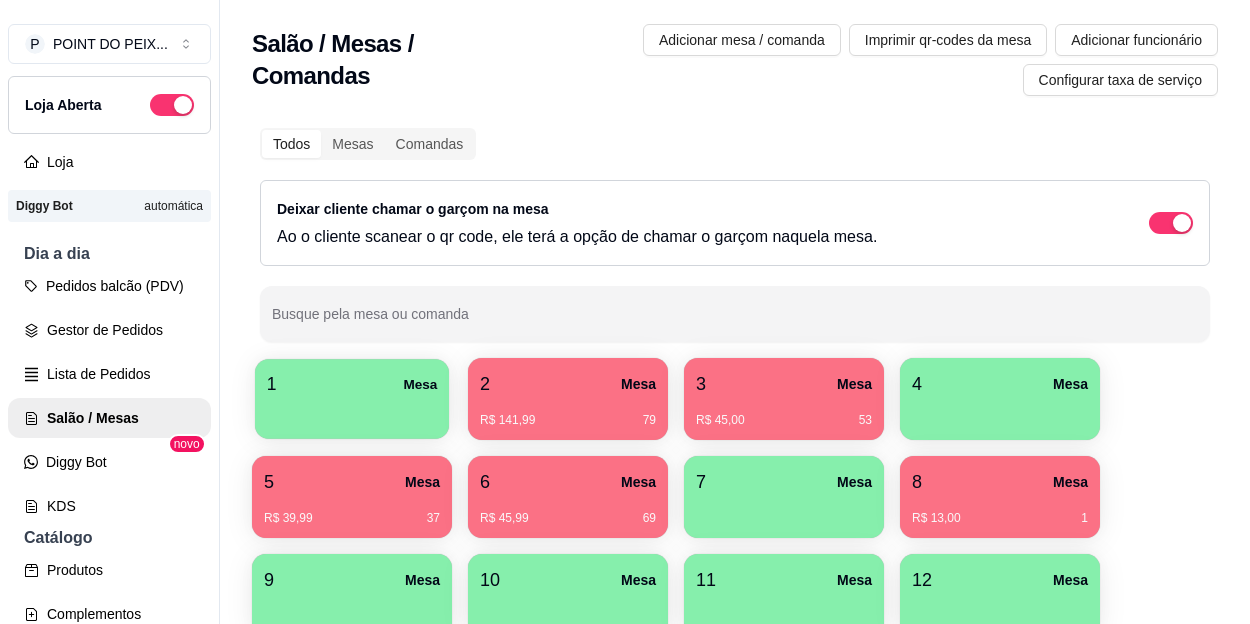 click at bounding box center [352, 412] 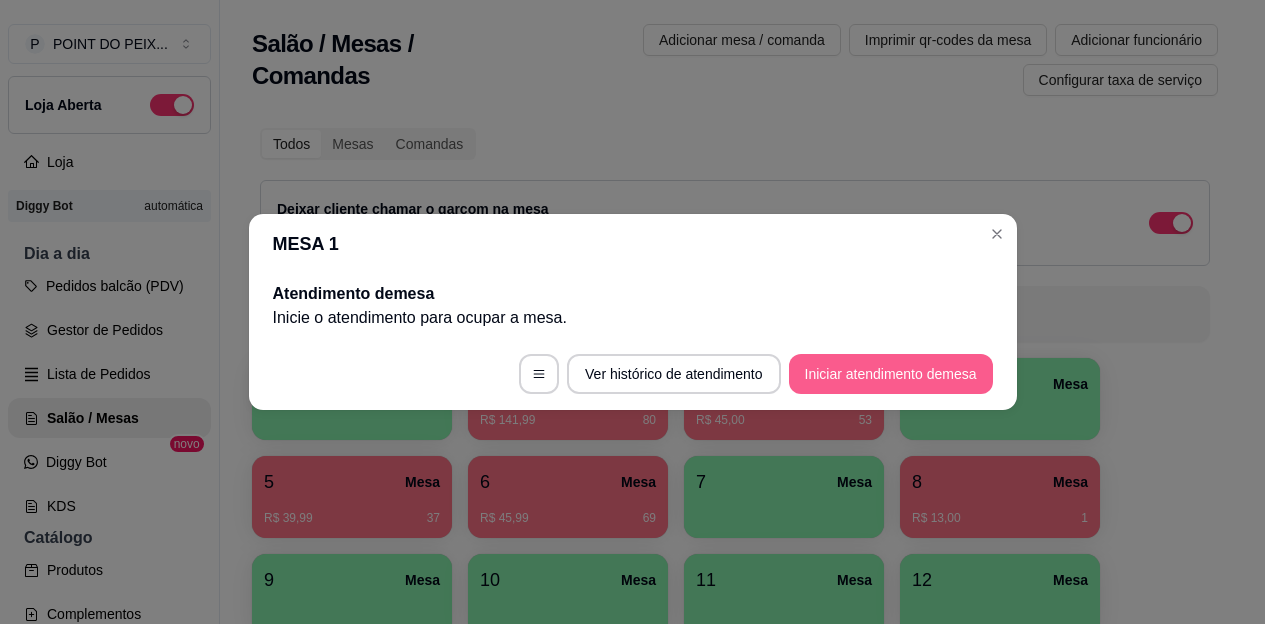 click on "Iniciar atendimento de  mesa" at bounding box center (891, 374) 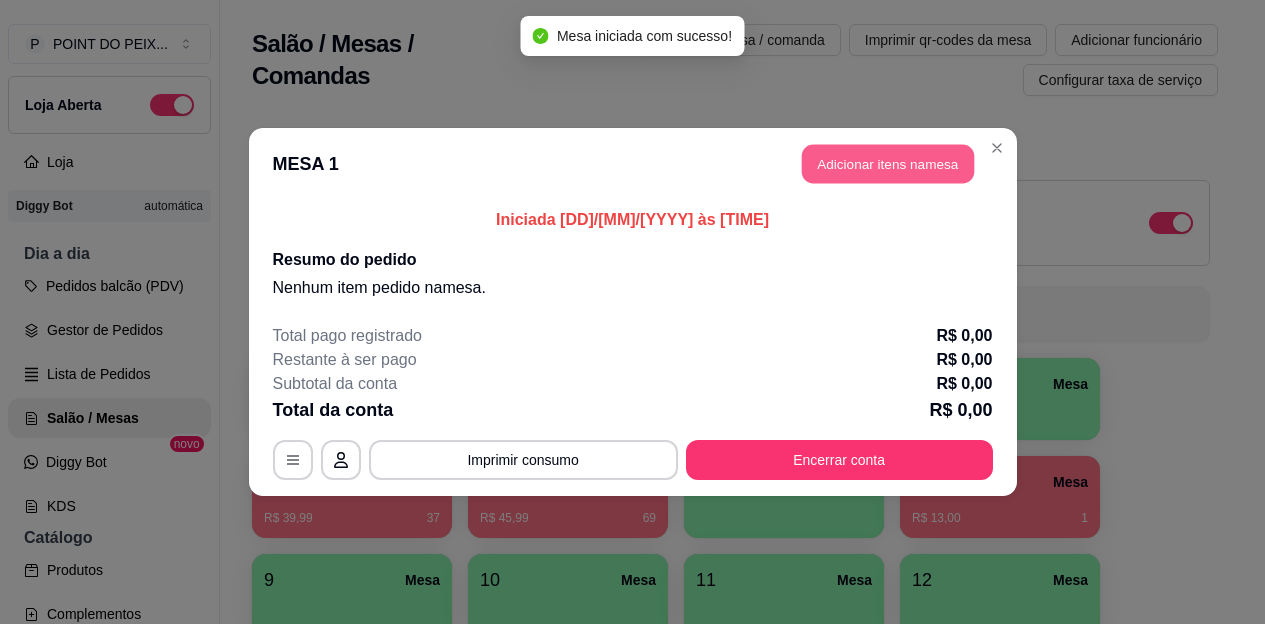 click on "Adicionar itens na  mesa" at bounding box center (888, 164) 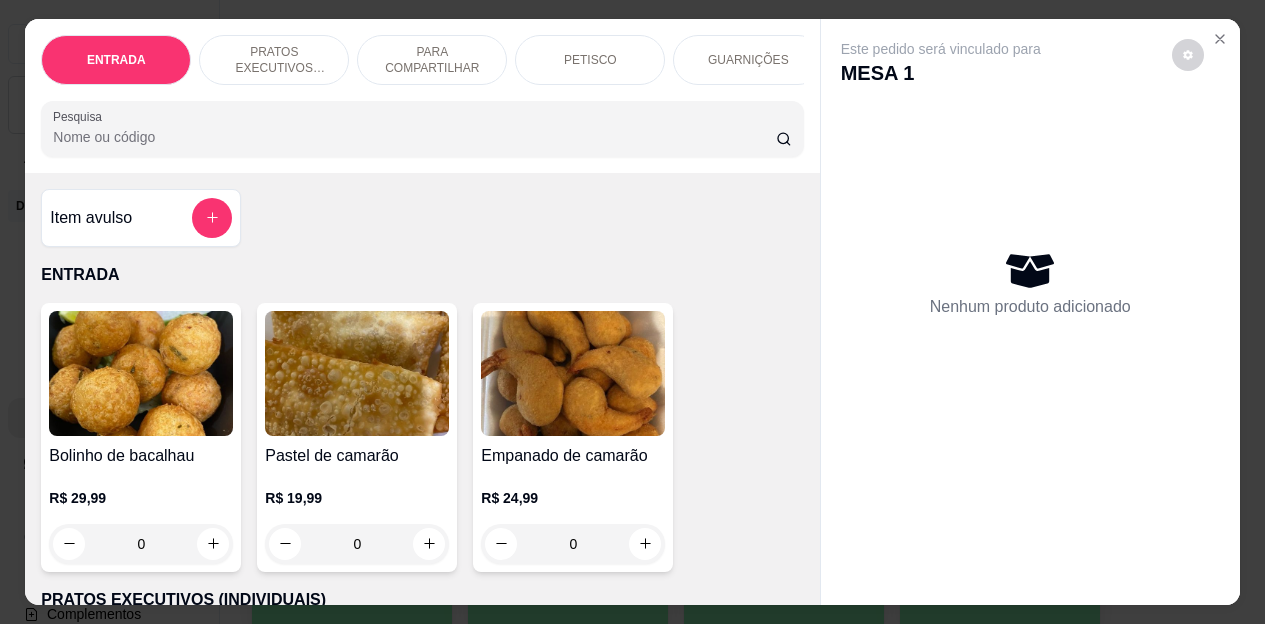 click on "PETISCO" at bounding box center (590, 60) 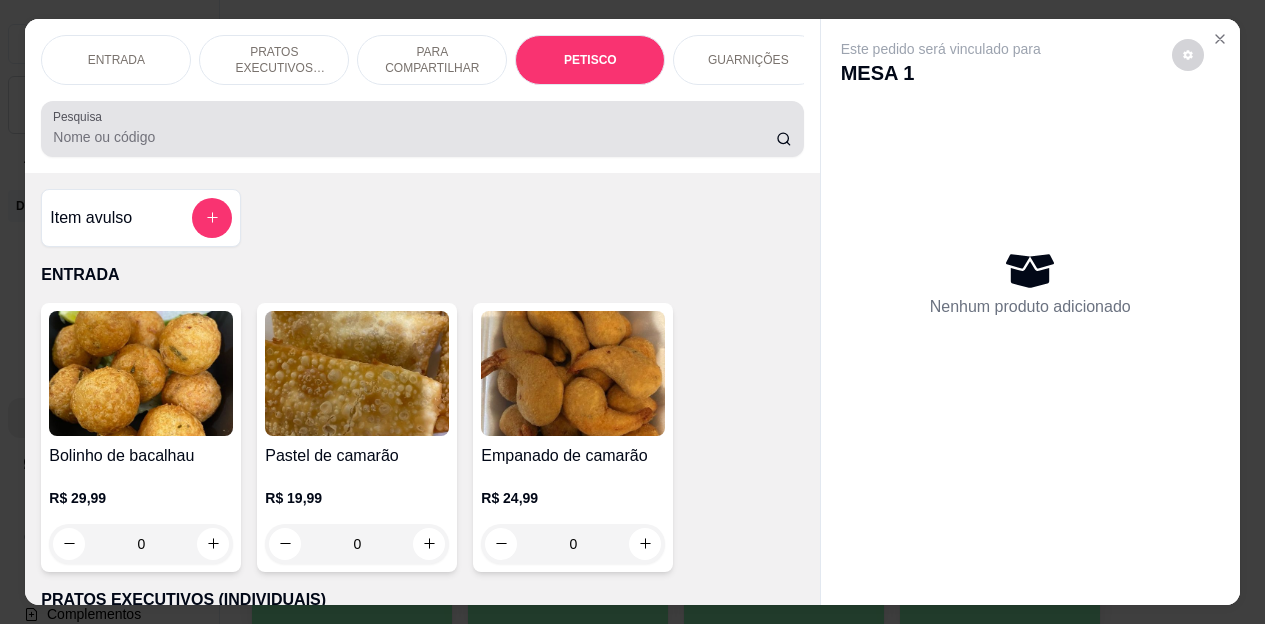 scroll, scrollTop: 2658, scrollLeft: 0, axis: vertical 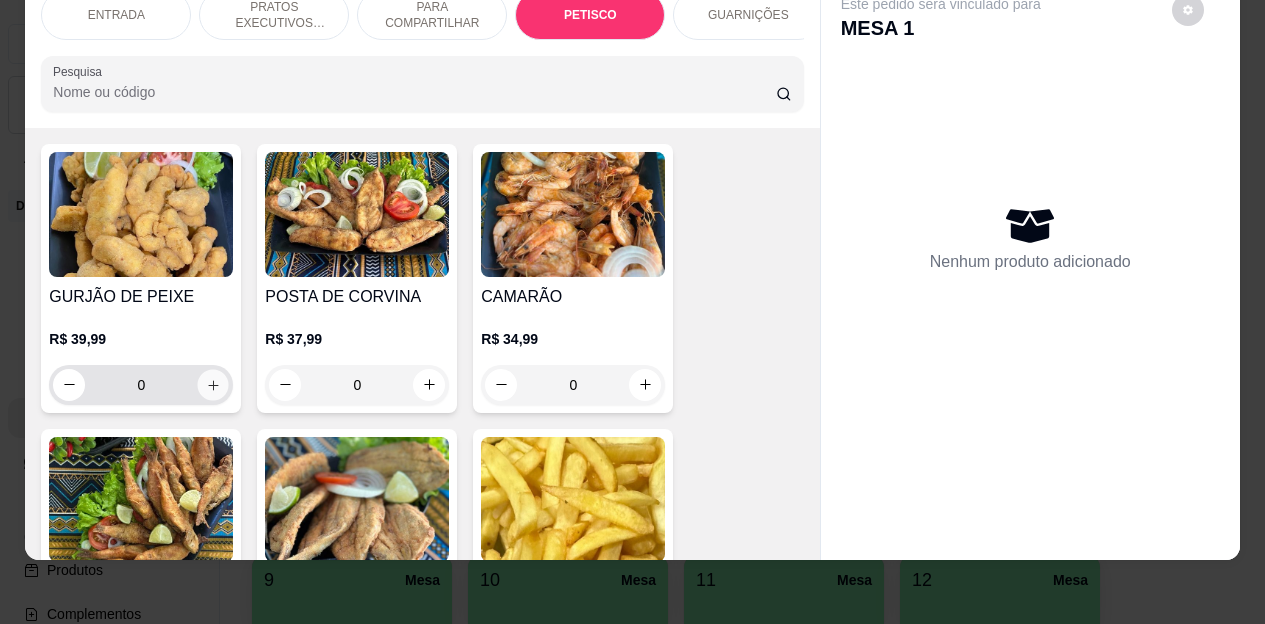 click at bounding box center [213, 384] 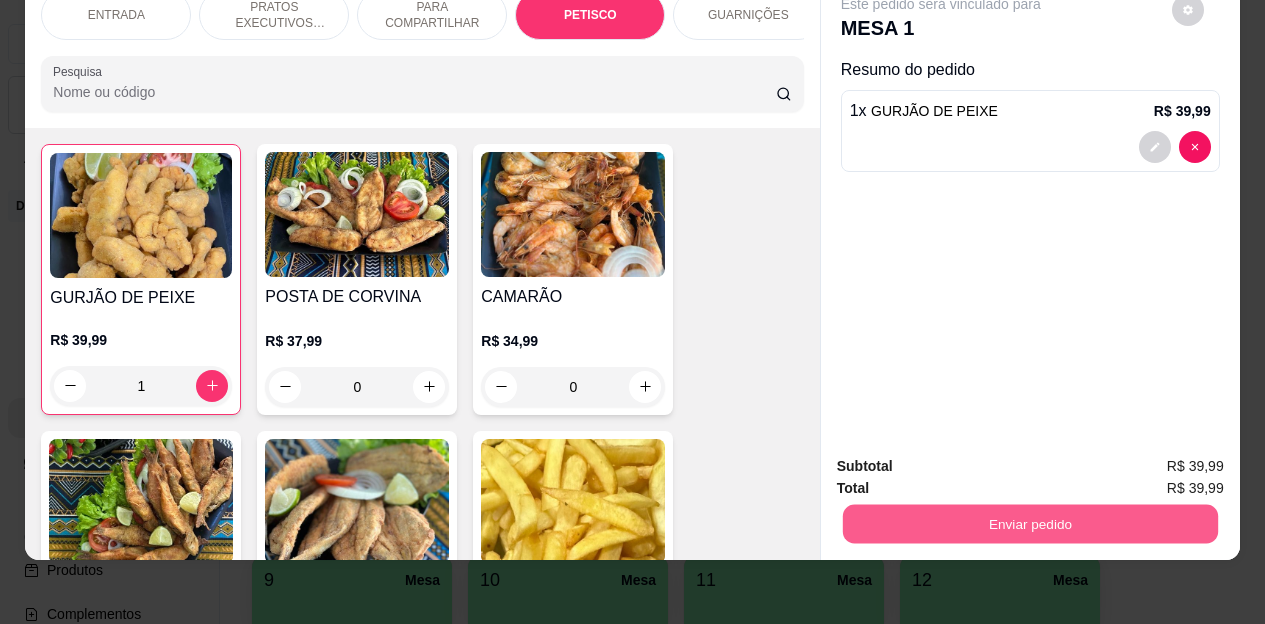 click on "Enviar pedido" at bounding box center [1029, 524] 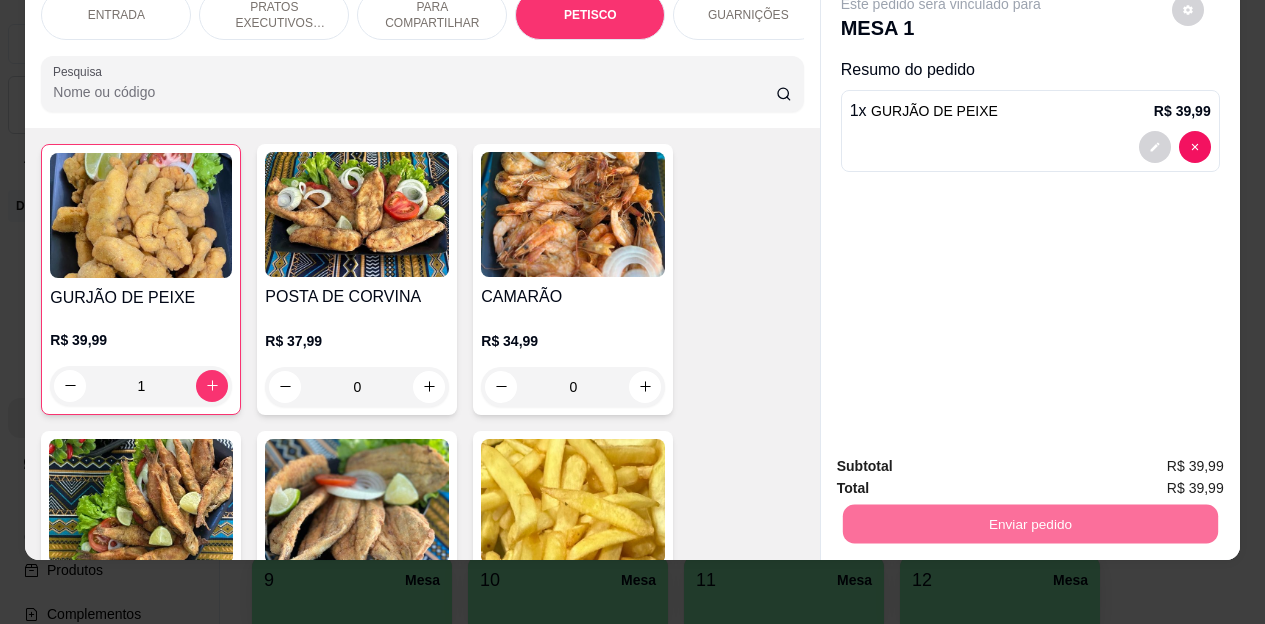 click on "Não registrar e enviar pedido" at bounding box center (964, 460) 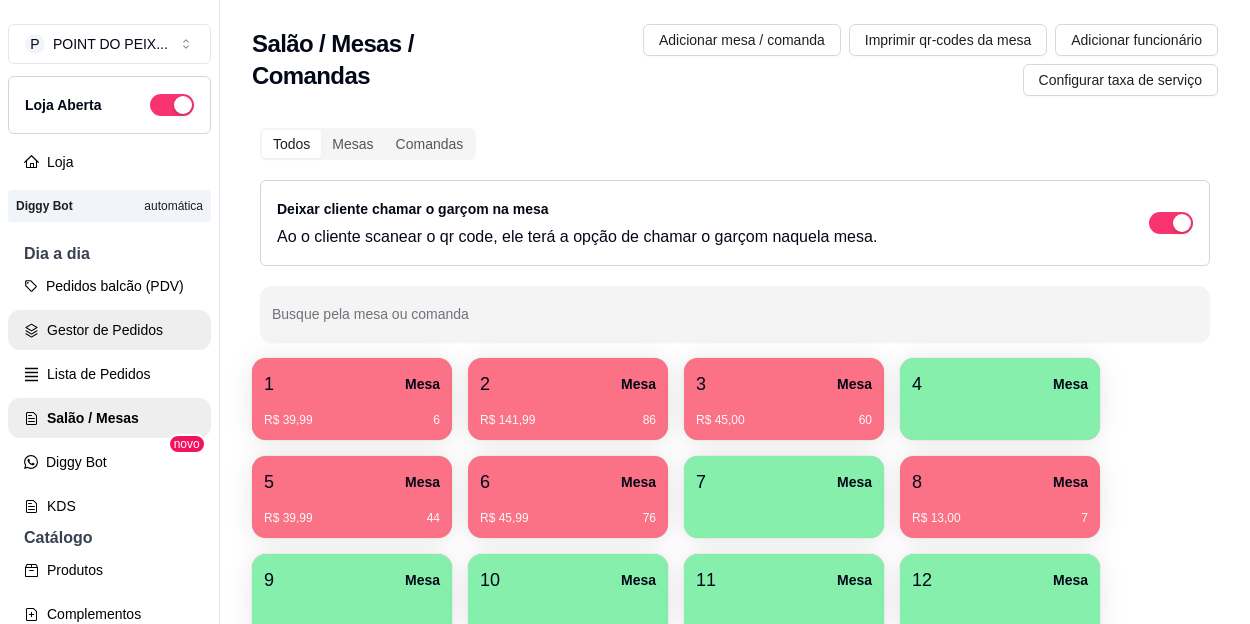 click on "Gestor de Pedidos" at bounding box center (109, 330) 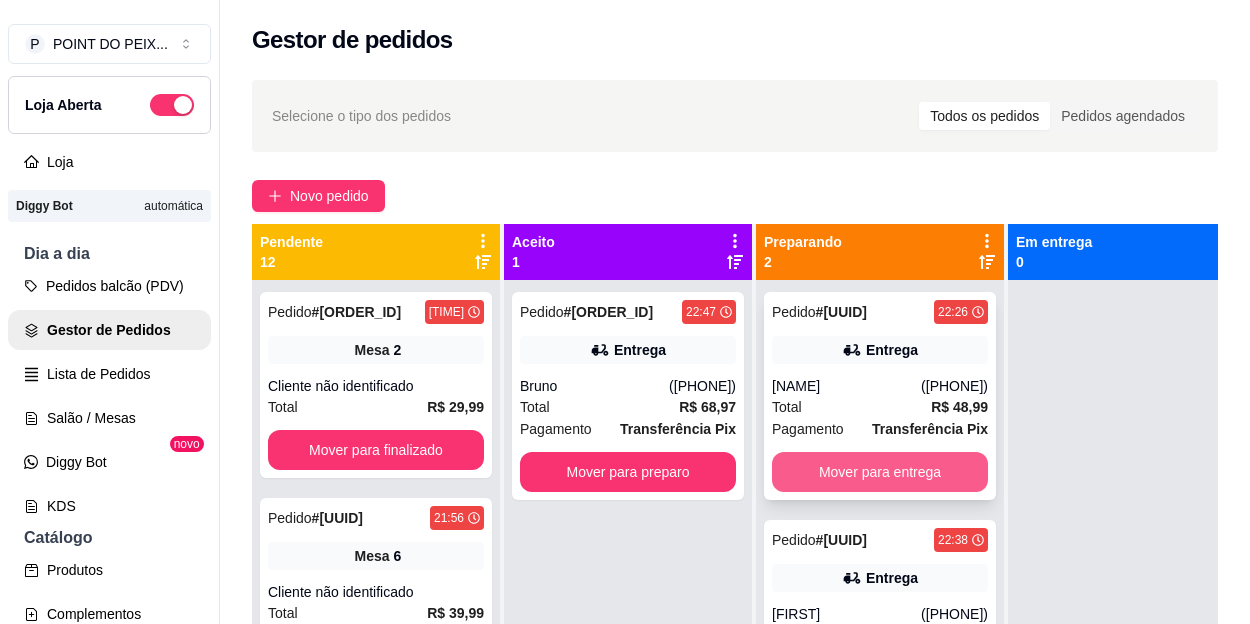 click on "Mover para entrega" at bounding box center (880, 472) 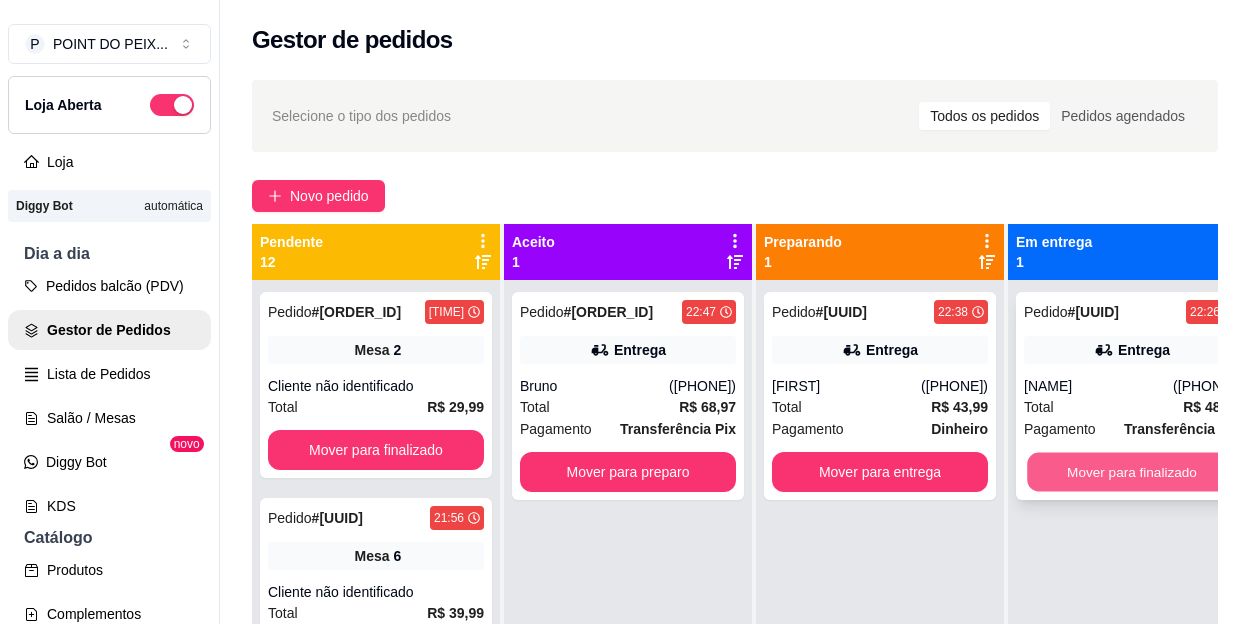 click on "Mover para finalizado" at bounding box center (1132, 472) 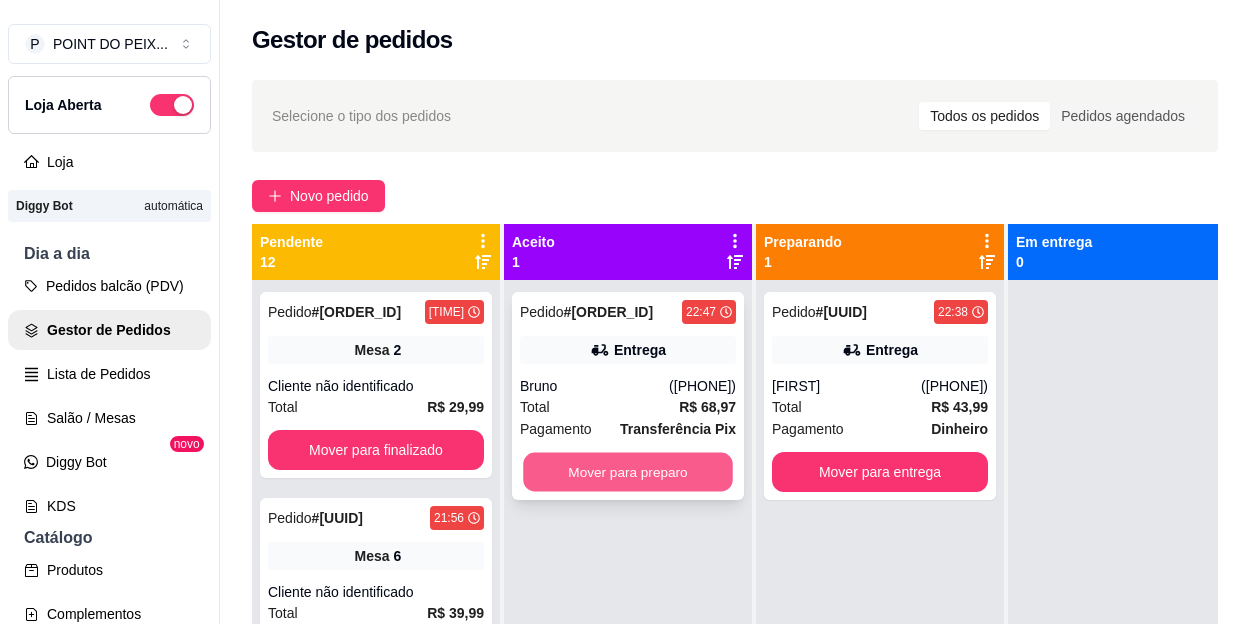click on "Mover para preparo" at bounding box center (628, 472) 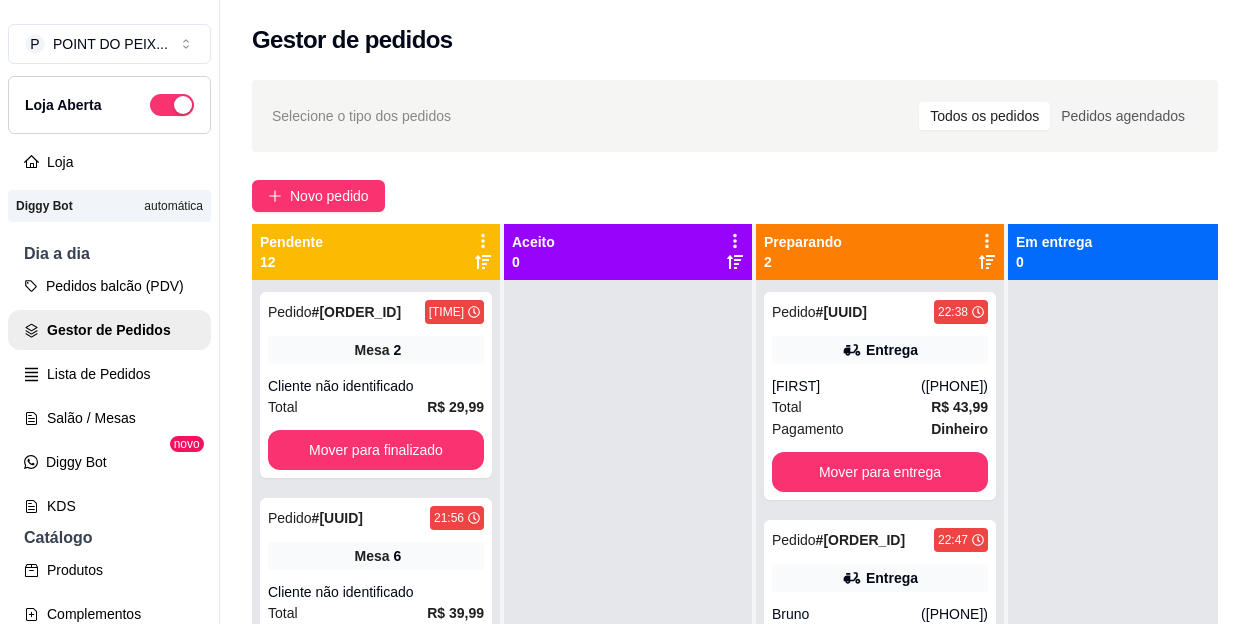scroll, scrollTop: 71, scrollLeft: 0, axis: vertical 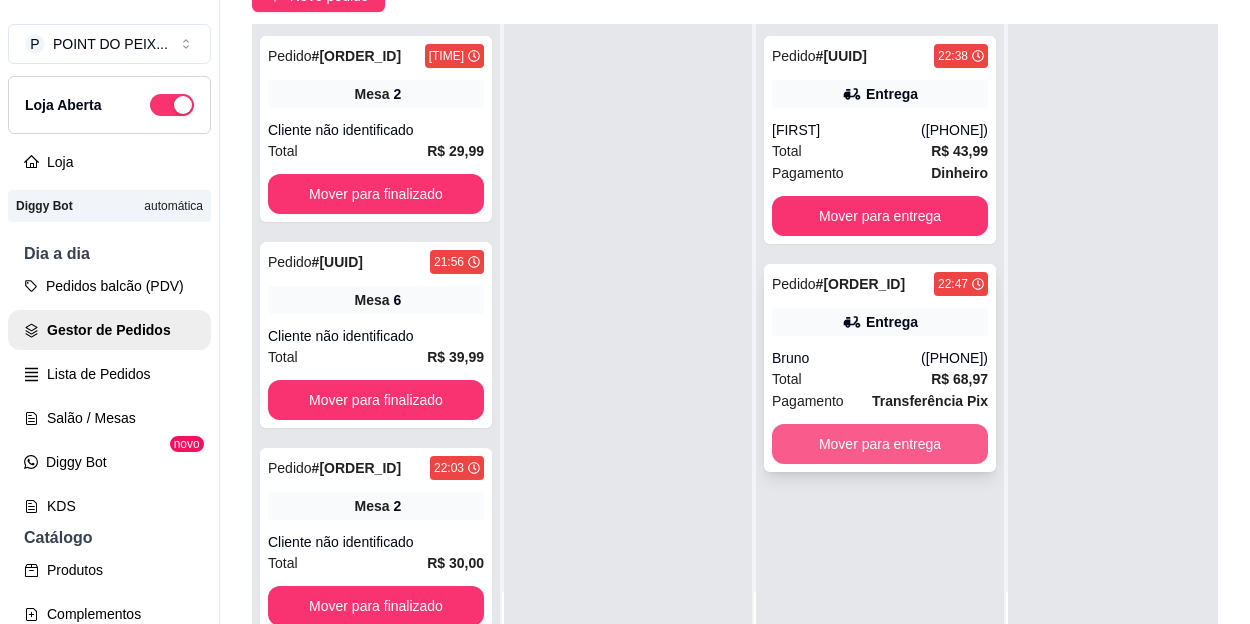 click on "Mover para entrega" at bounding box center [880, 444] 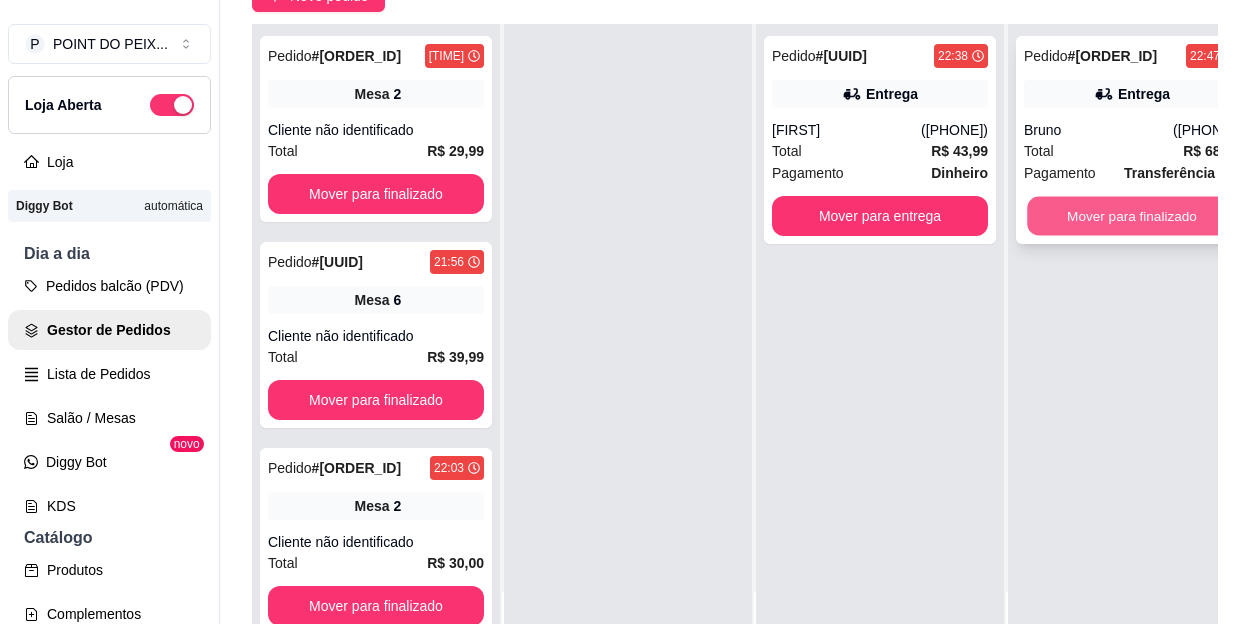 click on "Mover para finalizado" at bounding box center (1132, 216) 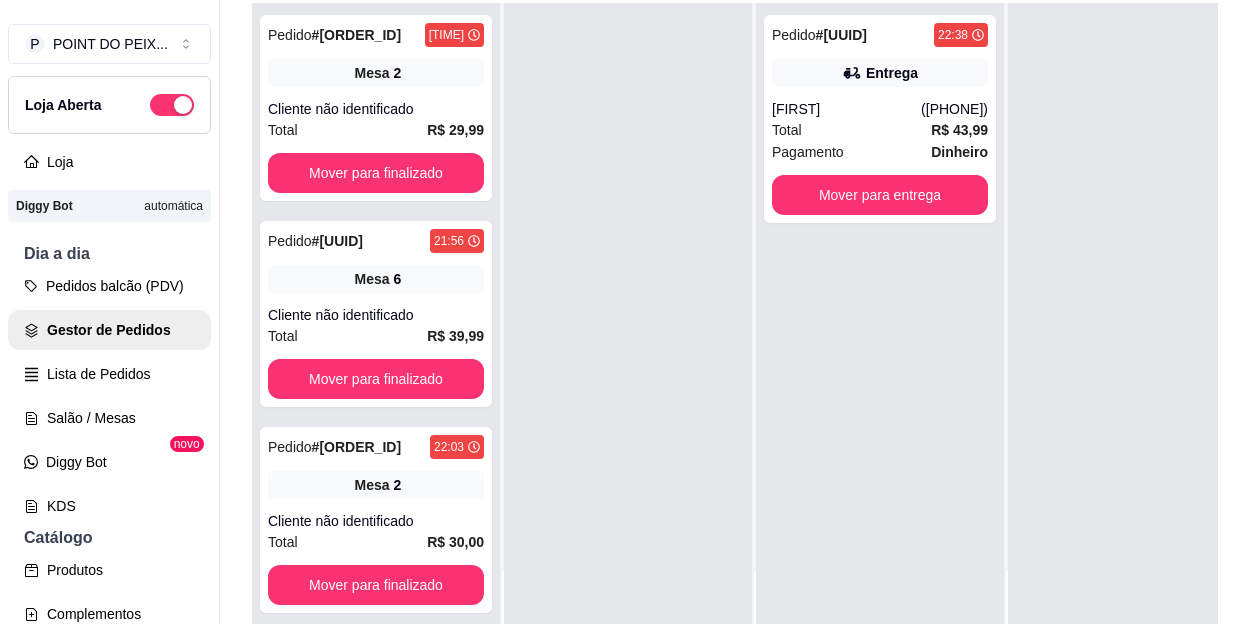 scroll, scrollTop: 200, scrollLeft: 0, axis: vertical 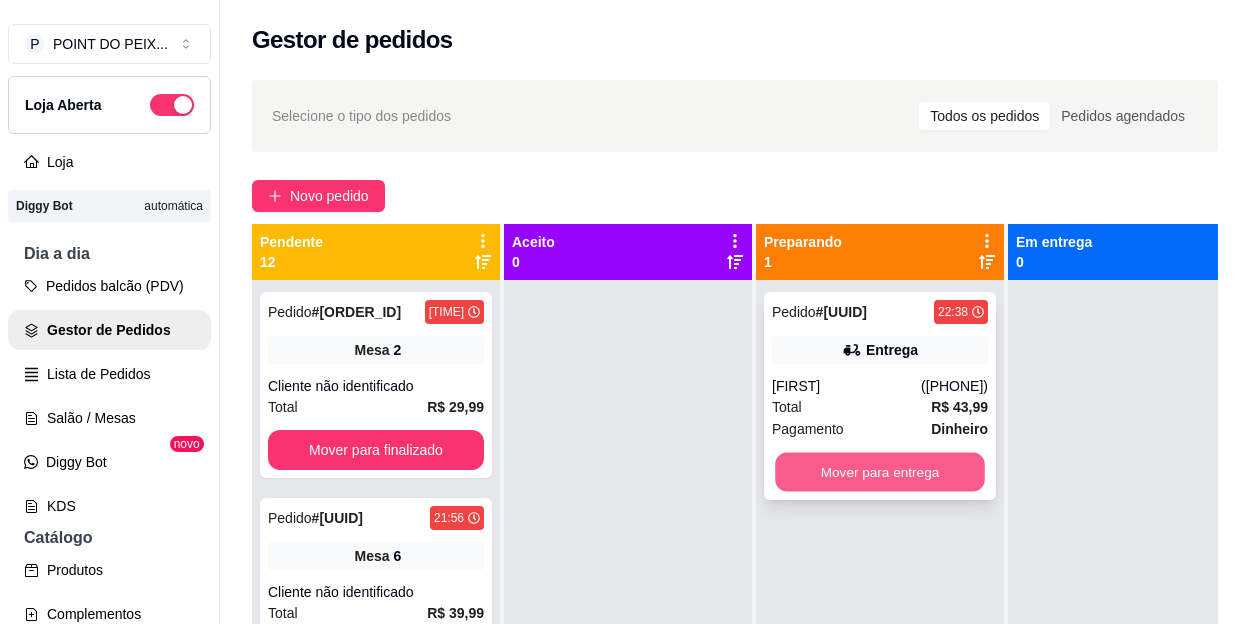 click on "Mover para entrega" at bounding box center (880, 472) 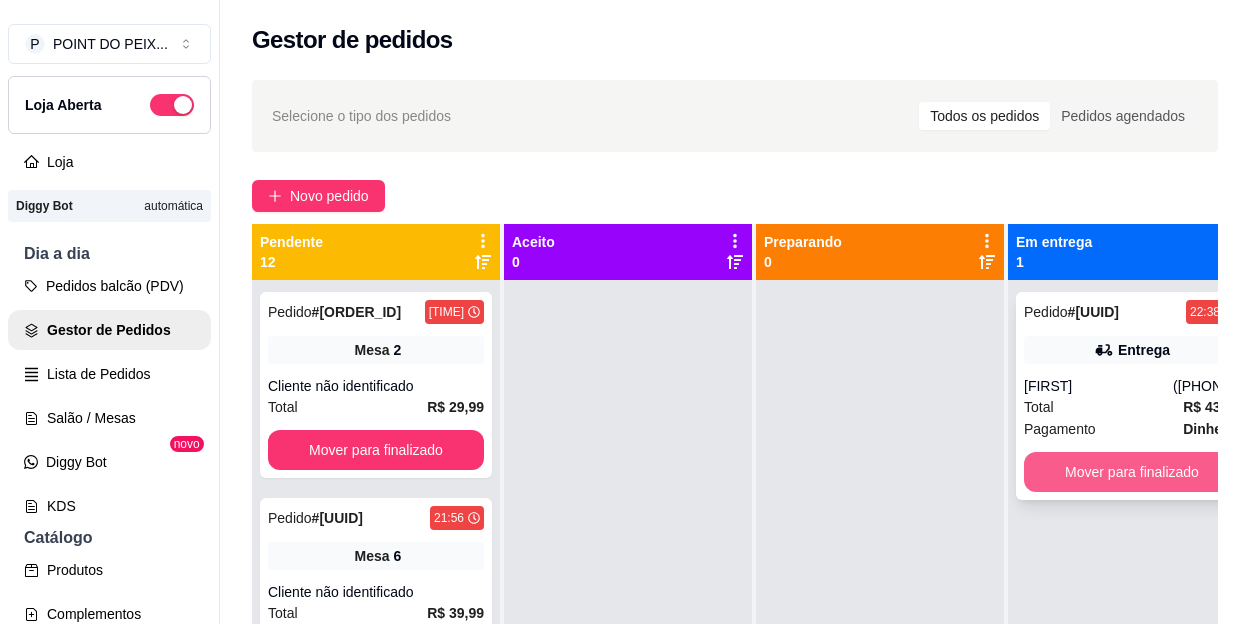 click on "Mover para finalizado" at bounding box center [1132, 472] 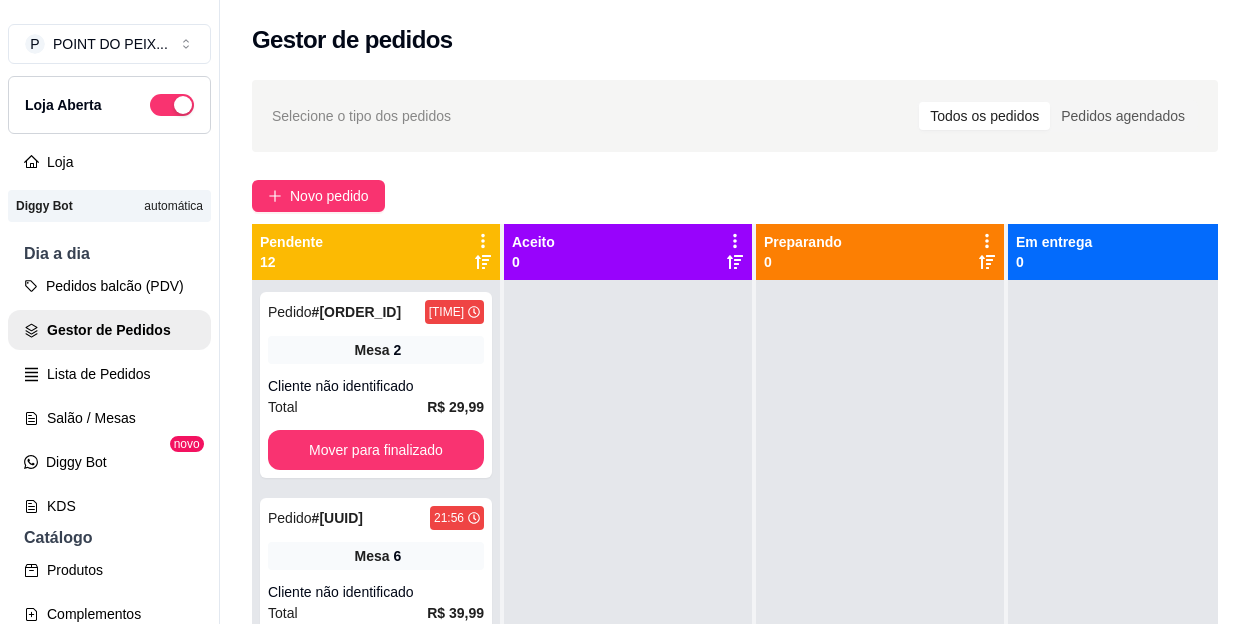 click on "Selecione o tipo dos pedidos Todos os pedidos Pedidos agendados" at bounding box center [735, 116] 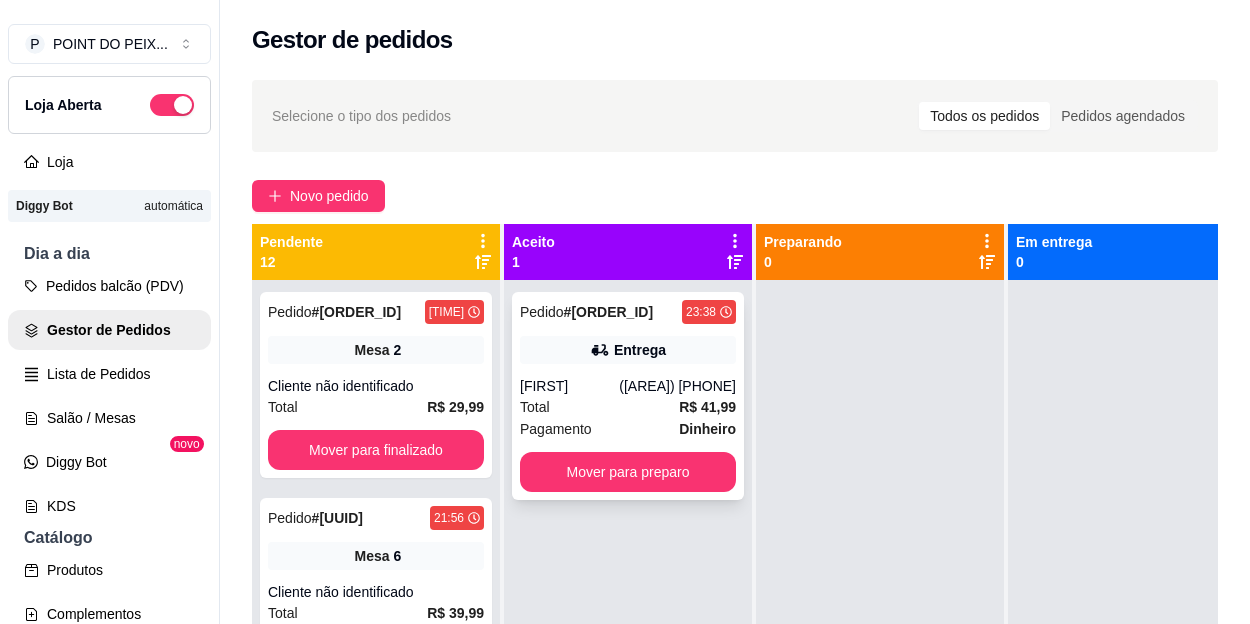 click on "[FIRST]" at bounding box center [569, 386] 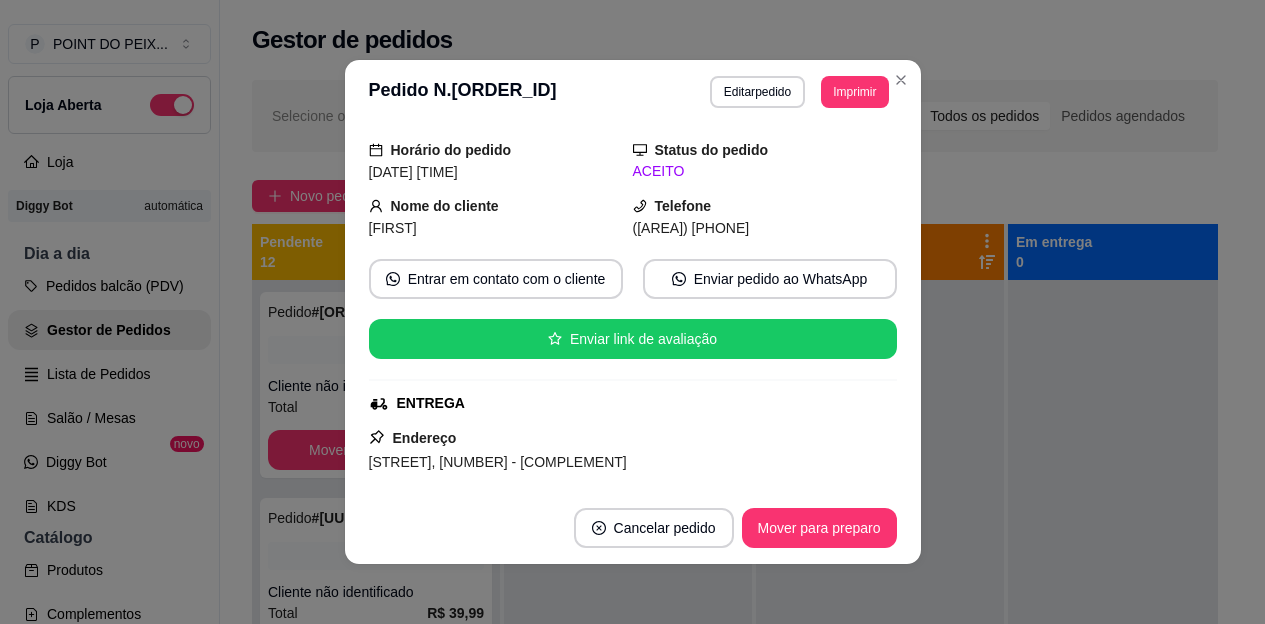 scroll, scrollTop: 0, scrollLeft: 0, axis: both 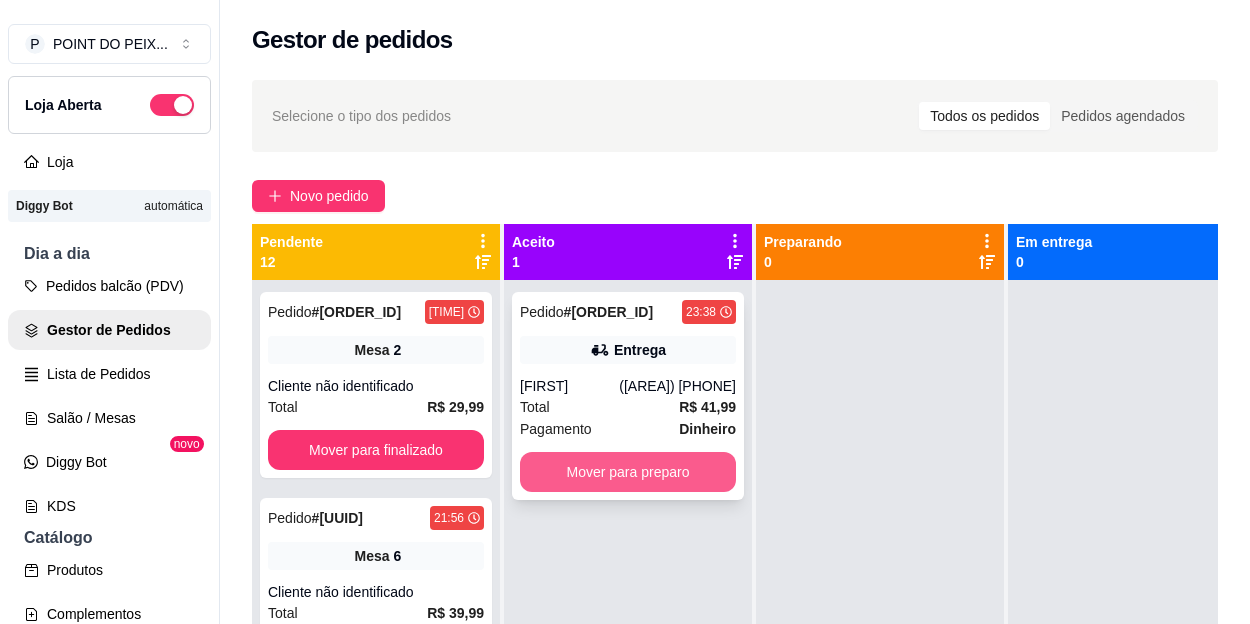 click on "Mover para preparo" at bounding box center [628, 472] 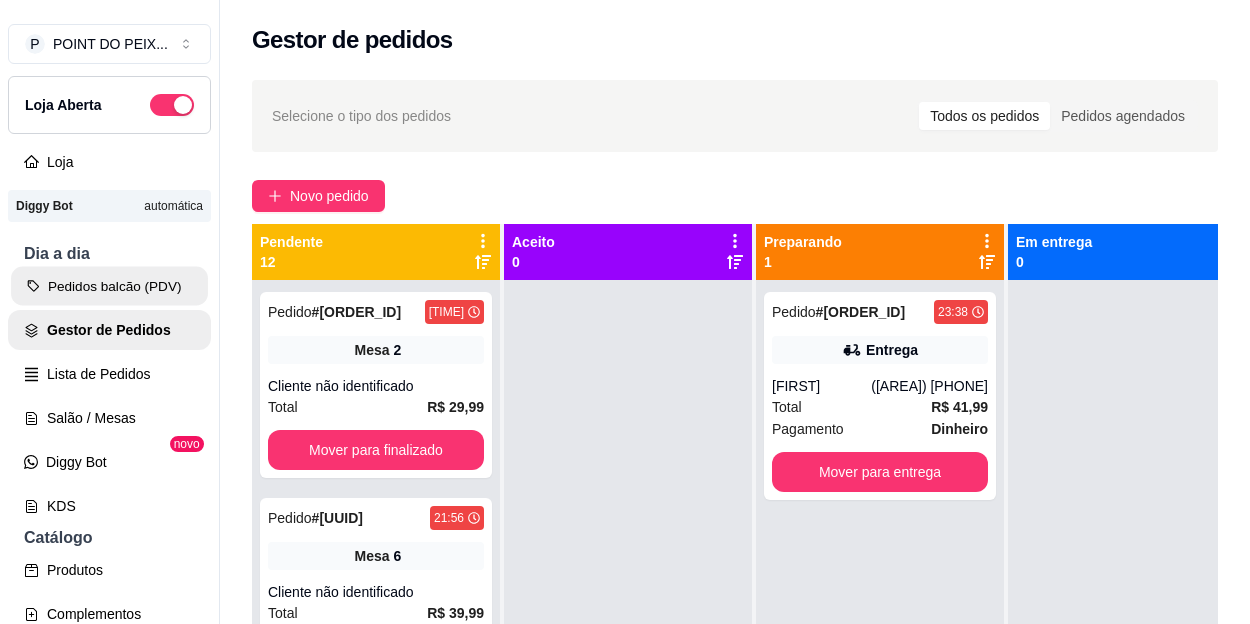 click on "Pedidos balcão (PDV)" at bounding box center [109, 286] 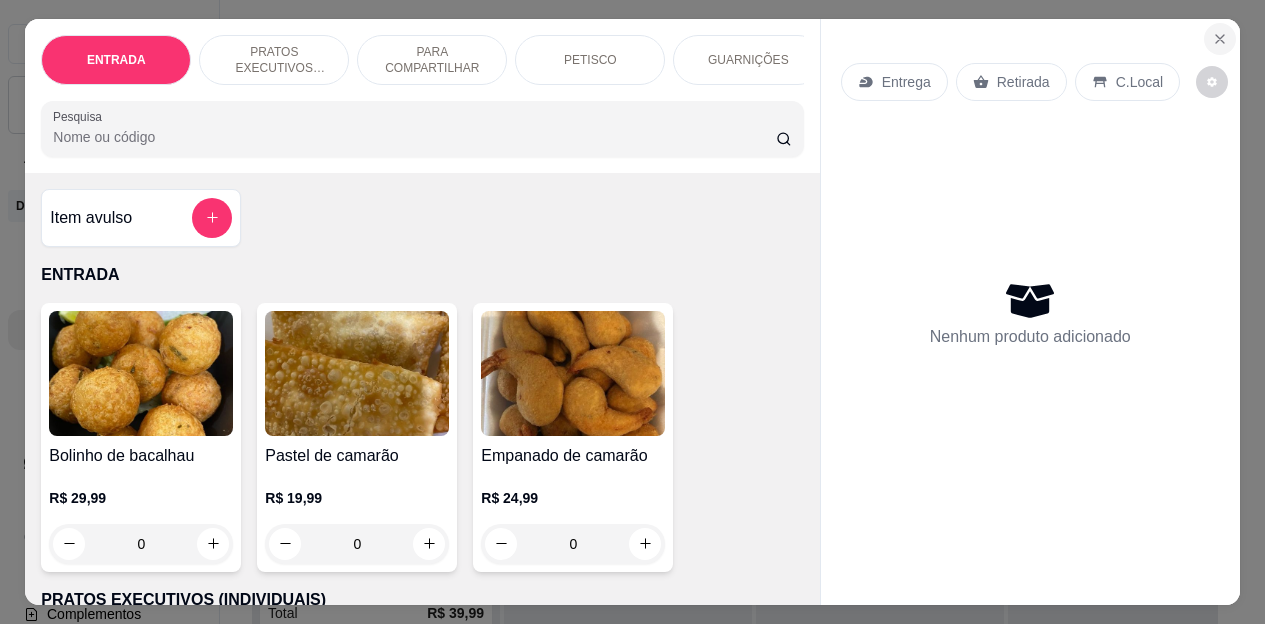 click 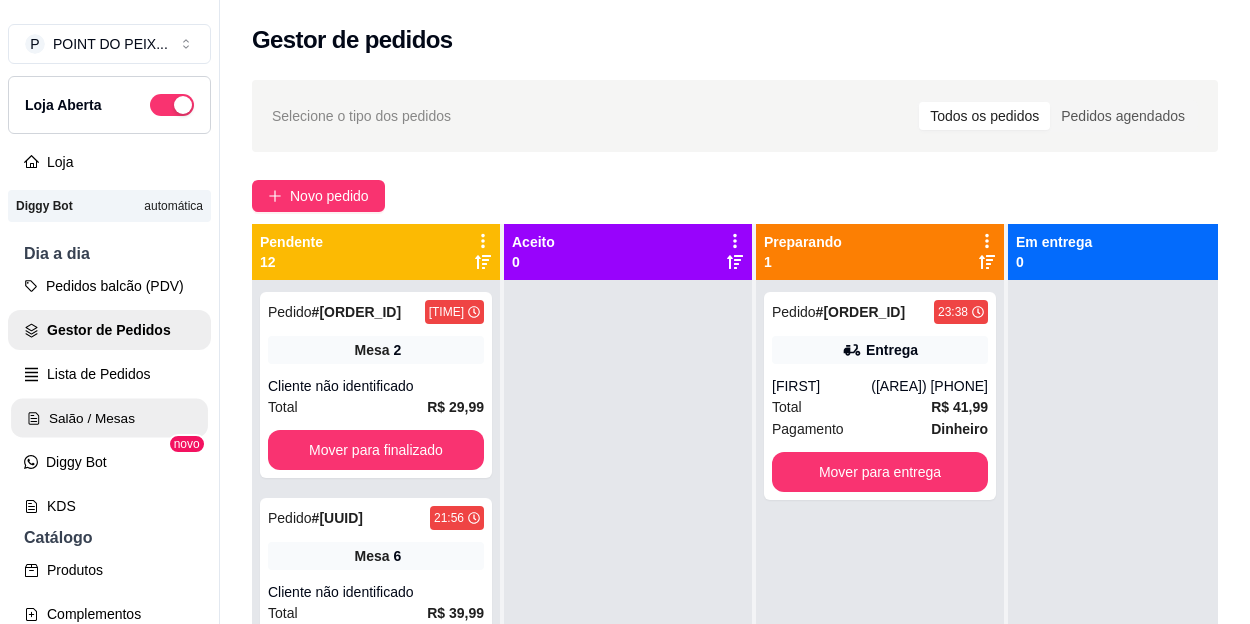 click on "Salão / Mesas" at bounding box center (109, 418) 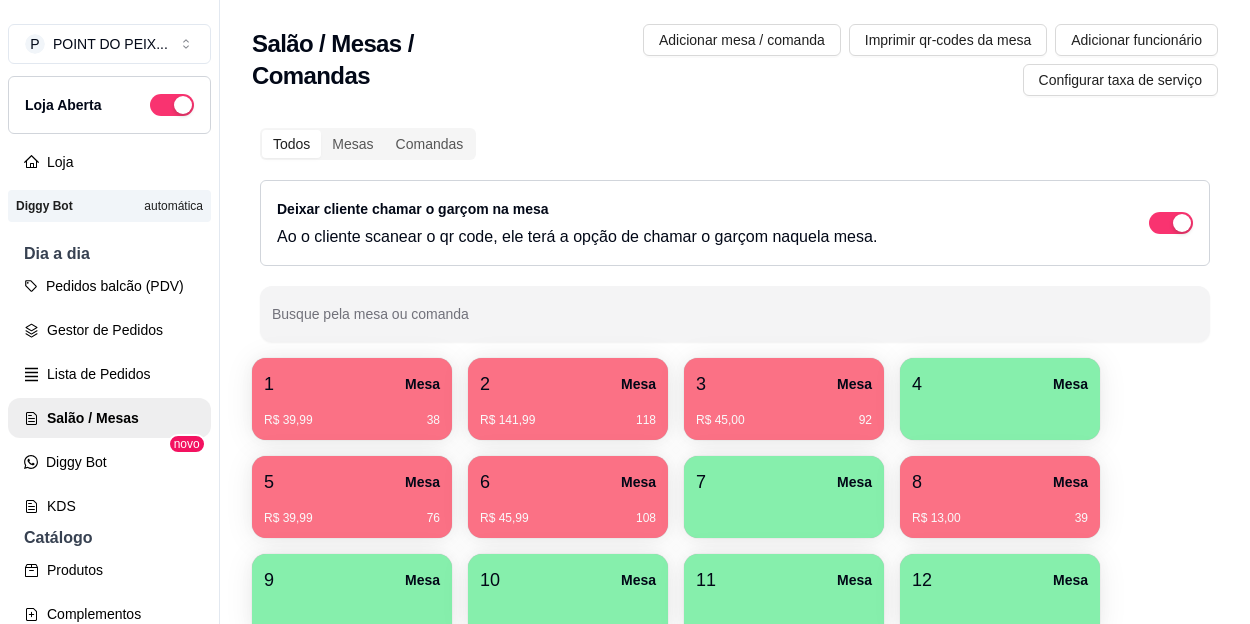 click on "5 Mesa" at bounding box center [352, 482] 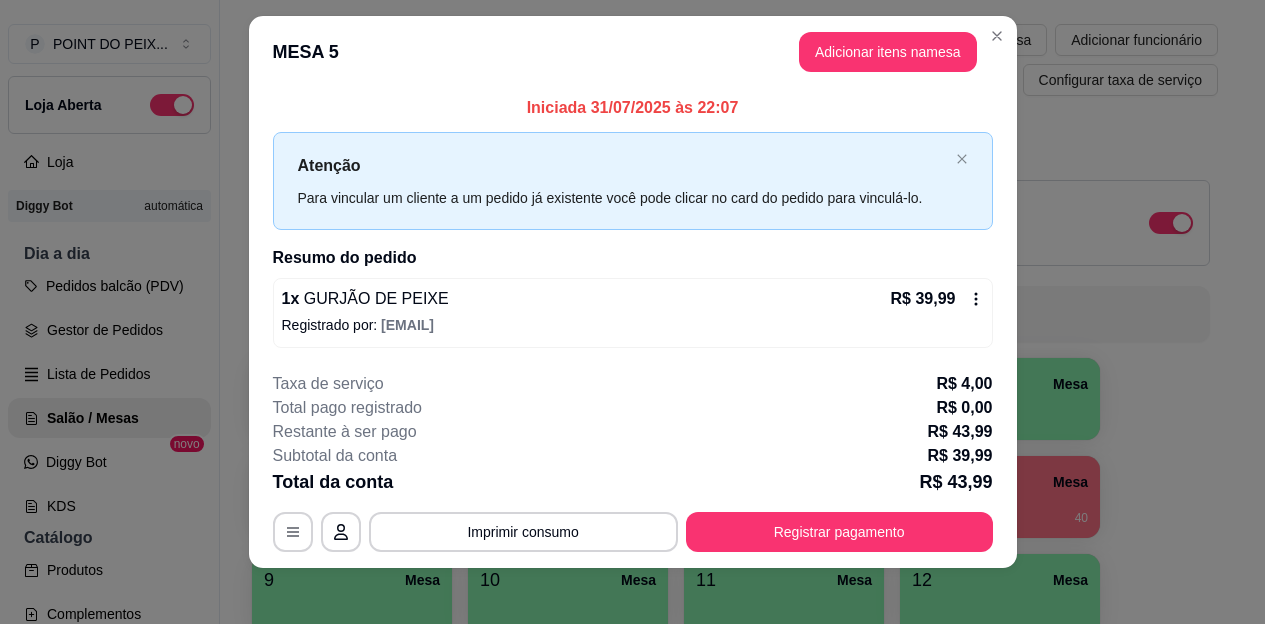 scroll, scrollTop: 28, scrollLeft: 0, axis: vertical 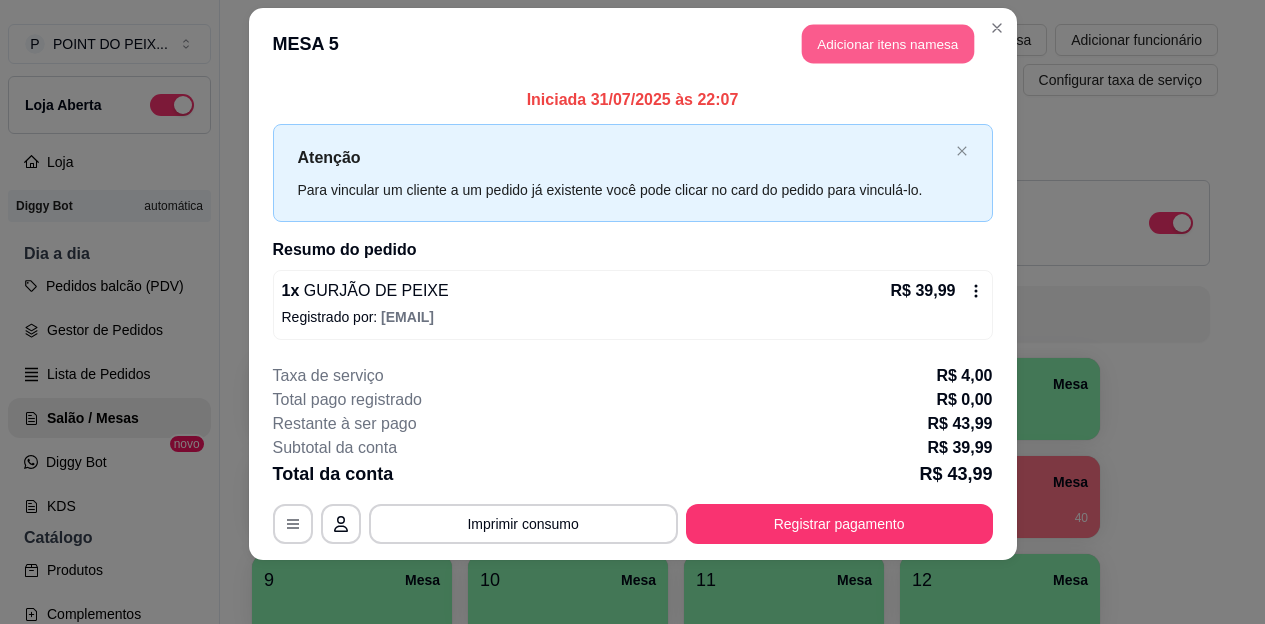 click on "Adicionar itens na  mesa" at bounding box center [888, 44] 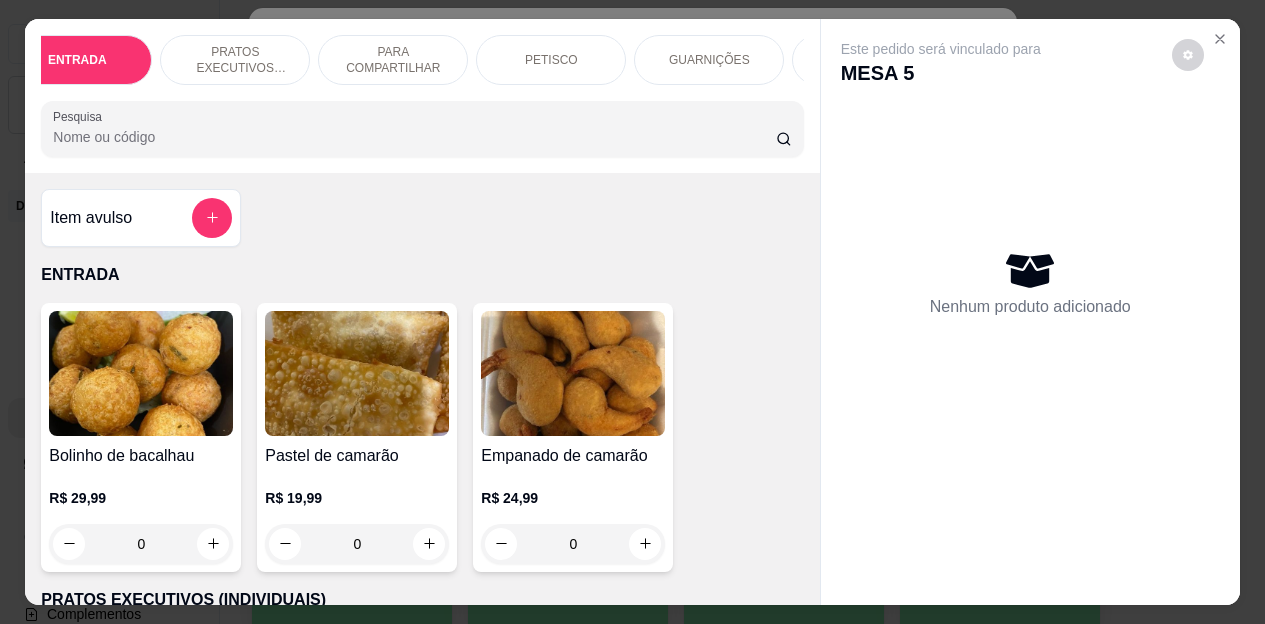 scroll, scrollTop: 0, scrollLeft: 40, axis: horizontal 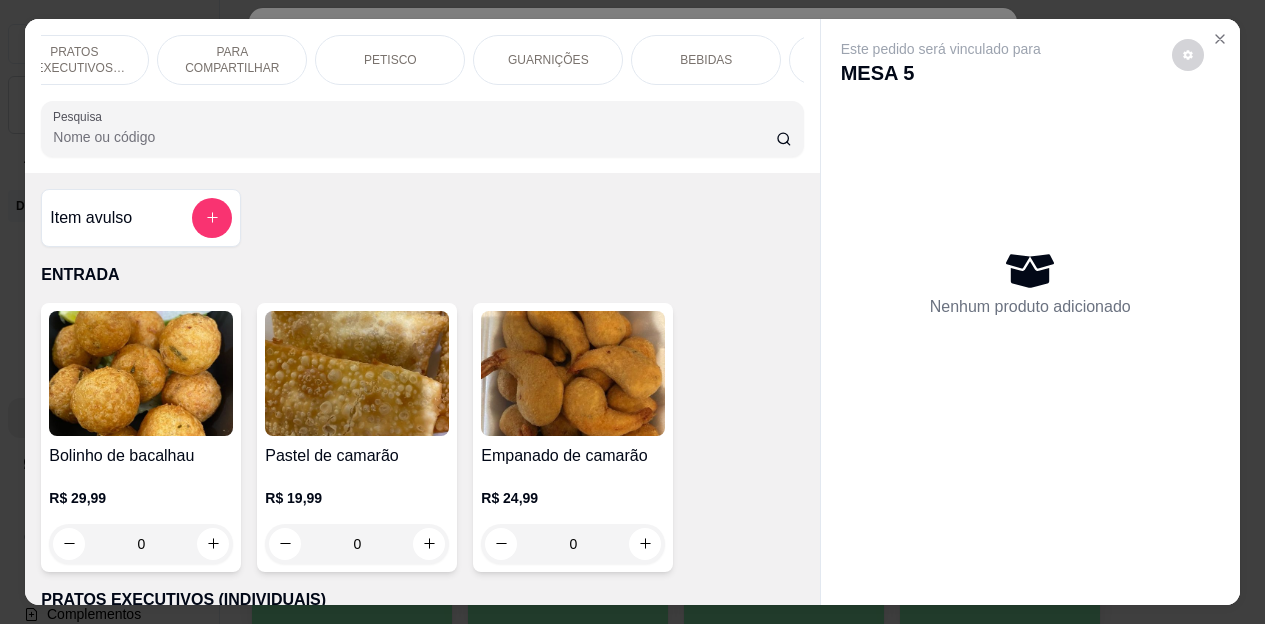 click on "BEBIDAS" at bounding box center [706, 60] 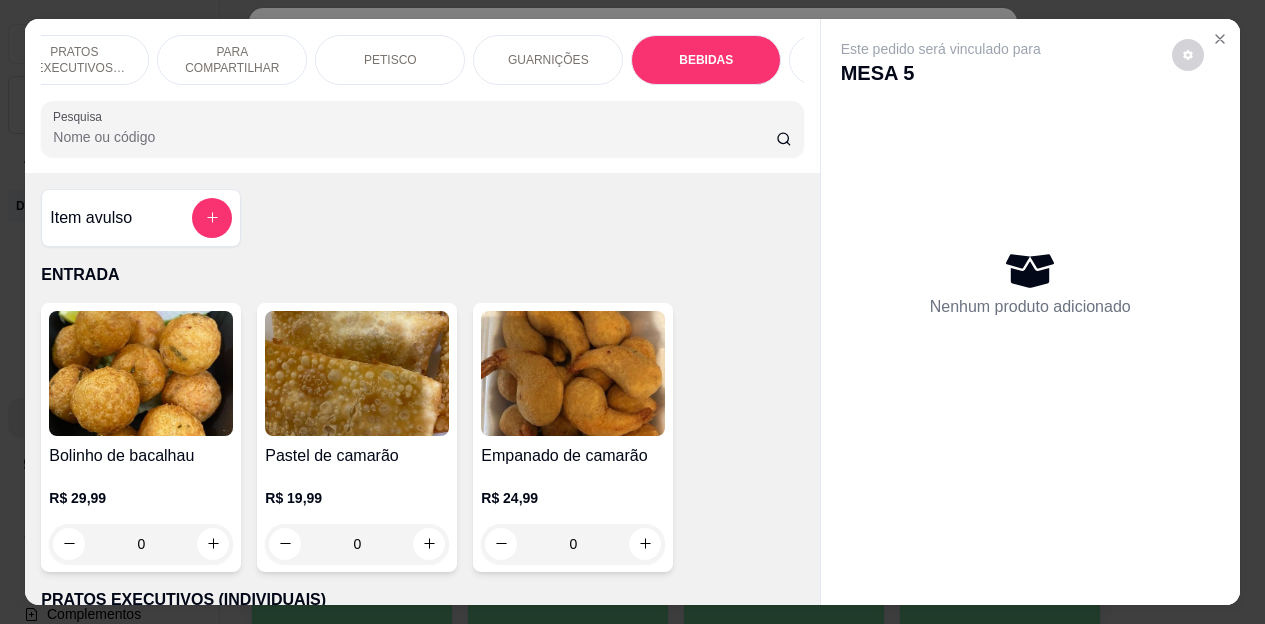 scroll, scrollTop: 4472, scrollLeft: 0, axis: vertical 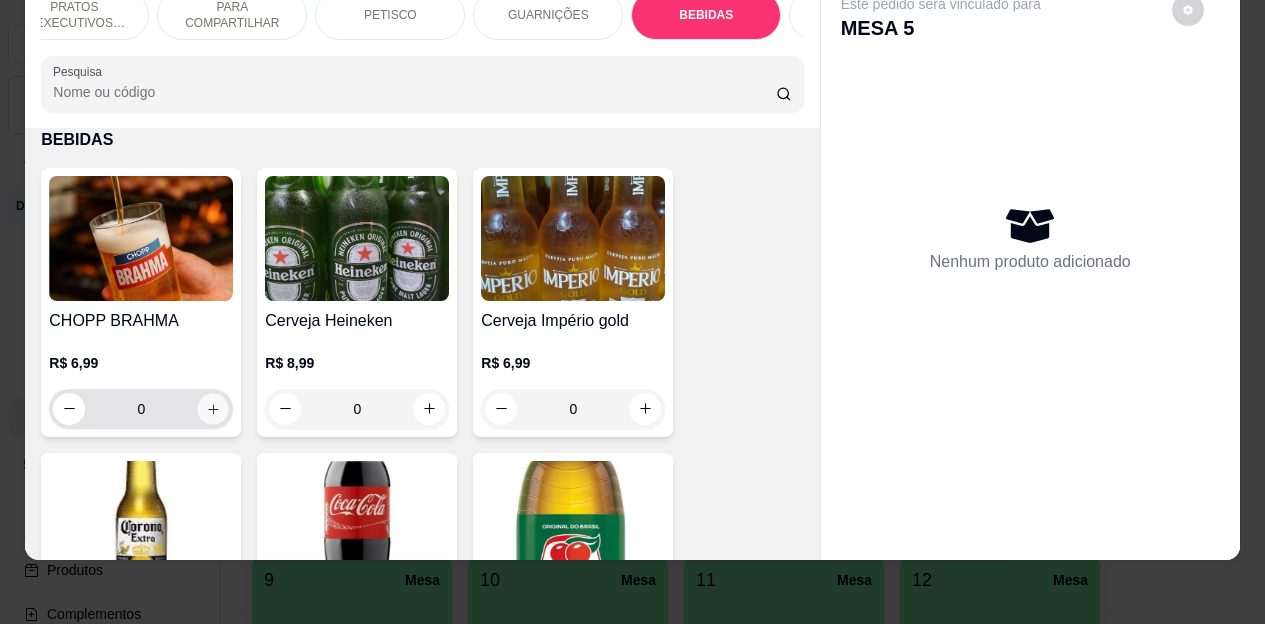 click 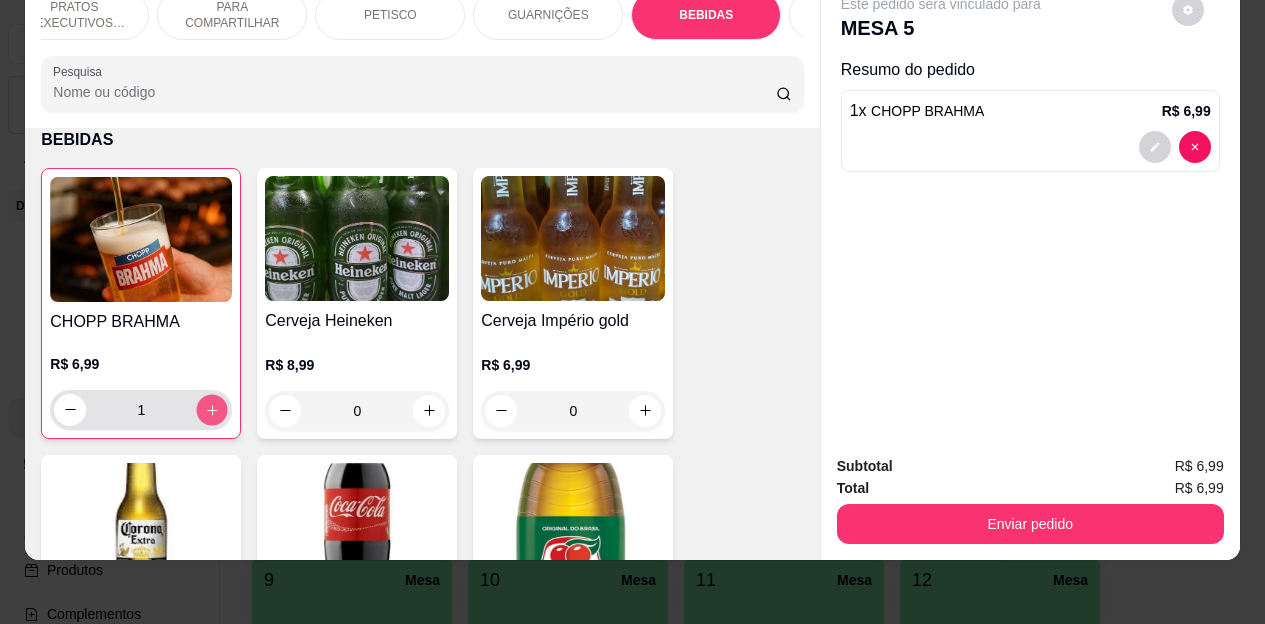 click 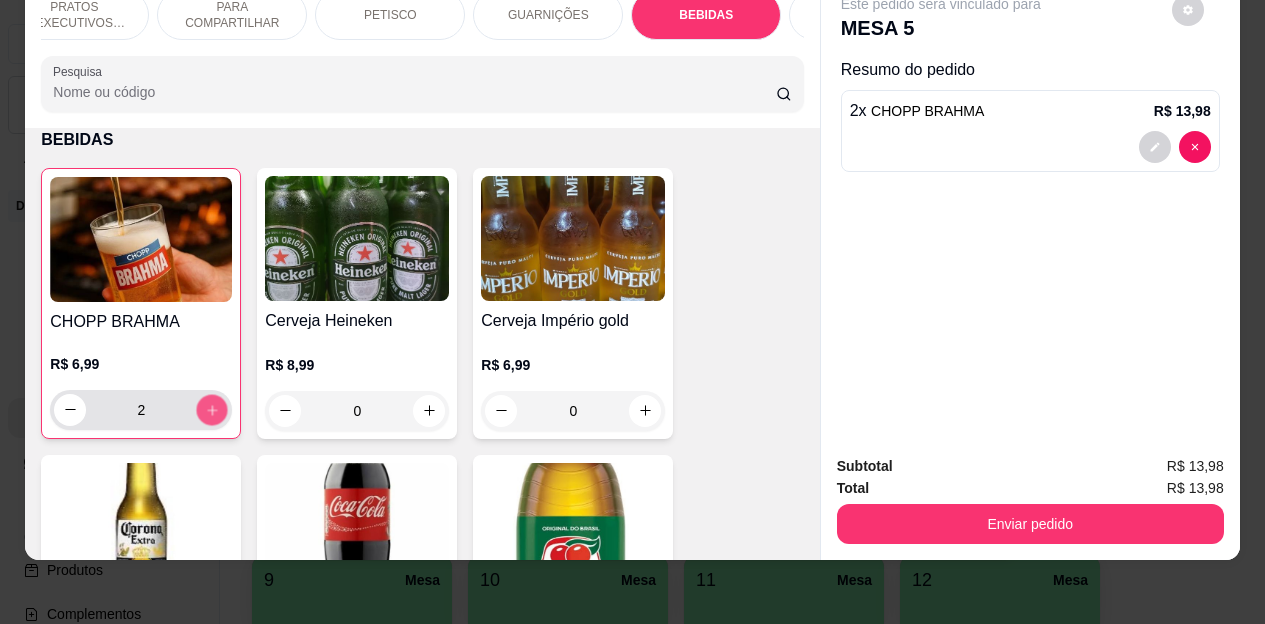 click 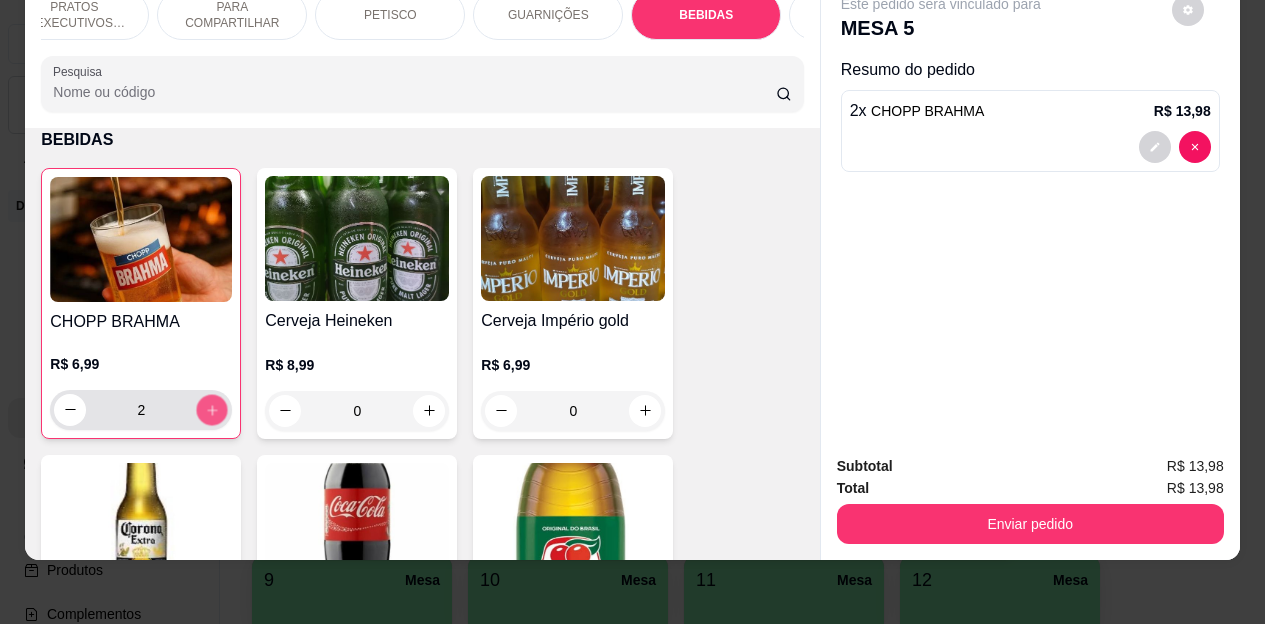 click 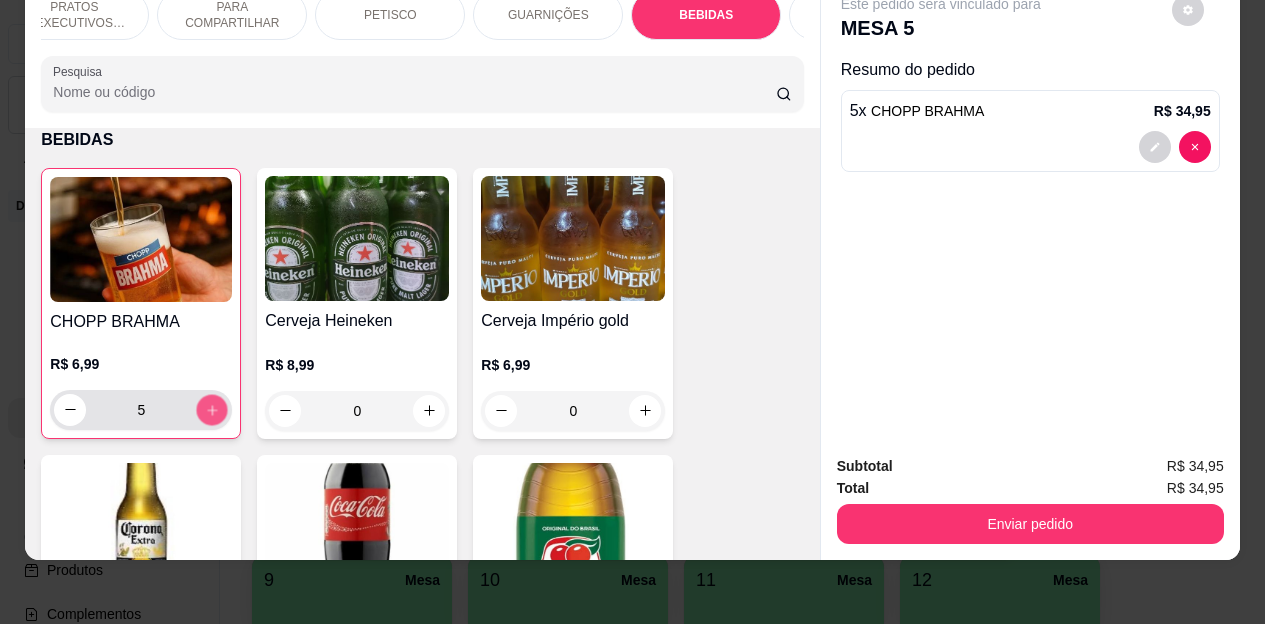 click 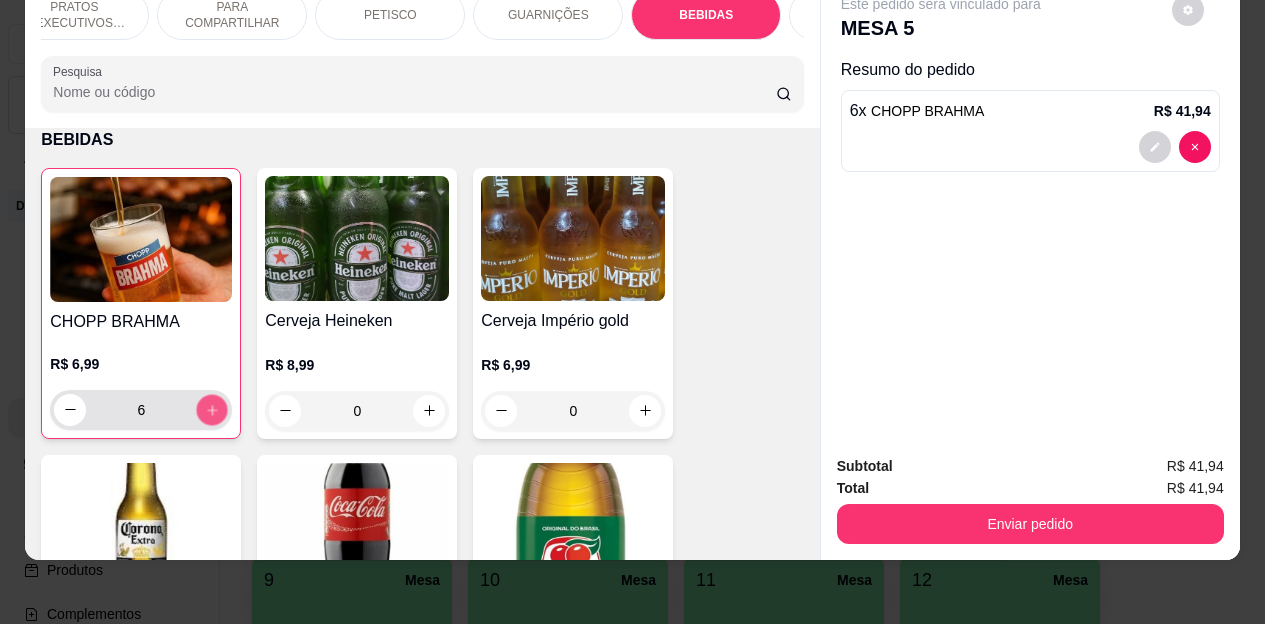 click 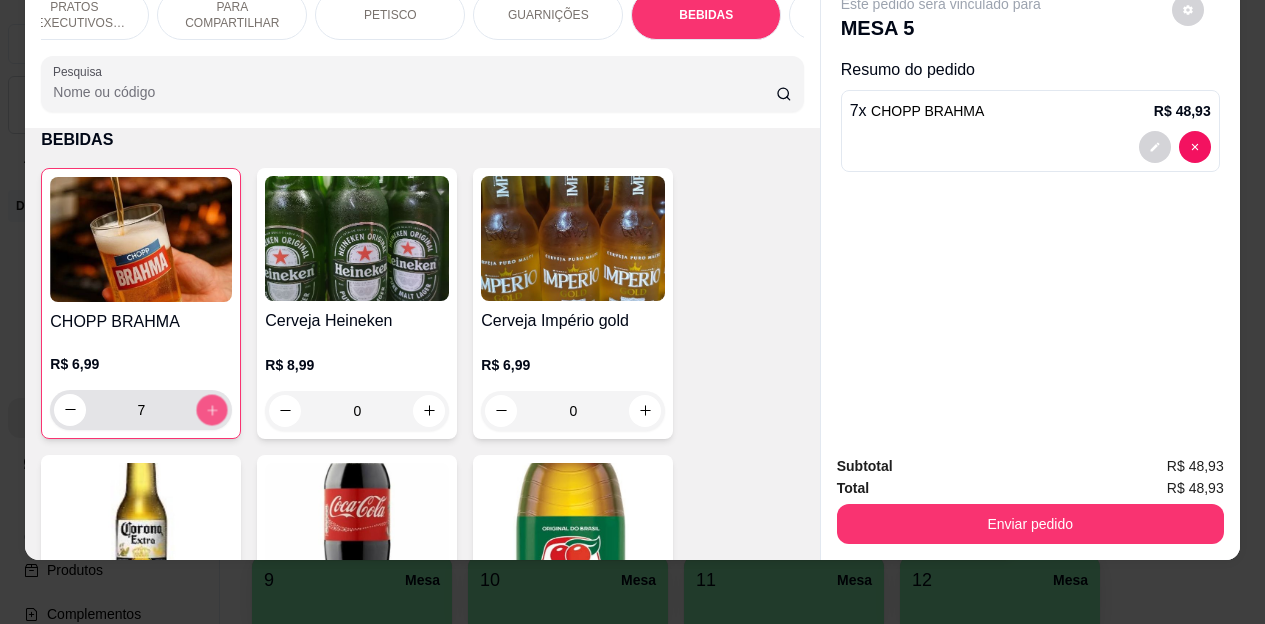 click 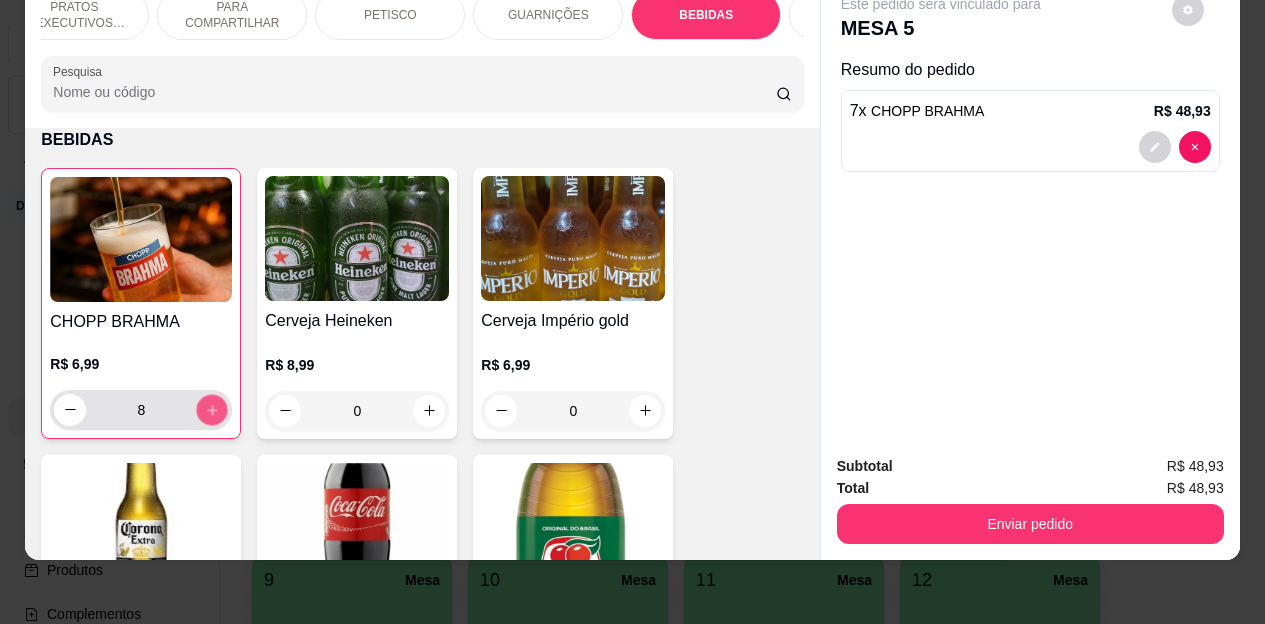 click 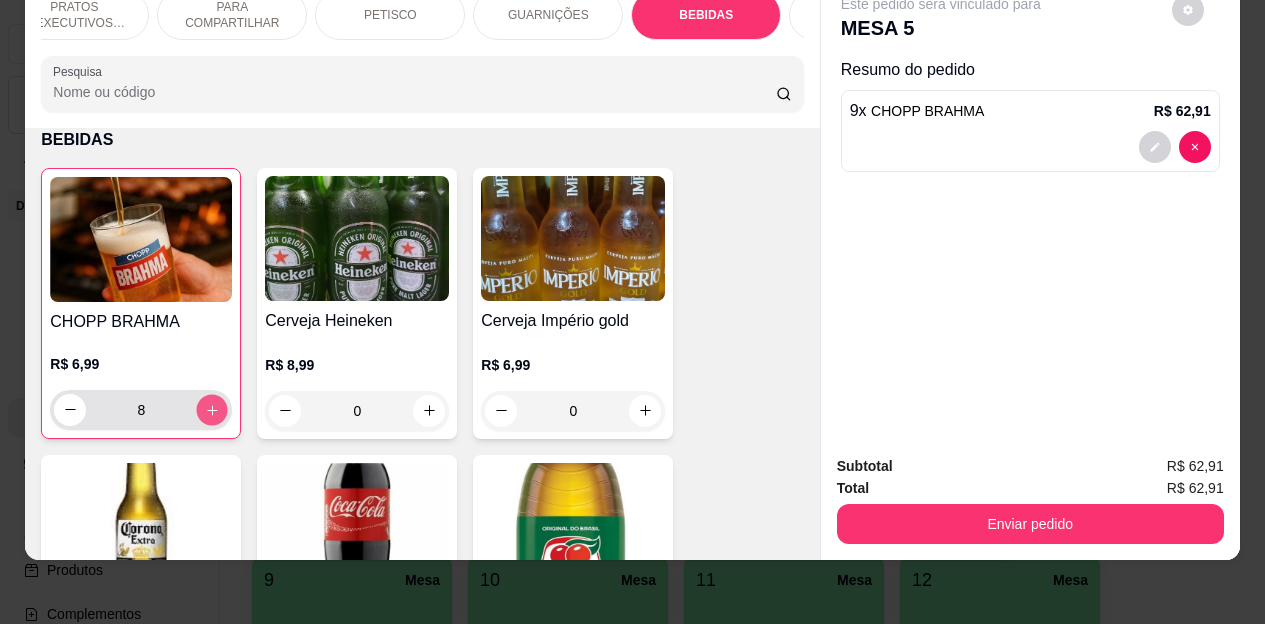 click at bounding box center (212, 409) 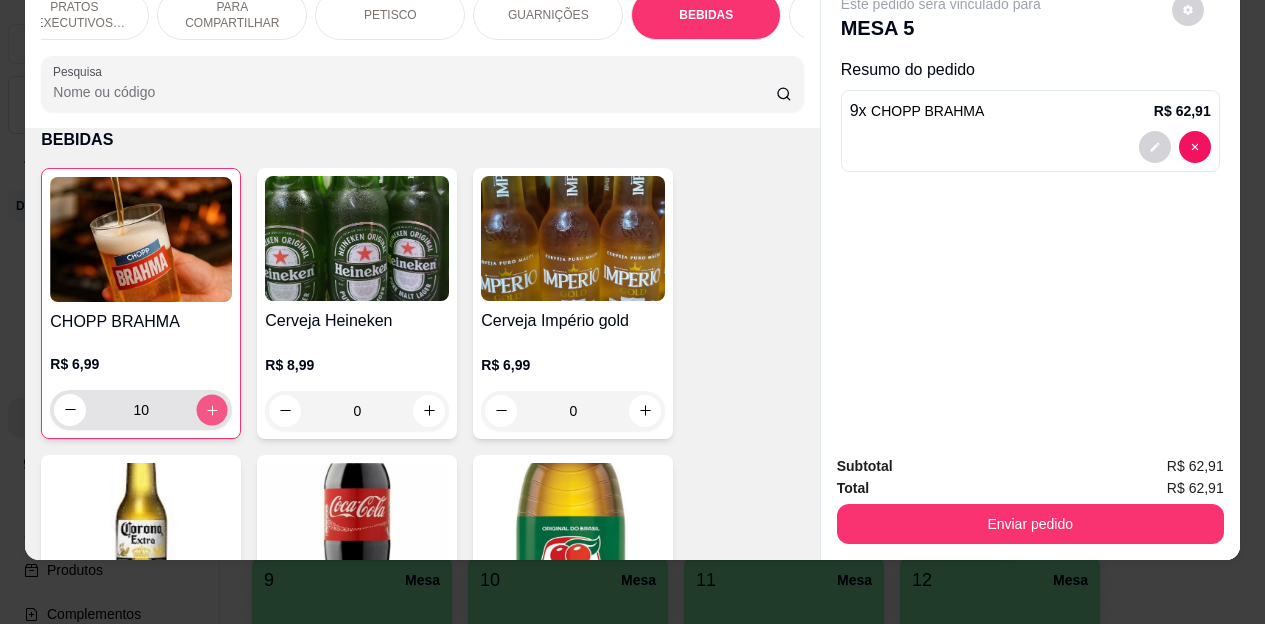 click at bounding box center (212, 409) 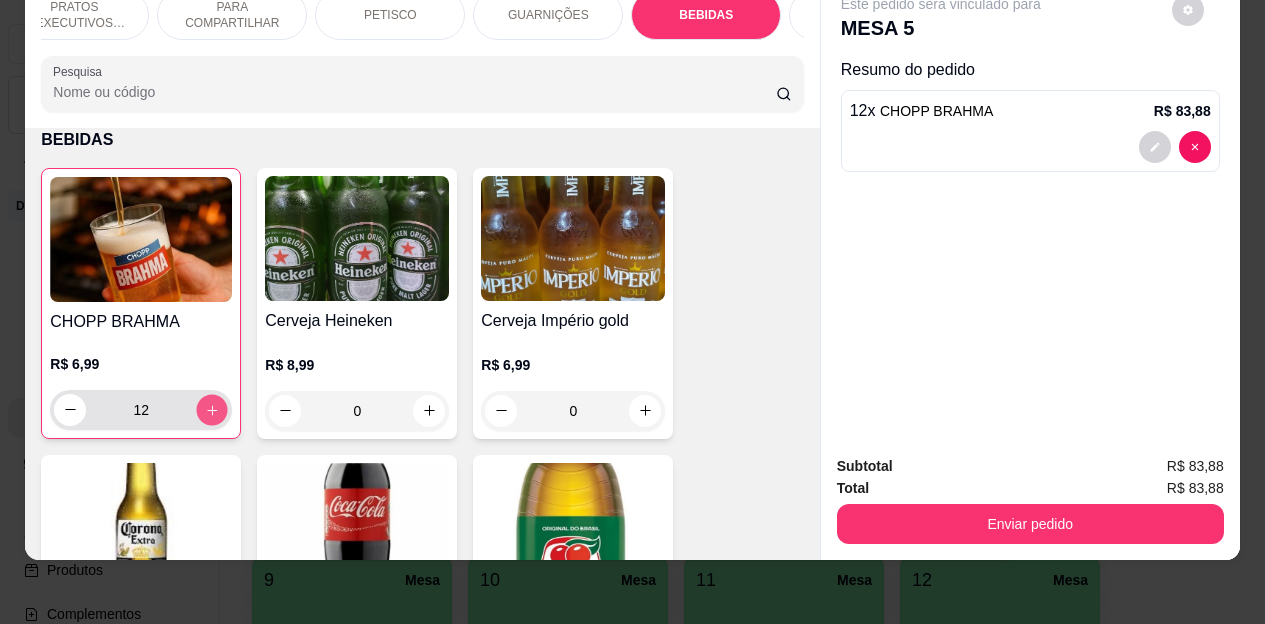 click at bounding box center [212, 409] 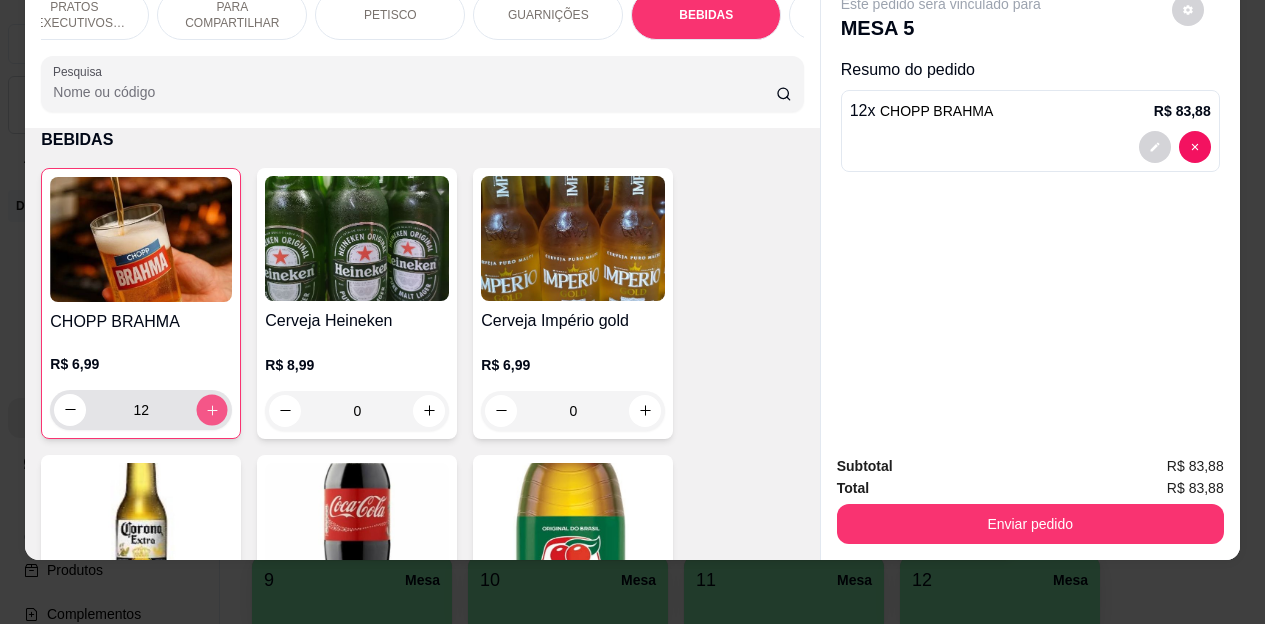 click at bounding box center [212, 409] 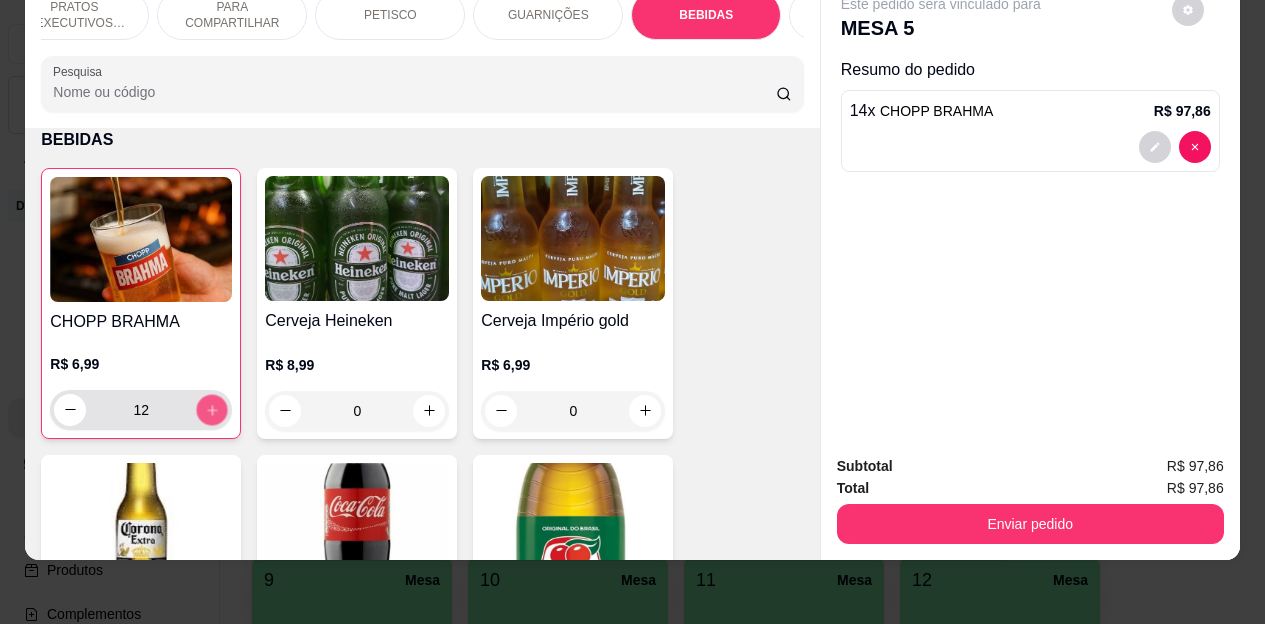 click at bounding box center [212, 409] 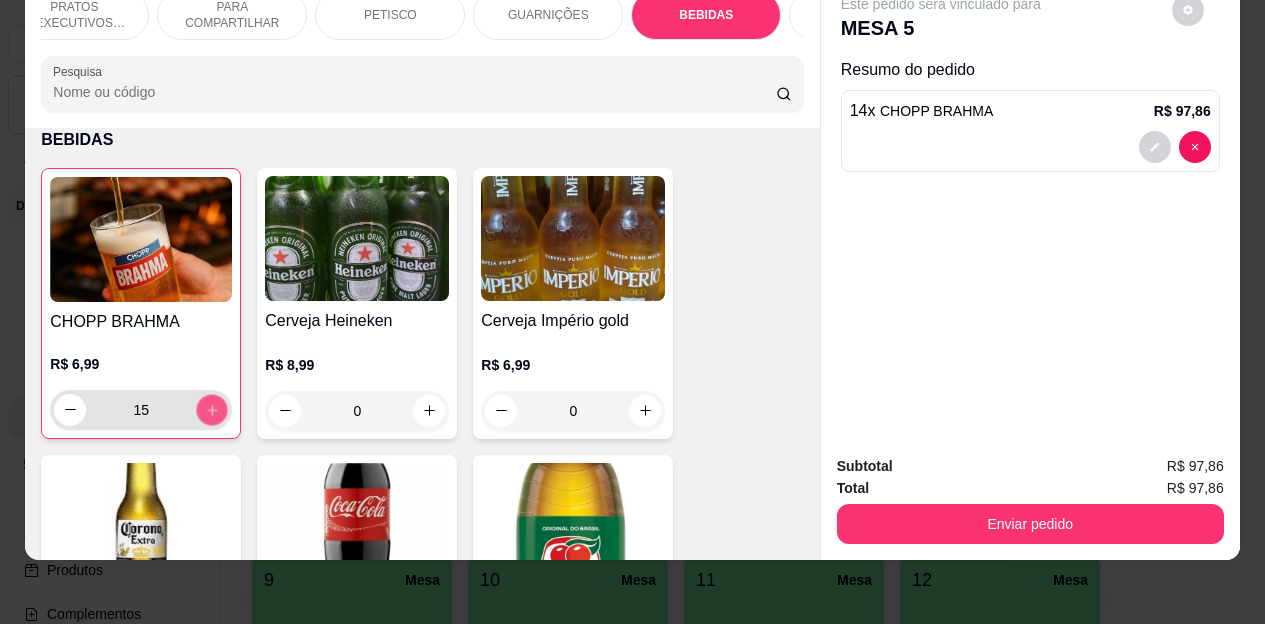 click at bounding box center [212, 409] 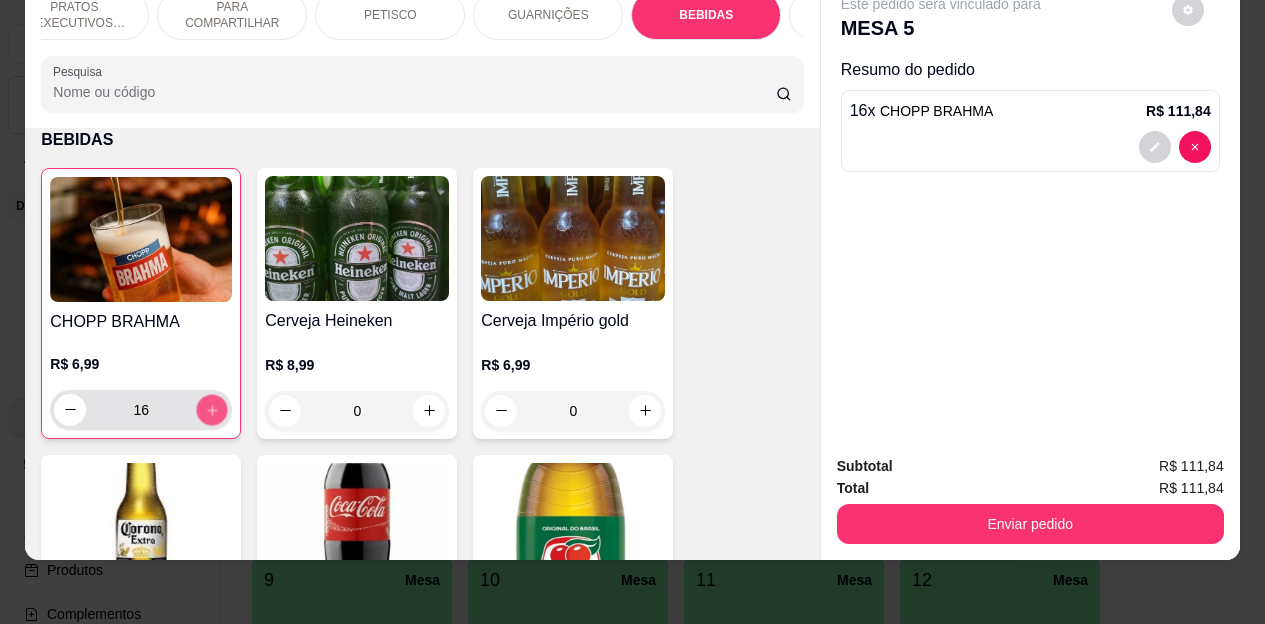 click at bounding box center (212, 409) 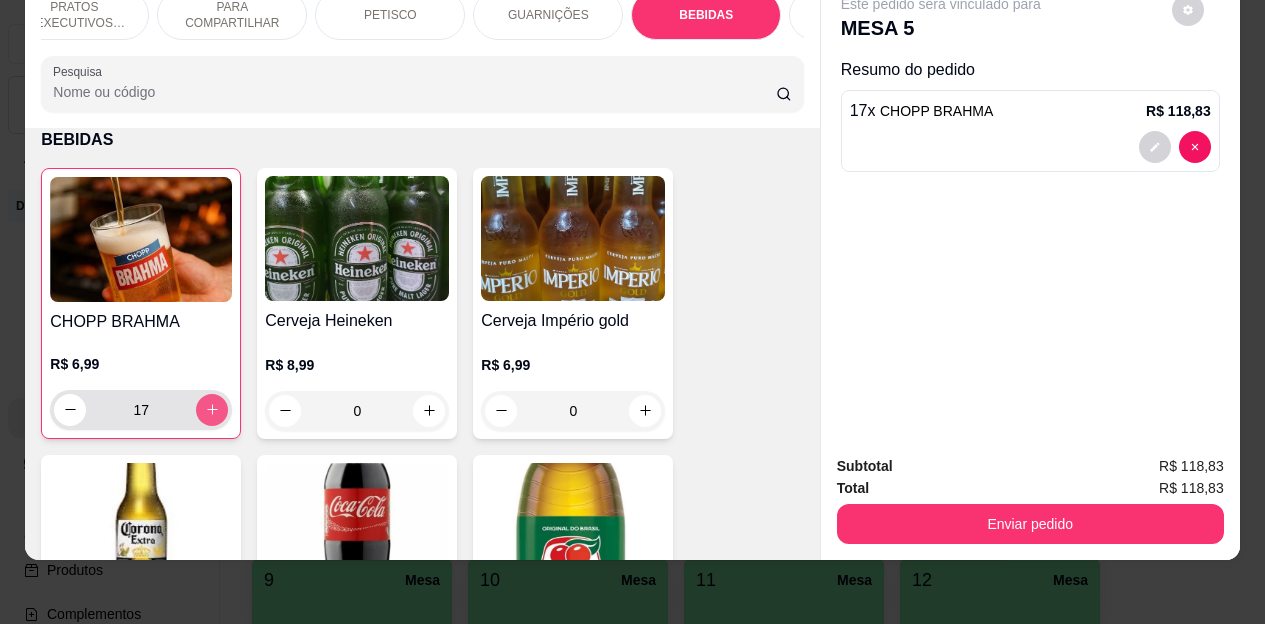 click at bounding box center (212, 410) 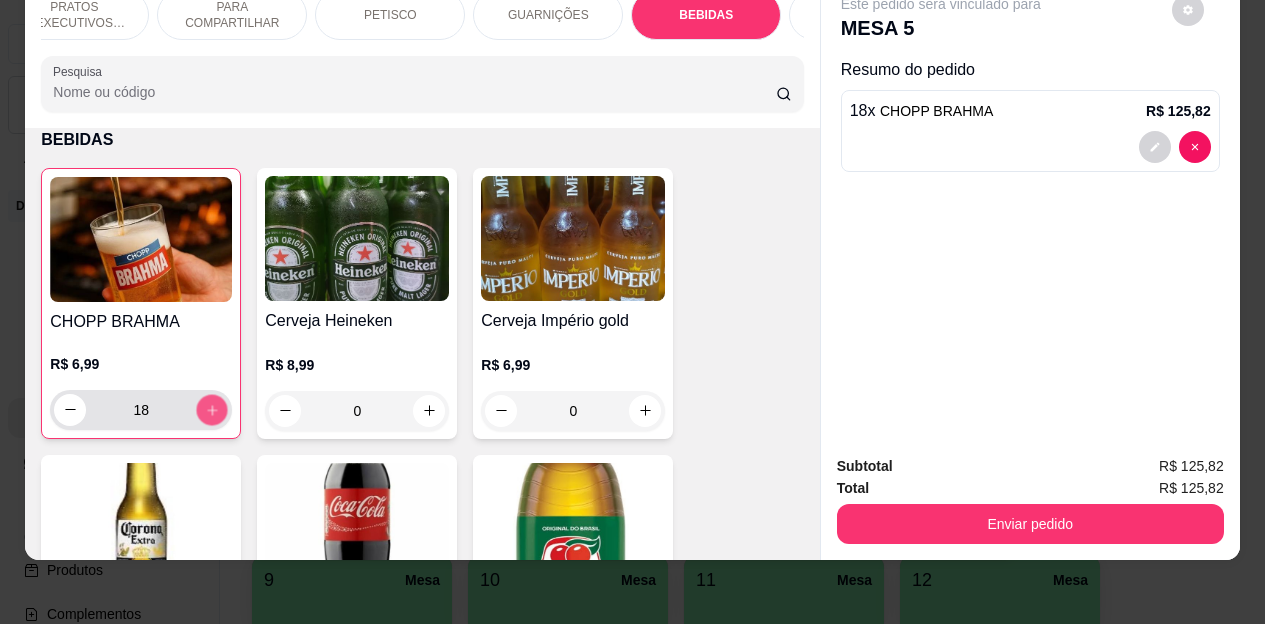 click at bounding box center [212, 409] 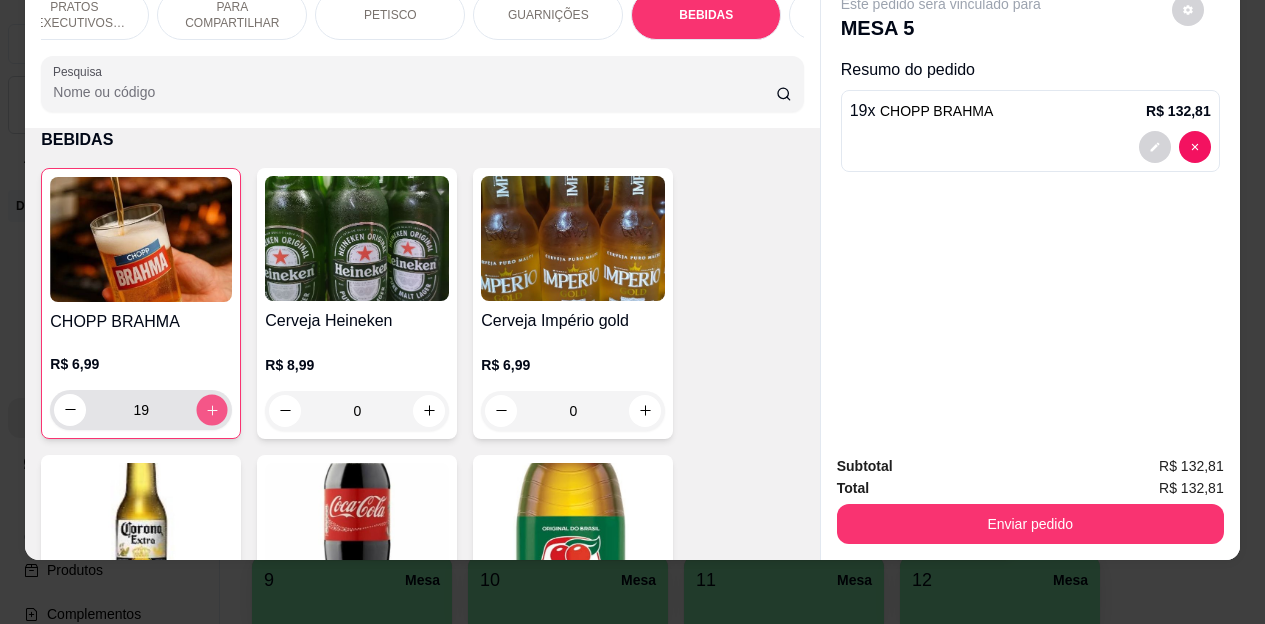 click at bounding box center (212, 409) 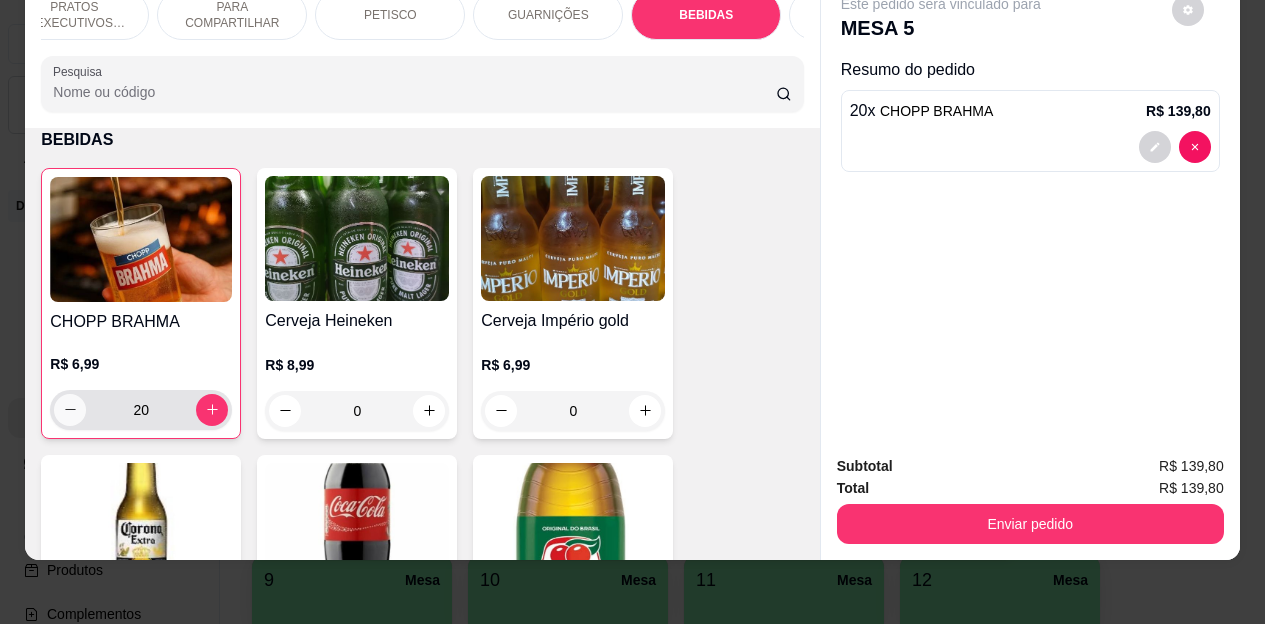 click 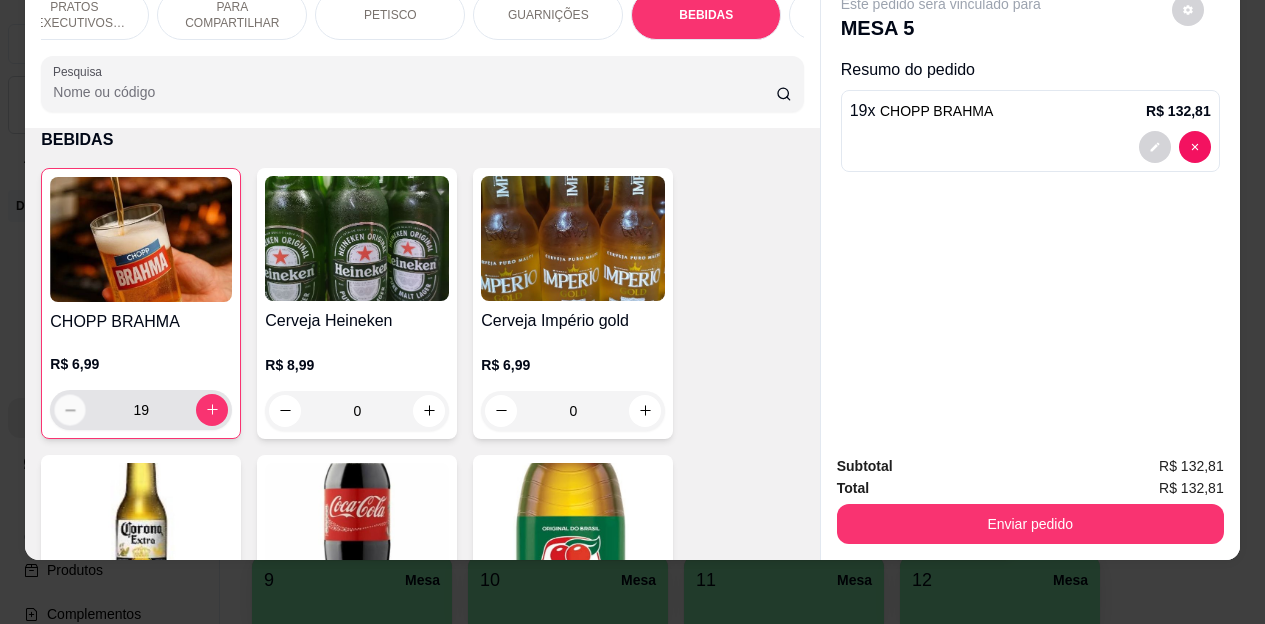 click 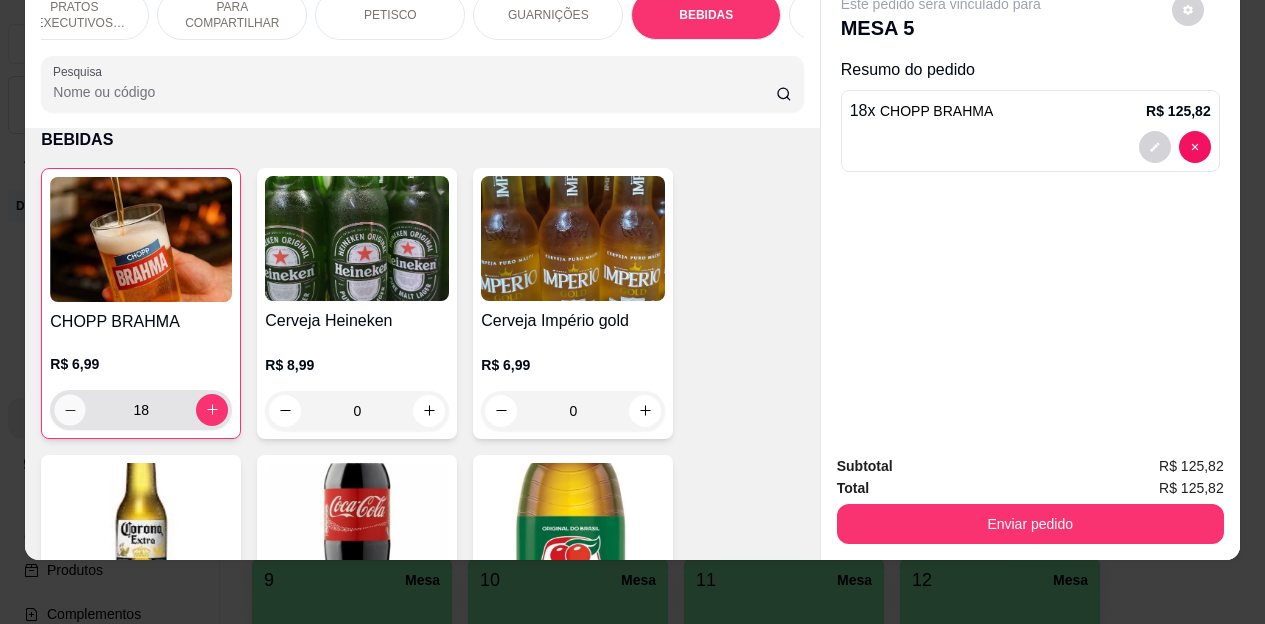 click 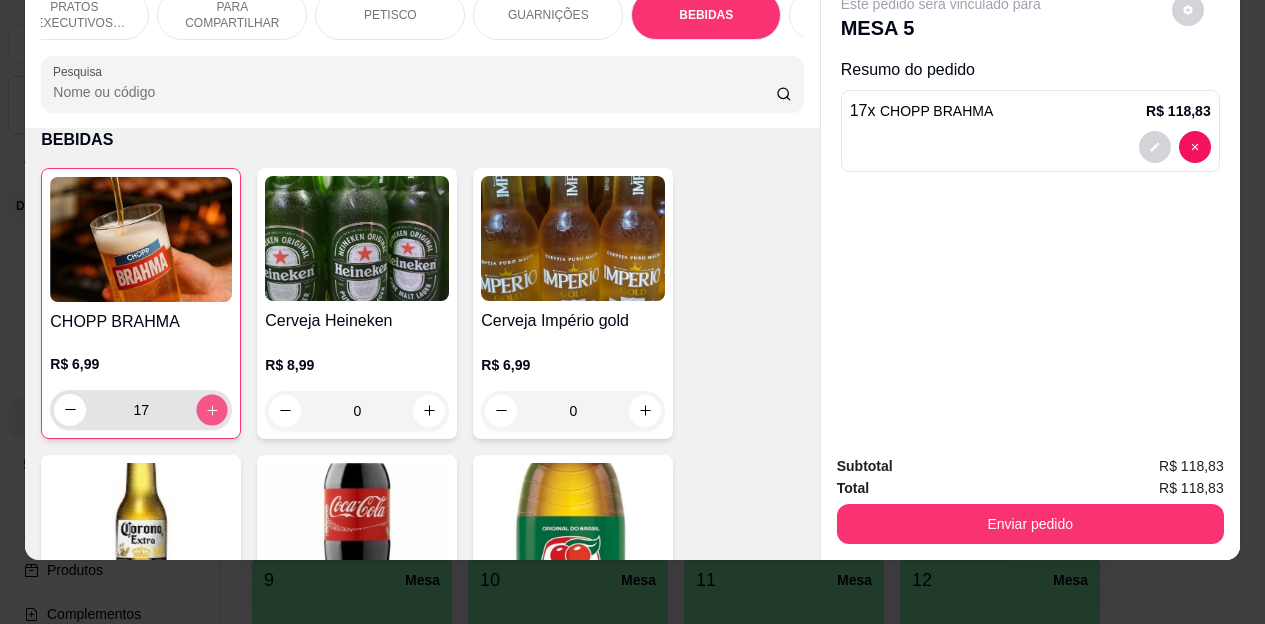click 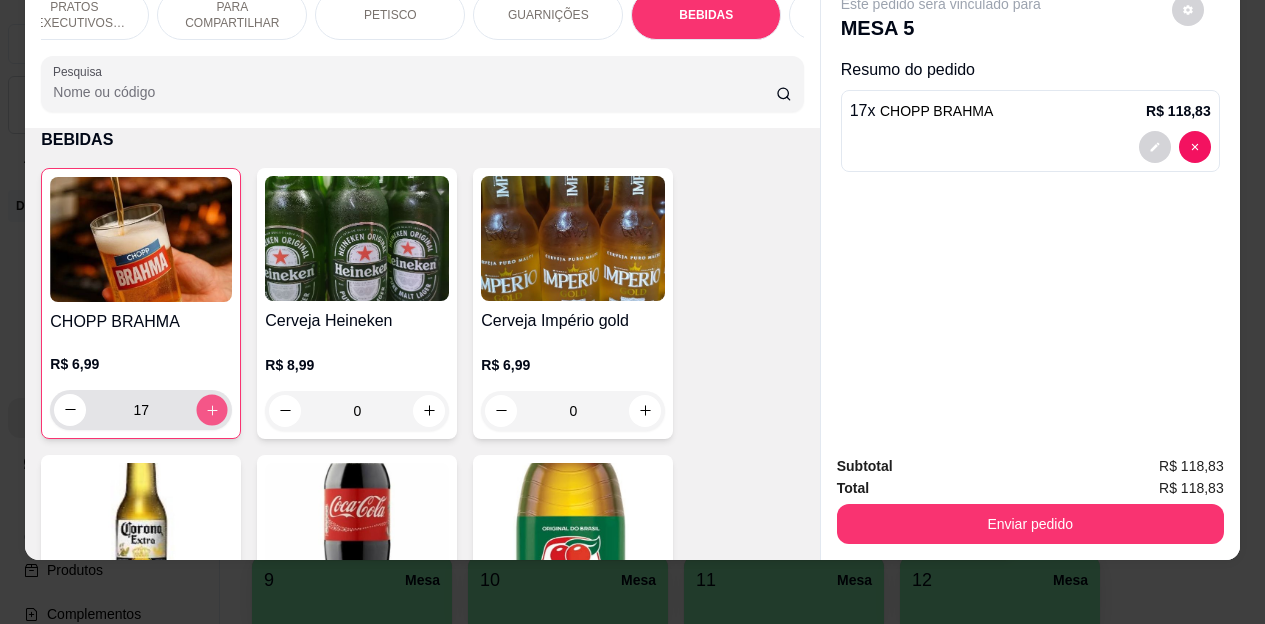type on "18" 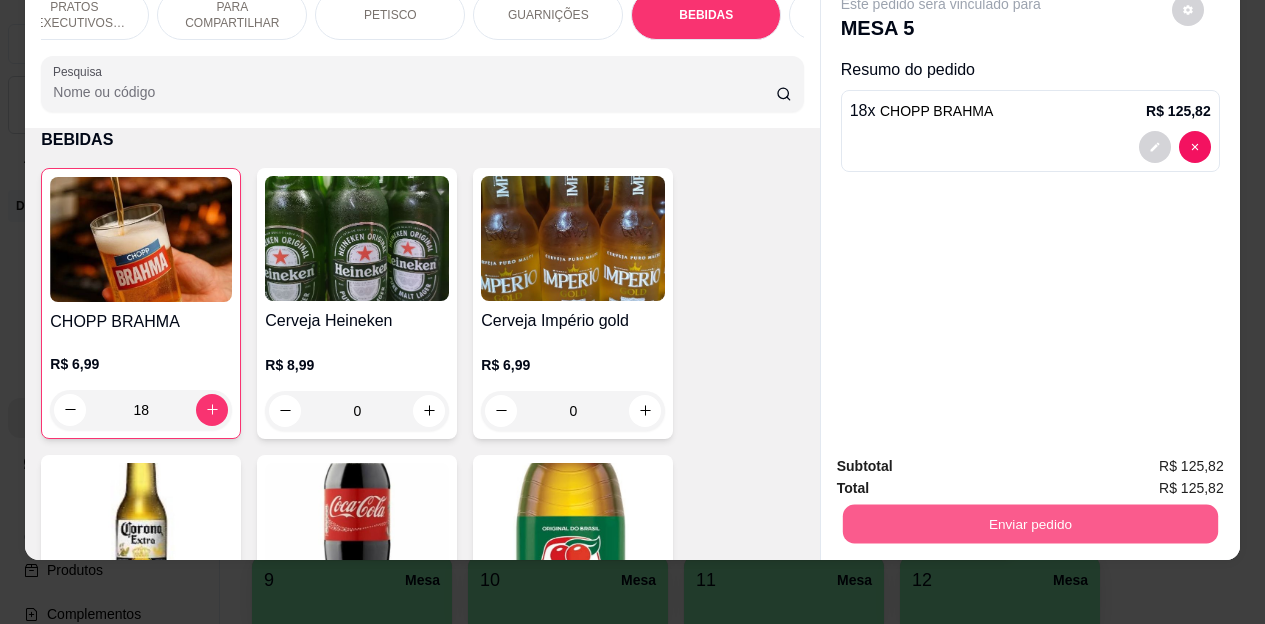 click on "Enviar pedido" at bounding box center (1029, 524) 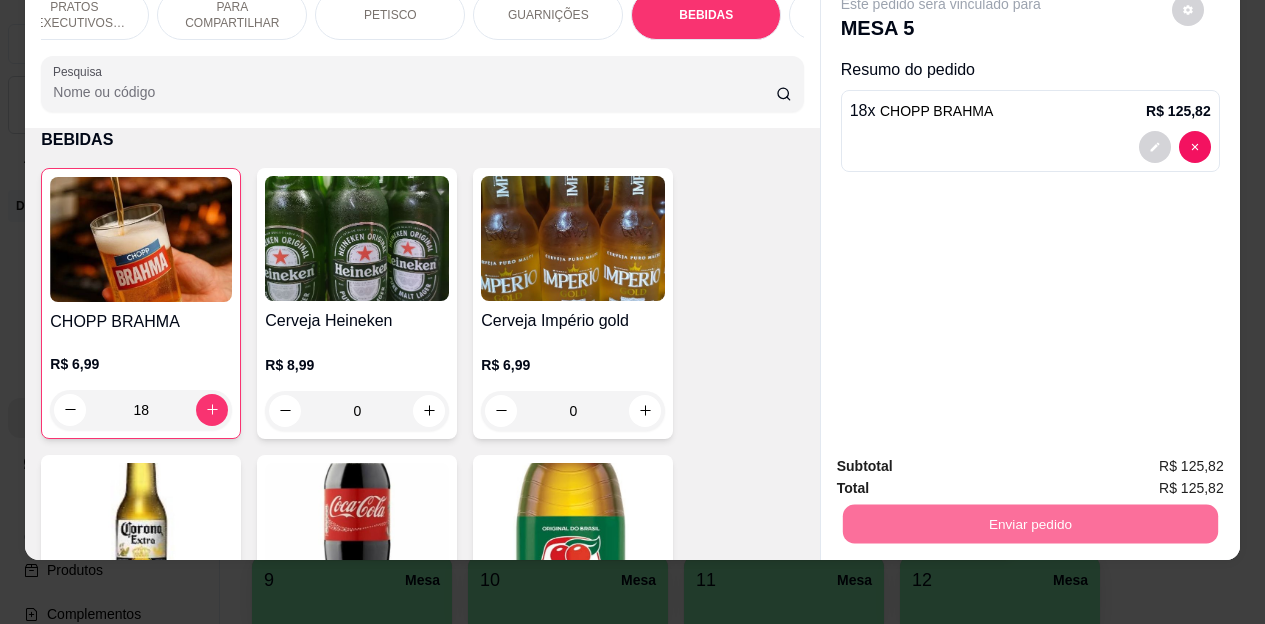 click on "Não registrar e enviar pedido" at bounding box center (964, 459) 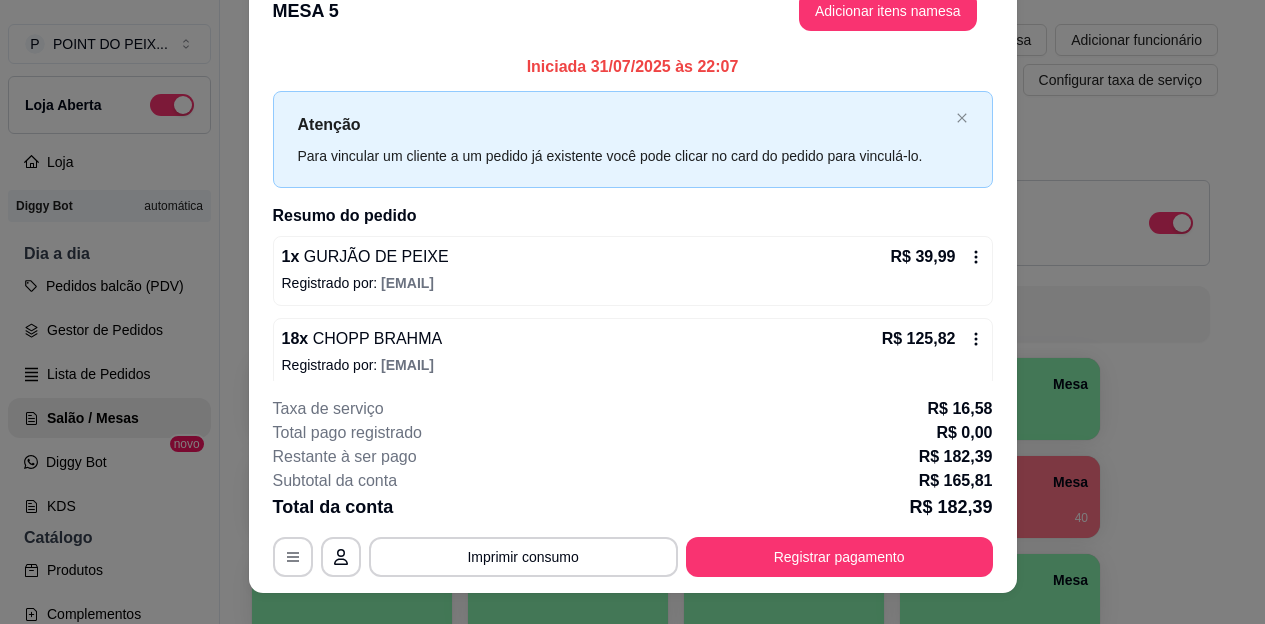 scroll, scrollTop: 0, scrollLeft: 0, axis: both 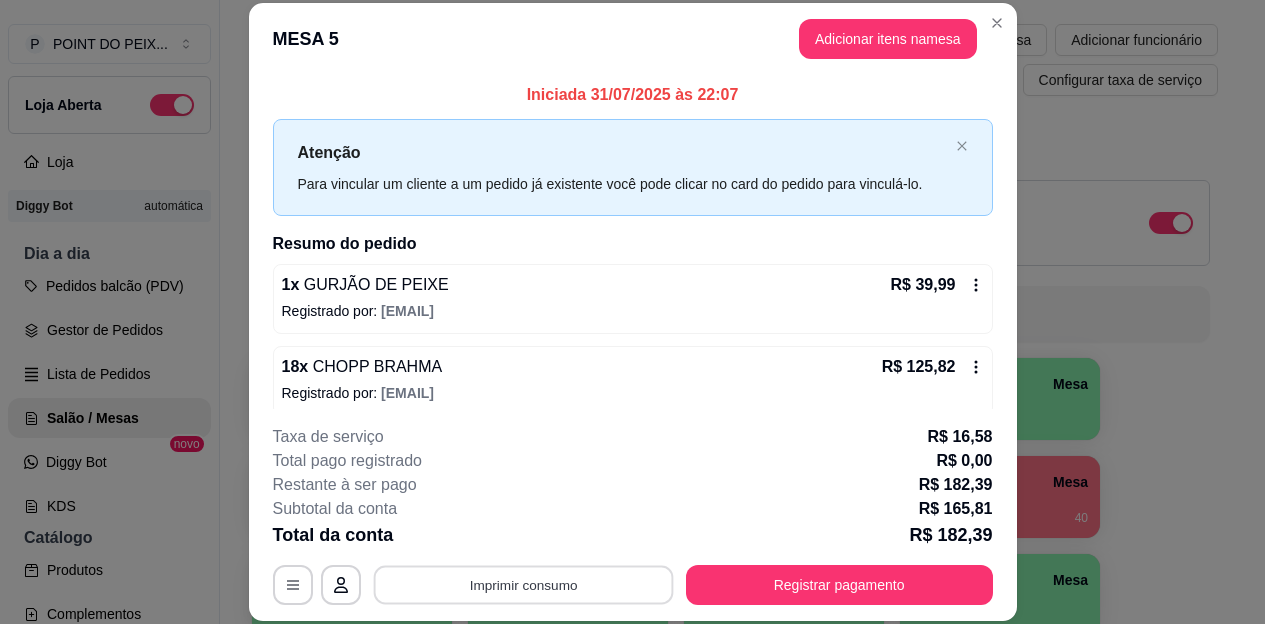 click on "Imprimir consumo" at bounding box center (523, 584) 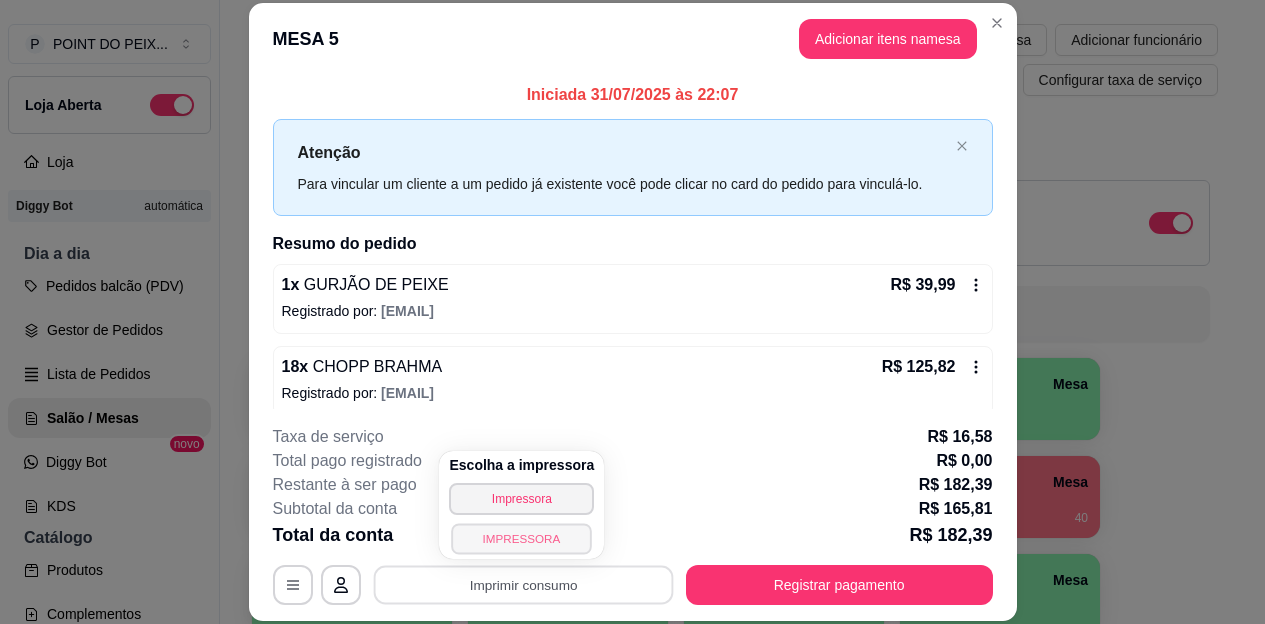click on "IMPRESSORA" at bounding box center [522, 538] 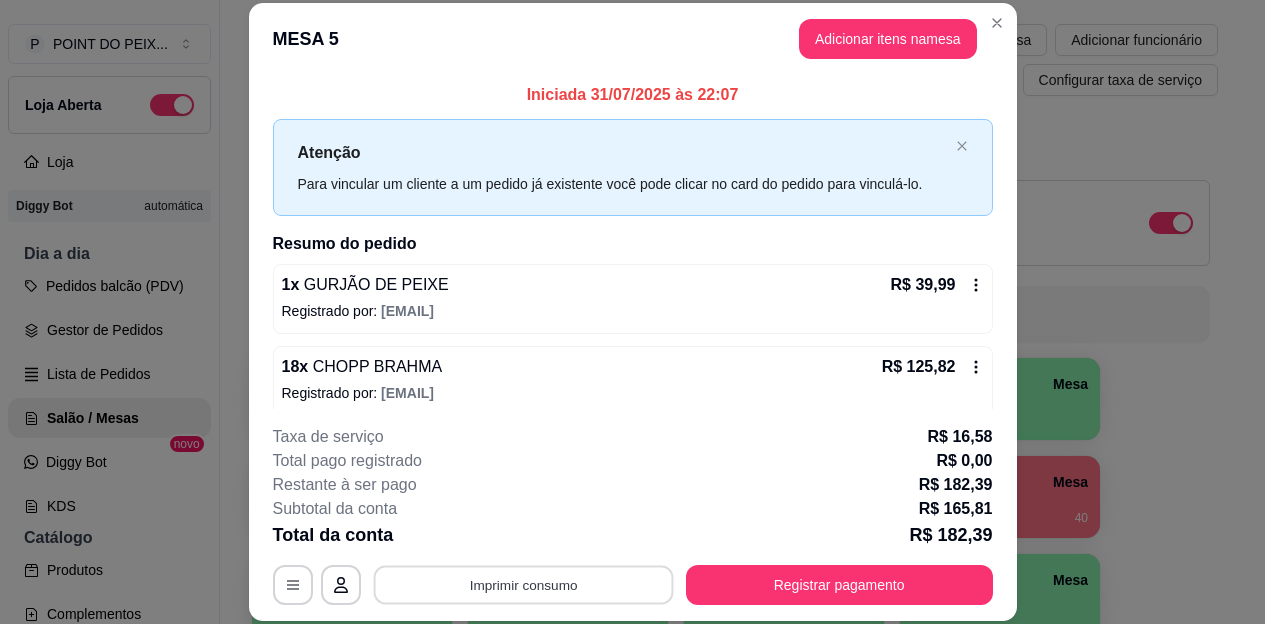click on "Imprimir consumo" at bounding box center (523, 584) 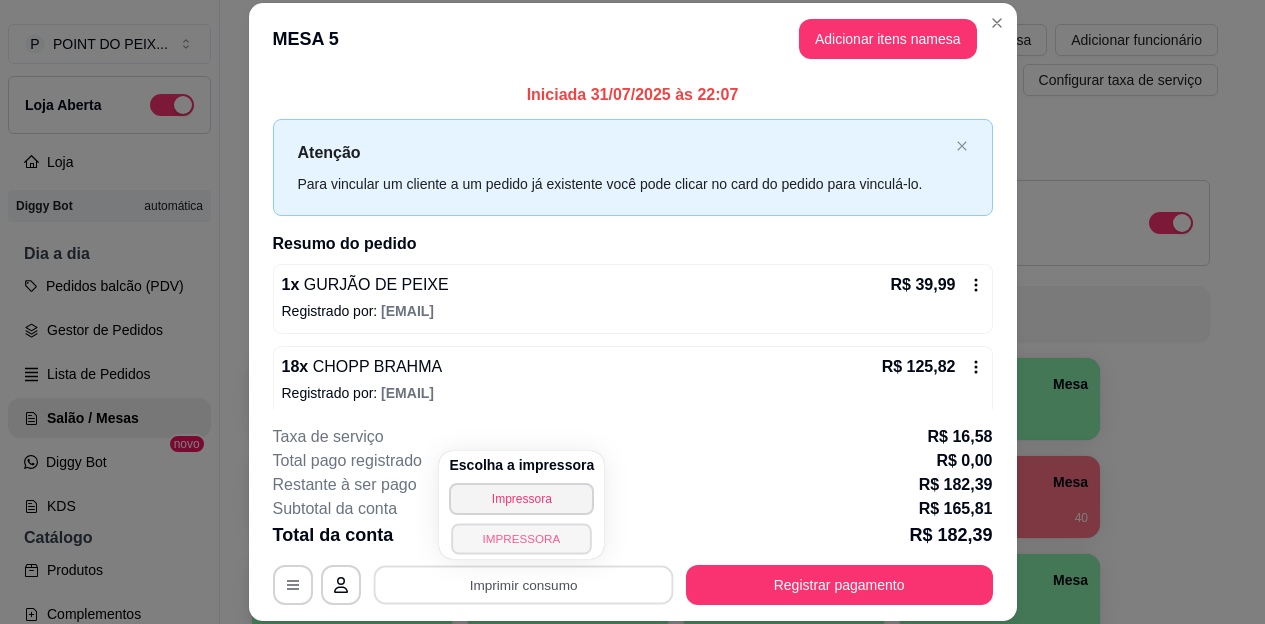 click on "IMPRESSORA" at bounding box center [522, 538] 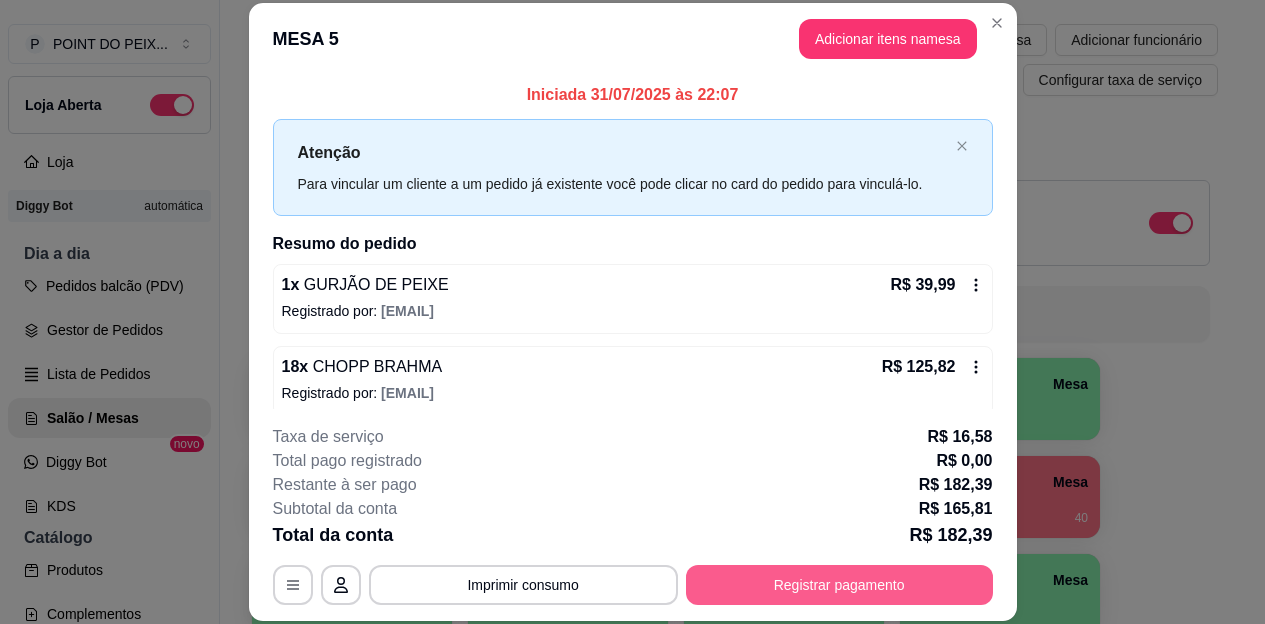 click on "Registrar pagamento" at bounding box center (839, 585) 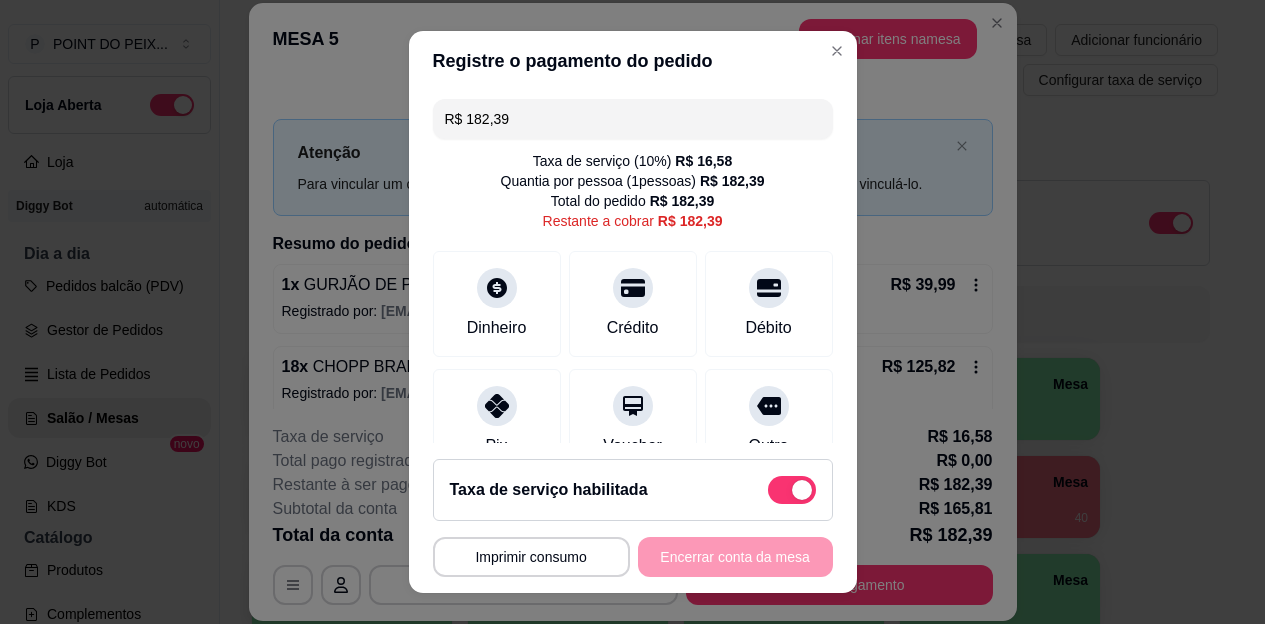click at bounding box center (792, 490) 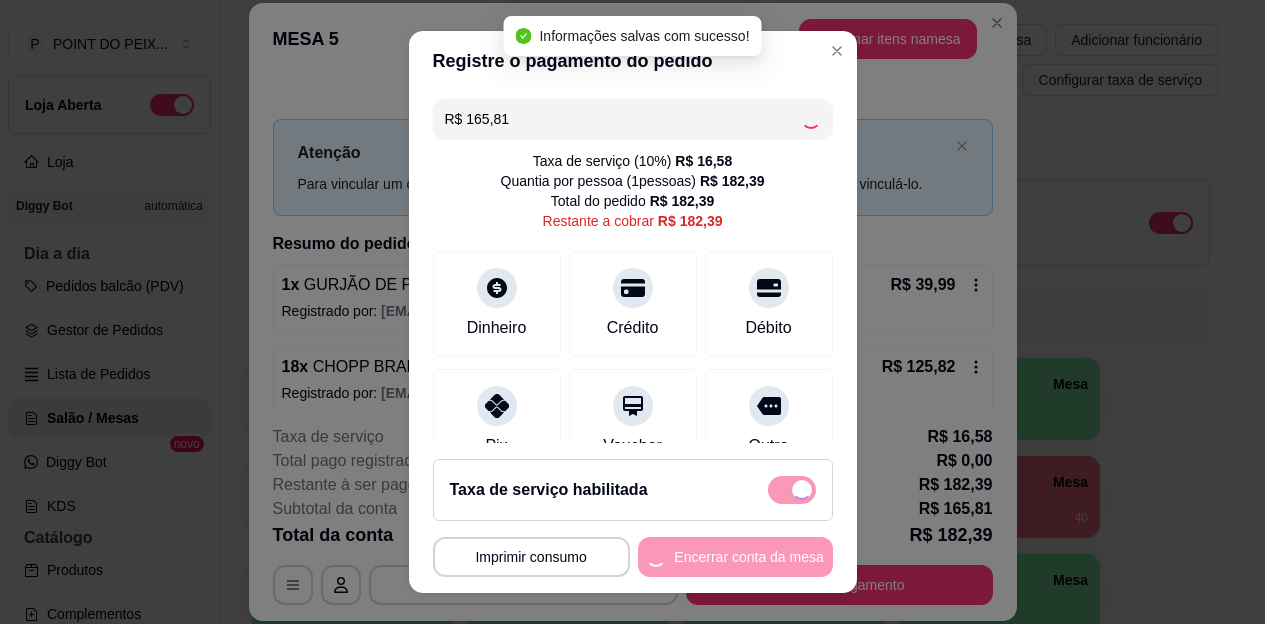 checkbox on "false" 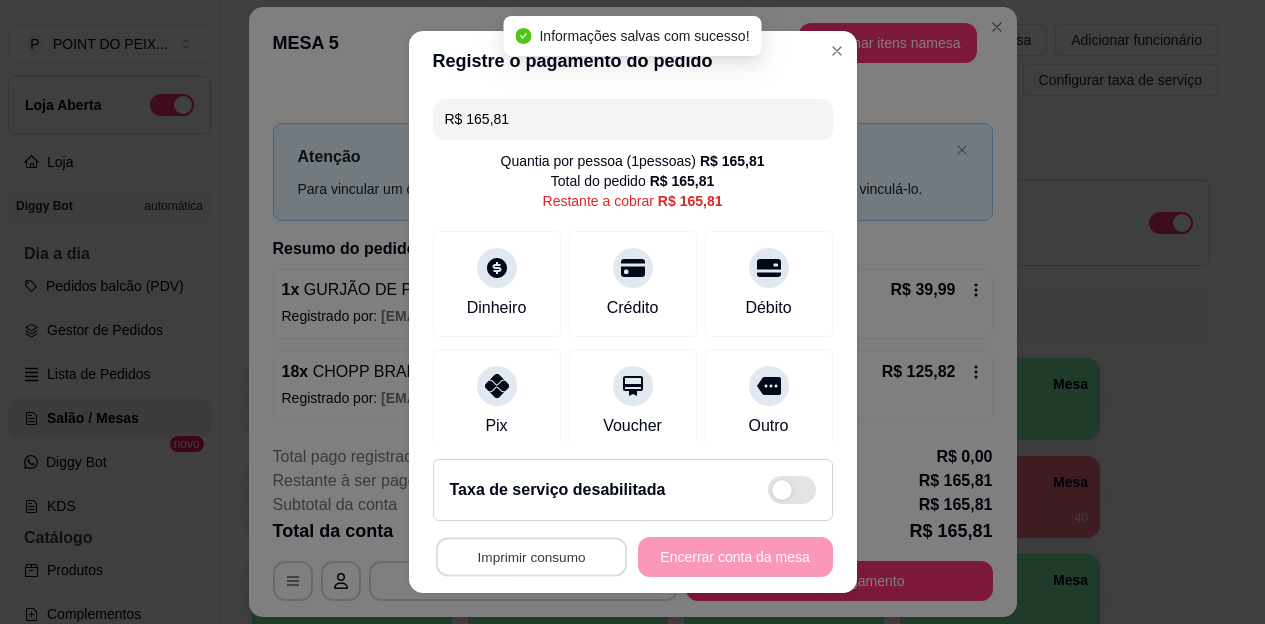 click on "Imprimir consumo" at bounding box center (530, 556) 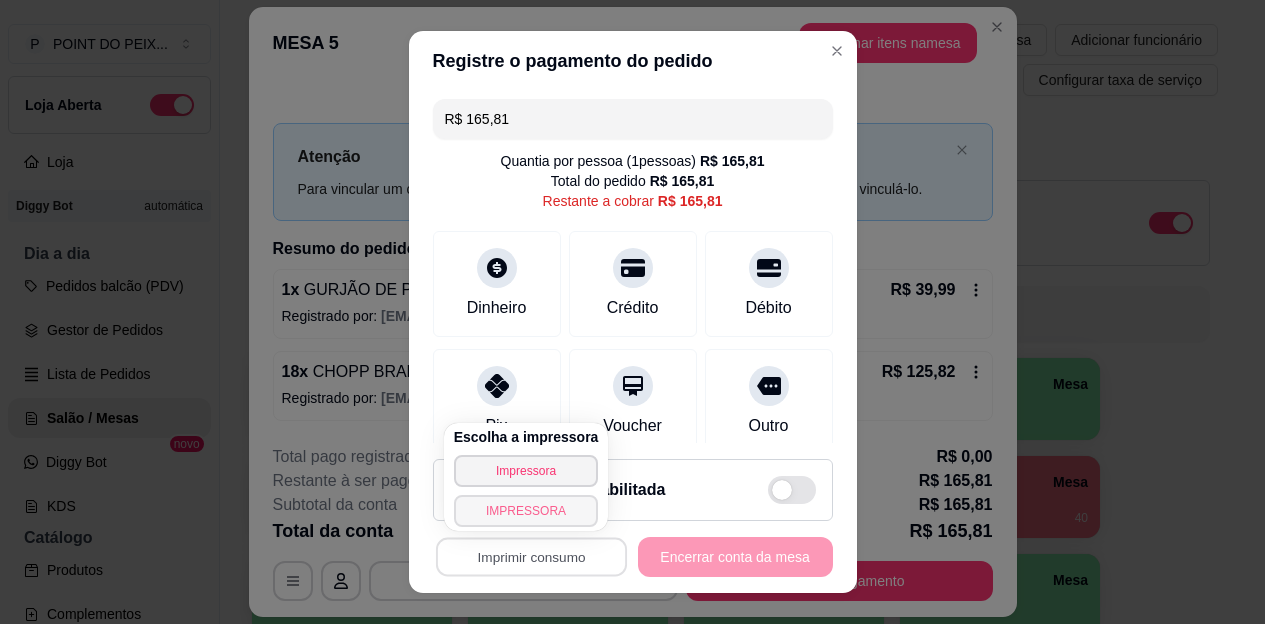 click on "IMPRESSORA" at bounding box center (526, 511) 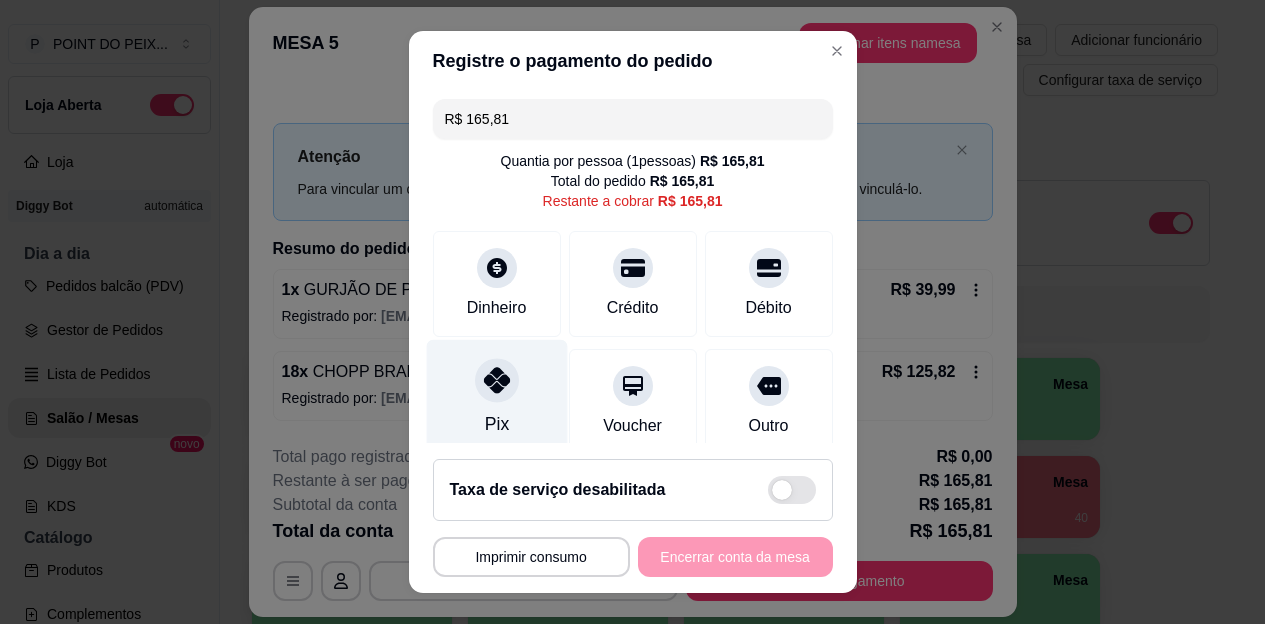 click at bounding box center [497, 381] 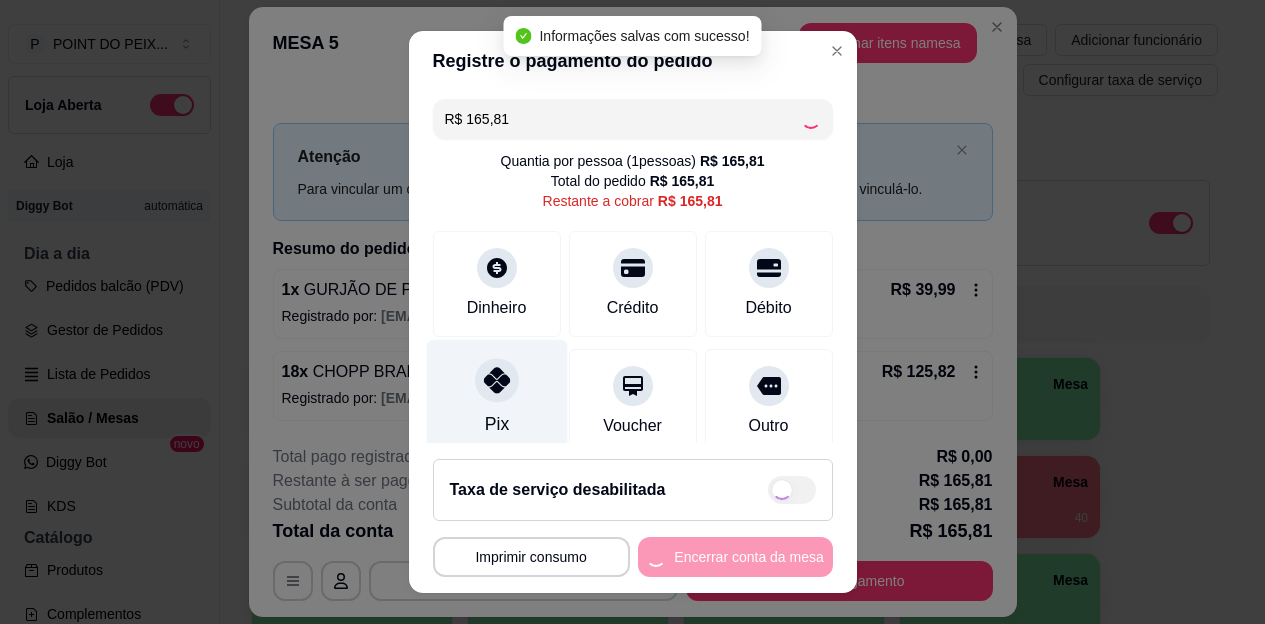 type on "R$ 0,00" 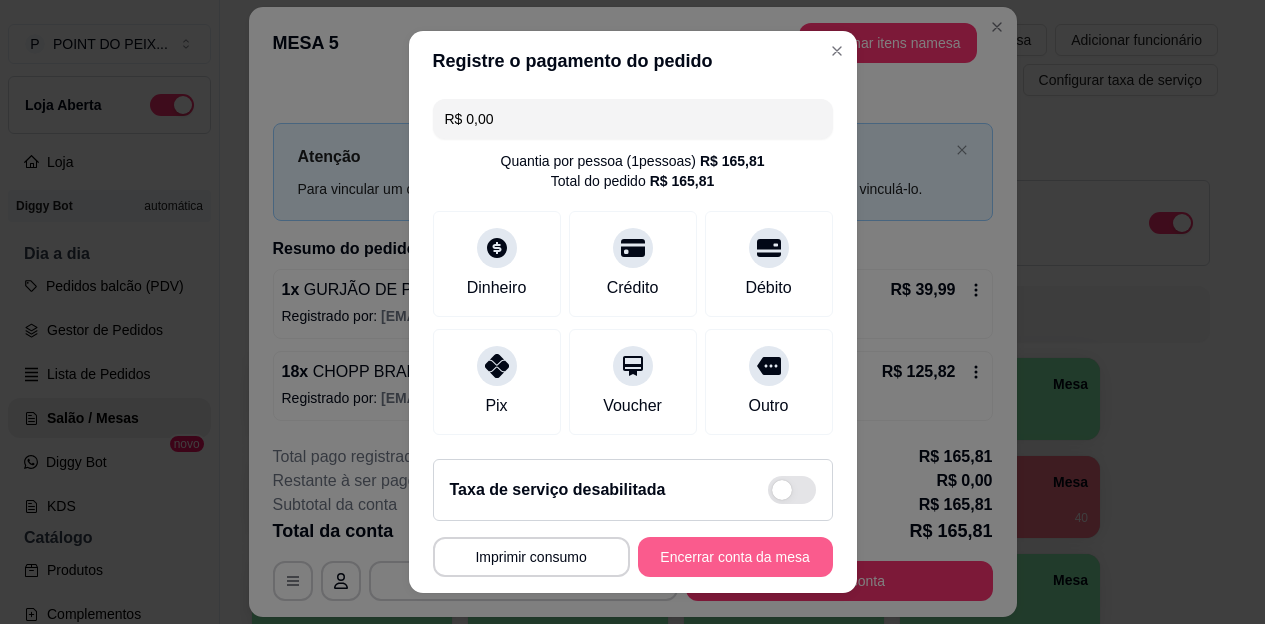 click on "Encerrar conta da mesa" at bounding box center [735, 557] 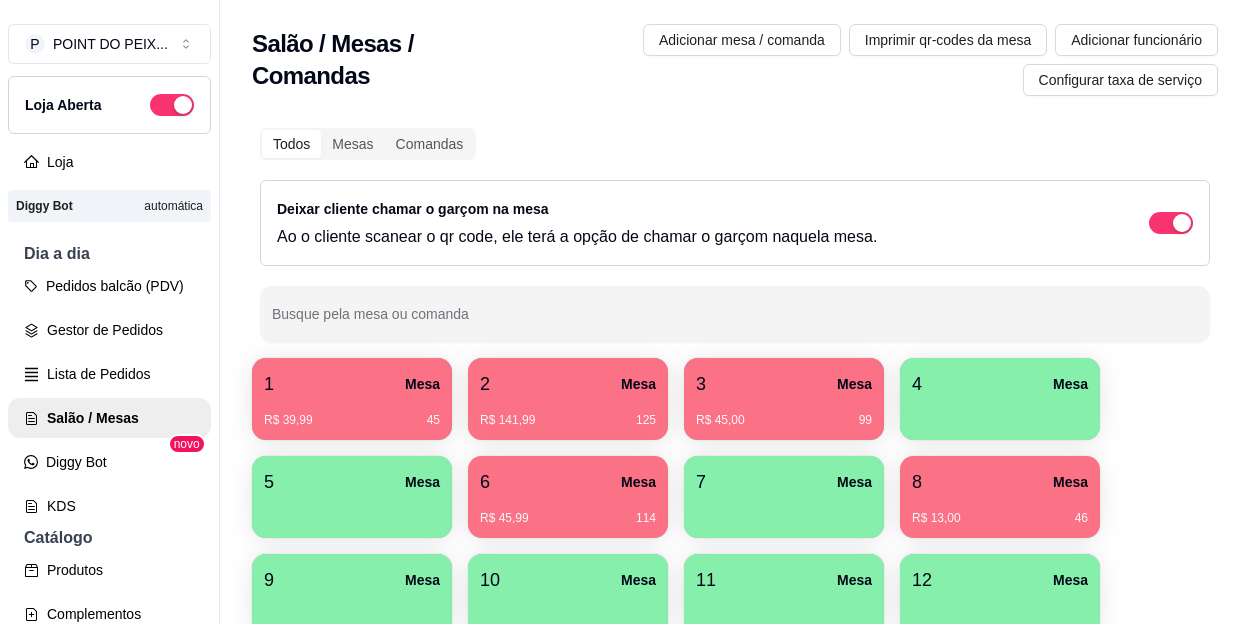 click on "R$ 45,99 114" at bounding box center (568, 511) 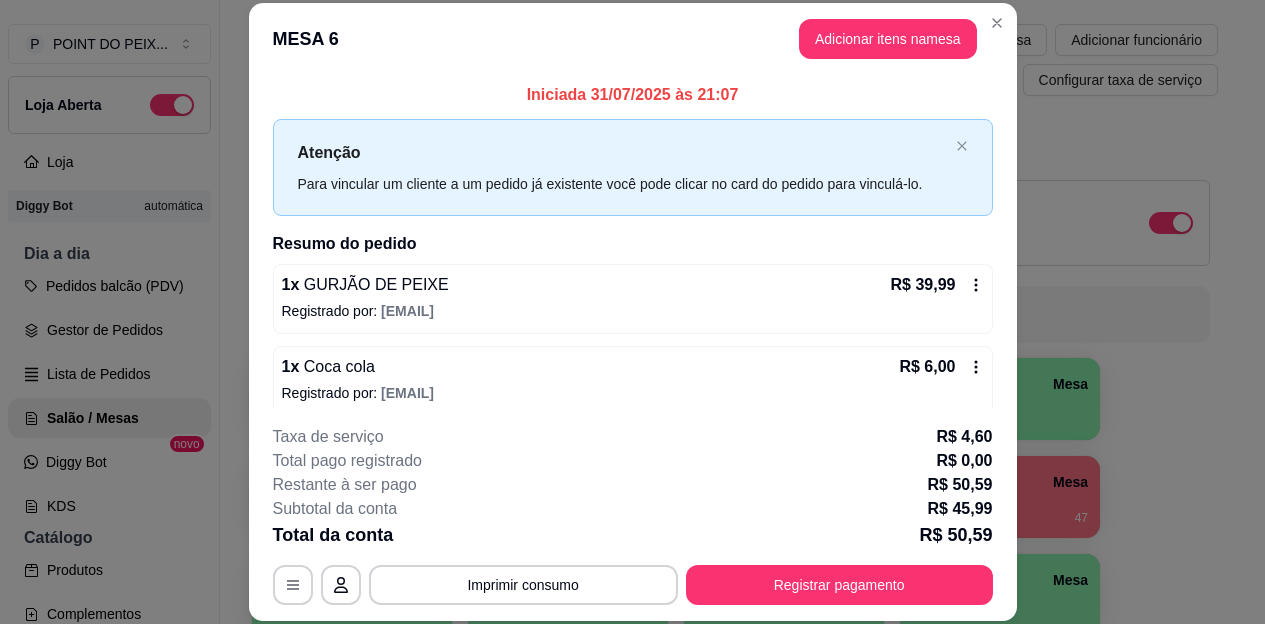 scroll, scrollTop: 15, scrollLeft: 0, axis: vertical 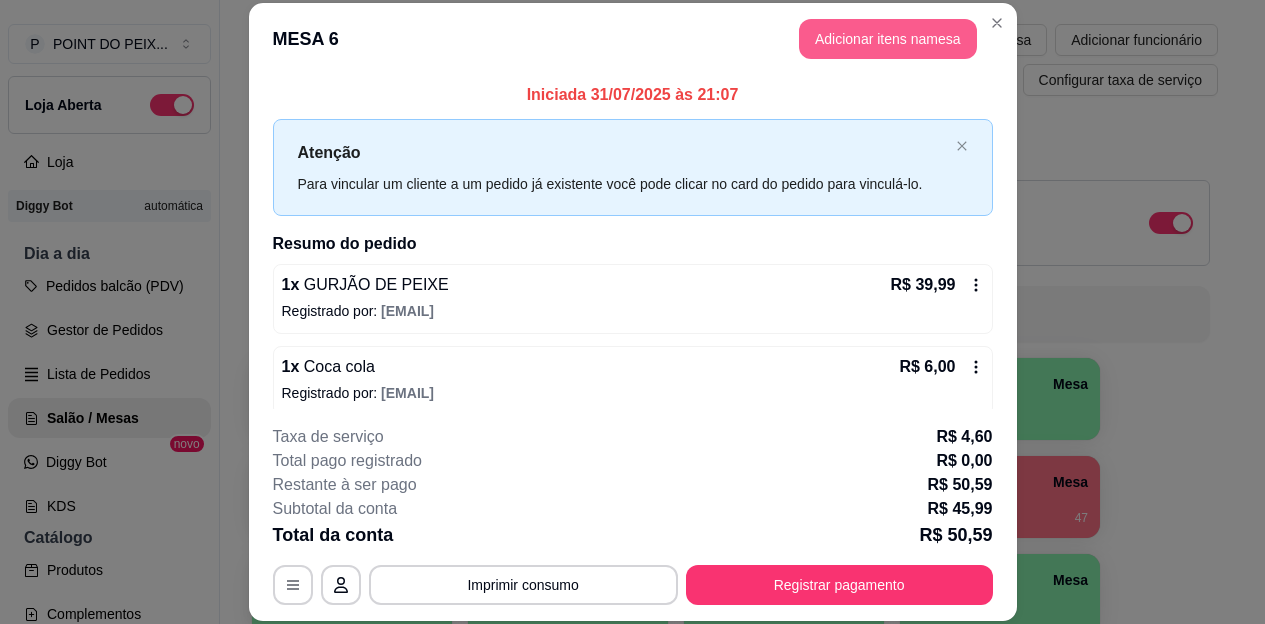 click on "Adicionar itens na  mesa" at bounding box center [888, 39] 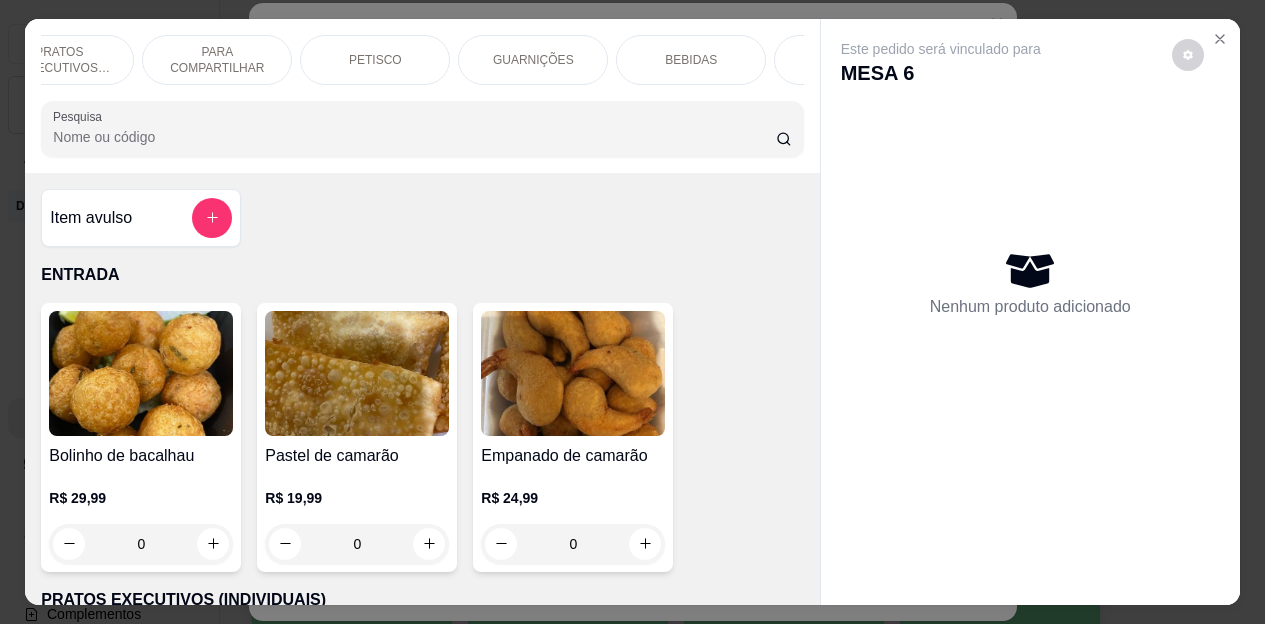 scroll, scrollTop: 0, scrollLeft: 240, axis: horizontal 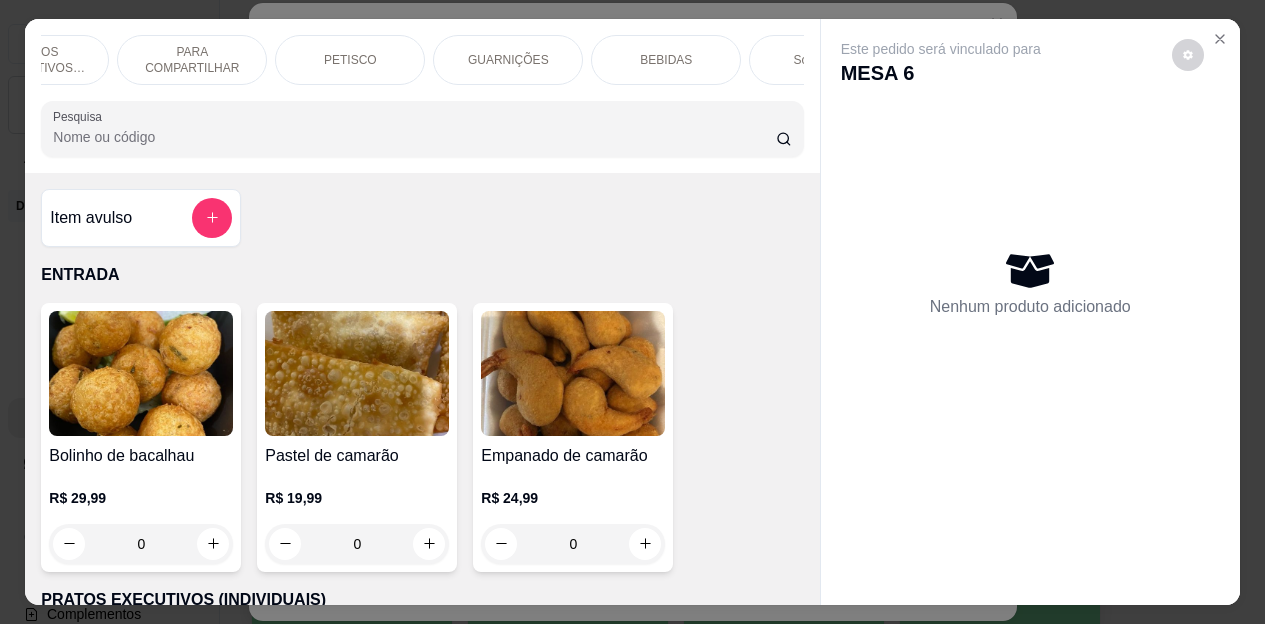 click on "BEBIDAS" at bounding box center (666, 60) 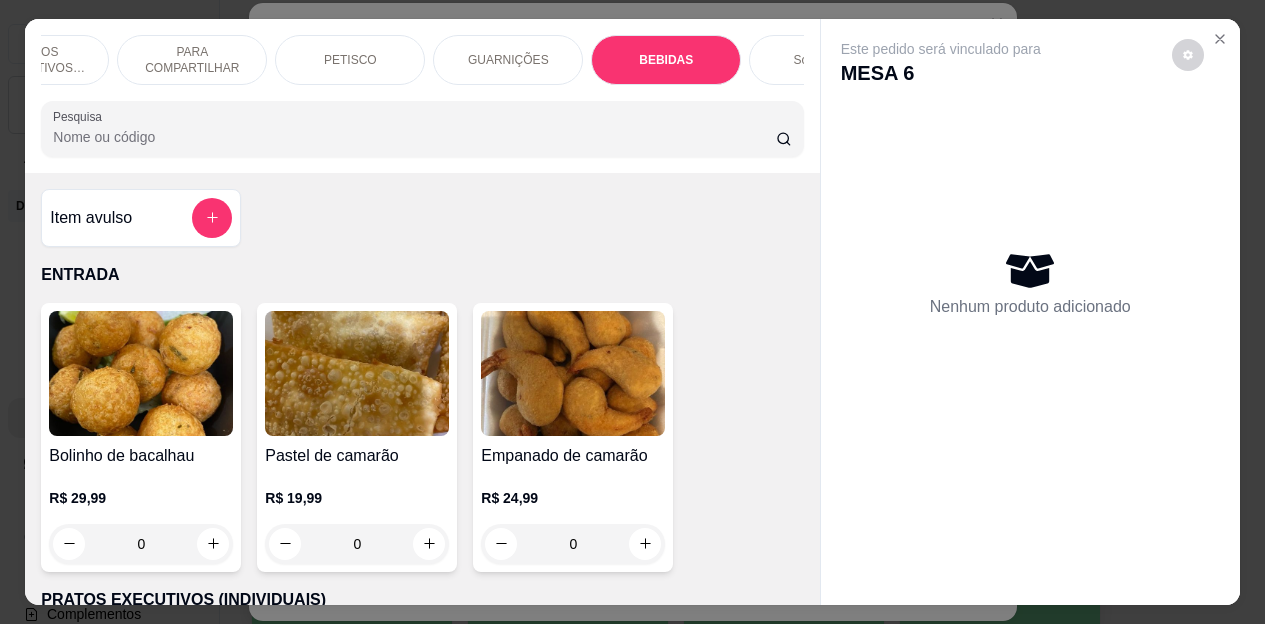 scroll, scrollTop: 4472, scrollLeft: 0, axis: vertical 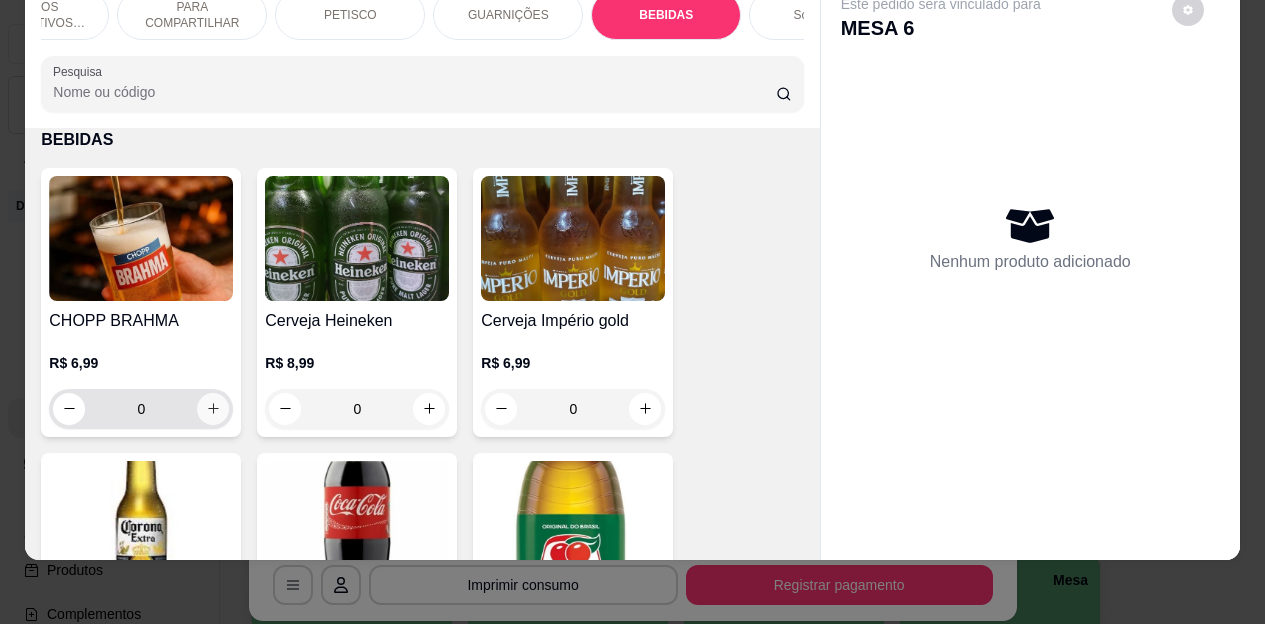 click at bounding box center [213, 409] 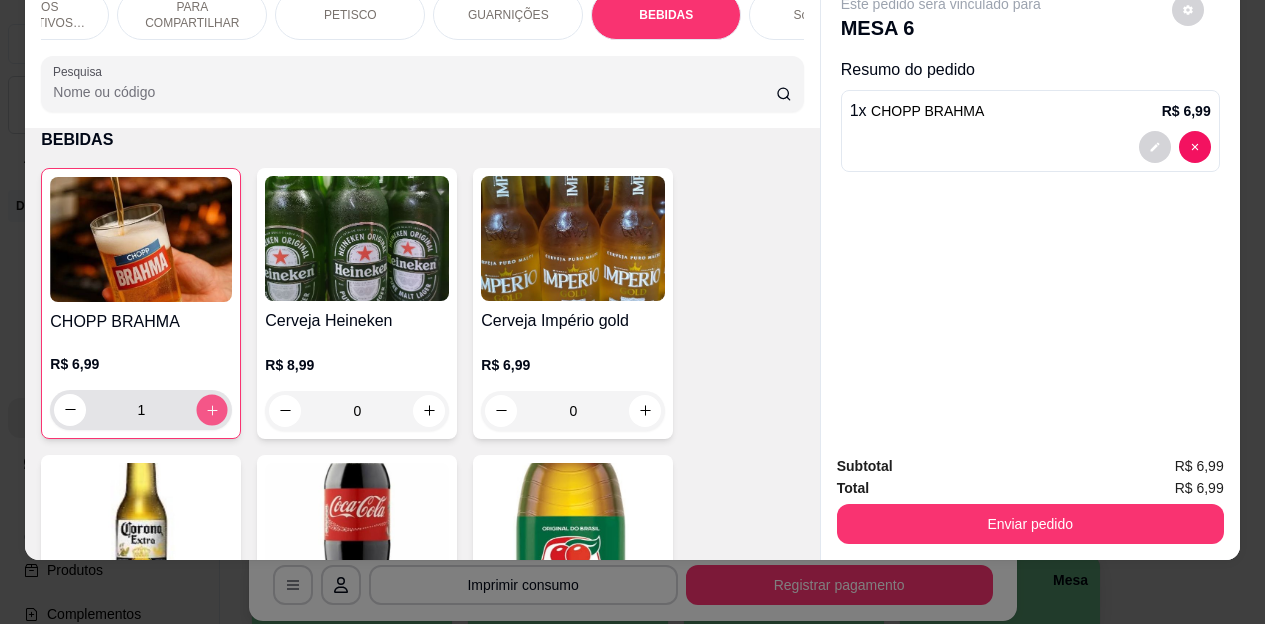 click at bounding box center (212, 409) 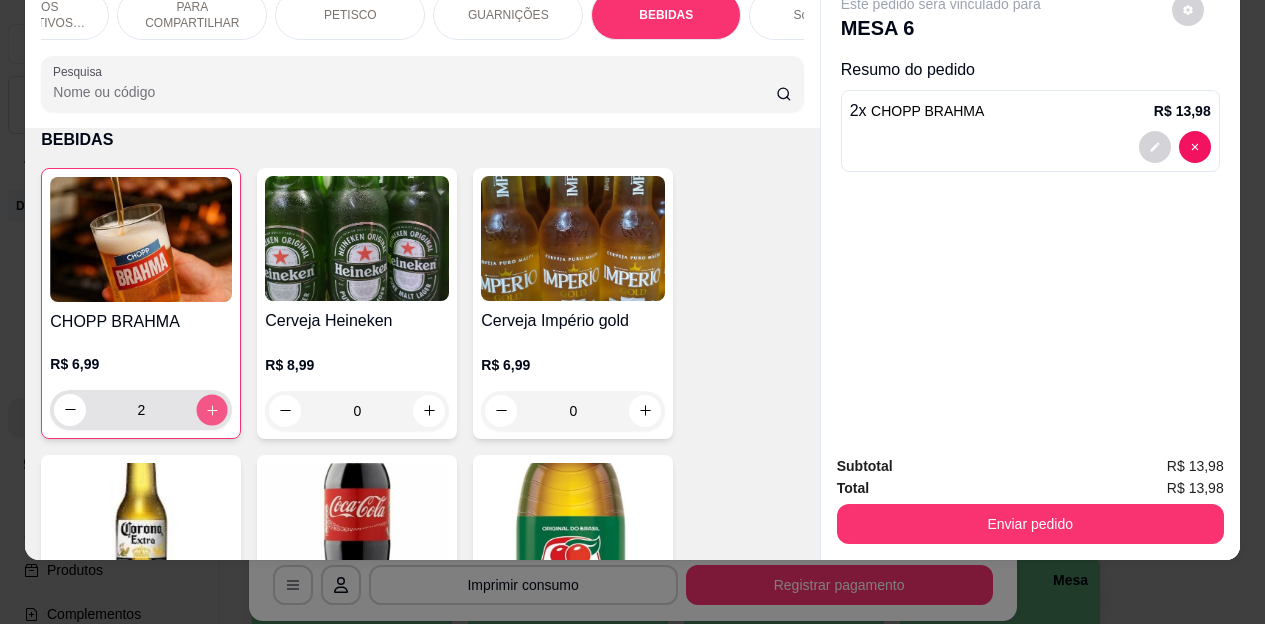 click at bounding box center (212, 409) 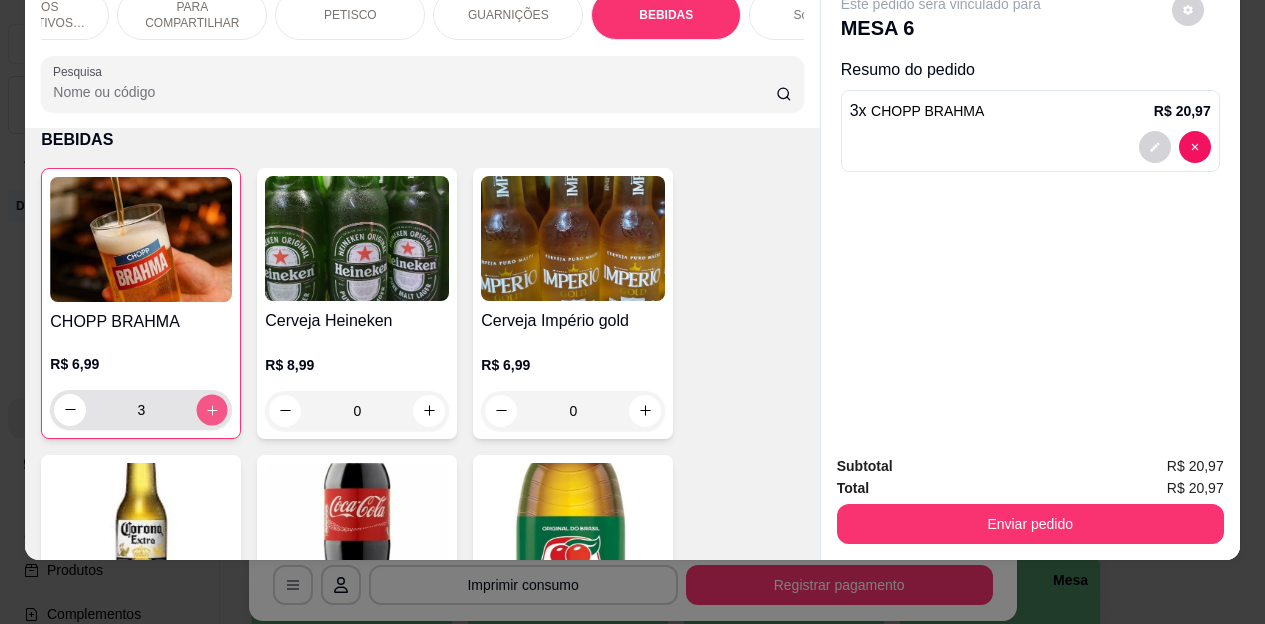 click at bounding box center (212, 409) 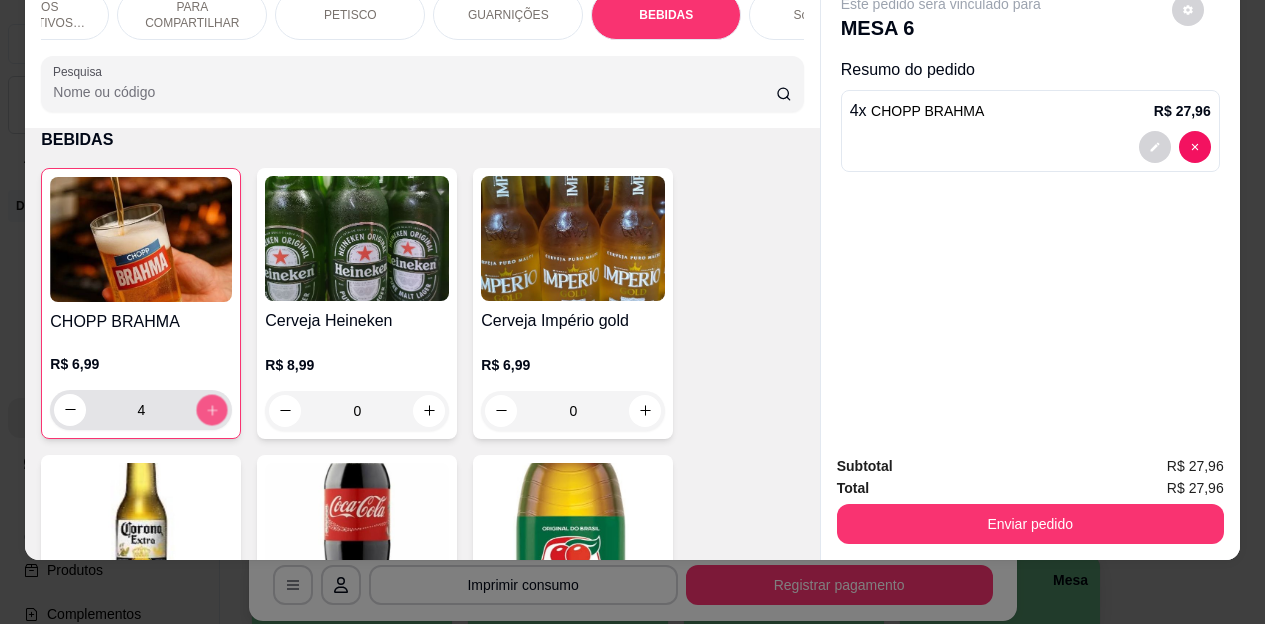 click at bounding box center [212, 409] 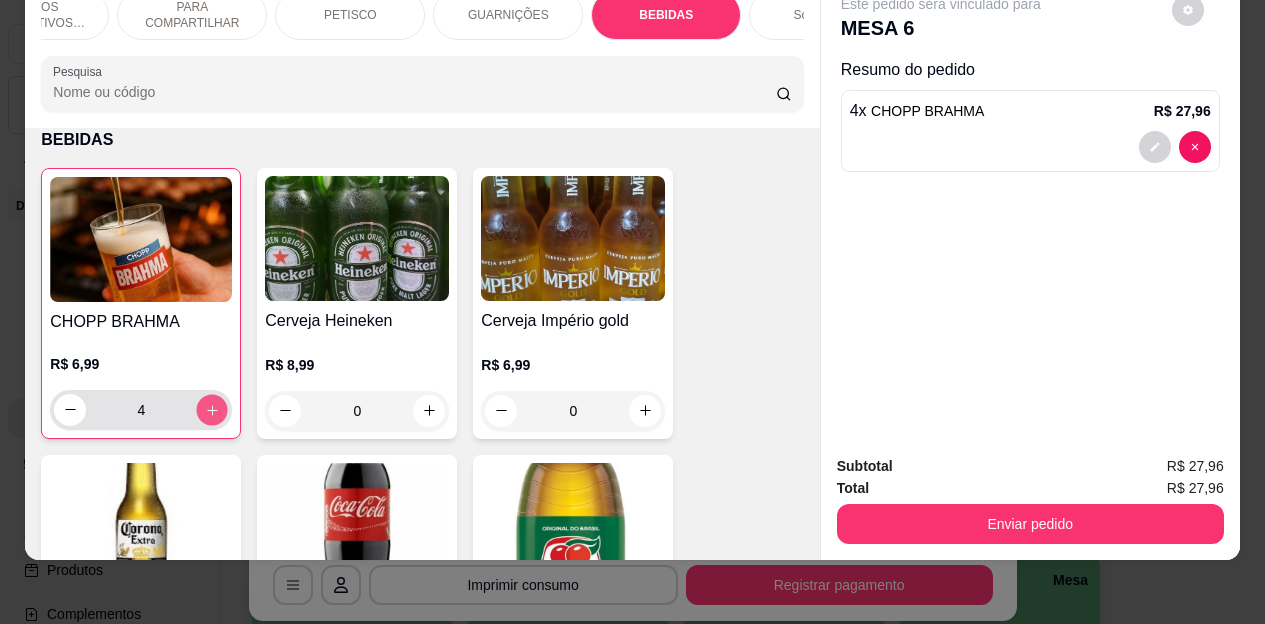 click at bounding box center (212, 409) 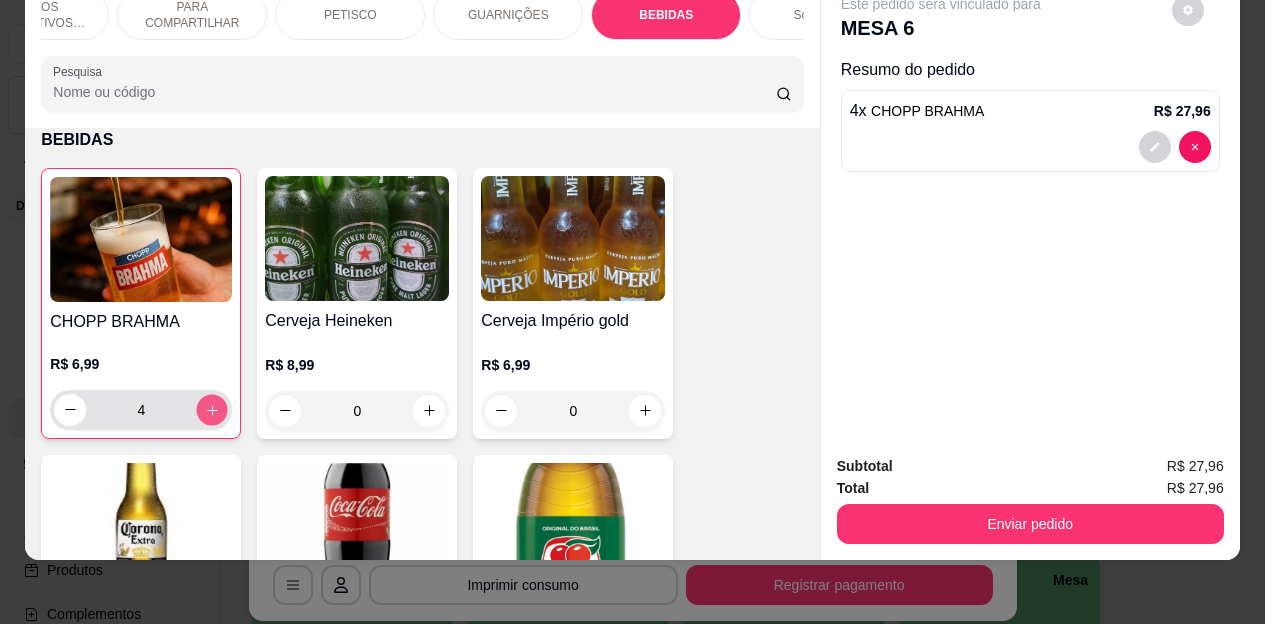click at bounding box center (212, 409) 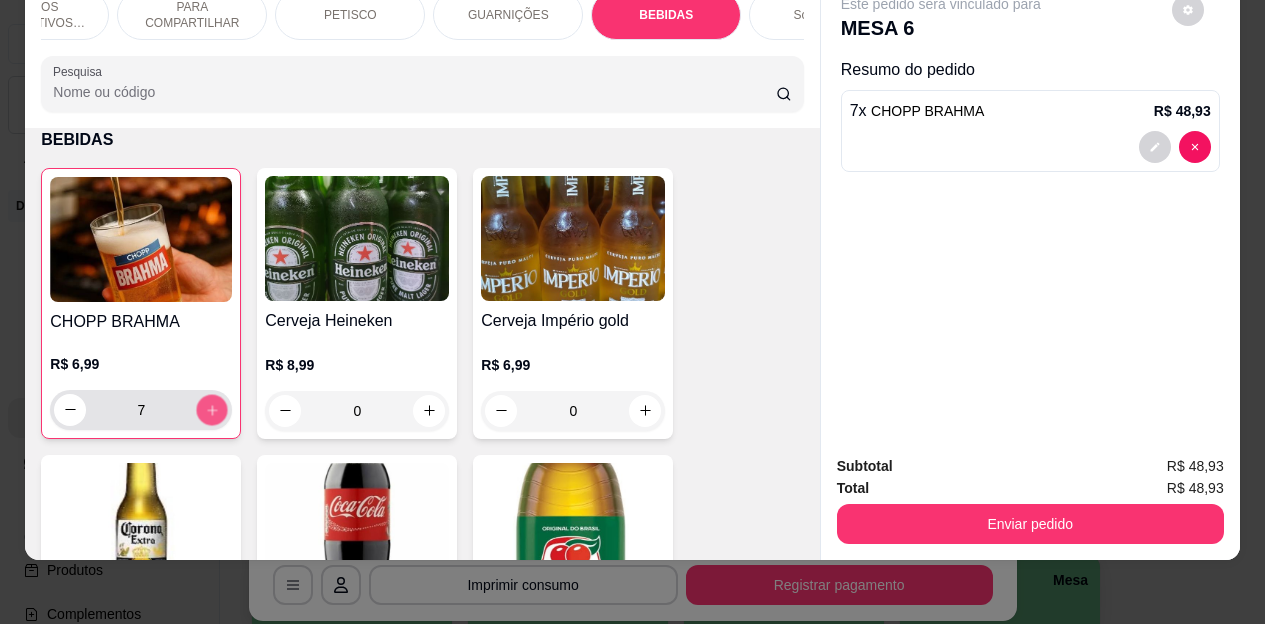 click at bounding box center [212, 409] 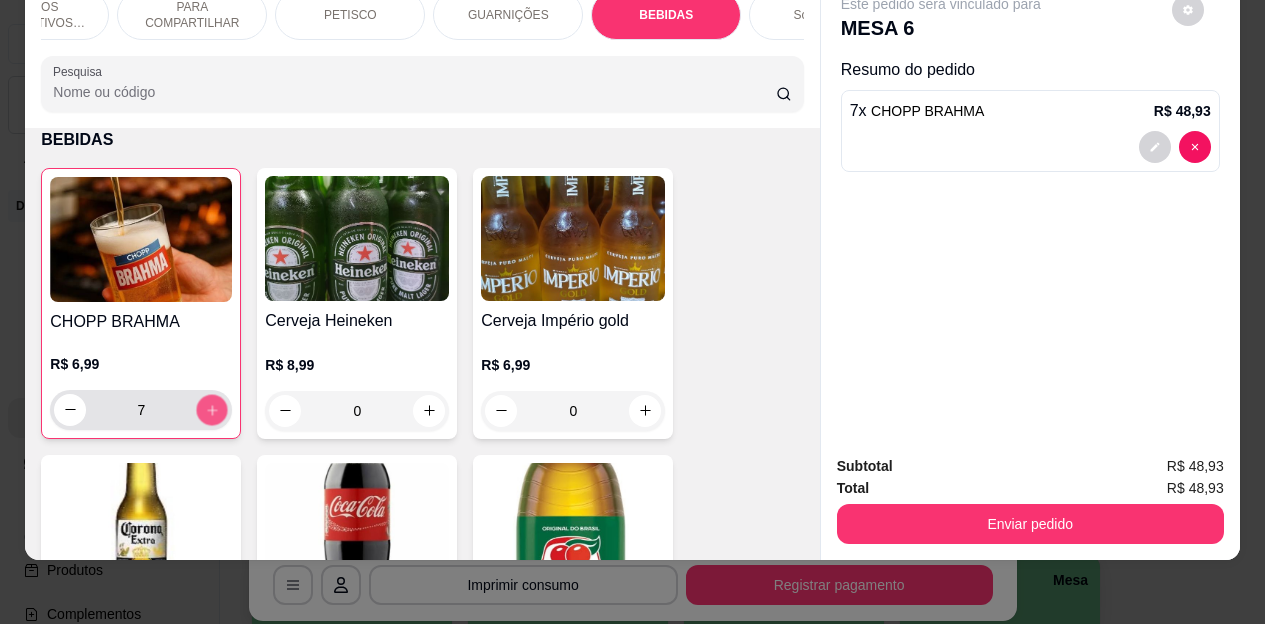 click at bounding box center (212, 409) 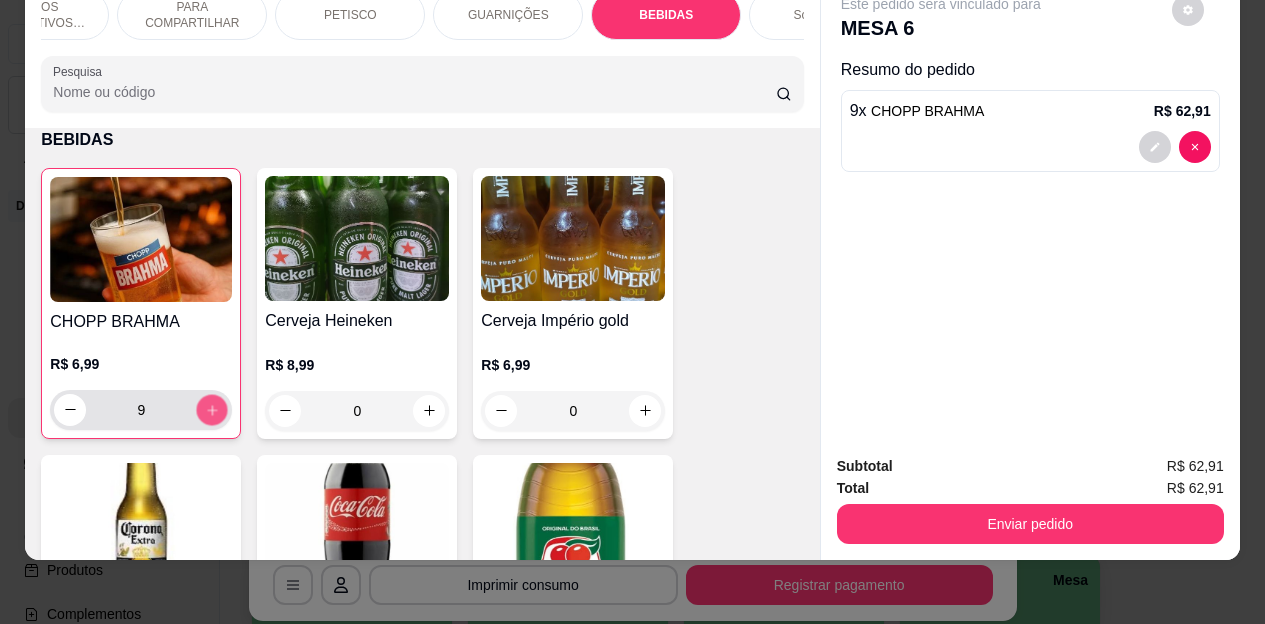 click at bounding box center [212, 409] 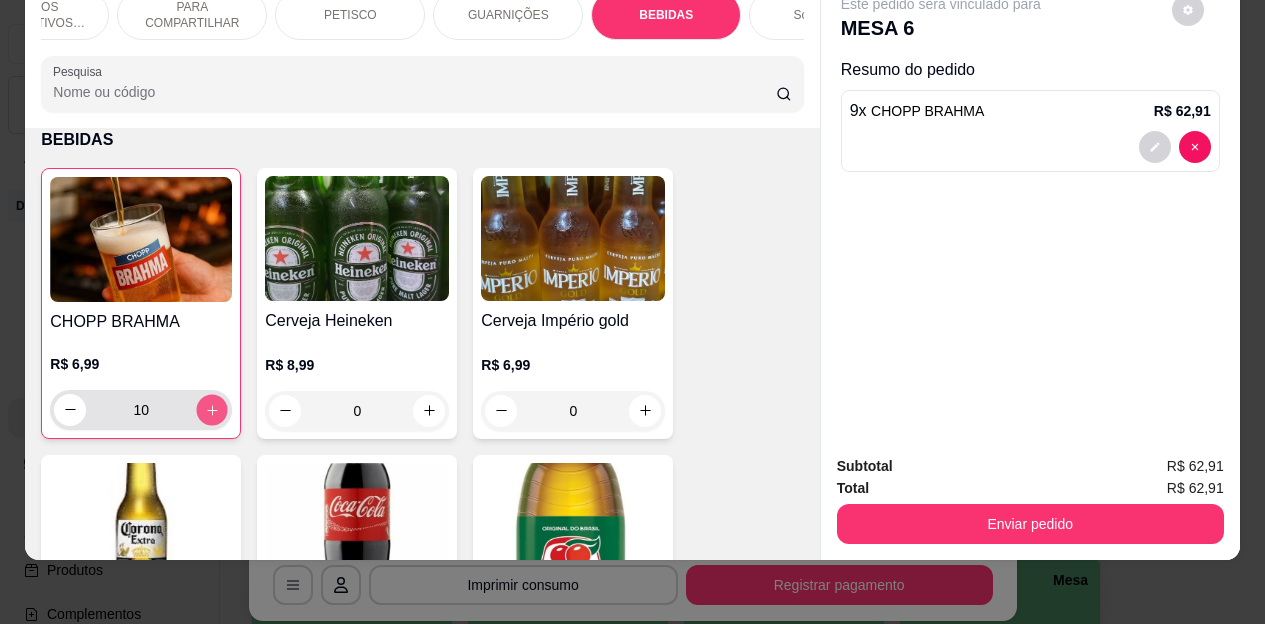 click at bounding box center (212, 409) 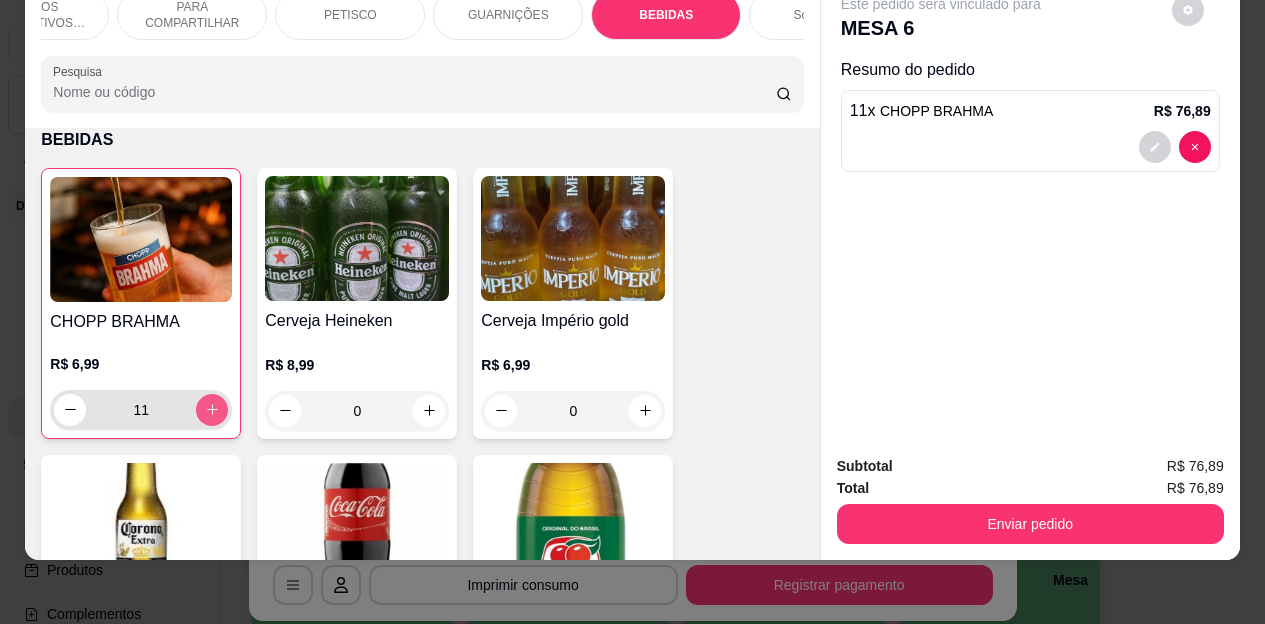 click at bounding box center [212, 410] 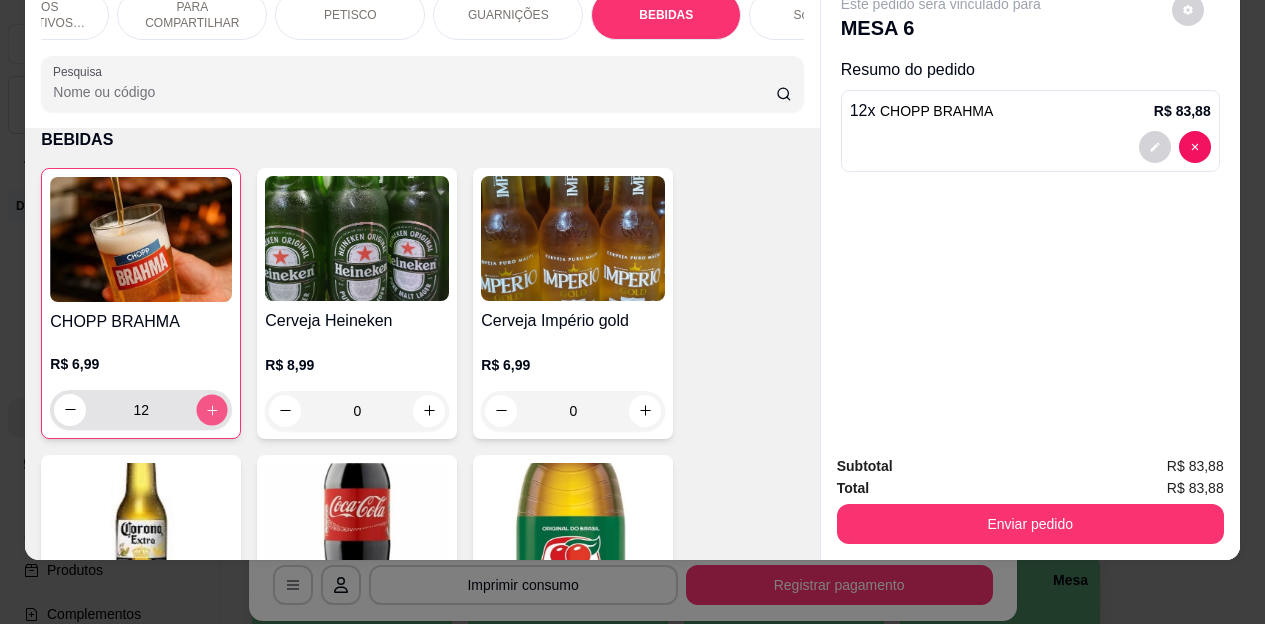 click at bounding box center (212, 409) 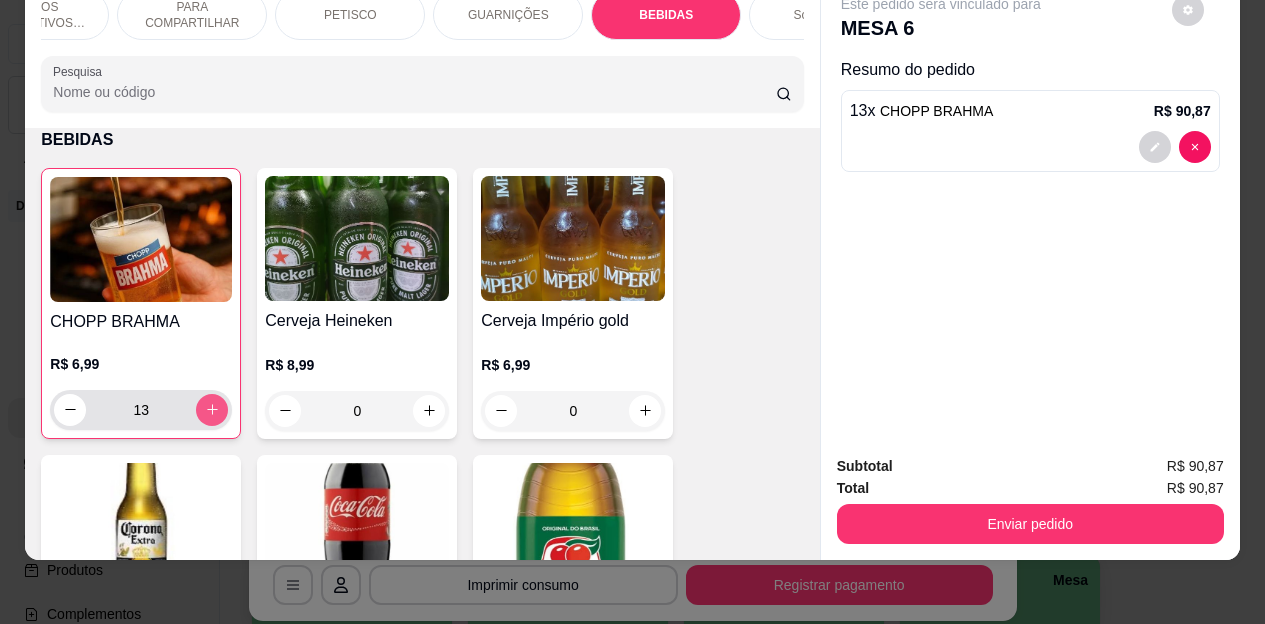click at bounding box center [212, 410] 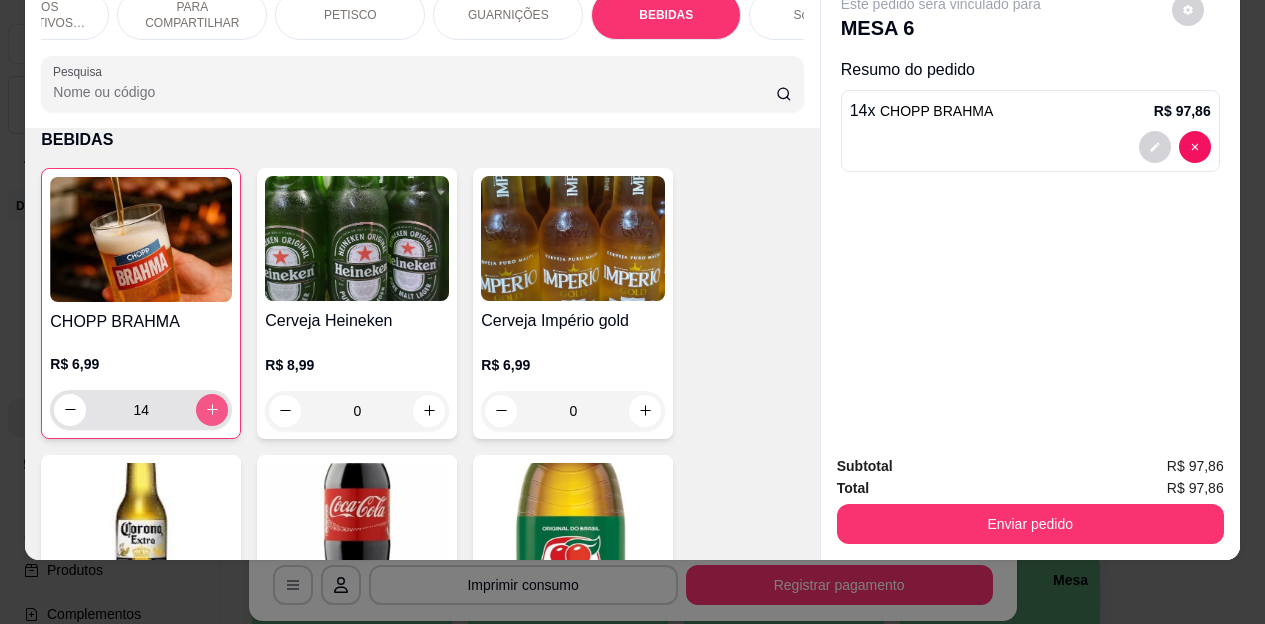 click at bounding box center [212, 410] 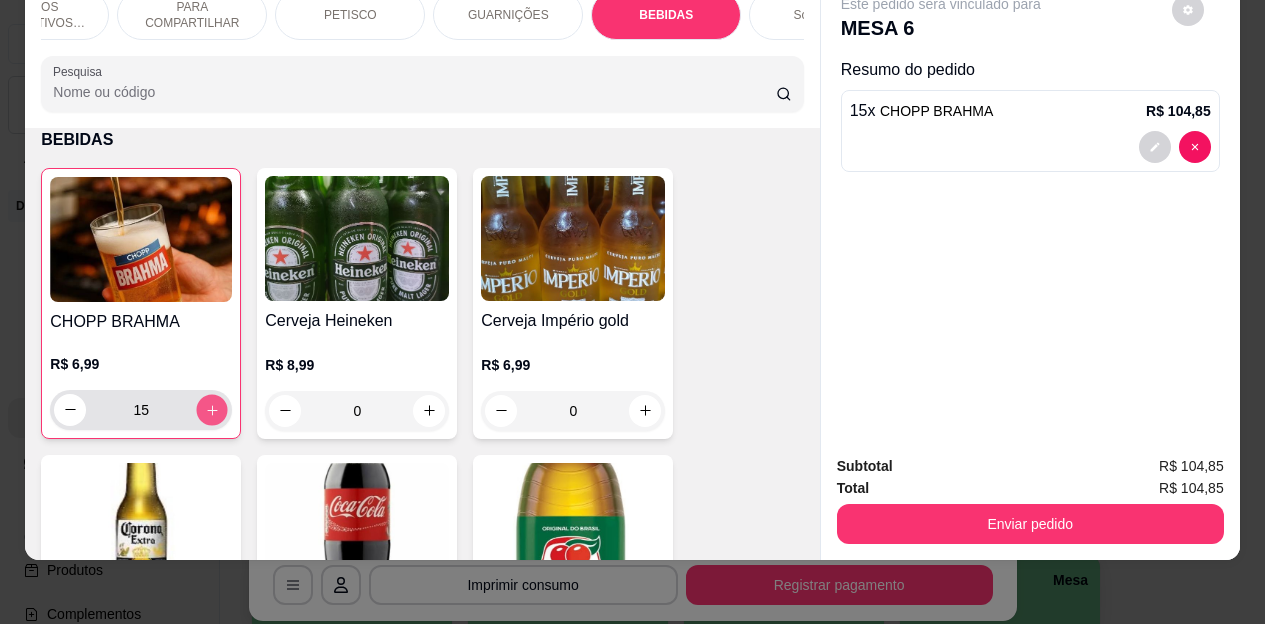 click at bounding box center [212, 409] 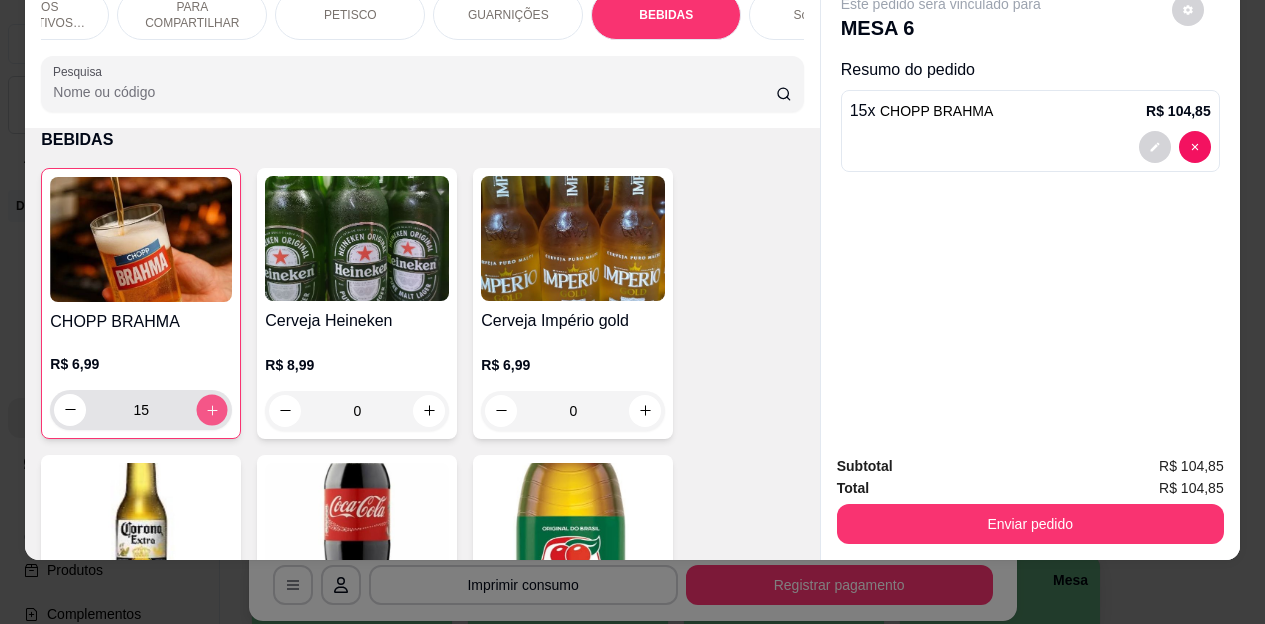 type on "16" 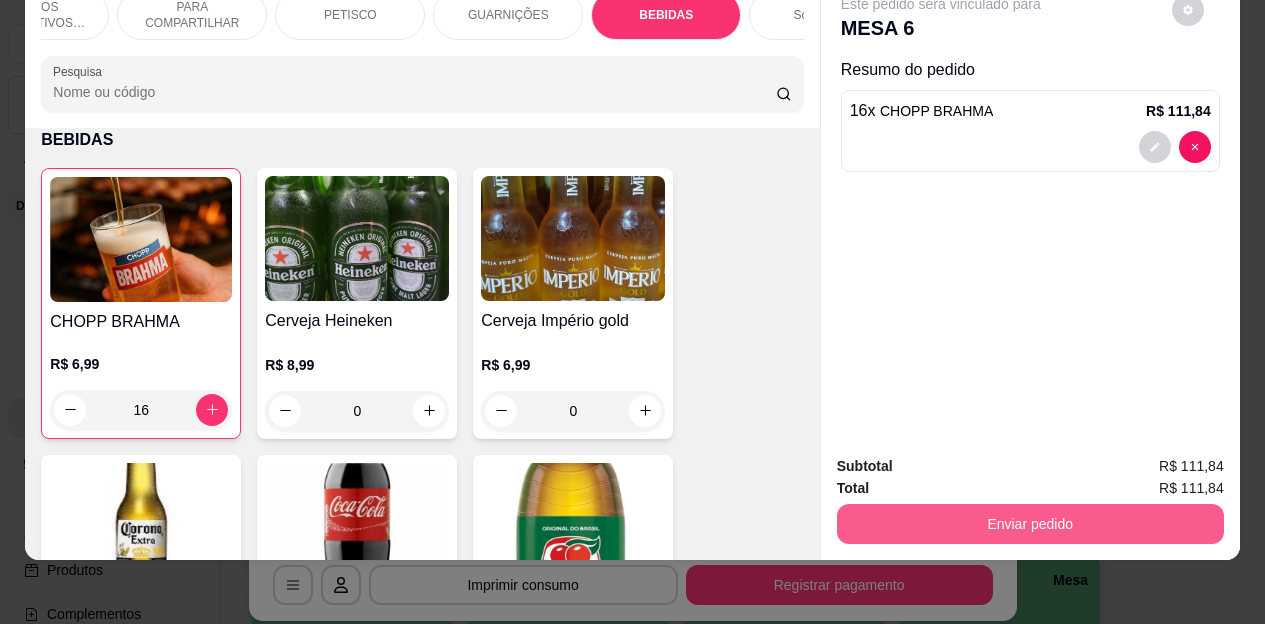 click on "Enviar pedido" at bounding box center [1030, 524] 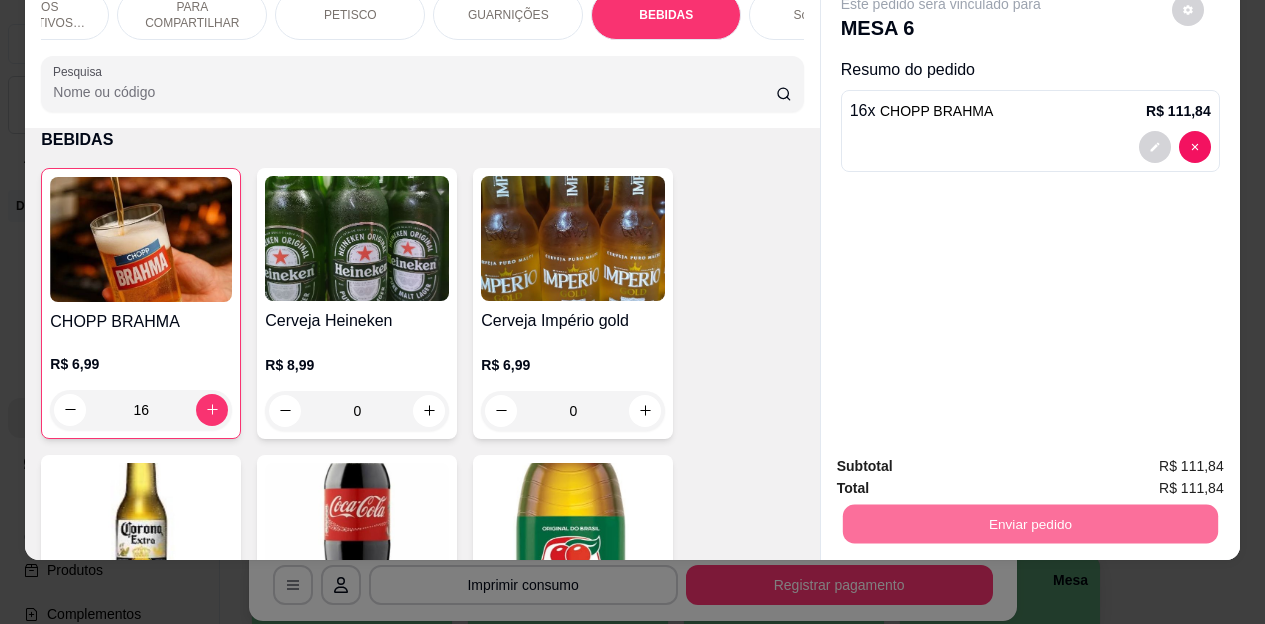 click on "Não registrar e enviar pedido" at bounding box center [964, 460] 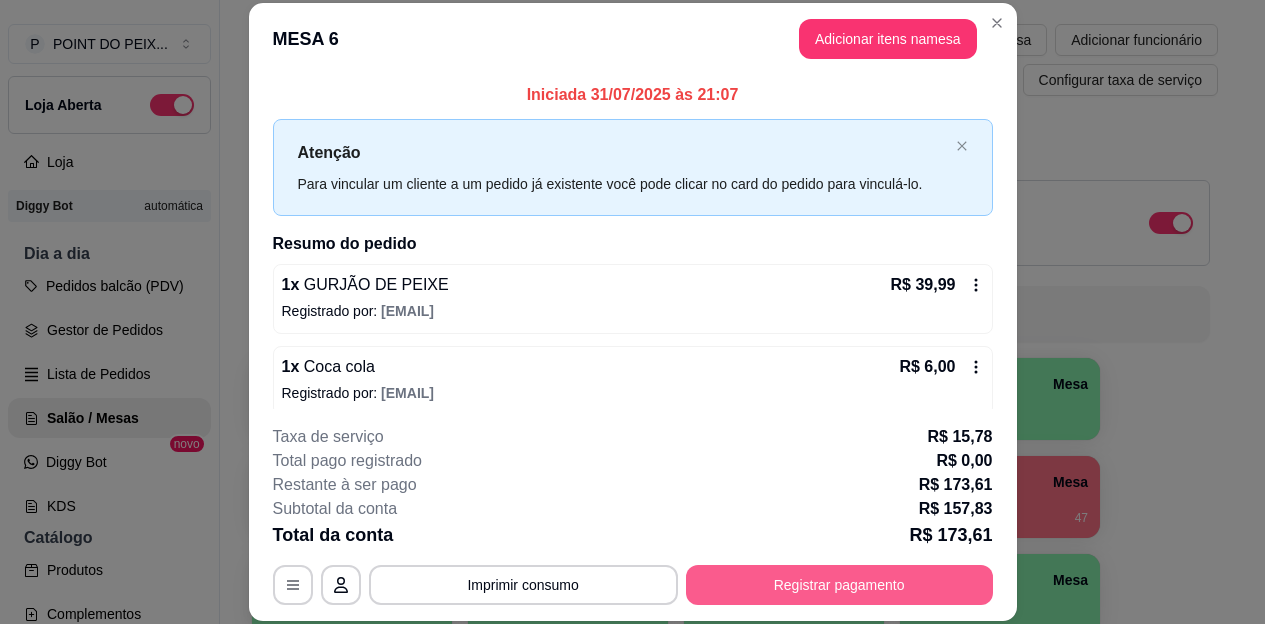 click on "Registrar pagamento" at bounding box center (839, 585) 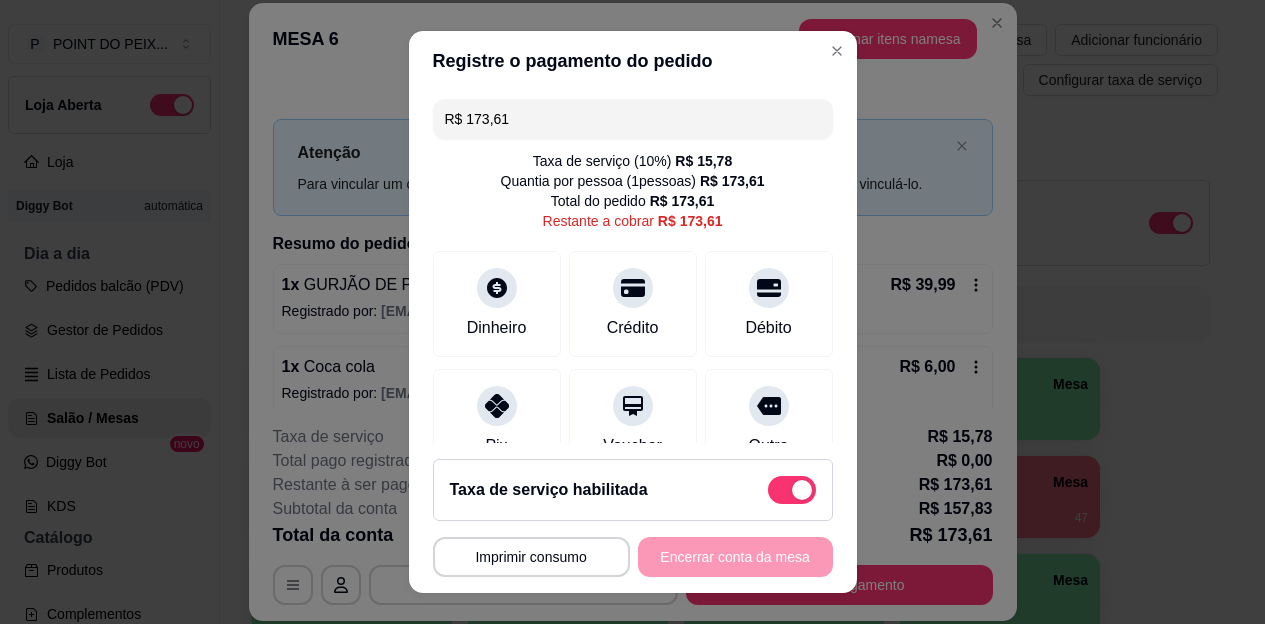click at bounding box center [792, 490] 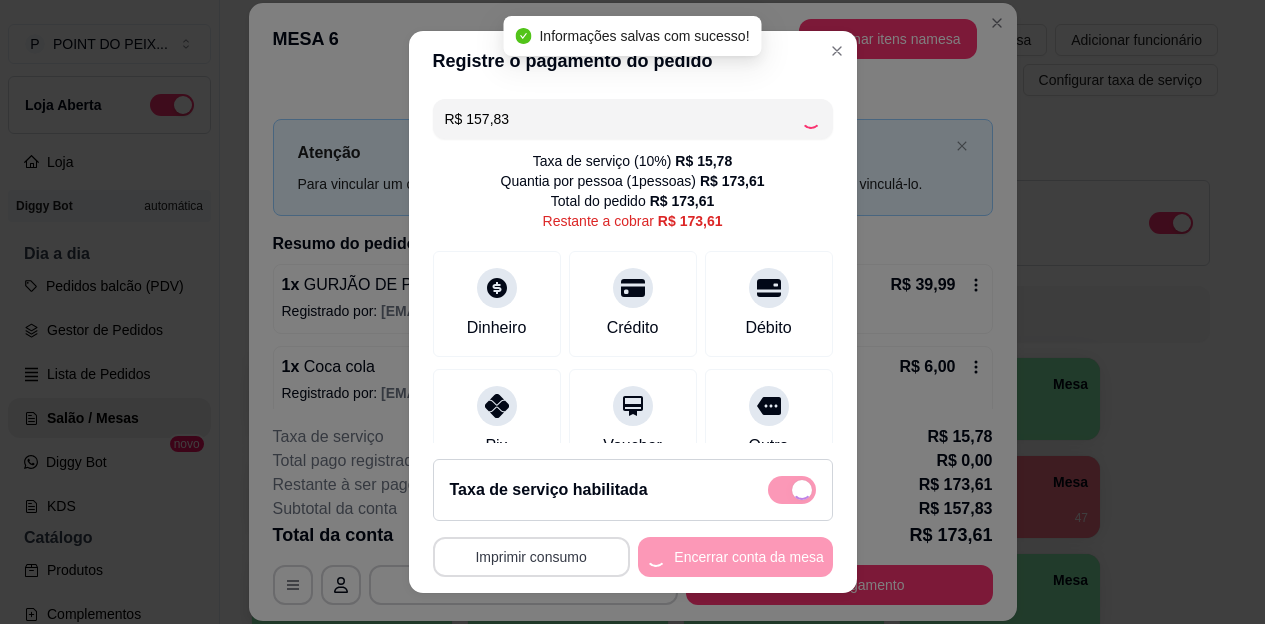 checkbox on "false" 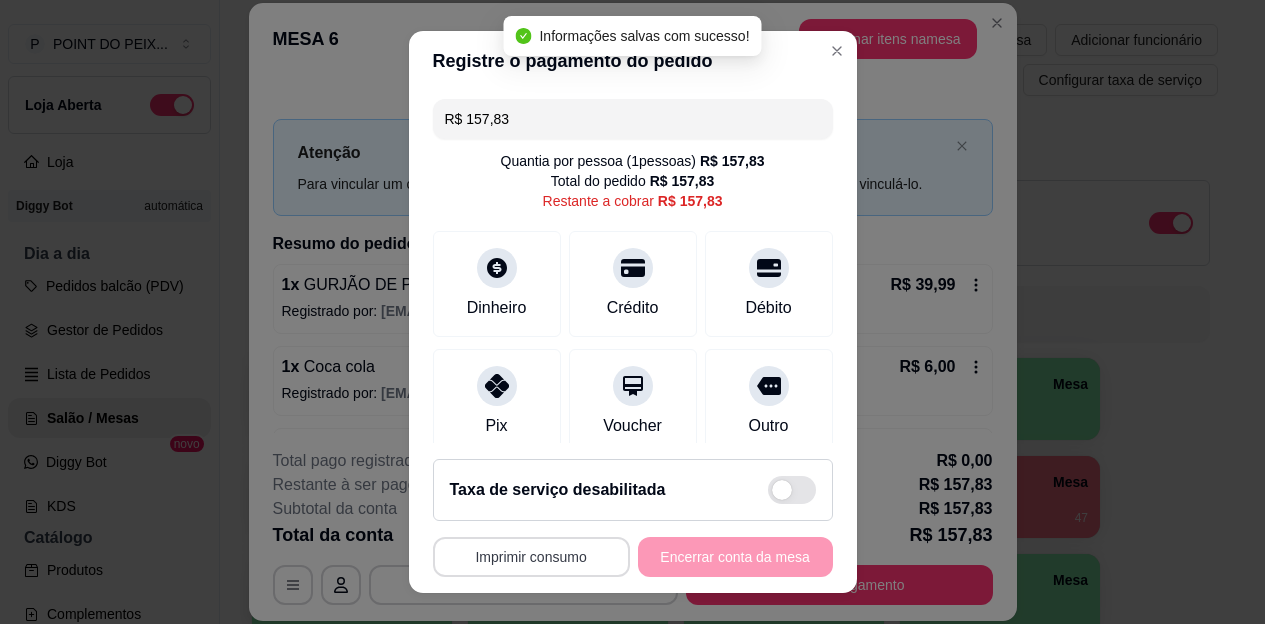 click on "Imprimir consumo" at bounding box center (531, 557) 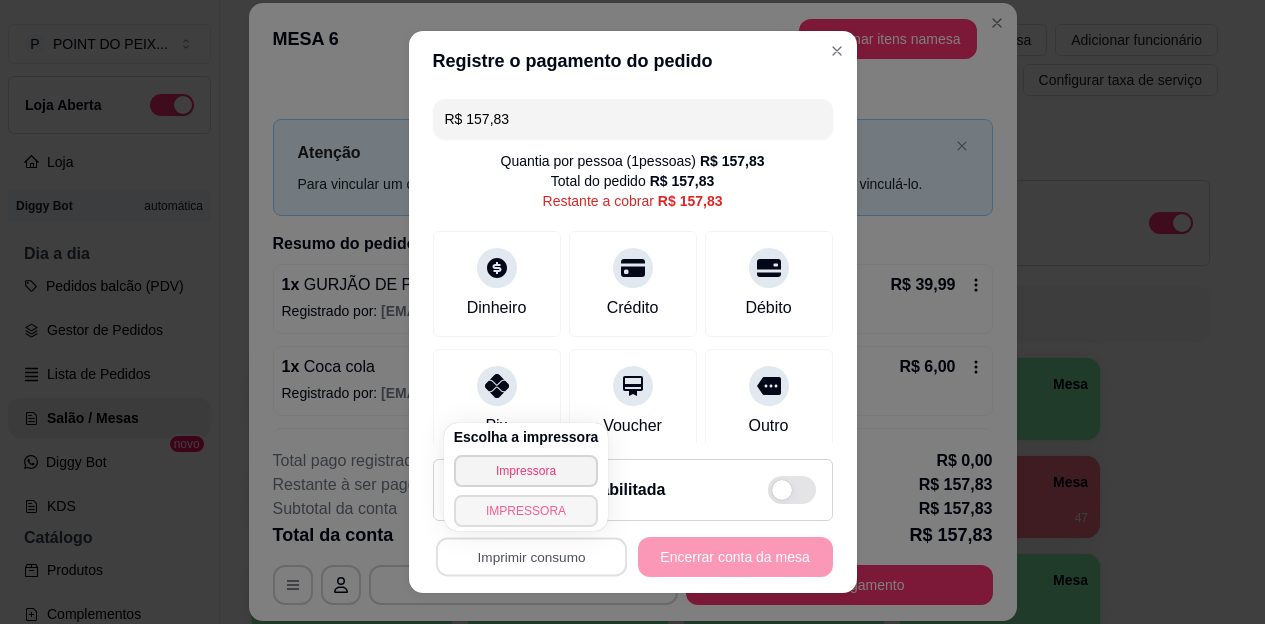 click on "IMPRESSORA" at bounding box center (526, 511) 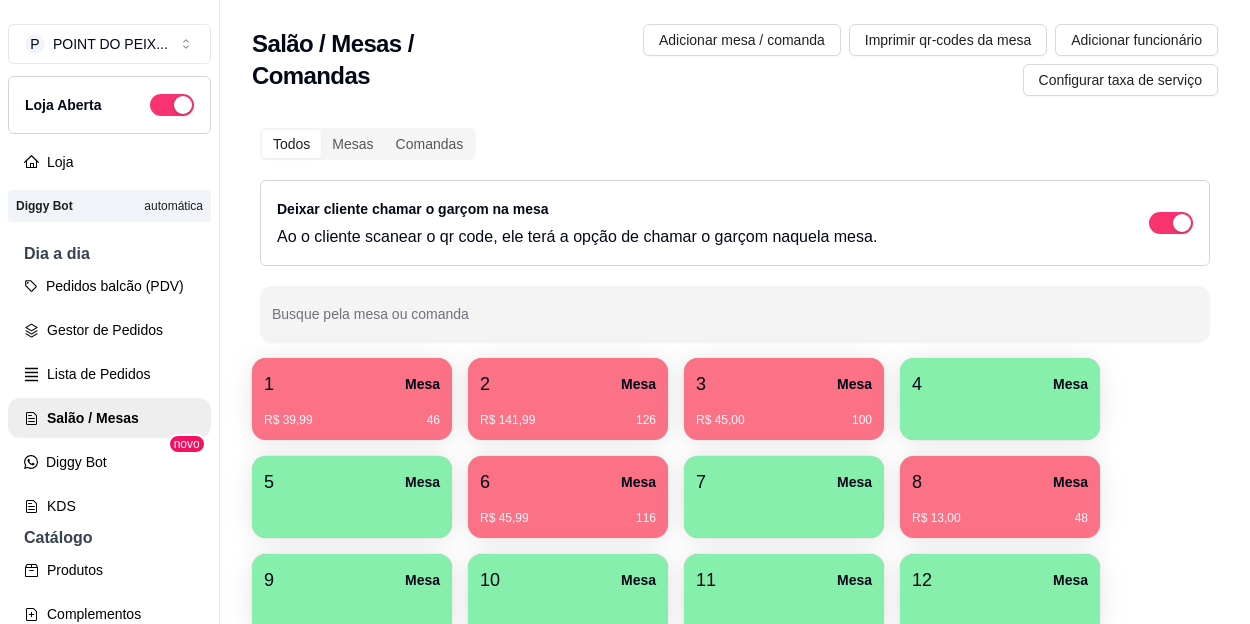 click on "3 Mesa R$ 45,00 100" at bounding box center [784, 399] 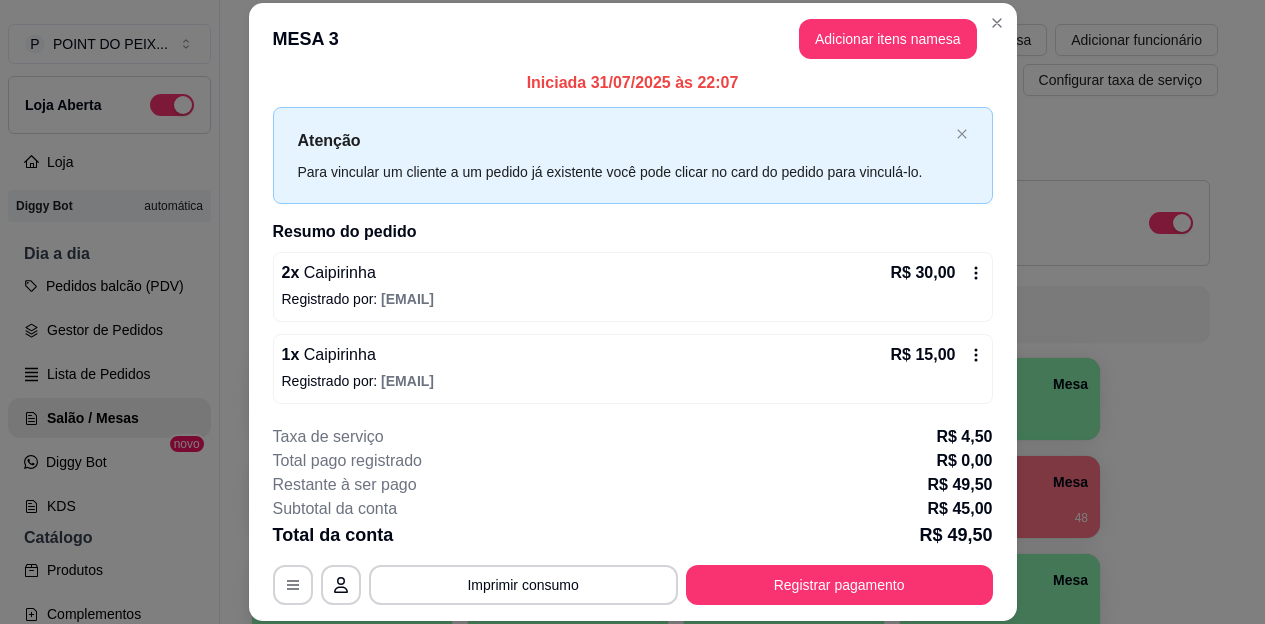 scroll, scrollTop: 15, scrollLeft: 0, axis: vertical 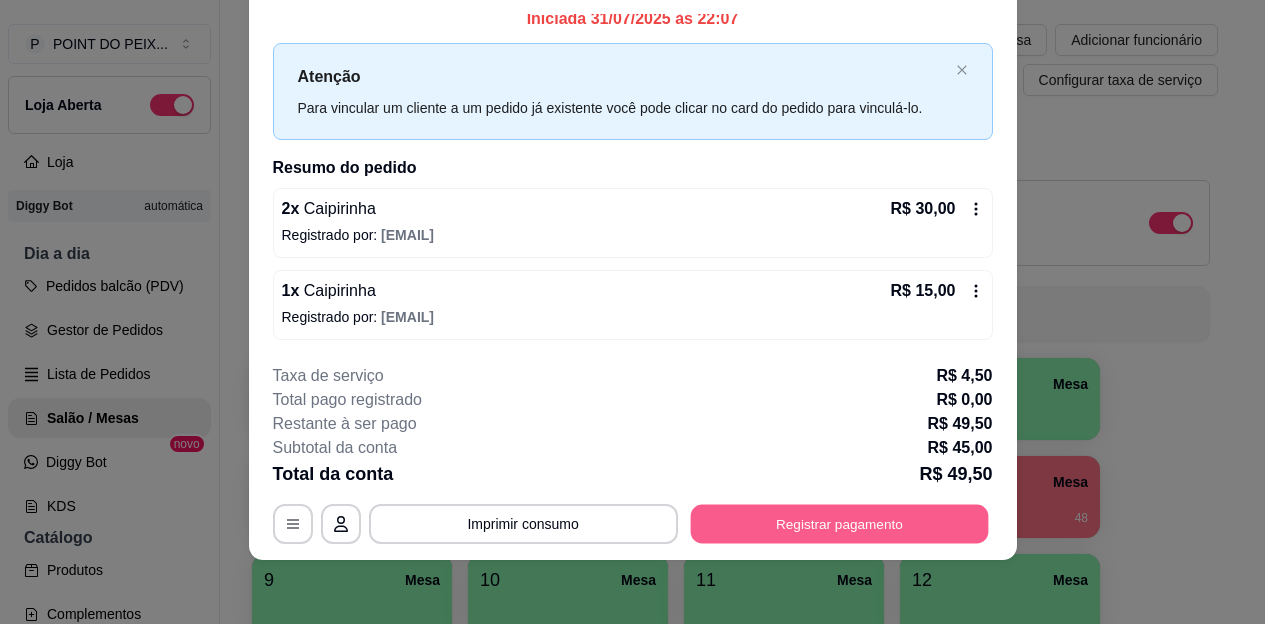 click on "Registrar pagamento" at bounding box center [839, 523] 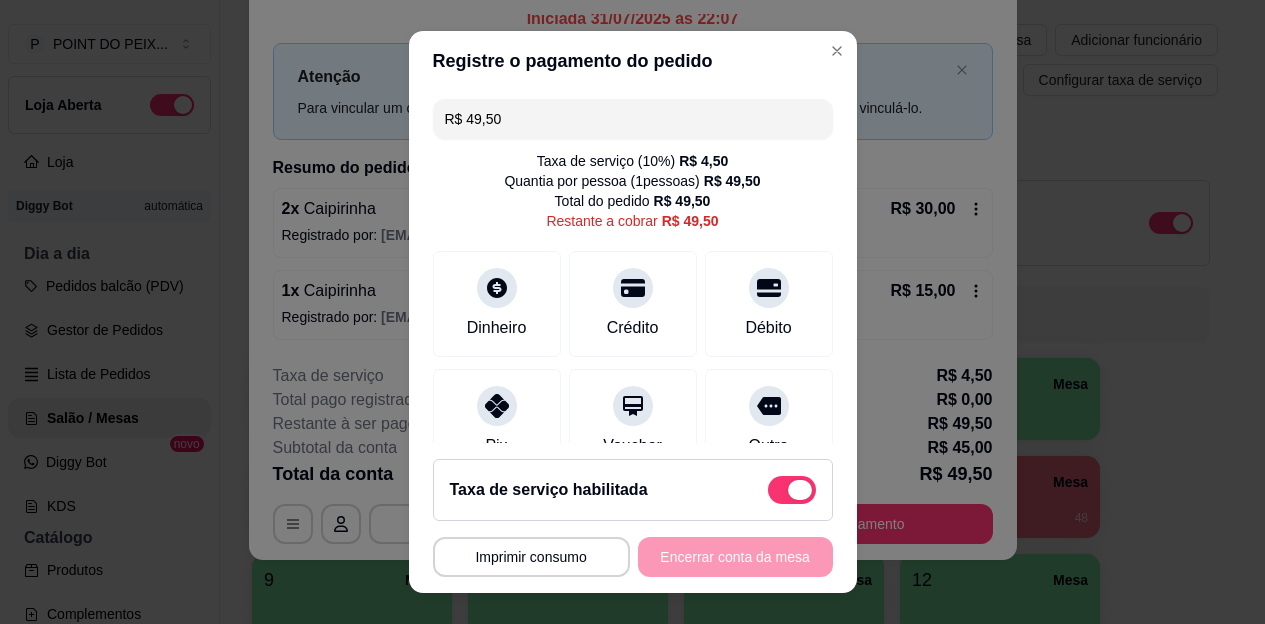 click at bounding box center [800, 490] 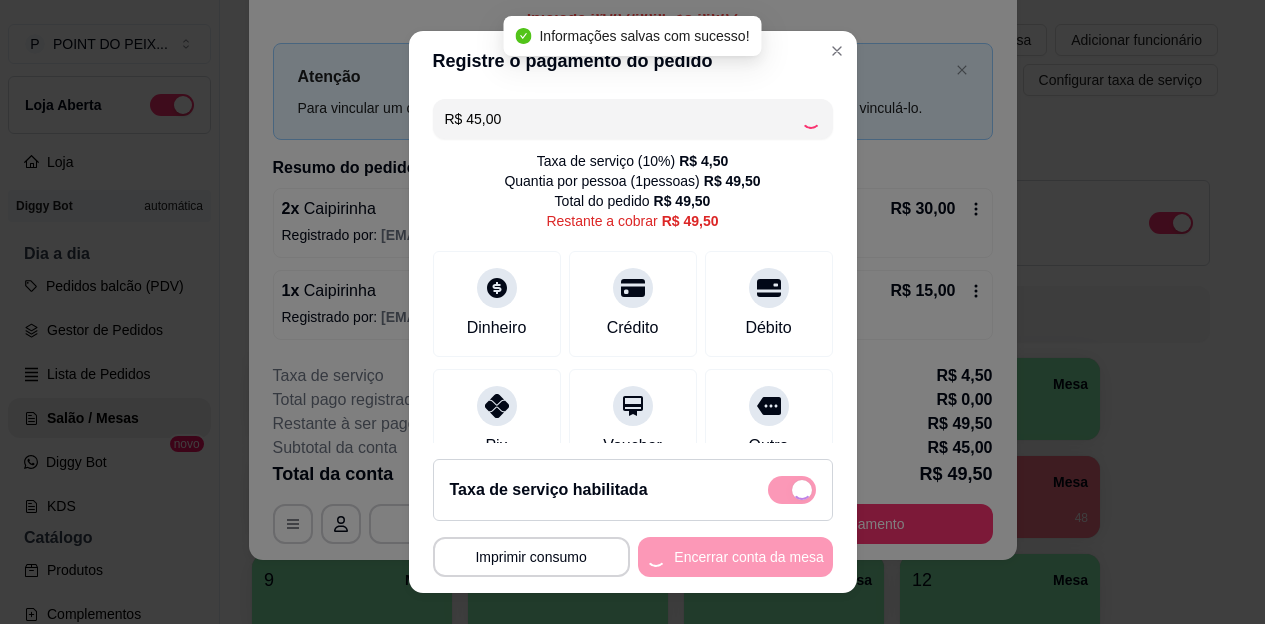 checkbox on "false" 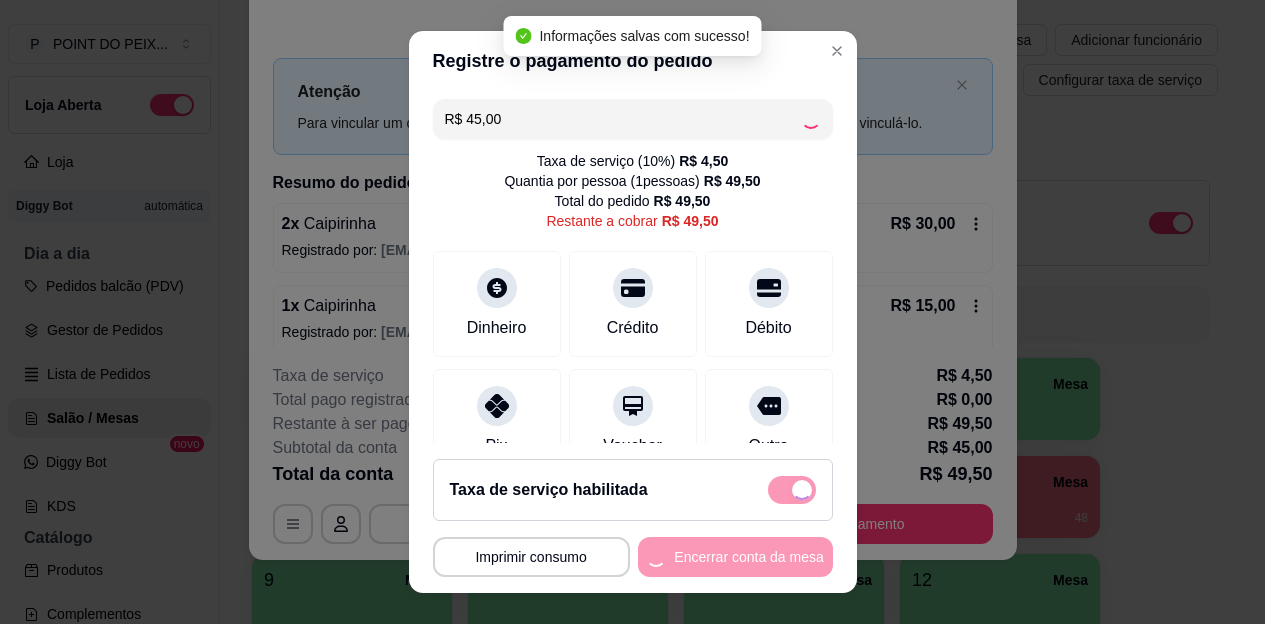 scroll, scrollTop: 57, scrollLeft: 0, axis: vertical 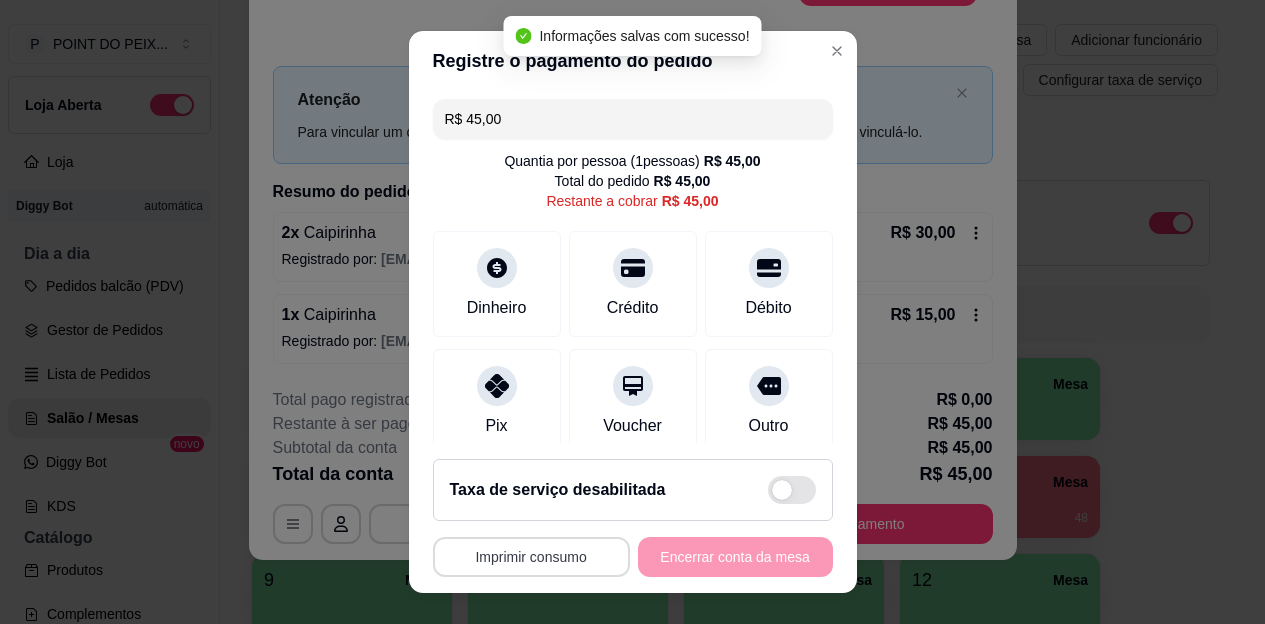 click on "Imprimir consumo" at bounding box center (531, 557) 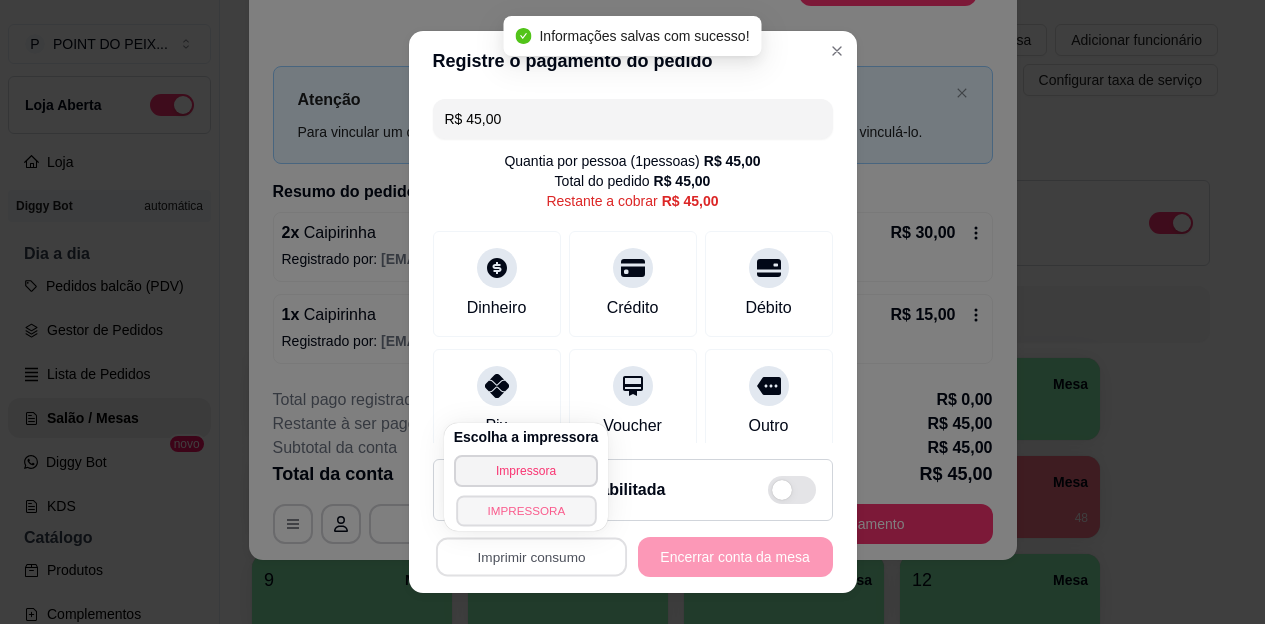 click on "IMPRESSORA" at bounding box center [526, 510] 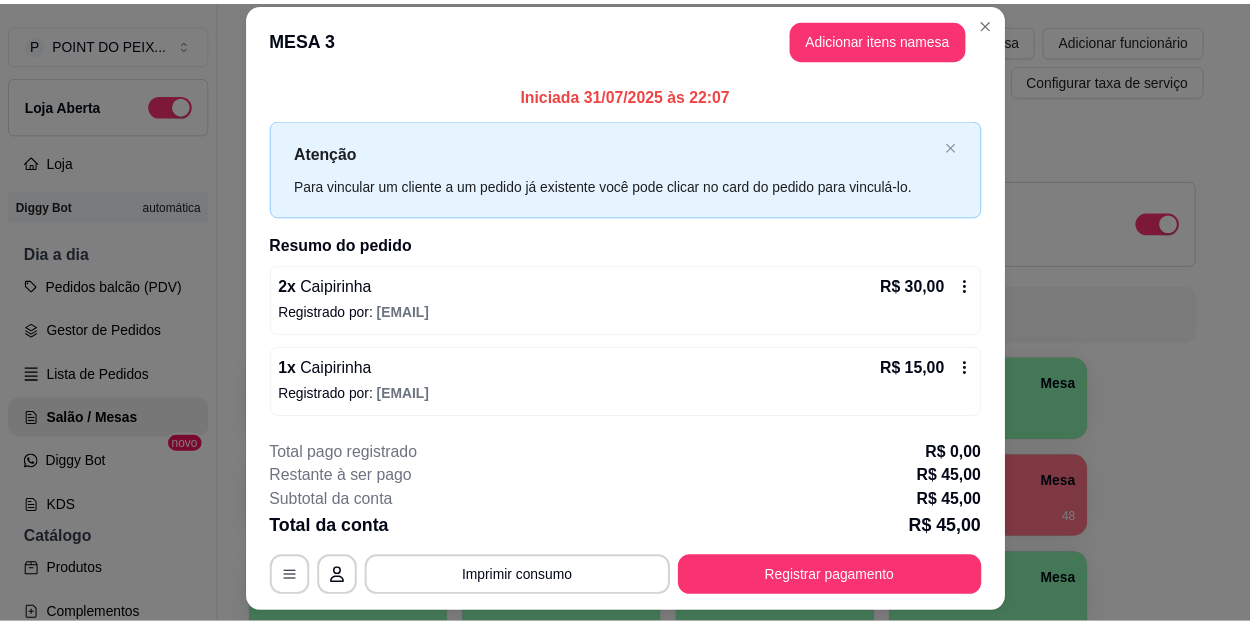 scroll, scrollTop: 0, scrollLeft: 0, axis: both 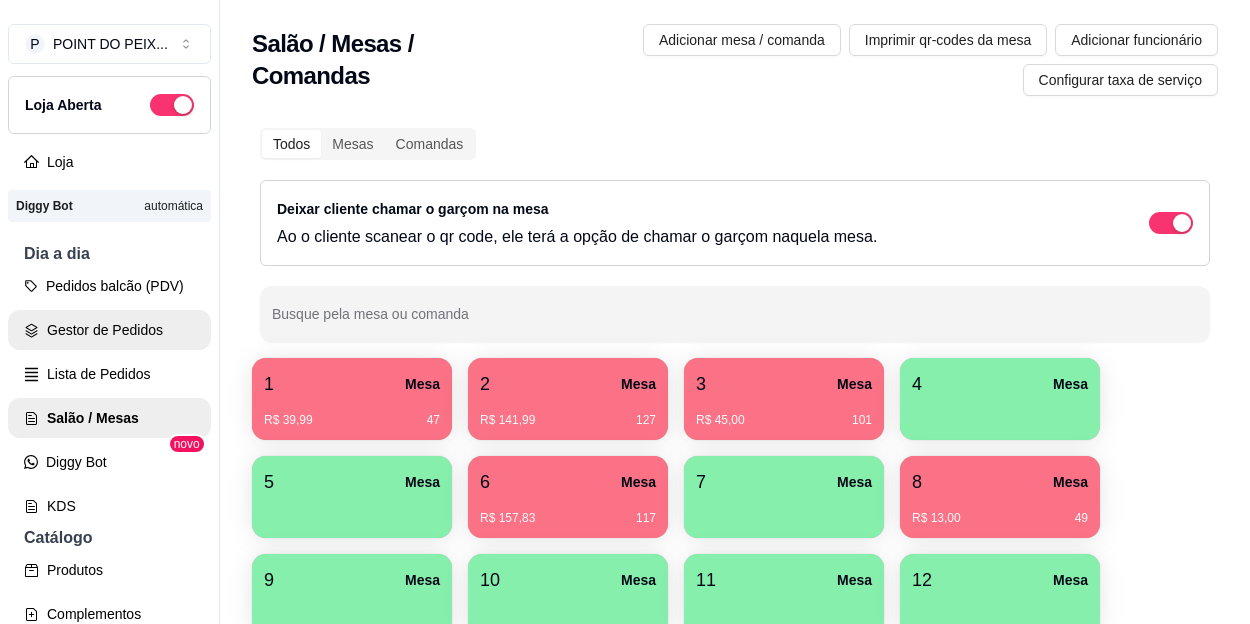click on "Gestor de Pedidos" at bounding box center (109, 330) 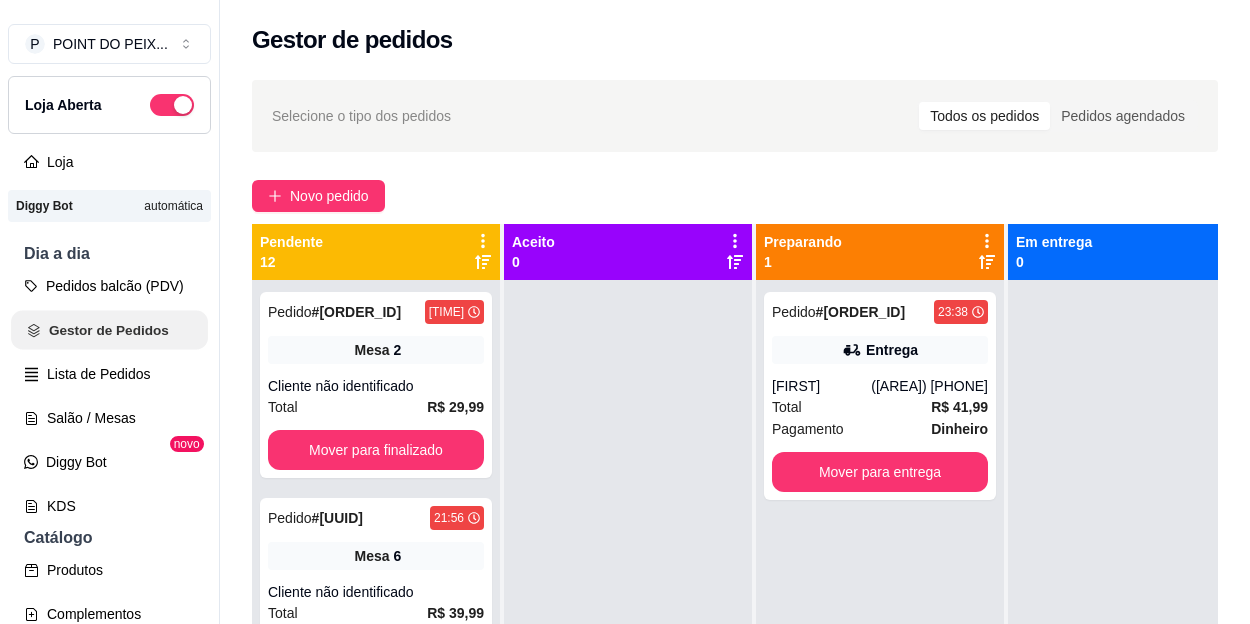 click on "Gestor de Pedidos" at bounding box center [109, 330] 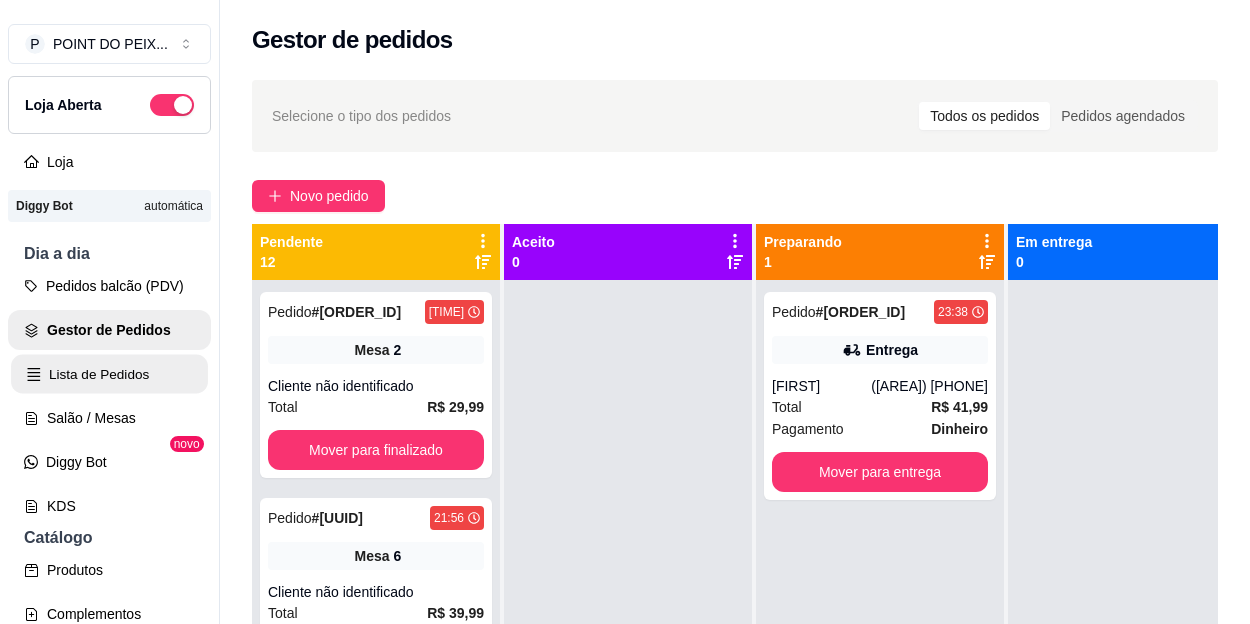 click on "Lista de Pedidos" at bounding box center (109, 374) 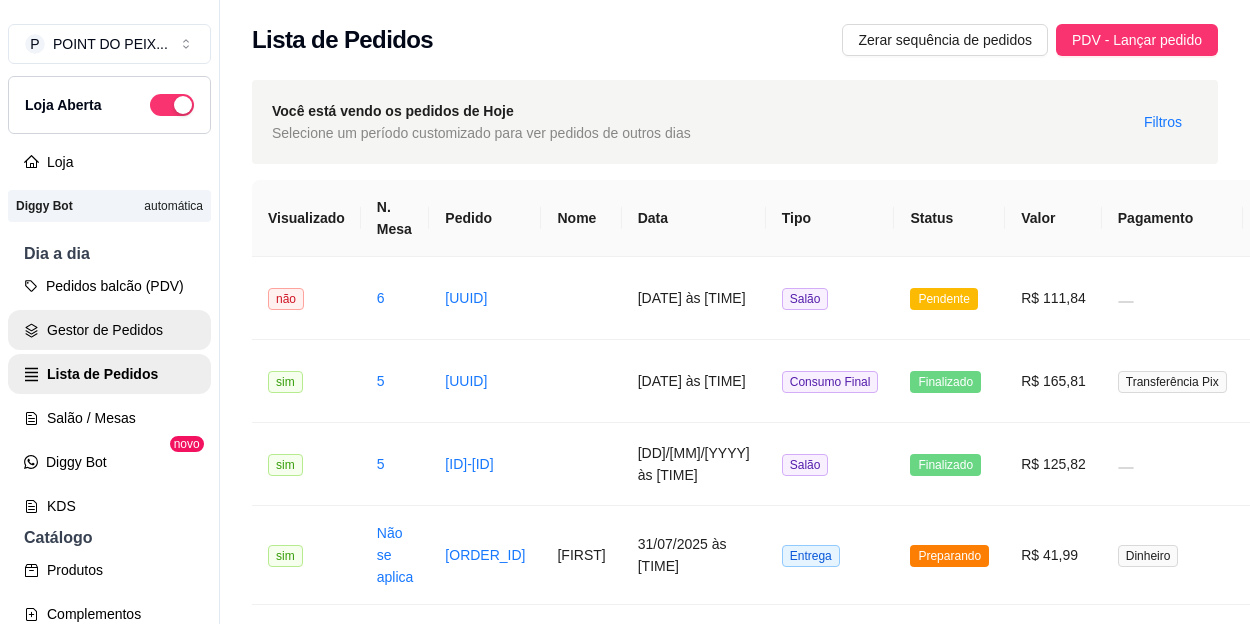 click on "Gestor de Pedidos" at bounding box center [109, 330] 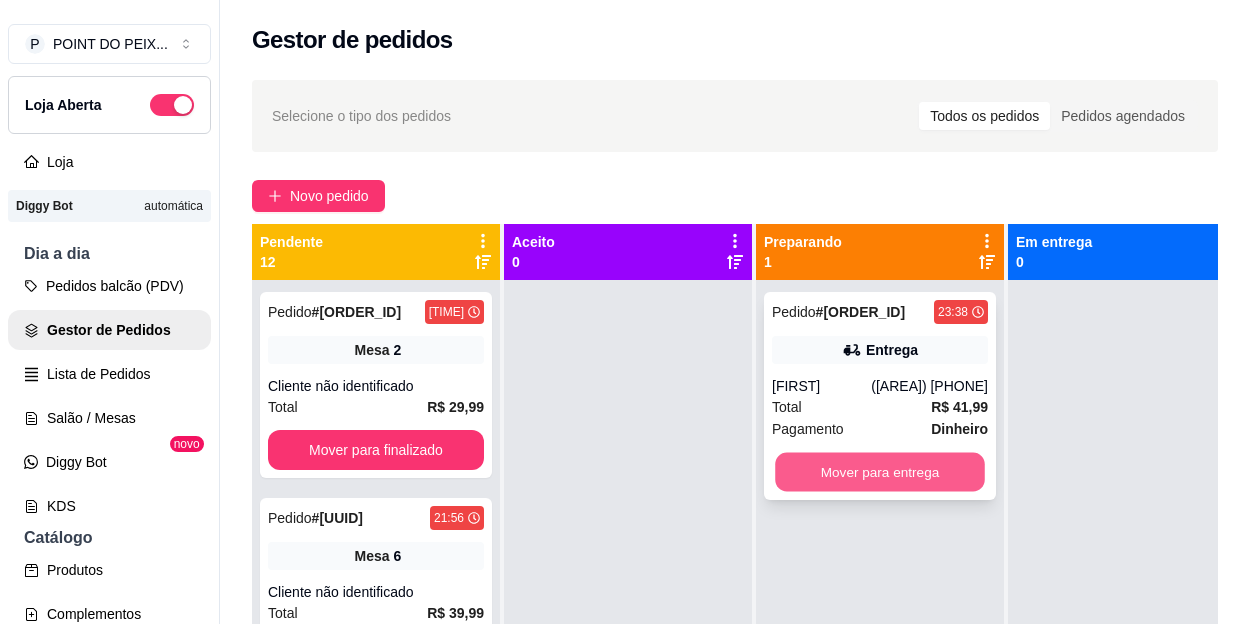 click on "Mover para entrega" at bounding box center [880, 472] 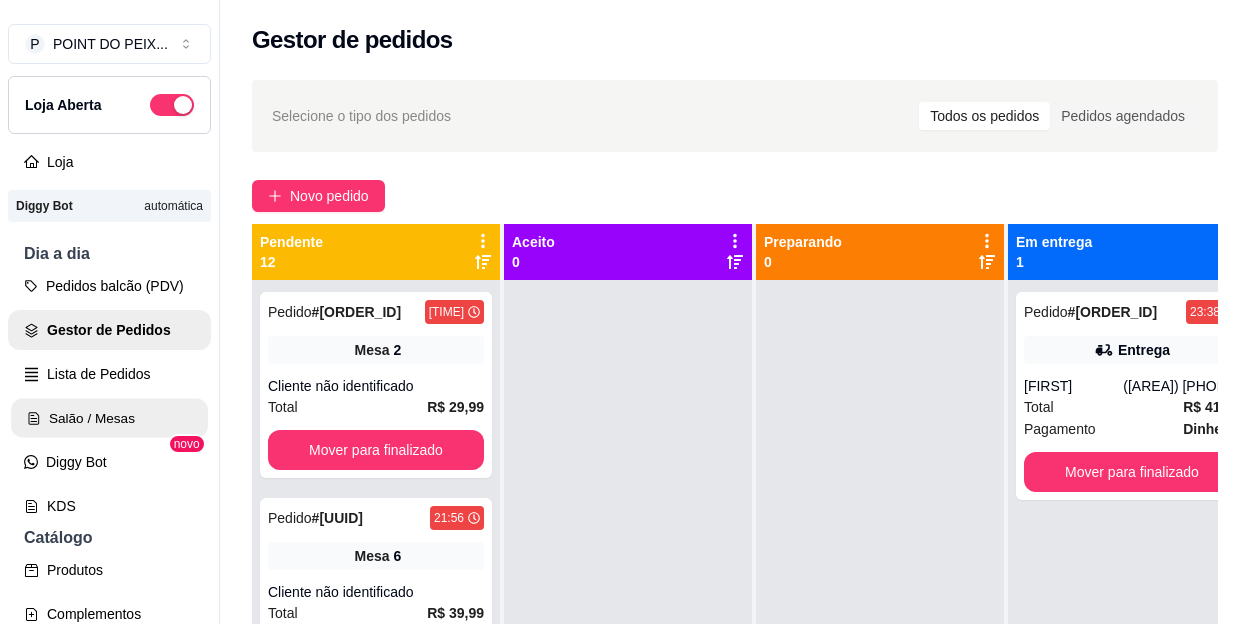 click on "Salão / Mesas" at bounding box center [109, 418] 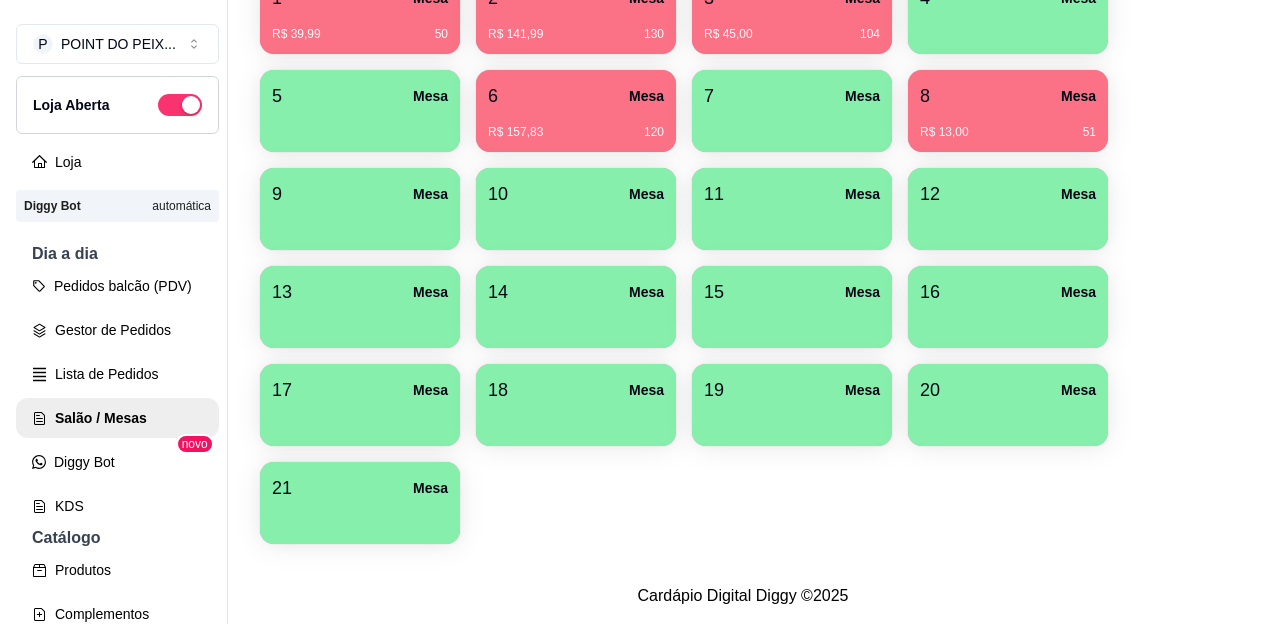 scroll, scrollTop: 0, scrollLeft: 0, axis: both 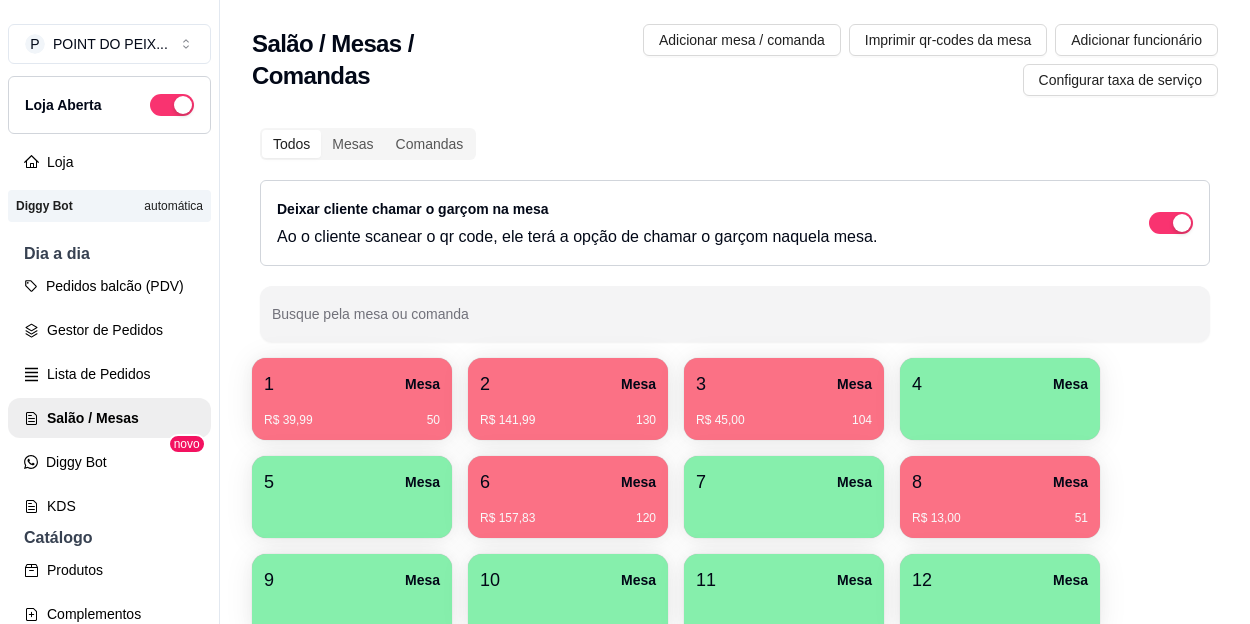 click on "R$ 45,00 104" at bounding box center (784, 413) 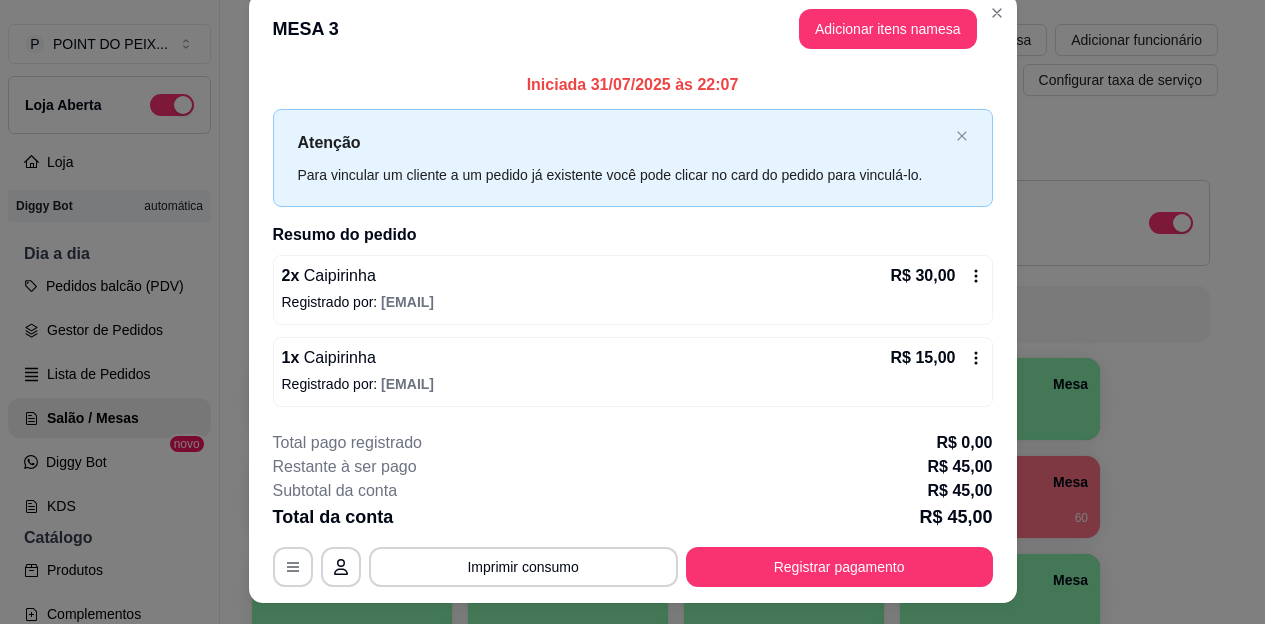 scroll, scrollTop: 0, scrollLeft: 0, axis: both 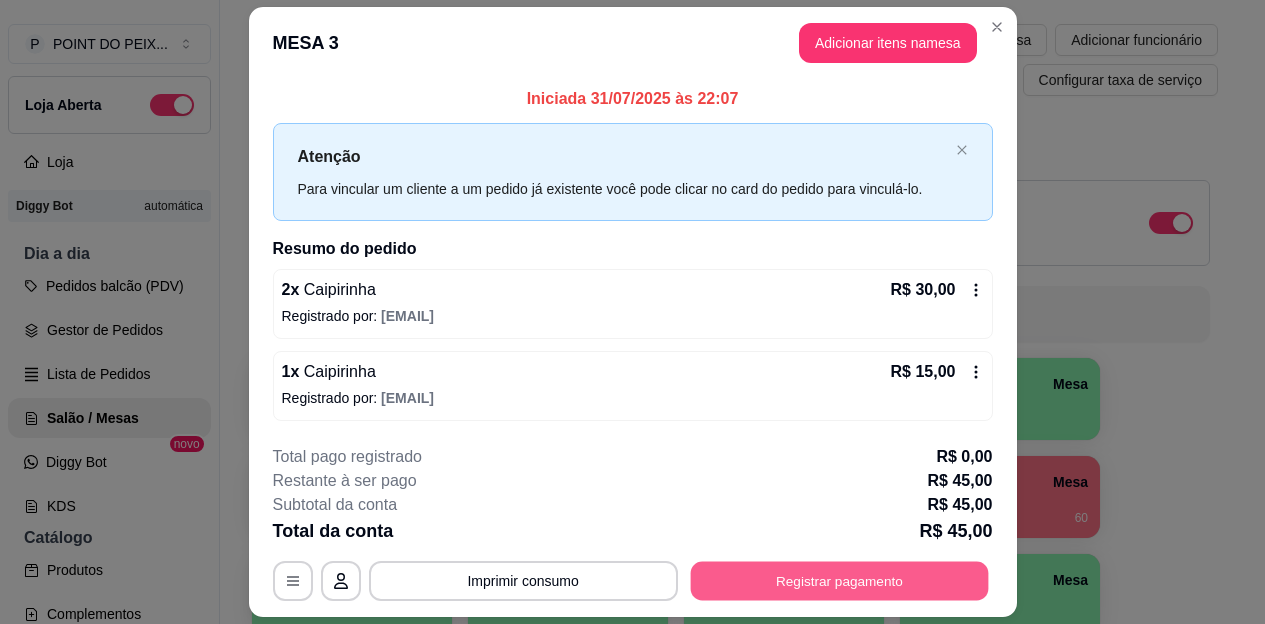 click on "Registrar pagamento" at bounding box center [839, 580] 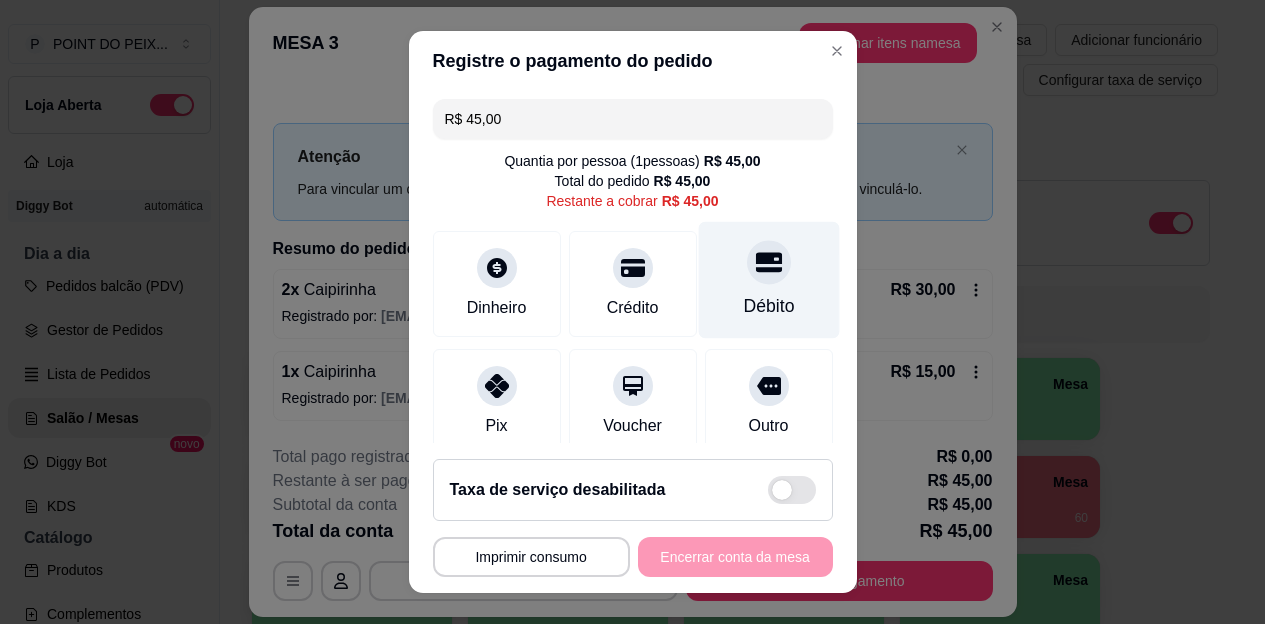 click at bounding box center (769, 263) 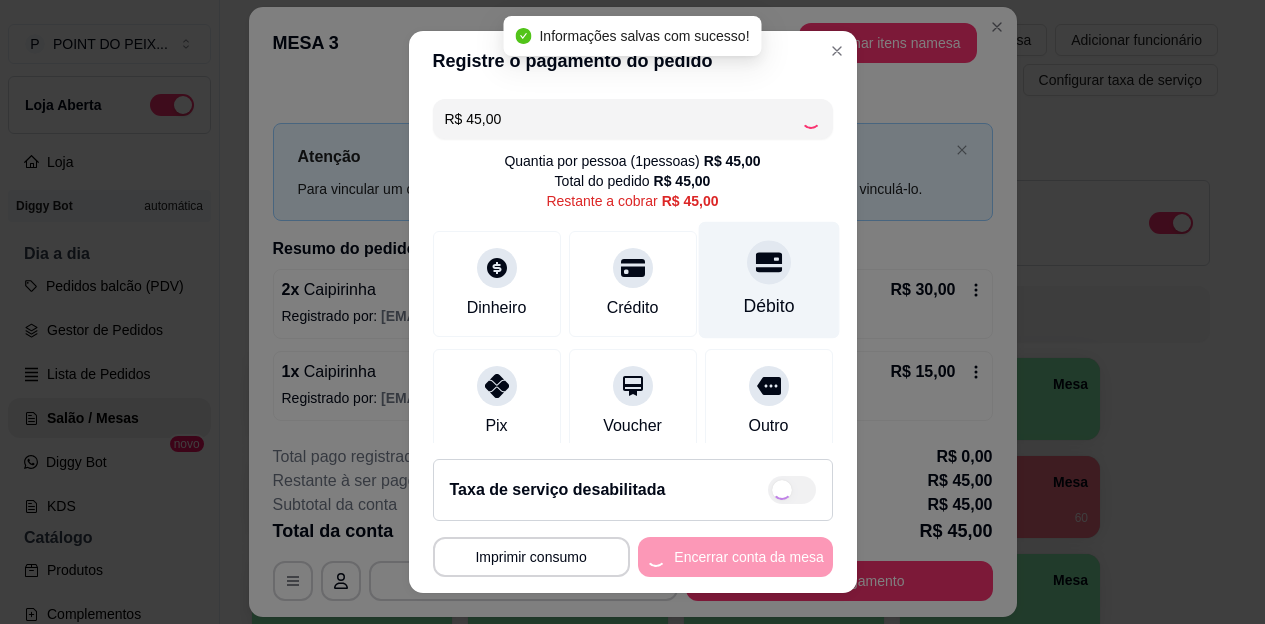 type on "R$ 0,00" 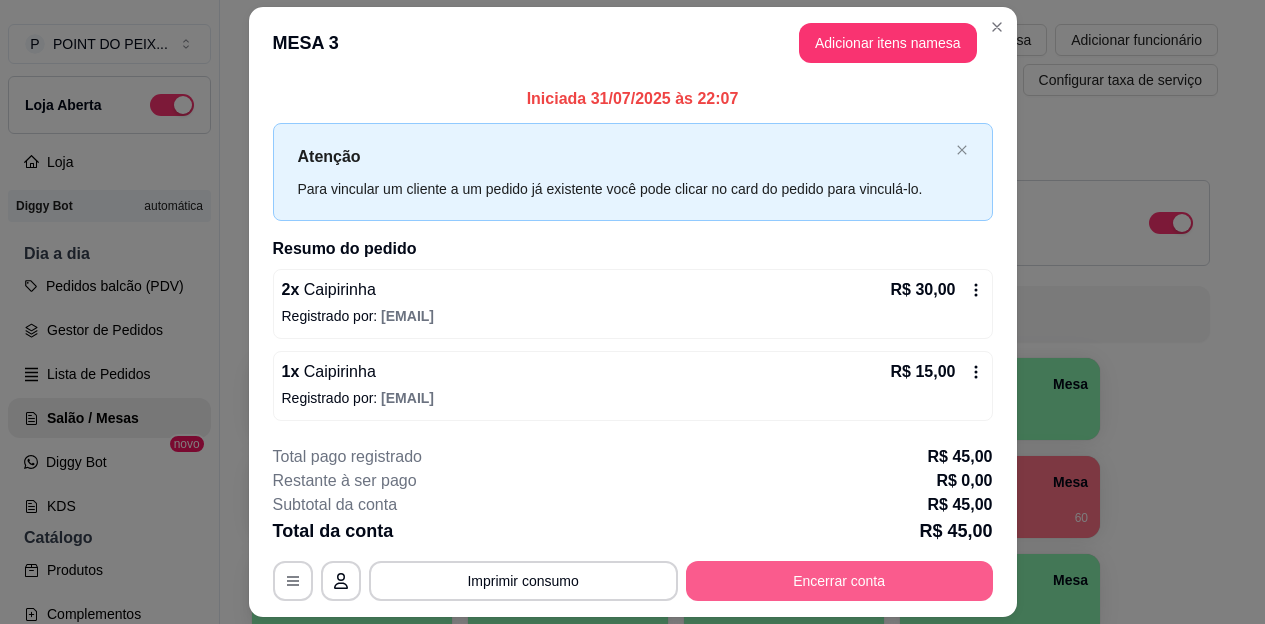 click on "Encerrar conta" at bounding box center [839, 581] 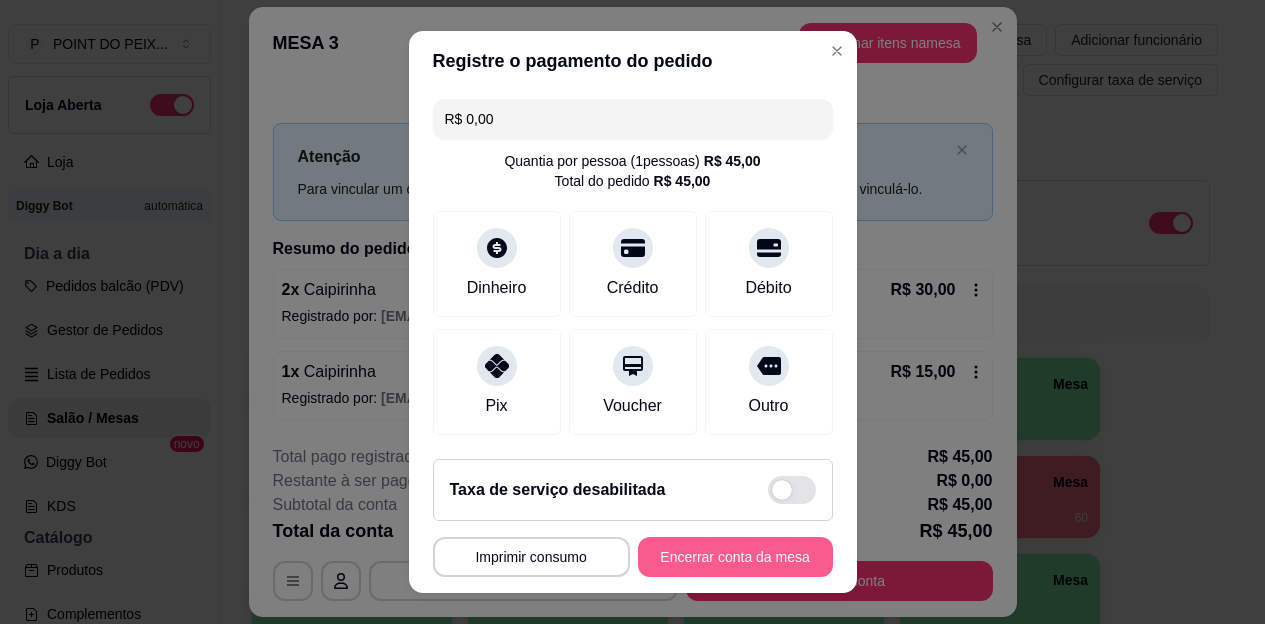 click on "Encerrar conta da mesa" at bounding box center [735, 557] 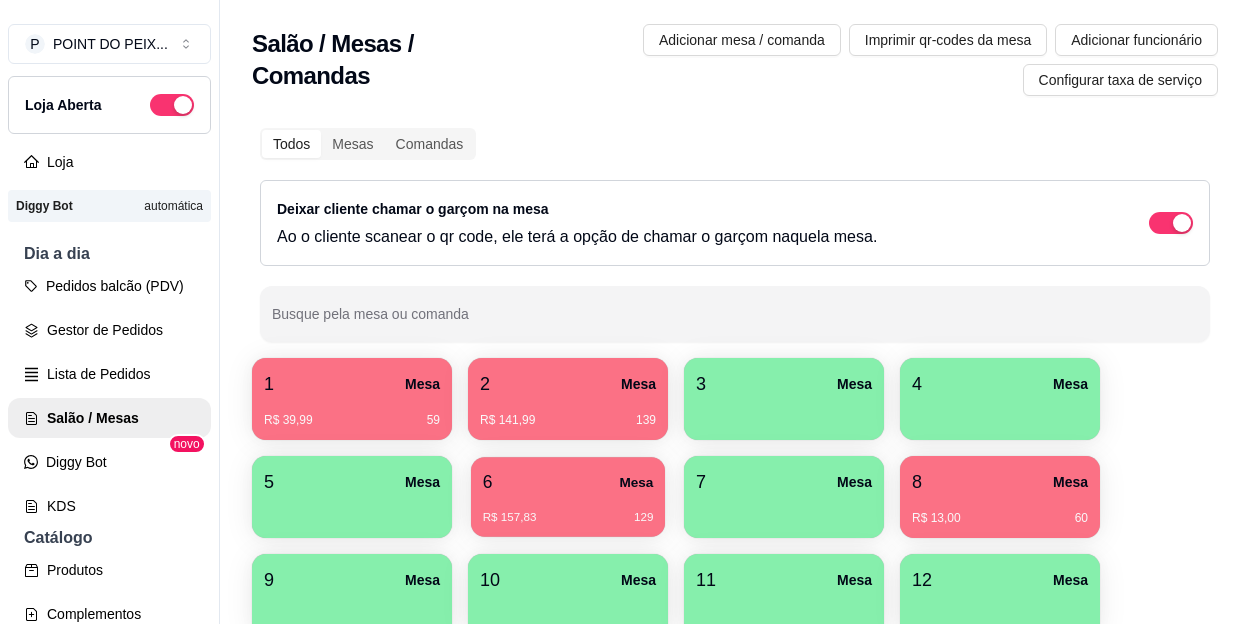 click on "R$ 157,83 129" at bounding box center (568, 510) 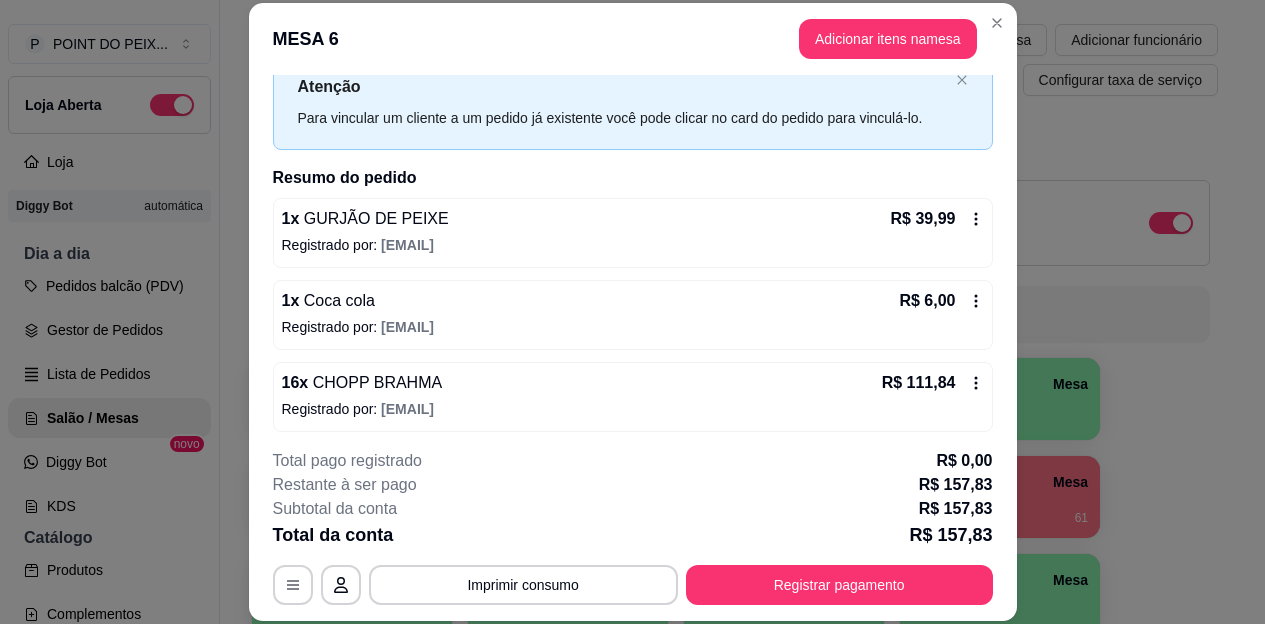 scroll, scrollTop: 73, scrollLeft: 0, axis: vertical 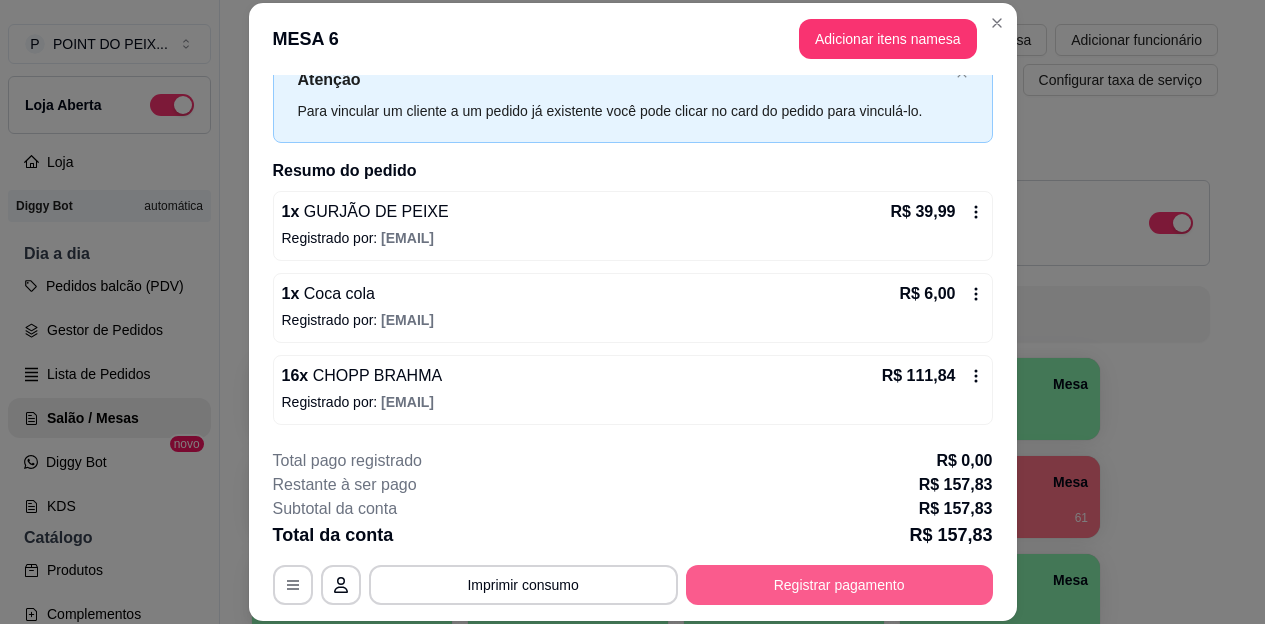 click on "Registrar pagamento" at bounding box center (839, 585) 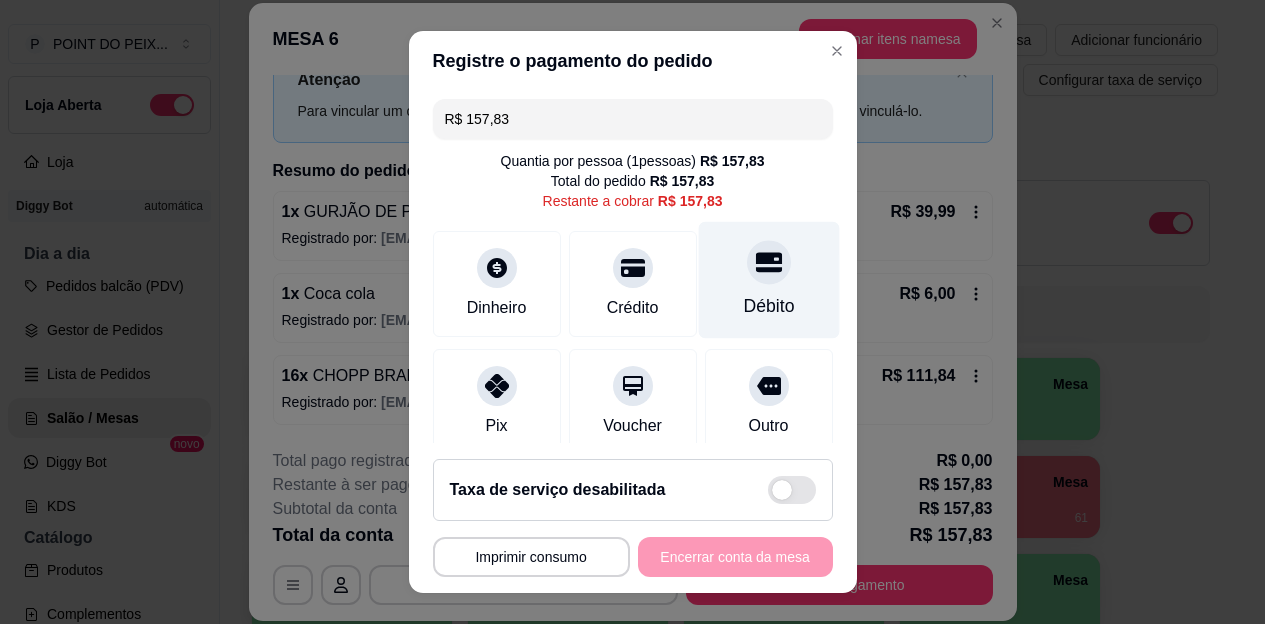 click 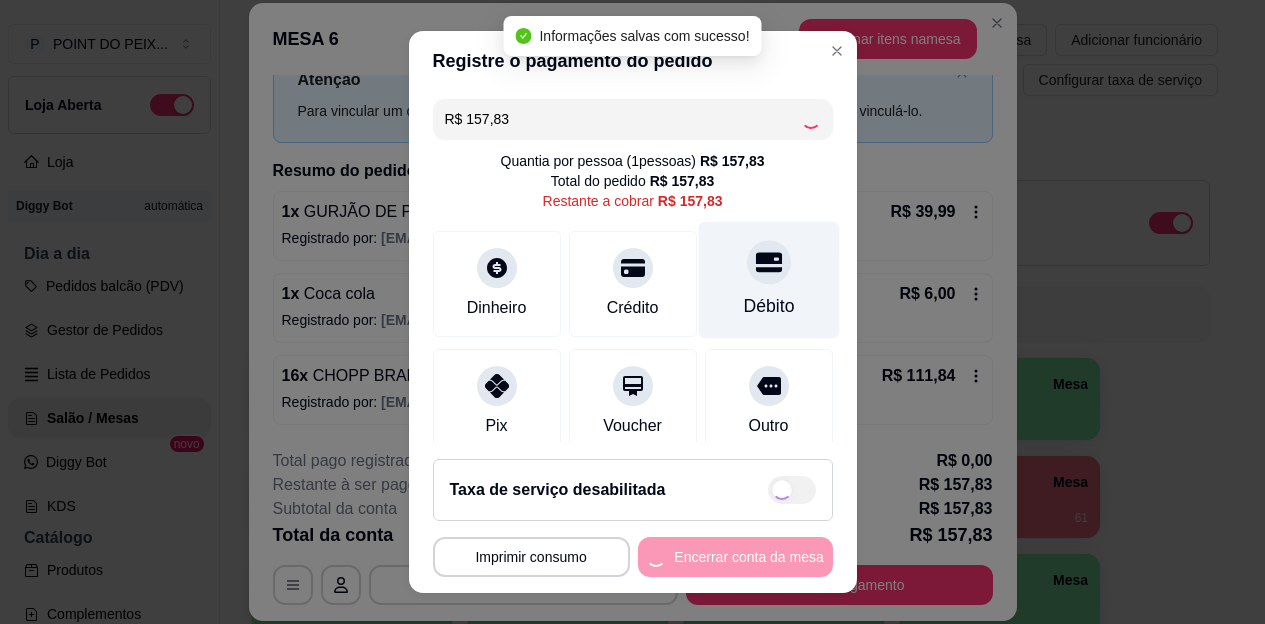 type on "R$ 0,00" 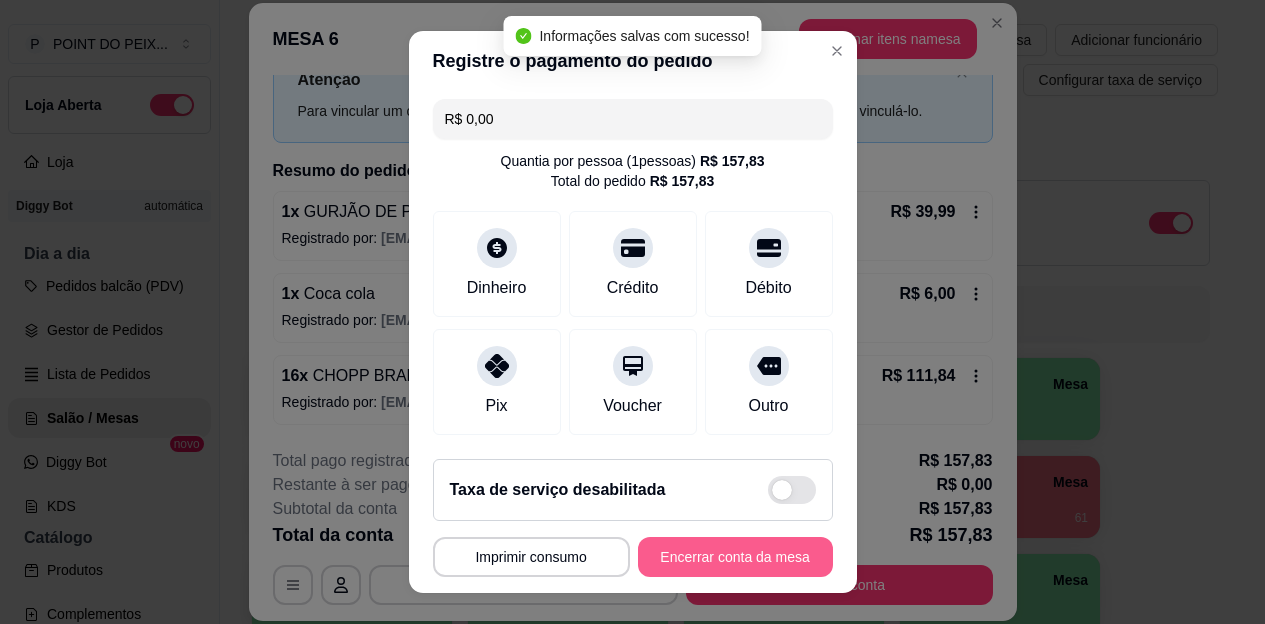 click on "Encerrar conta da mesa" at bounding box center [735, 557] 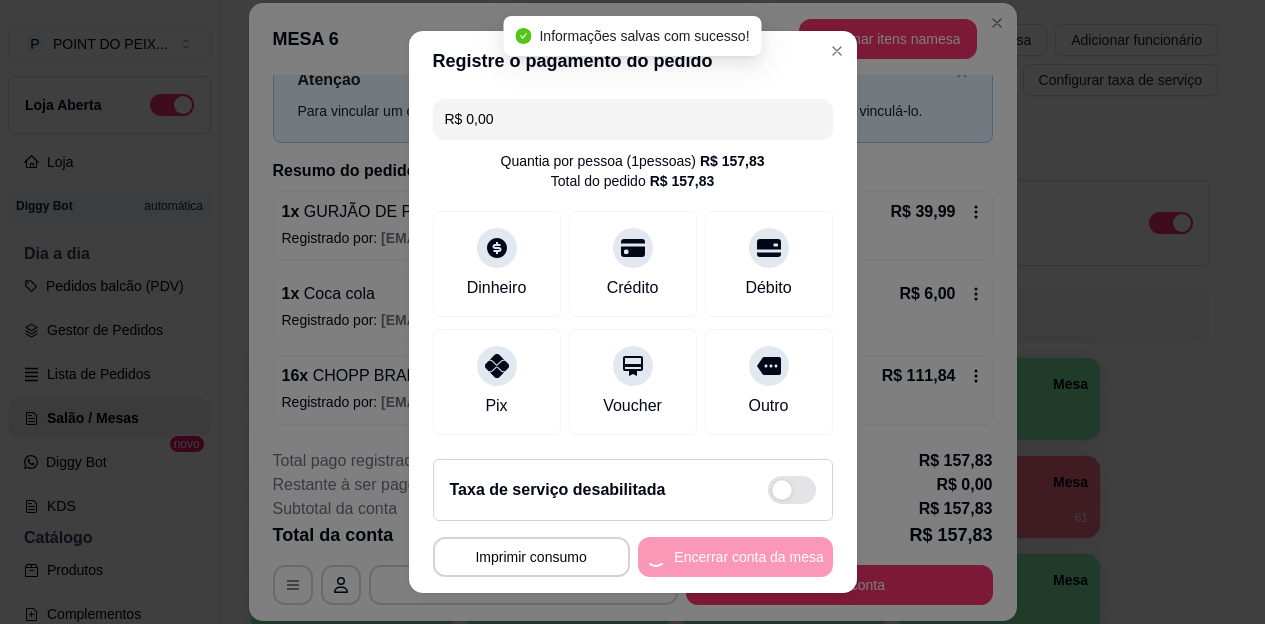 scroll, scrollTop: 0, scrollLeft: 0, axis: both 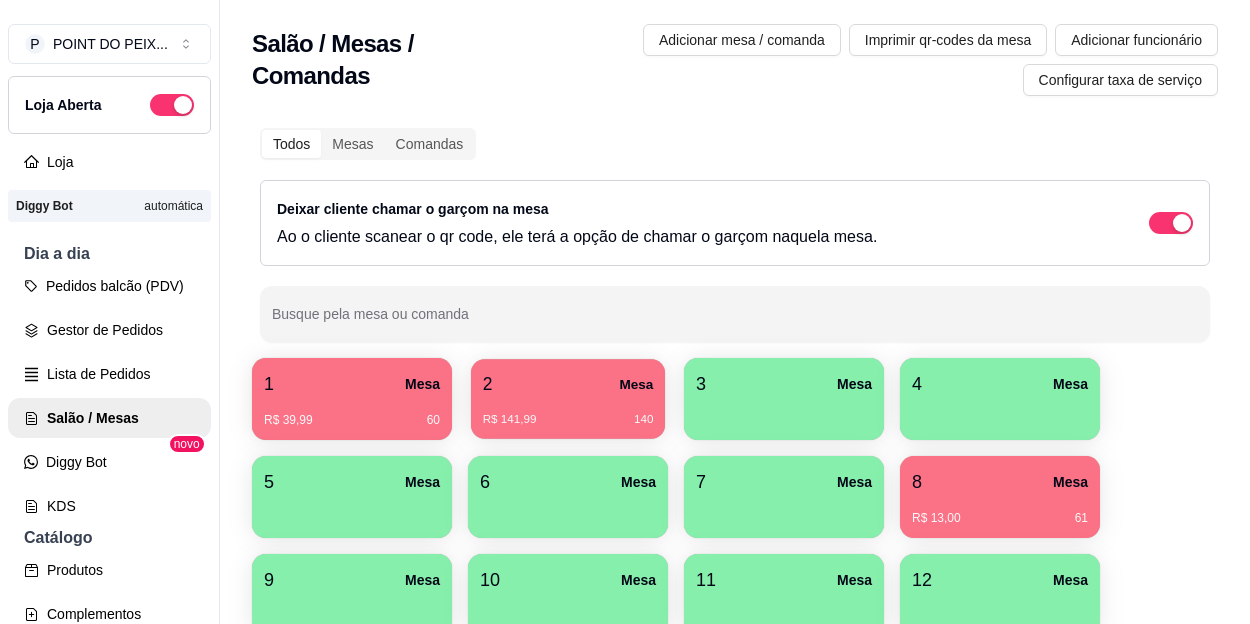 click on "R$ 141,99 140" at bounding box center [568, 420] 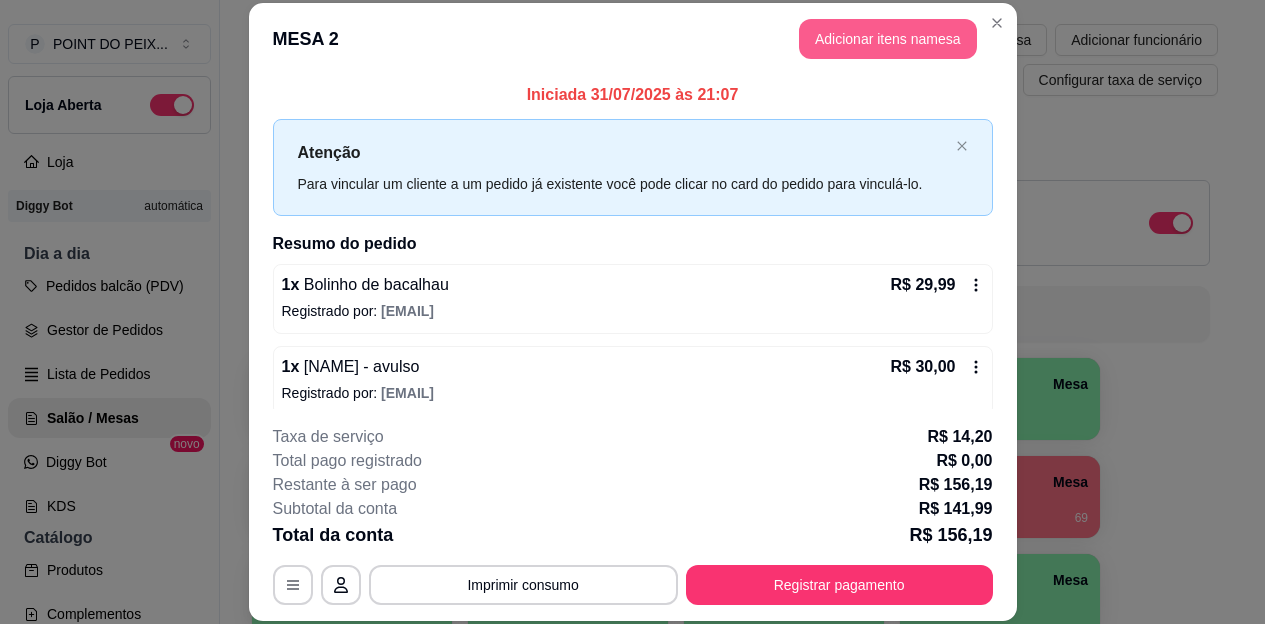 click on "Adicionar itens na  mesa" at bounding box center (888, 39) 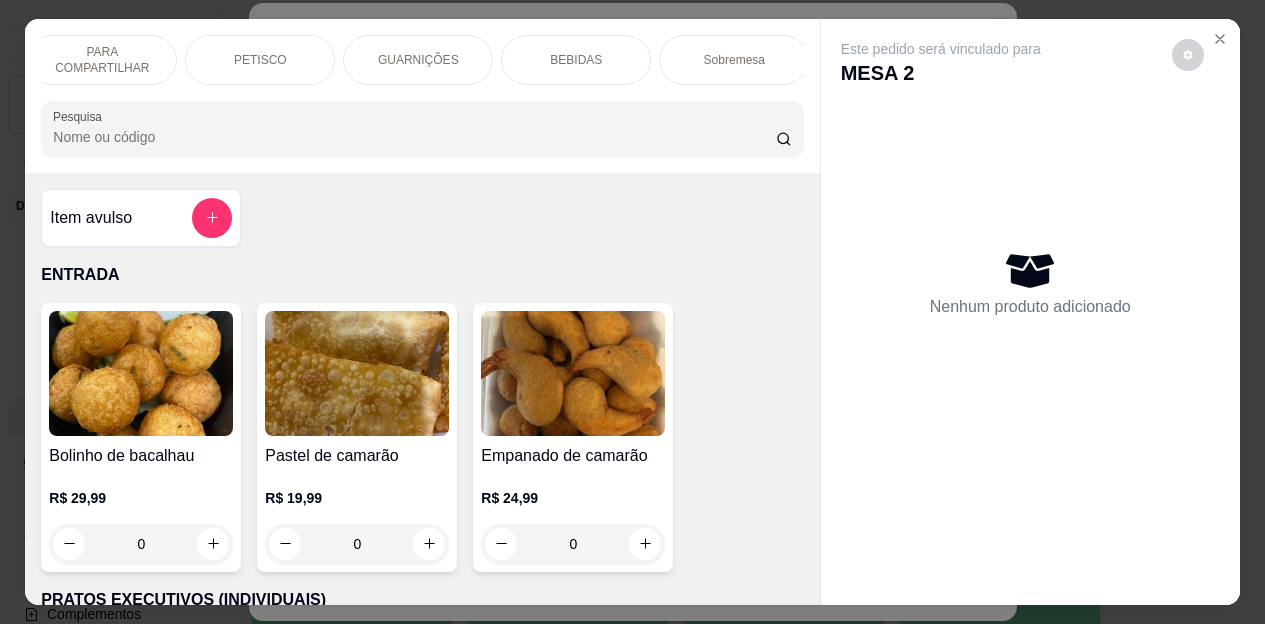 scroll, scrollTop: 0, scrollLeft: 336, axis: horizontal 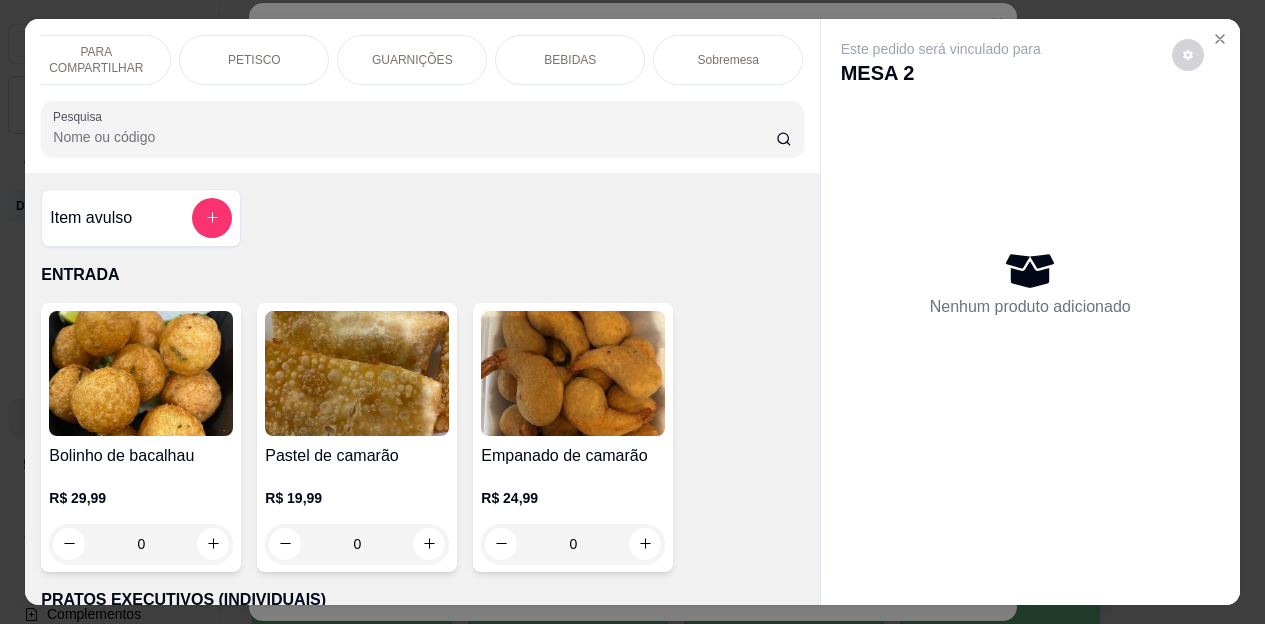 click on "BEBIDAS" at bounding box center [570, 60] 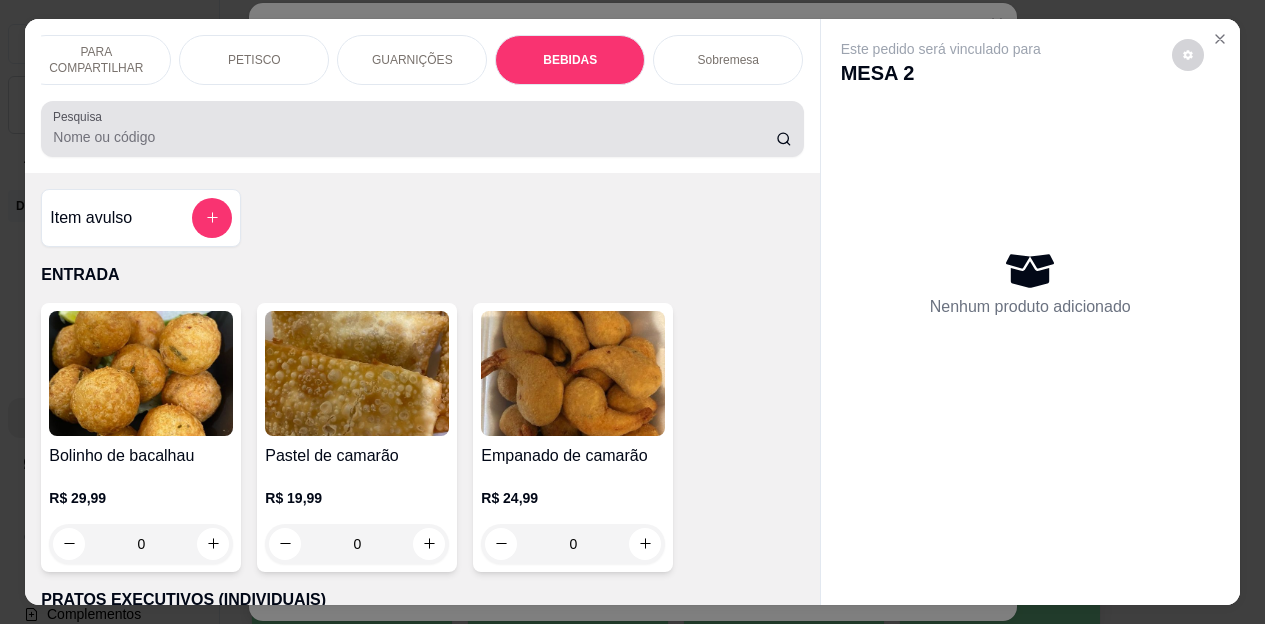 scroll, scrollTop: 4472, scrollLeft: 0, axis: vertical 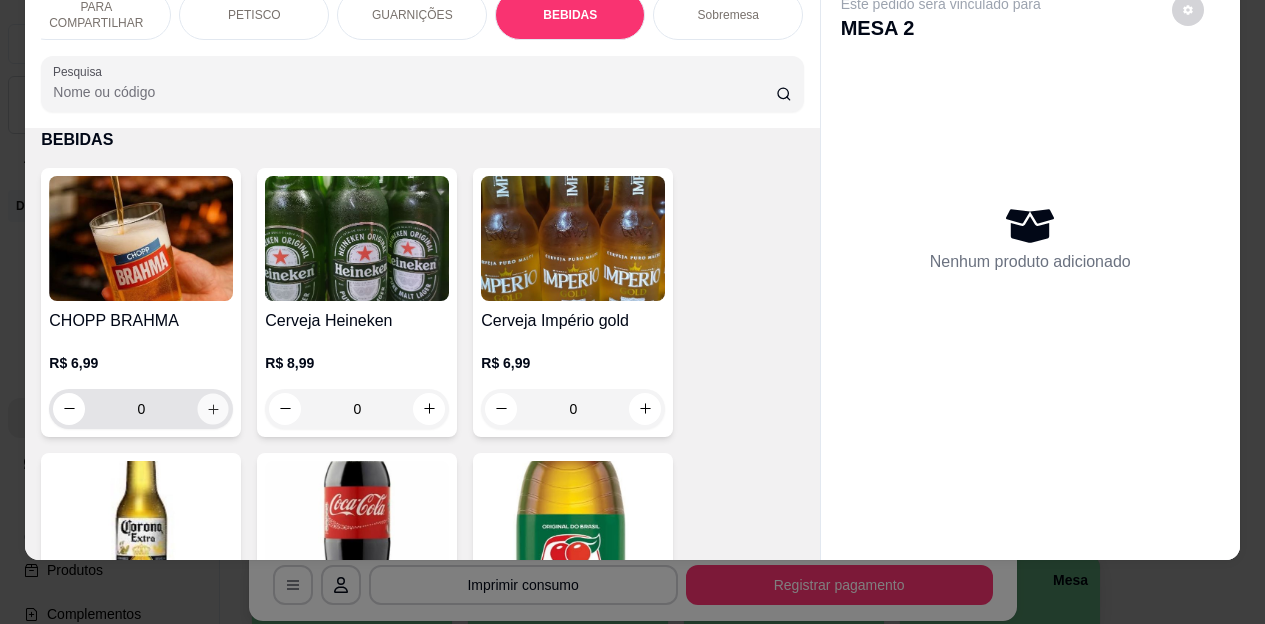 click 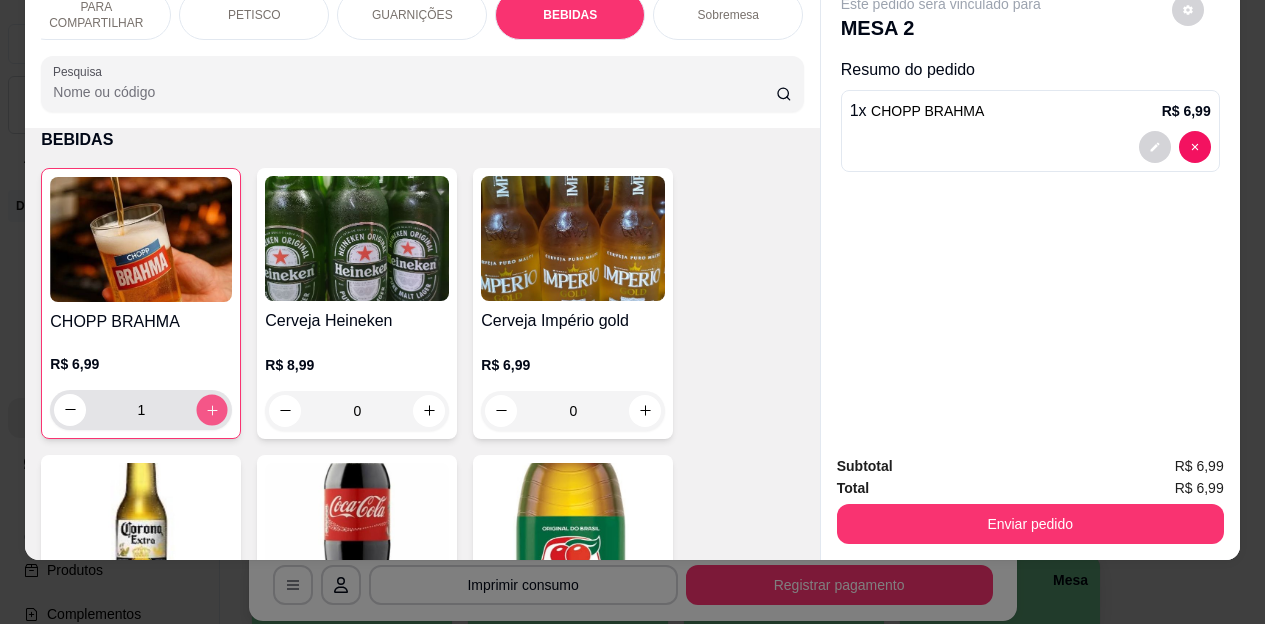 click 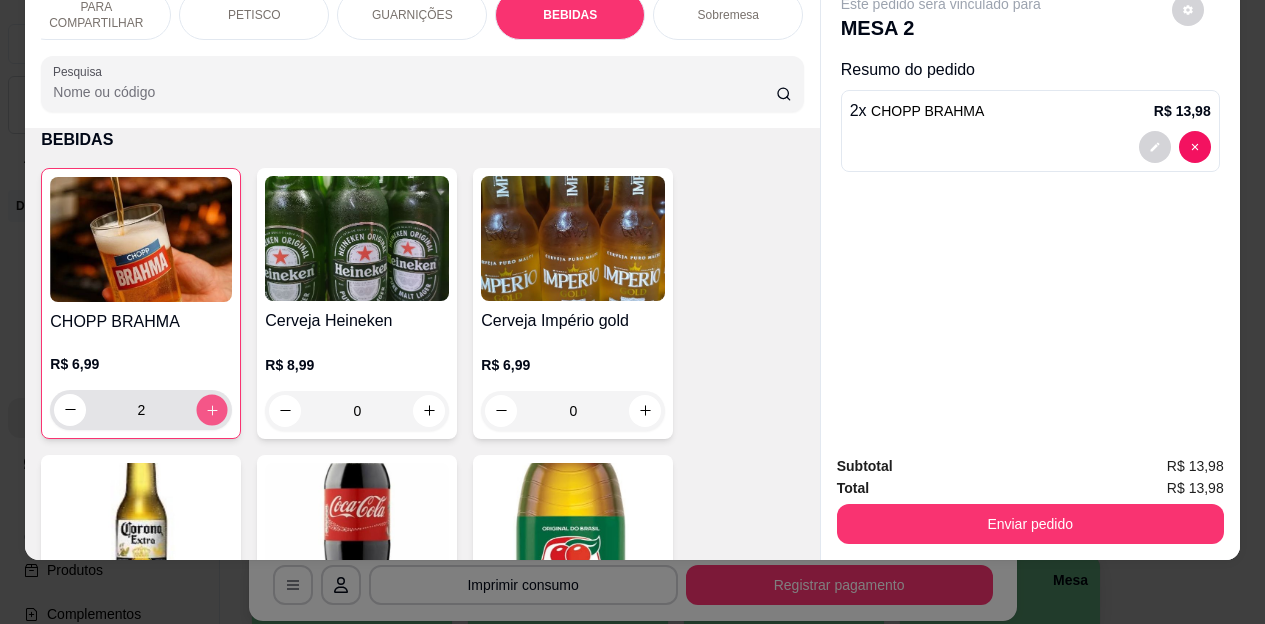 click at bounding box center (212, 409) 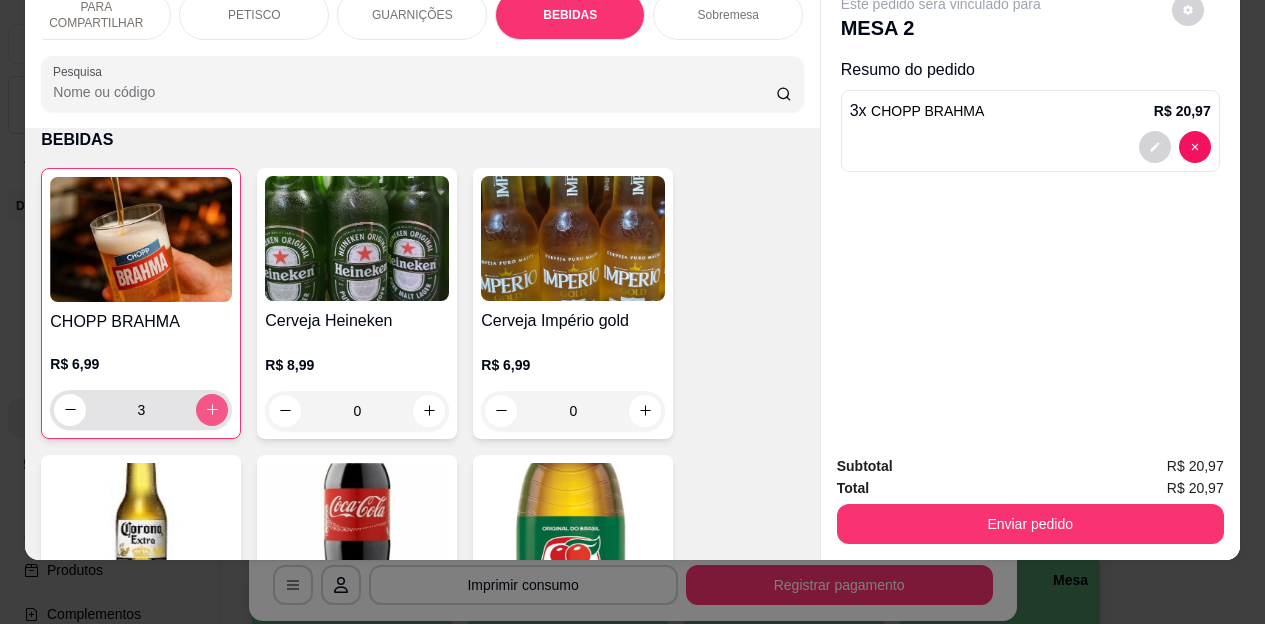 click 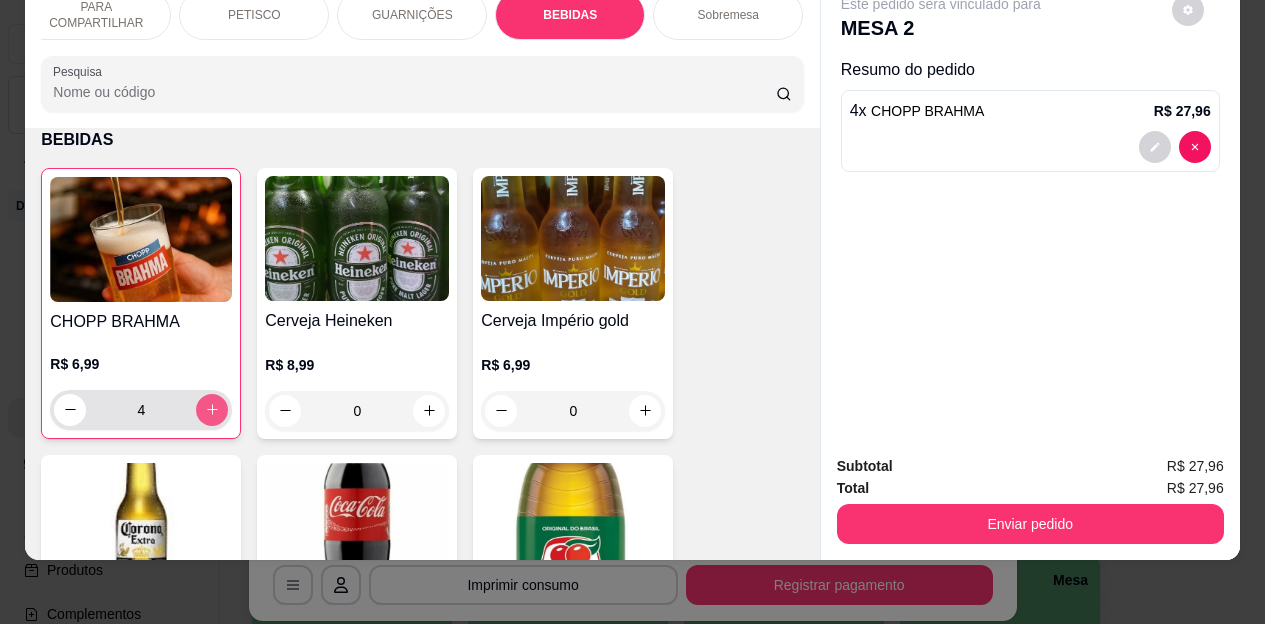 click 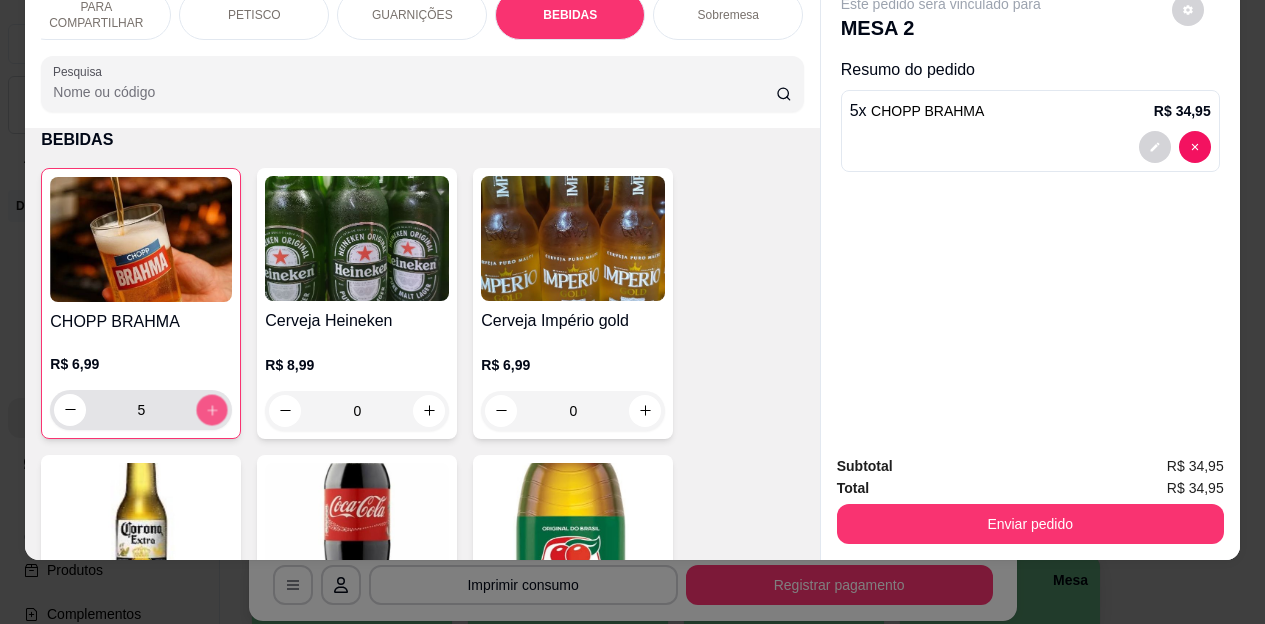 click 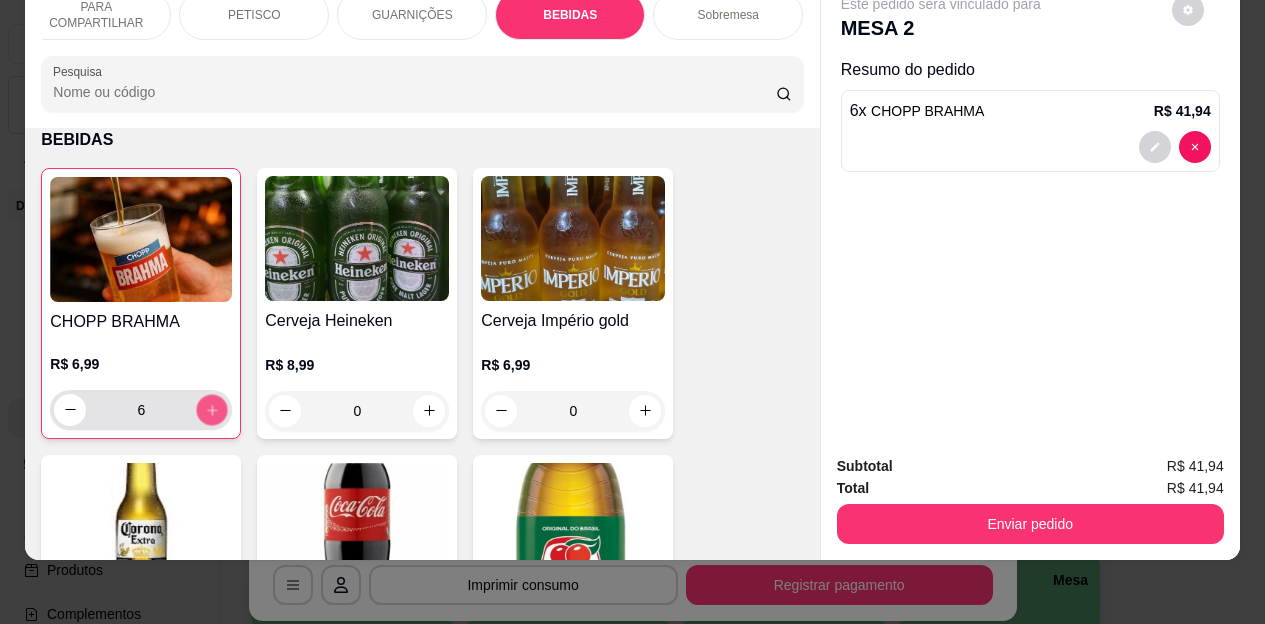click 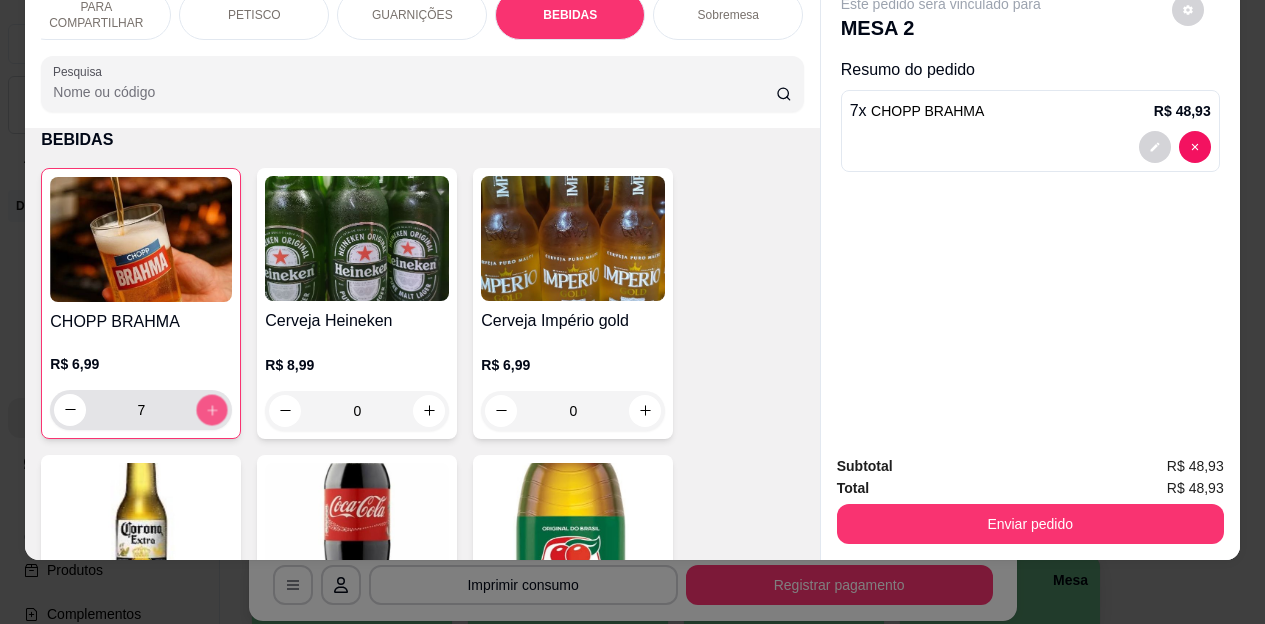 click 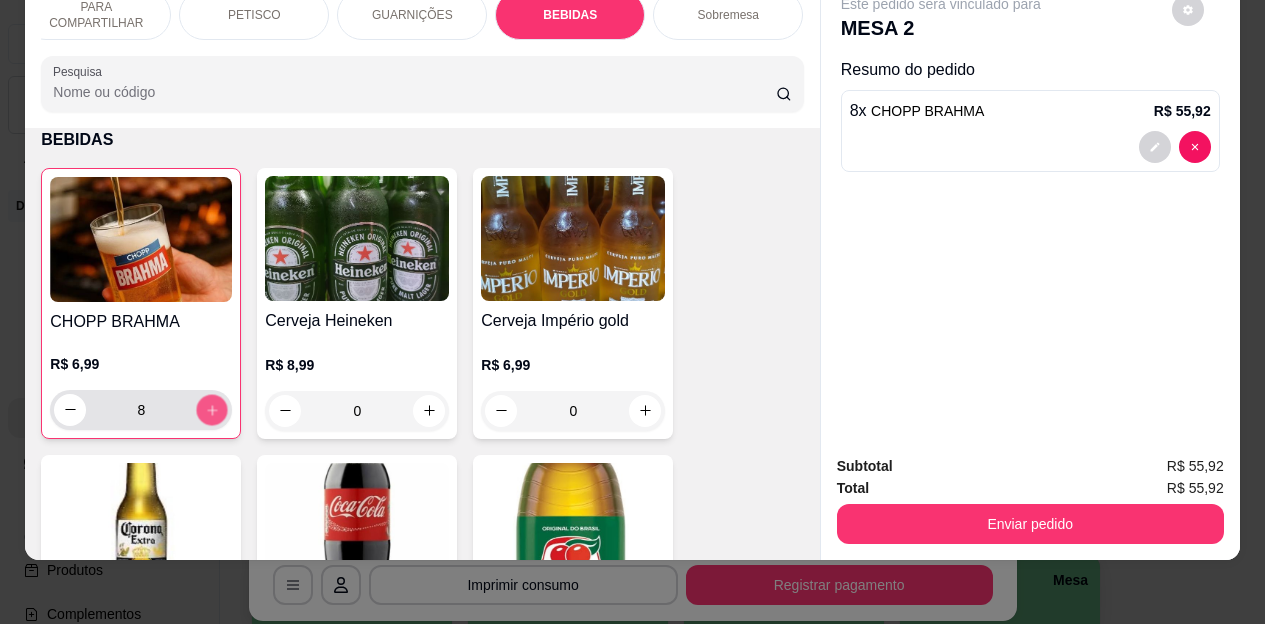 click 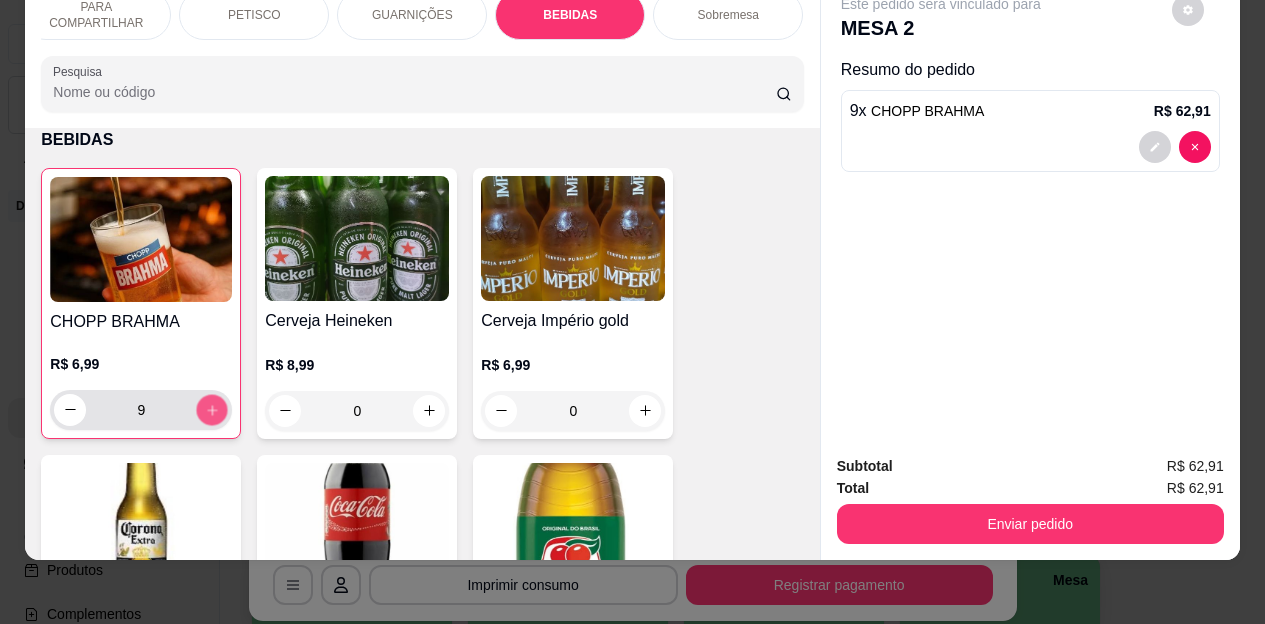 click 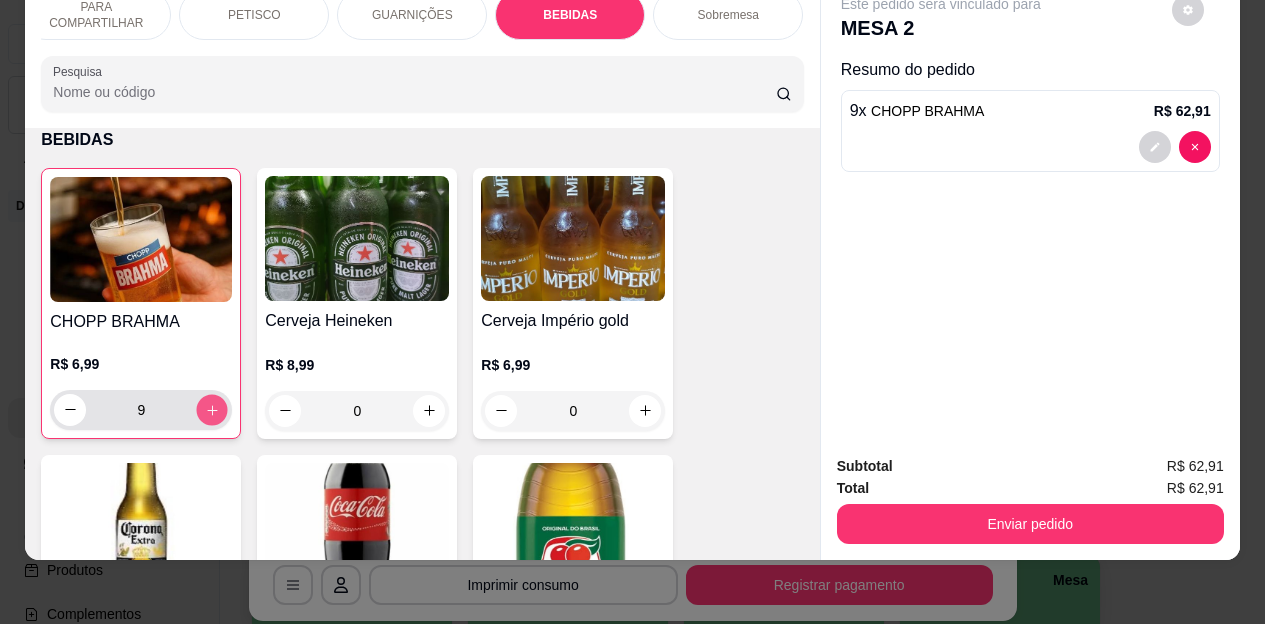 type on "10" 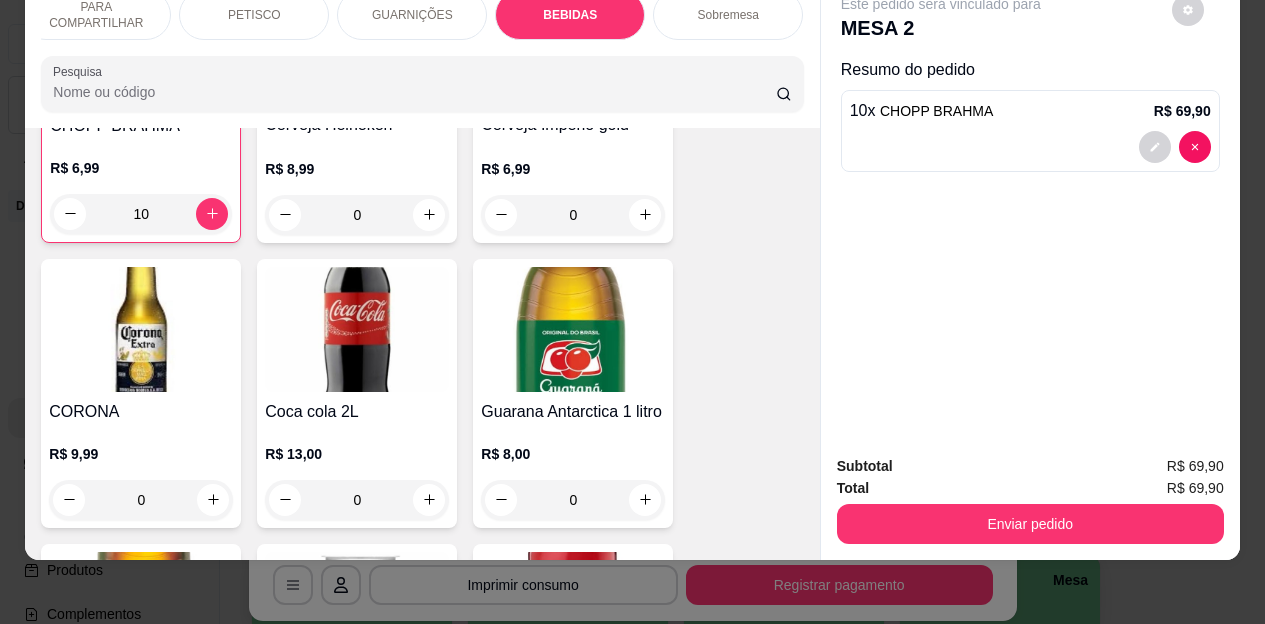 scroll, scrollTop: 4772, scrollLeft: 0, axis: vertical 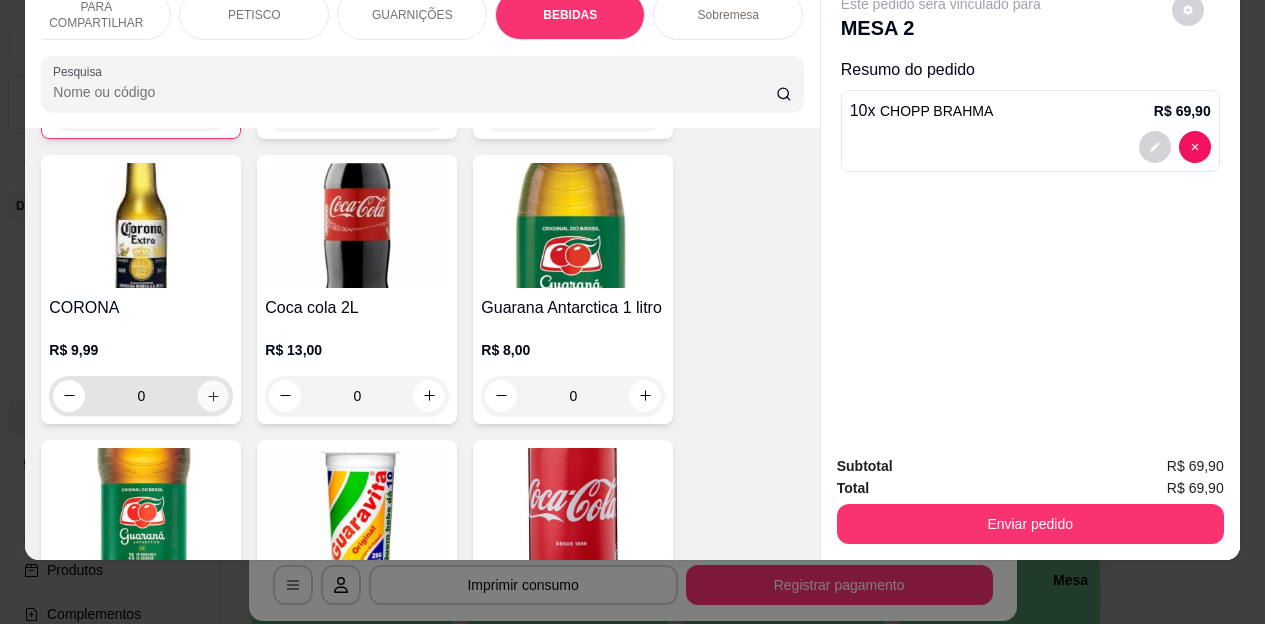 click at bounding box center [213, 395] 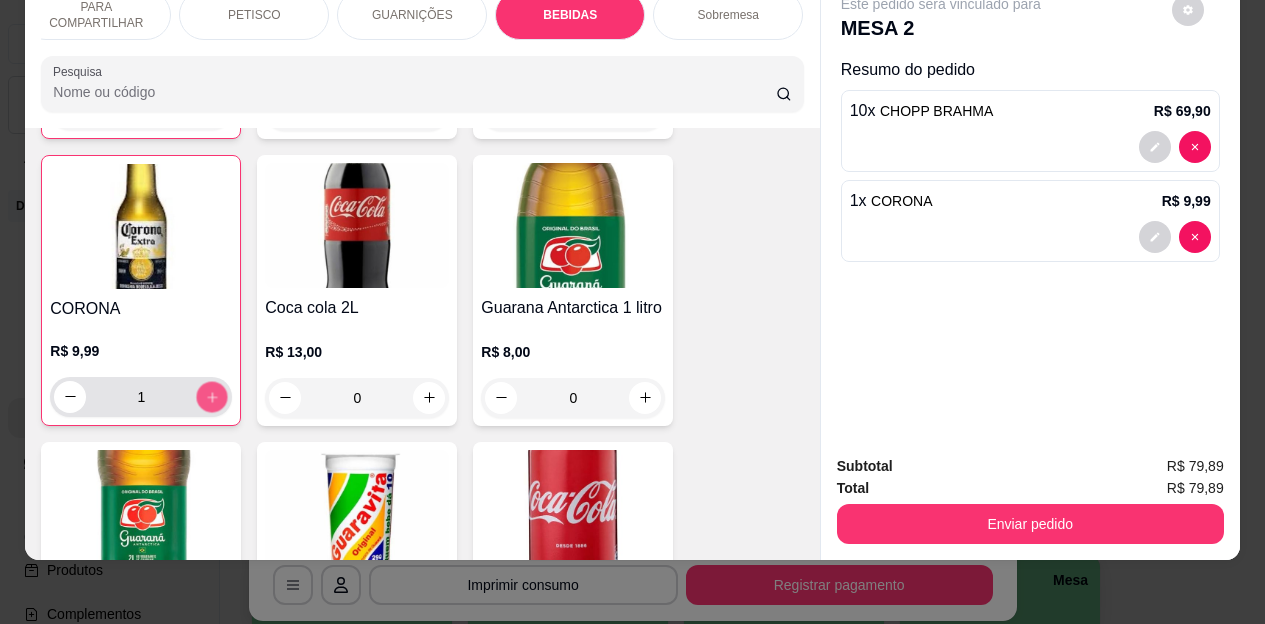 click 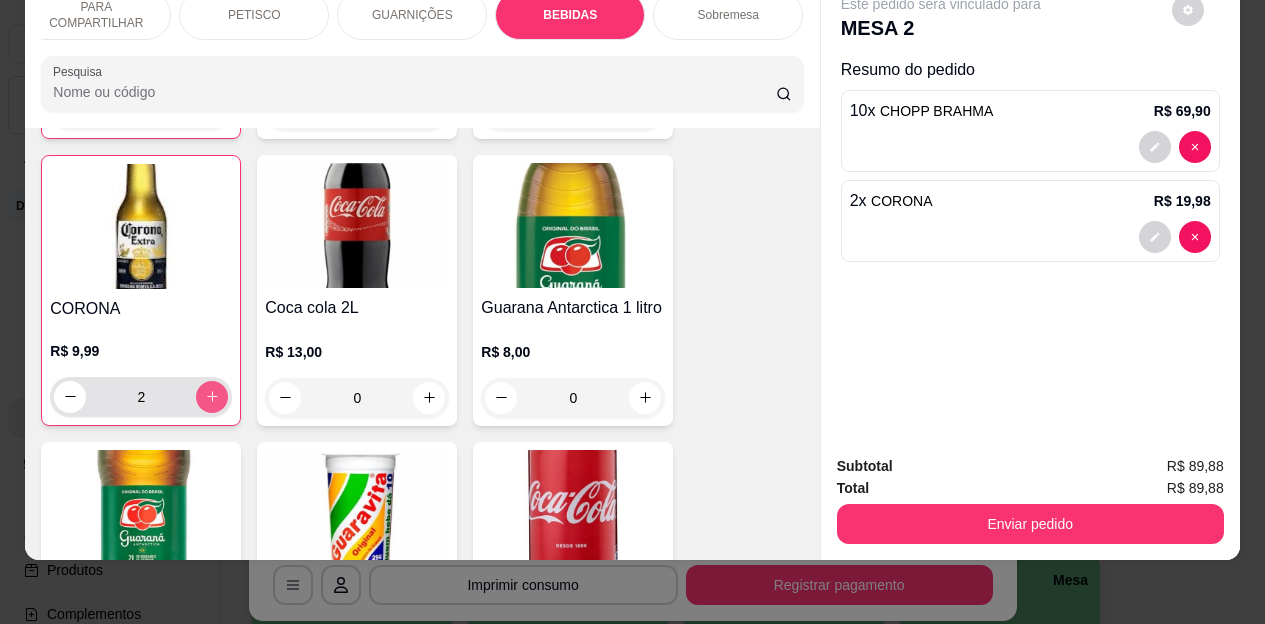 click 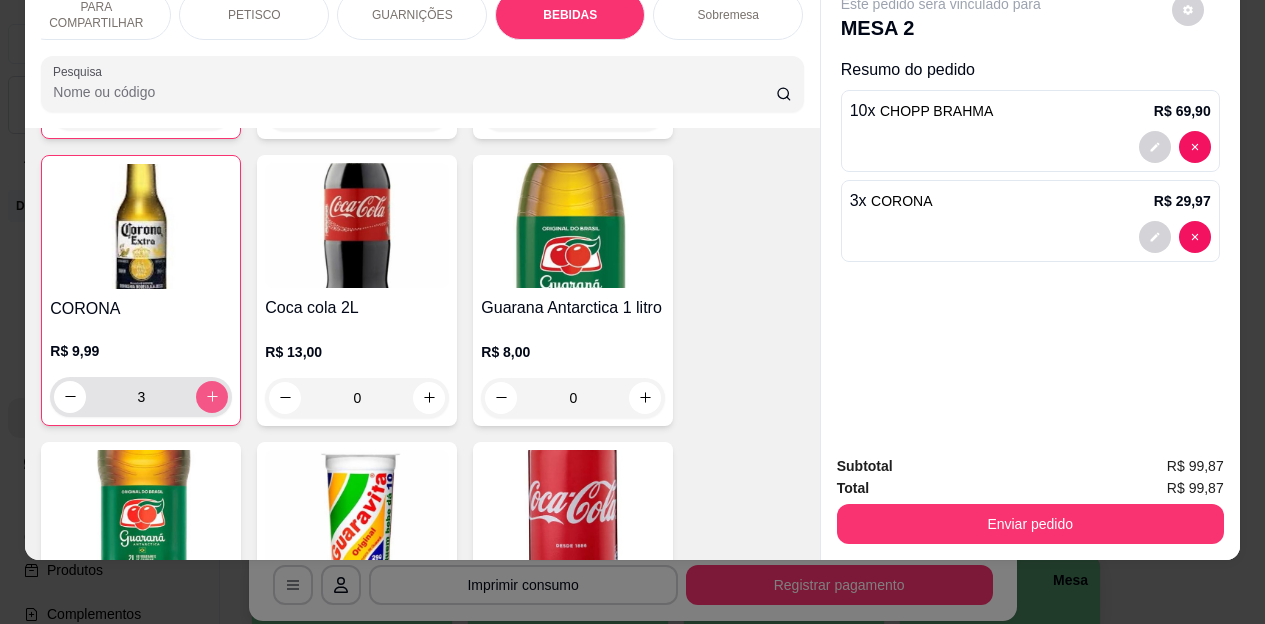 click 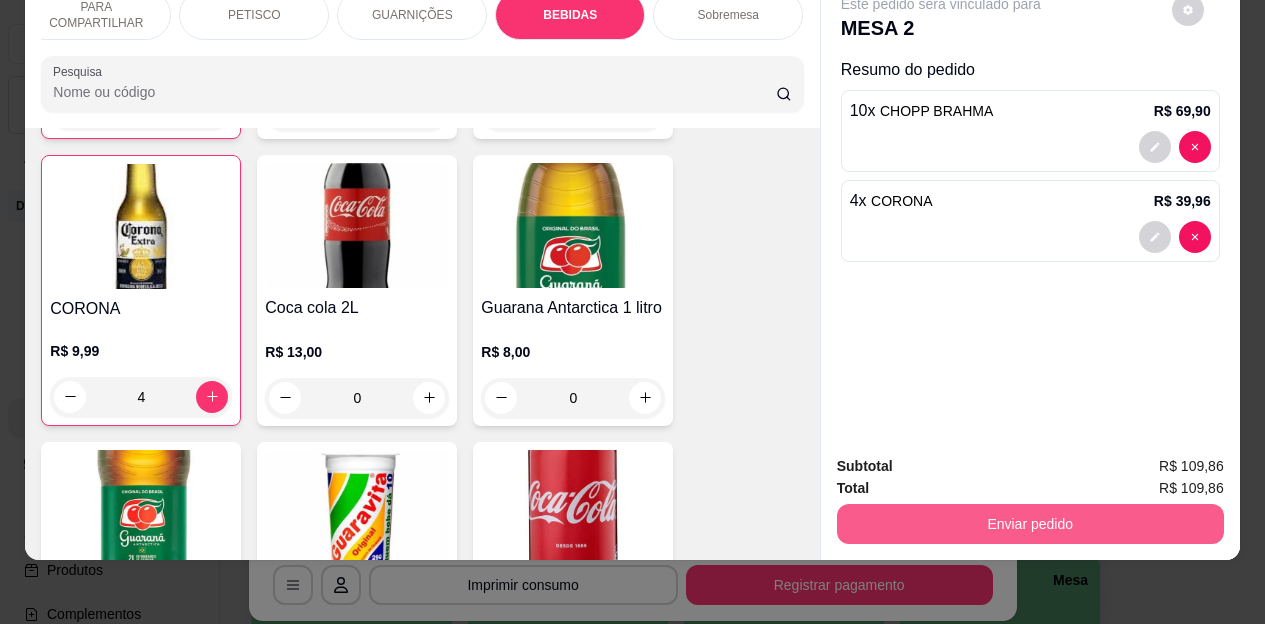 click on "Enviar pedido" at bounding box center (1030, 524) 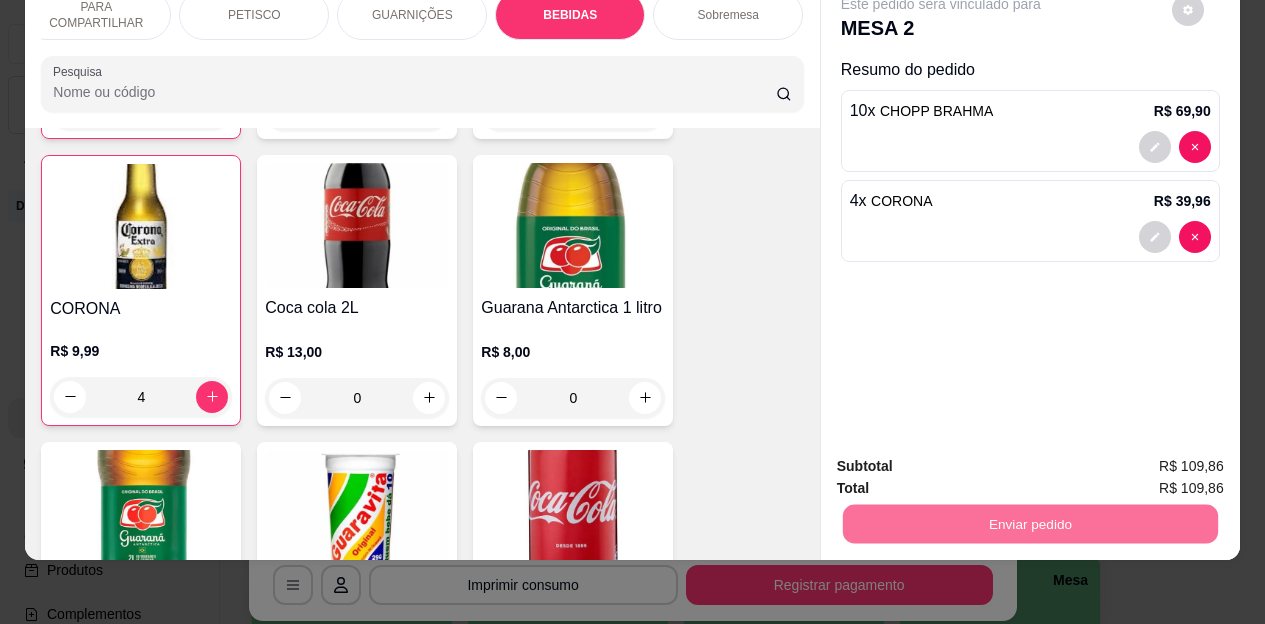 click on "Não registrar e enviar pedido" at bounding box center (964, 460) 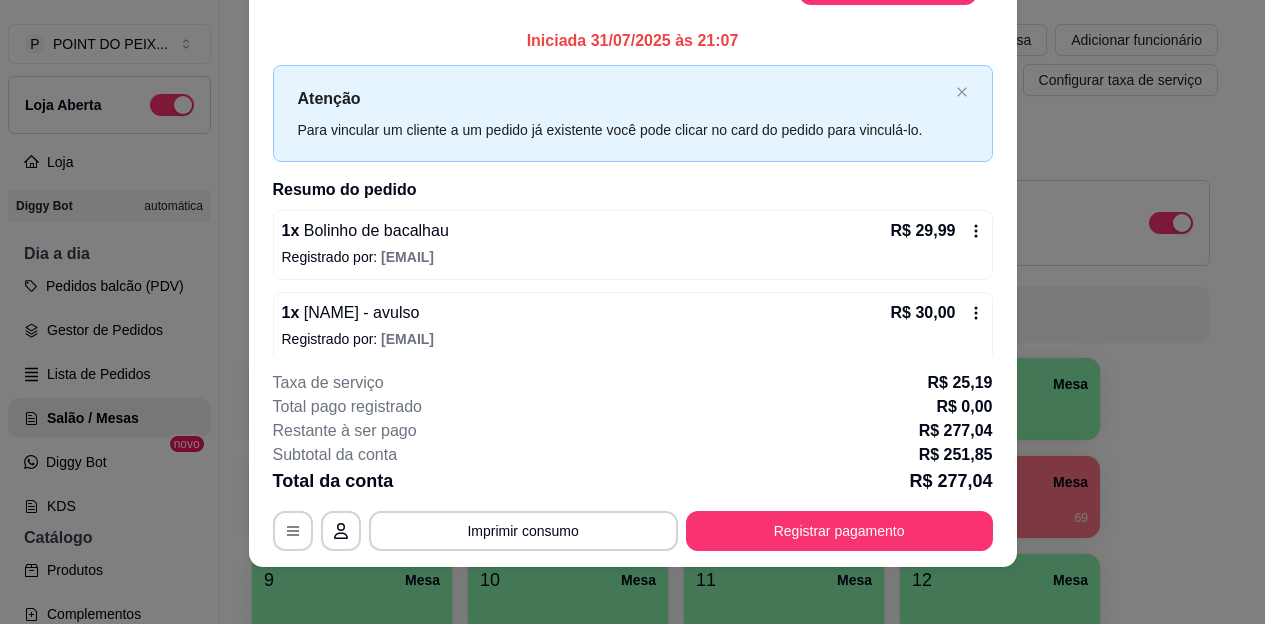 scroll, scrollTop: 61, scrollLeft: 0, axis: vertical 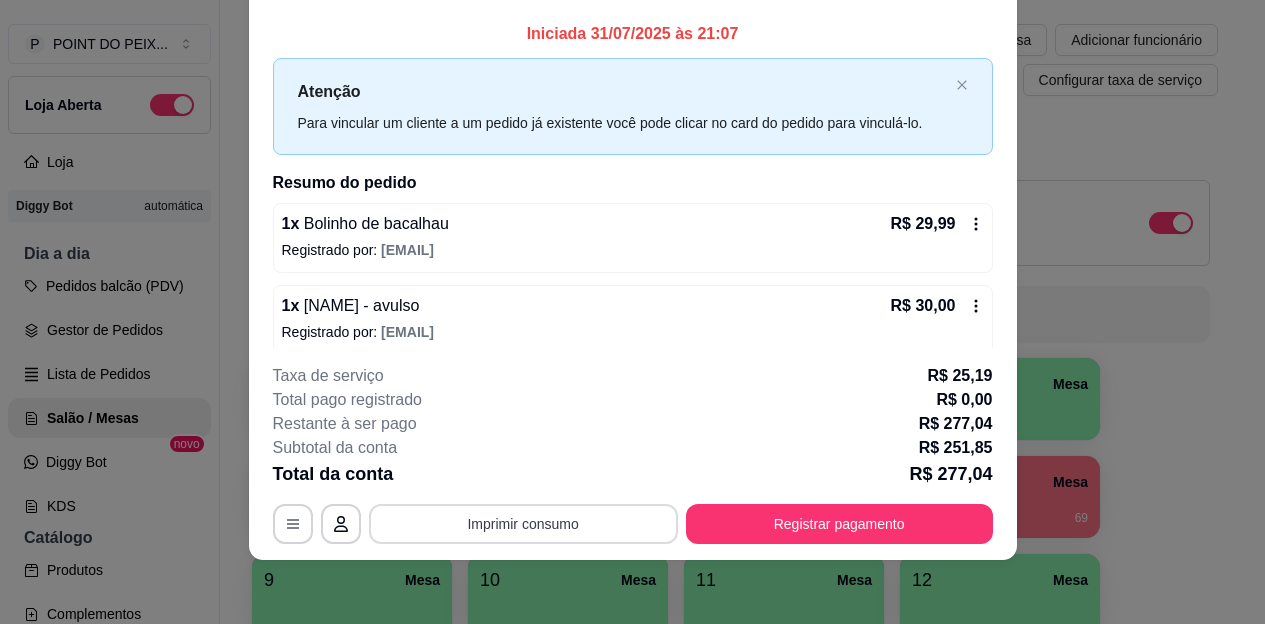 click on "Imprimir consumo" at bounding box center (523, 524) 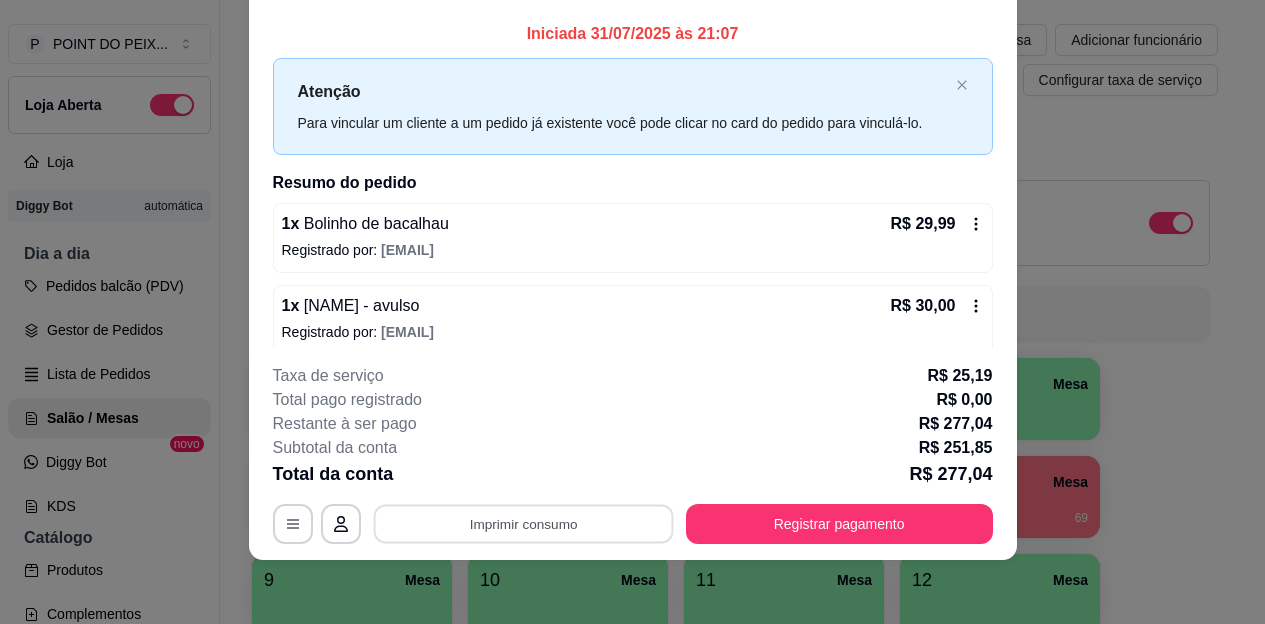 click on "Restante à ser pago R$ 277,04" at bounding box center [633, 424] 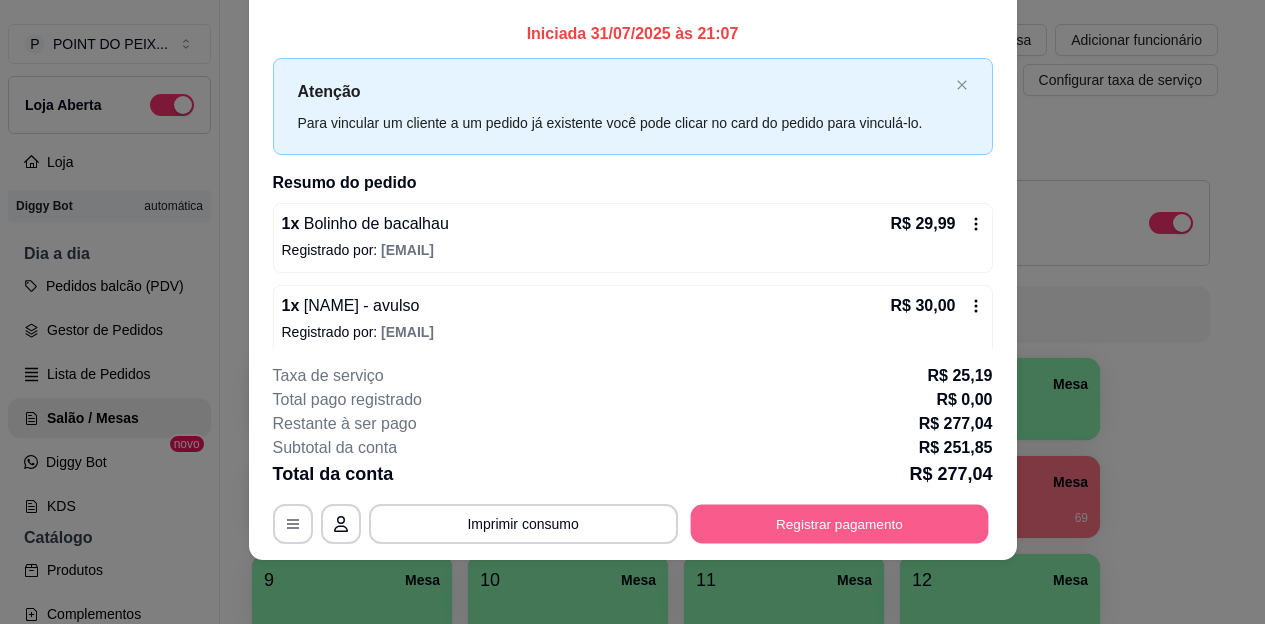click on "Registrar pagamento" at bounding box center (839, 523) 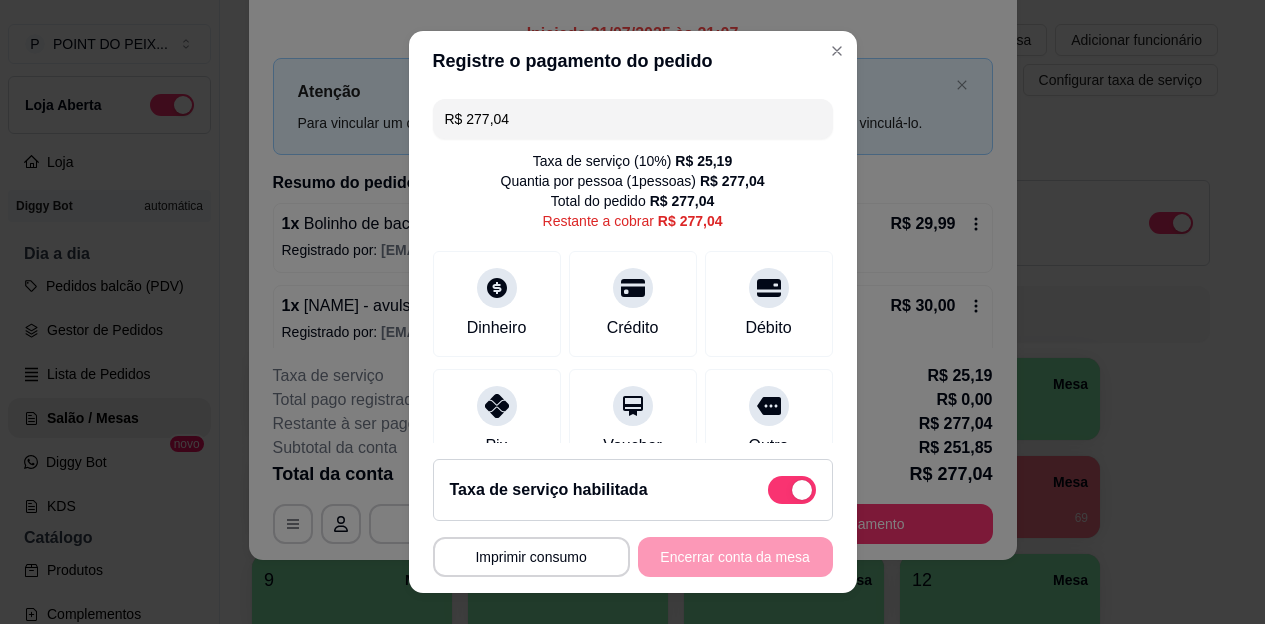 click at bounding box center (792, 490) 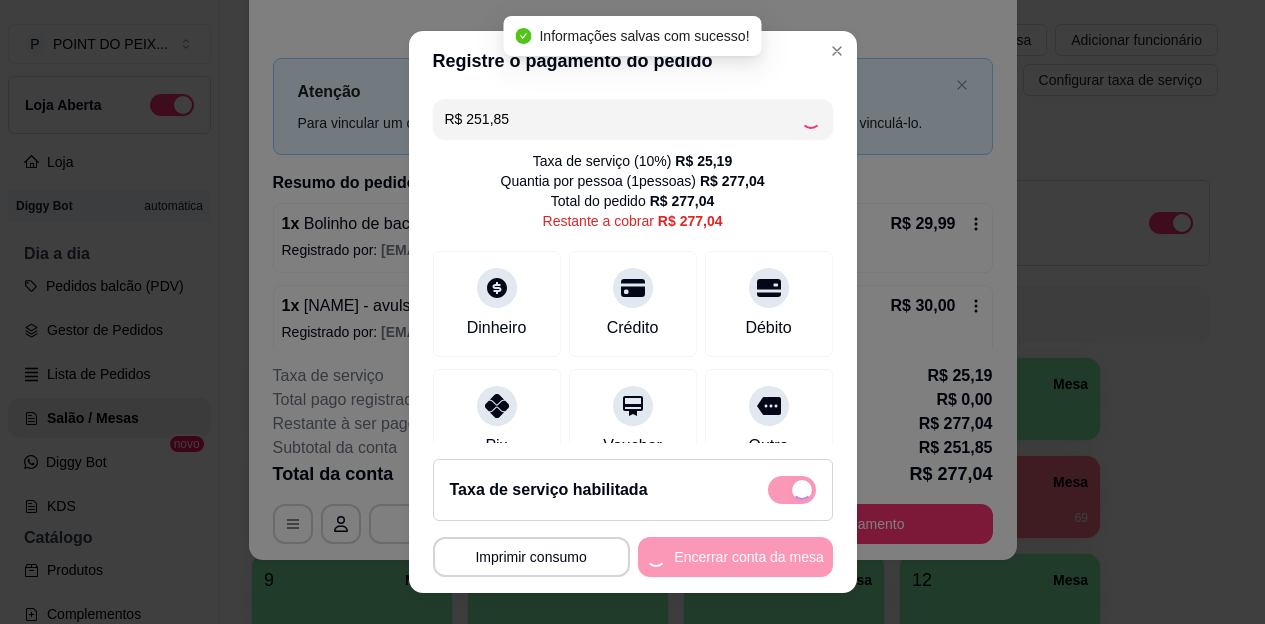 checkbox on "false" 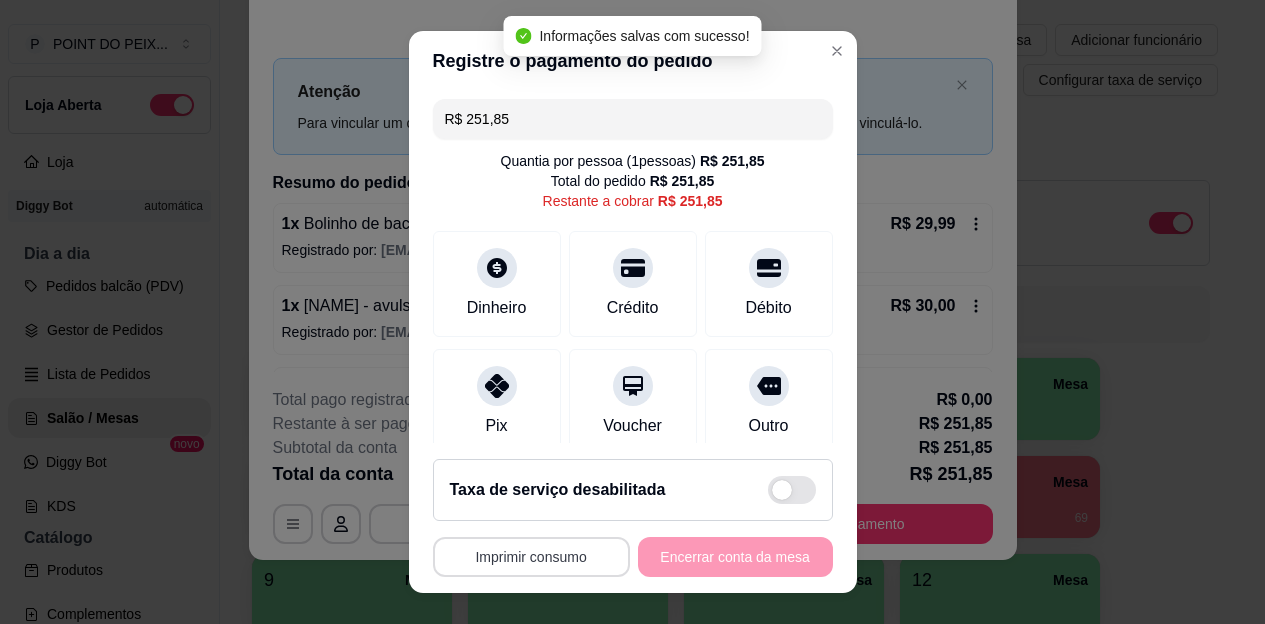 click on "Imprimir consumo" at bounding box center (531, 557) 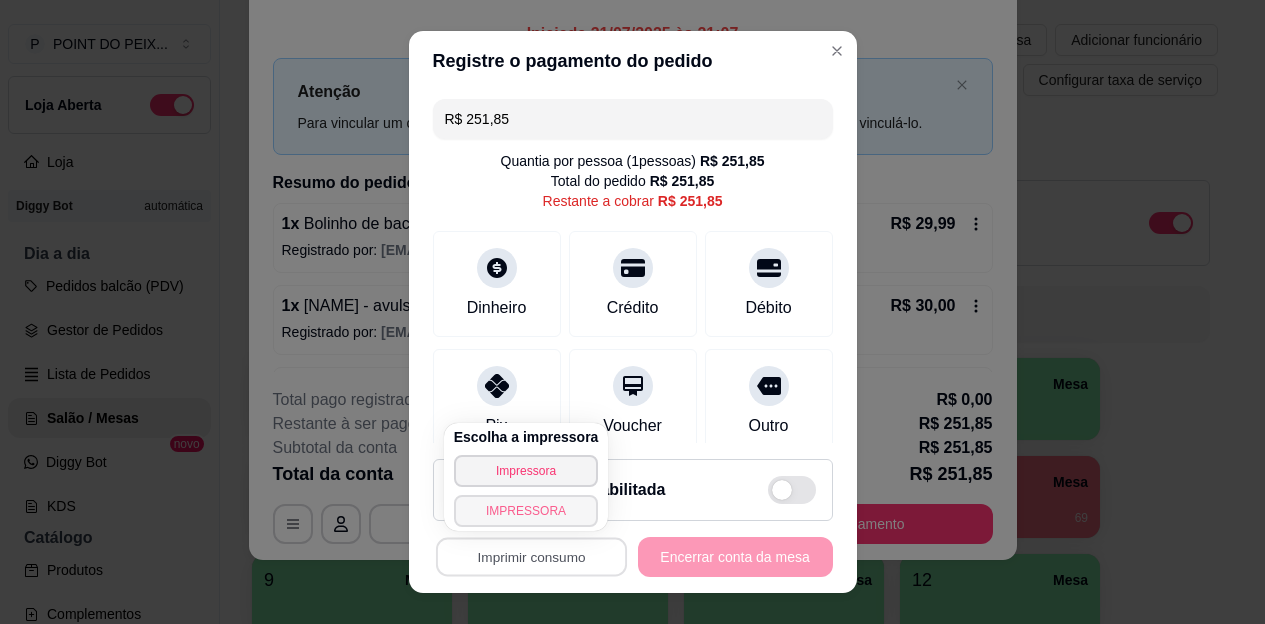 click on "IMPRESSORA" at bounding box center [526, 511] 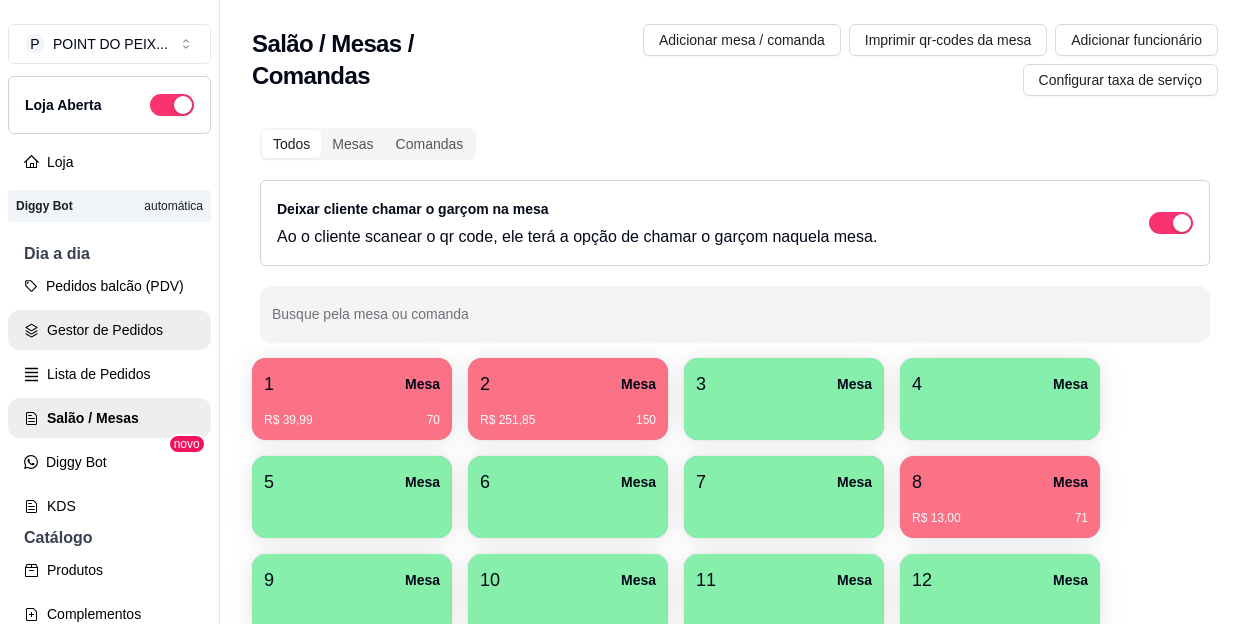 click on "Gestor de Pedidos" at bounding box center [109, 330] 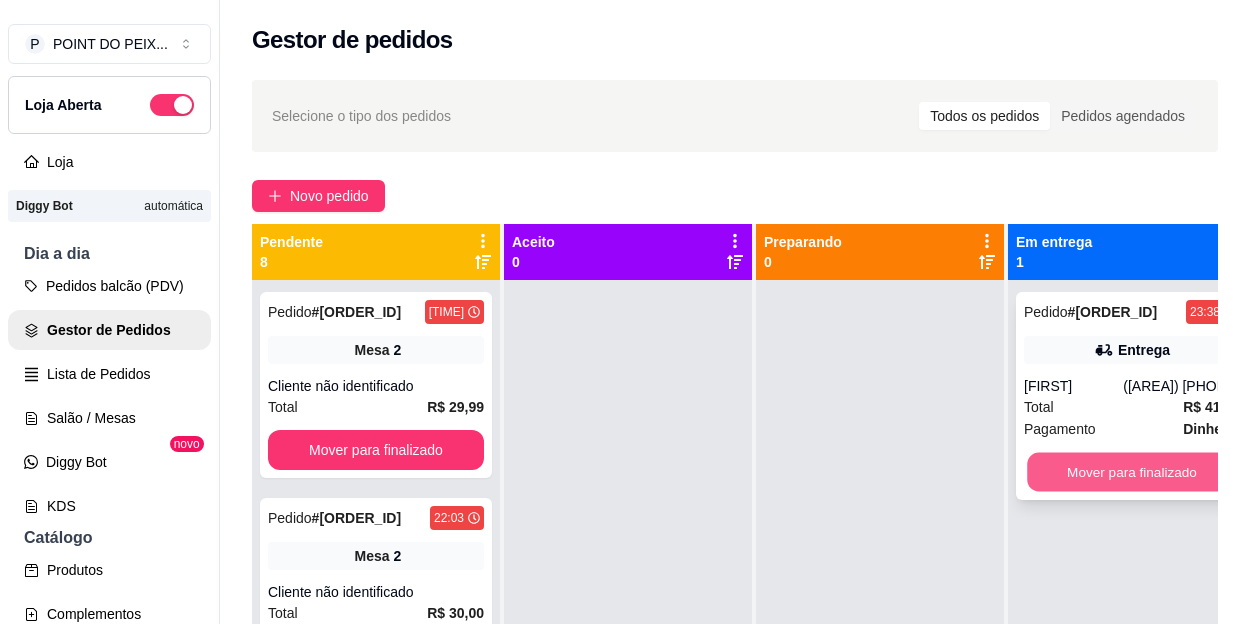click on "Mover para finalizado" at bounding box center (1132, 472) 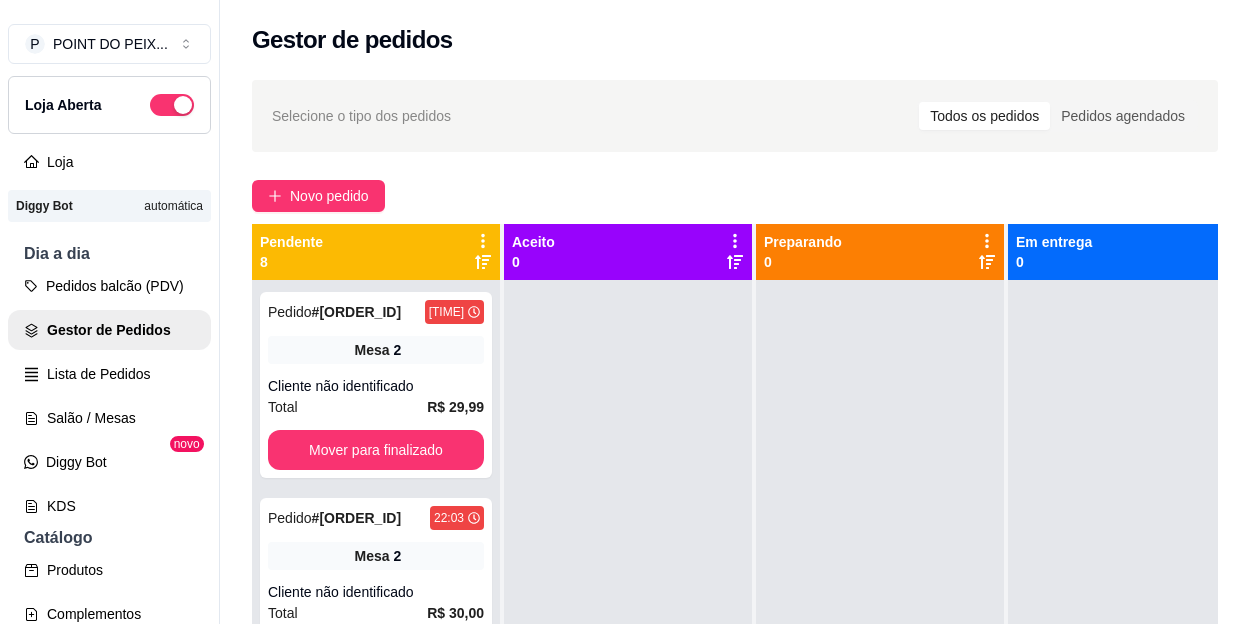 click on "Selecione o tipo dos pedidos Todos os pedidos Pedidos agendados Novo pedido Pendente 8 Pedido # 0561-e4ee 21:46 Mesa 2 Cliente não identificado Total R$ 29,99 Mover para finalizado Pedido # 0563-f126 22:03 Mesa 2 Cliente não identificado Total R$ 30,00 Mover para finalizado Pedido # 0564-6d59 22:07 Mesa 2 Cliente não identificado Total R$ 6,00 Mover para finalizado Pedido # 0569-7880 22:38 Mesa 2 Cliente não identificado Total R$ 6,00 Mover para finalizado Pedido # 0571-33c0 22:39 Mesa 2 Cliente não identificado Total R$ 70,00 Mover para finalizado Pedido # 0574-4ab0 23:05 Mesa 8 Cliente não identificado Total R$ 13,00 Mover para finalizado Pedido # 0575-479e 23:06 Mesa 1 Cliente não identificado Total R$ 39,99 Mover para finalizado Pedido # 0579-3872 00:15 Mesa 2 Cliente não identificado Total R$ 109,86 Mover para finalizado Aceito 0 Preparando 0 Em entrega 0" at bounding box center [735, 470] 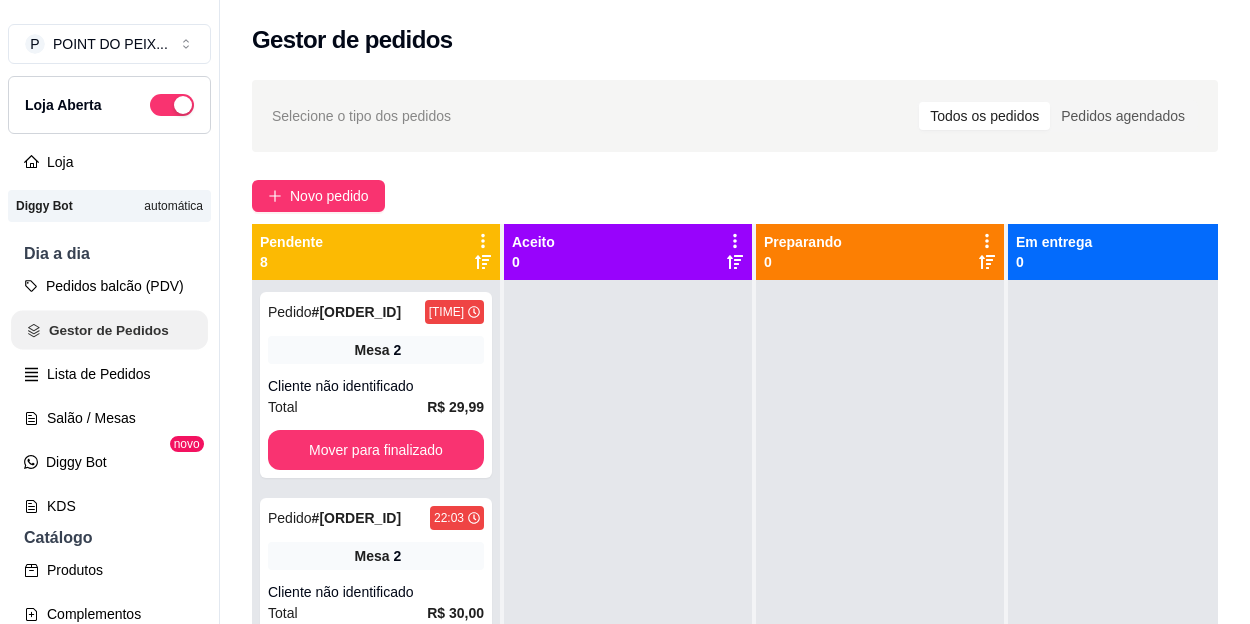 click on "Gestor de Pedidos" at bounding box center [109, 330] 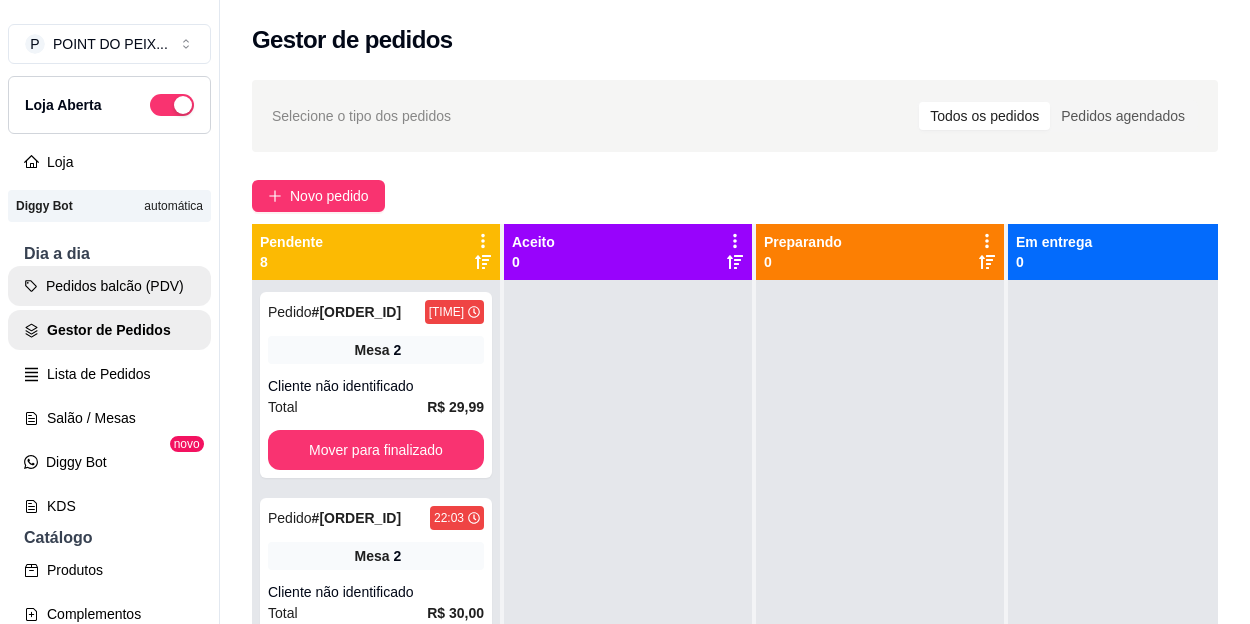 click on "Pedidos balcão (PDV)" at bounding box center [109, 286] 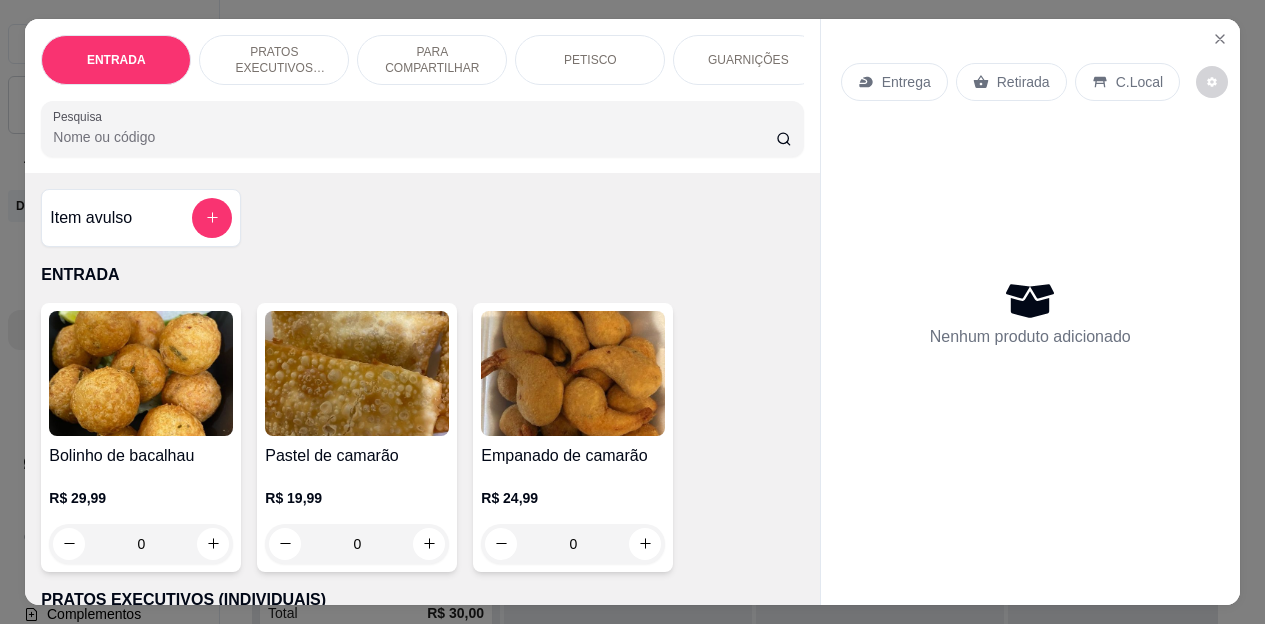 click on "ENTRADA PRATOS EXECUTIVOS (INDIVIDUAIS) PARA COMPARTILHAR PETISCO GUARNIÇÕES BEBIDAS Sobremesa Pesquisa Item avulso ENTRADA Bolinho de bacalhau R$ 29,99 0 Pastel de camarão R$ 19,99 0 Empanado de camarão R$ 24,99 0 PRATOS EXECUTIVOS (INDIVIDUAIS) Filé de sardinha executivo R$ 24,99 0 FILÉ DE PESCADINHA EXECUTIVO R$ 34,99 0 Salmão Grelhado executivo R$ 49,99 0 Gurjão executivo R$ 34,90 0 CORVINA EXECUTIVO R$ 37,99 0 TILÁPIA EM POSTA executivo R$ 38,99 0 Filé de Tilápia a milanesa Executivo R$ 44,99 0 Strogonoff de Camarão executivo R$ 29,99 0 Bobó De Camarão Almoço Executivo R$ 39,99 0 Parmegiana de Peixe Executivo R$ 39,99 0 FILÉ DE FRANGO executivo R$ 34,99 0 CONTRA FILÉ EXECUTIVO R$ 39,99 0 PARA COMPARTILHAR SALMÃO para compartilhar R$ 148,00 0 GURJÃO DE PEIXE Para compartilhar R$ 119,99 0 POSTA DE TILÁPIA PARA COMPARTILHAR R$ 124,99 0 Corvina para compartilhar R$ 124,99 0 R$ 134,00 0 R$ 104,90 0 R$ 104,99" at bounding box center (632, 312) 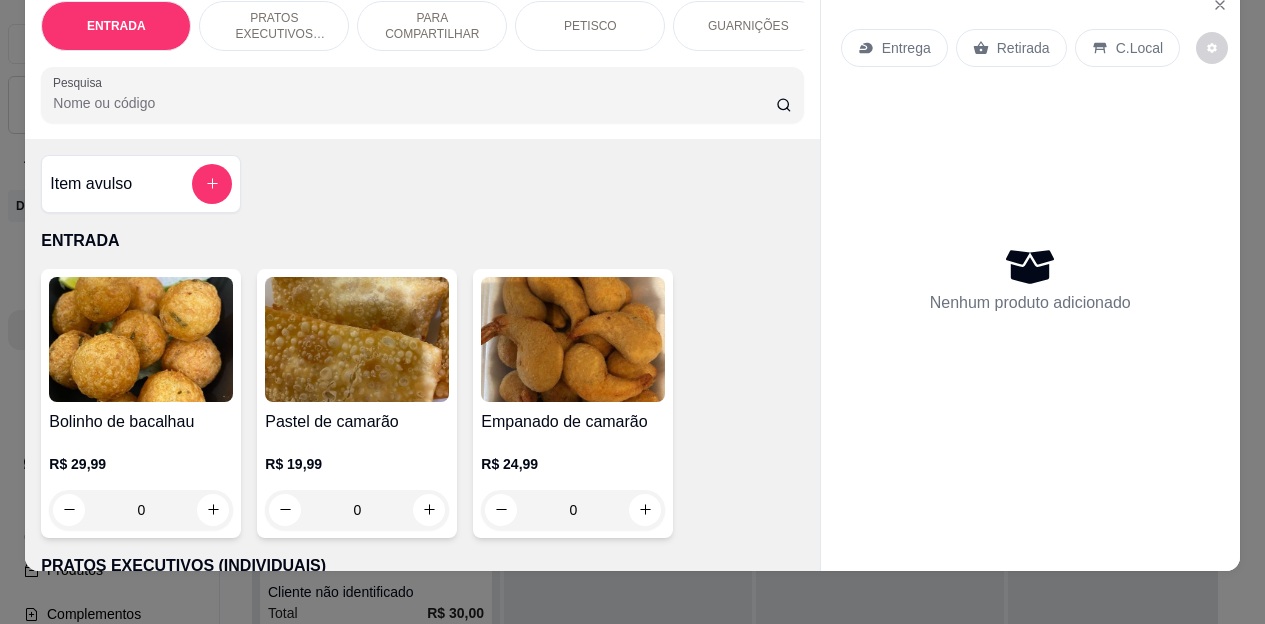 scroll, scrollTop: 0, scrollLeft: 0, axis: both 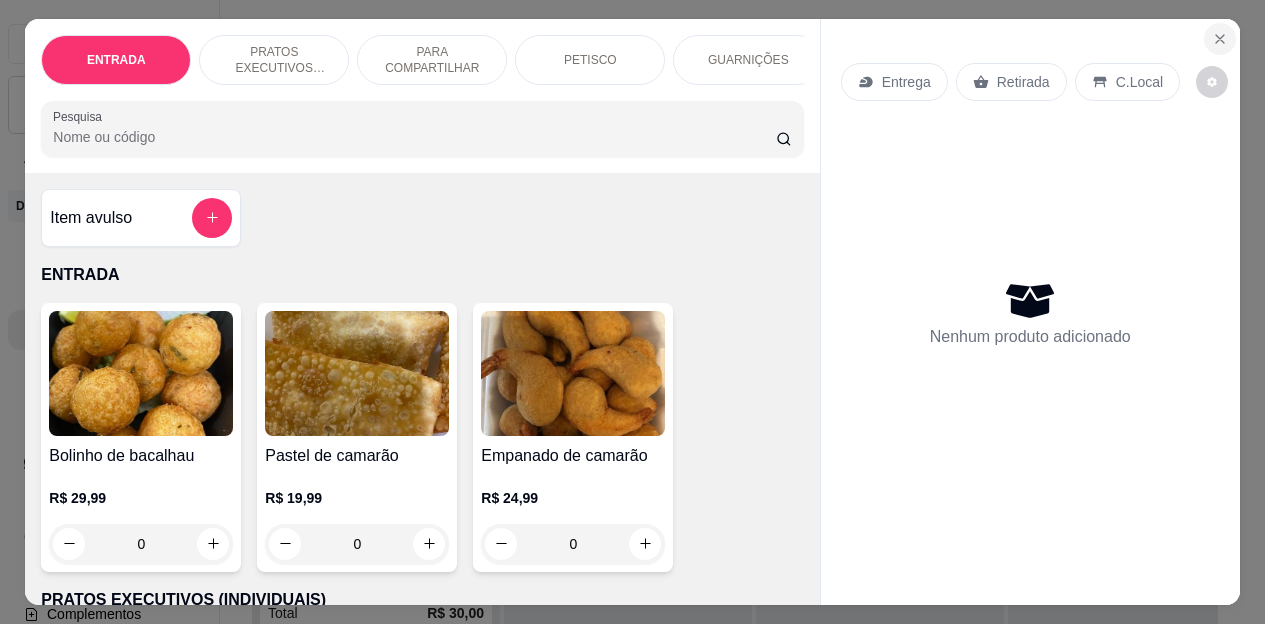 click at bounding box center (1220, 39) 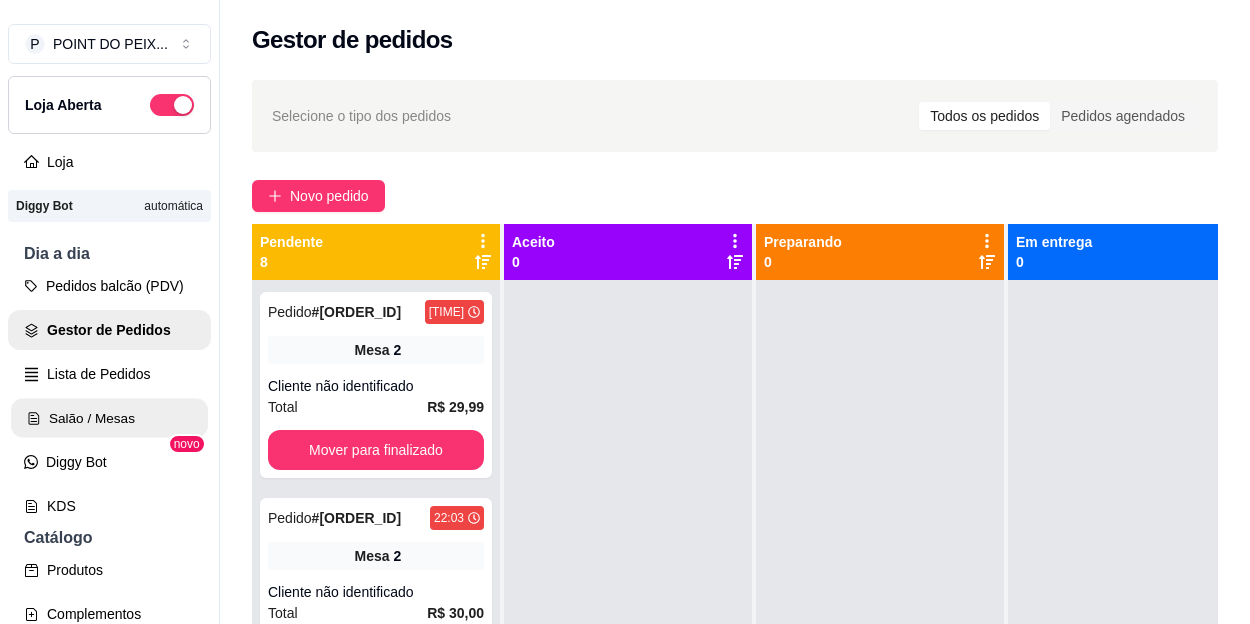 click on "Salão / Mesas" at bounding box center (109, 418) 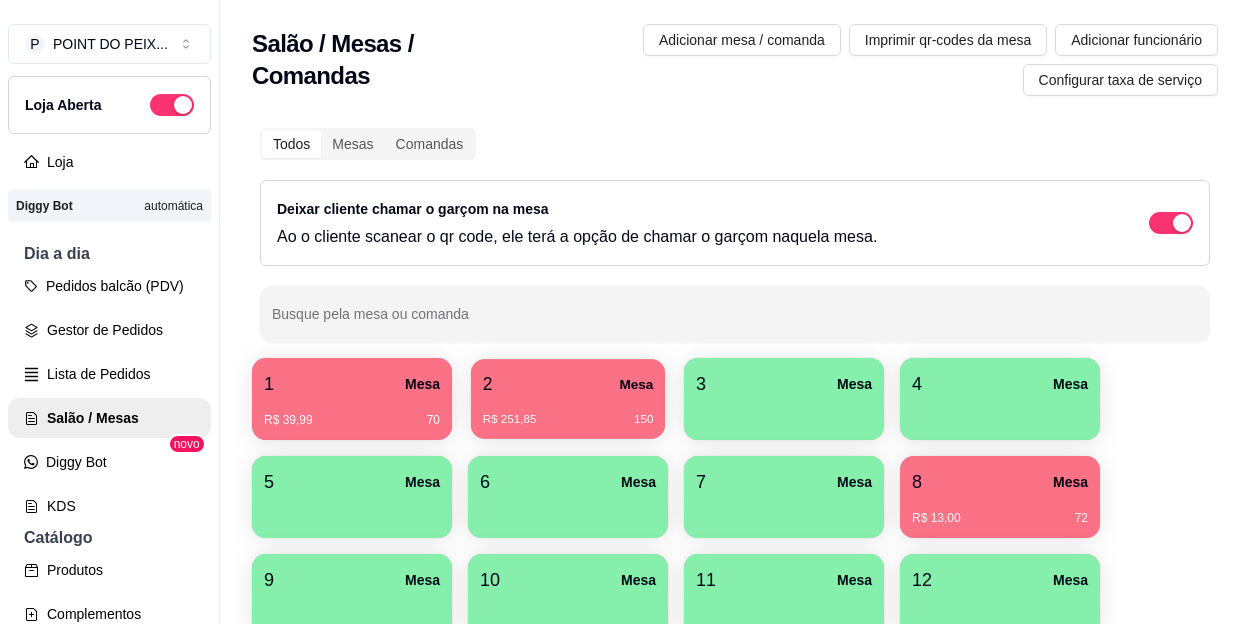 click on "R$ 251,85 150" at bounding box center [568, 420] 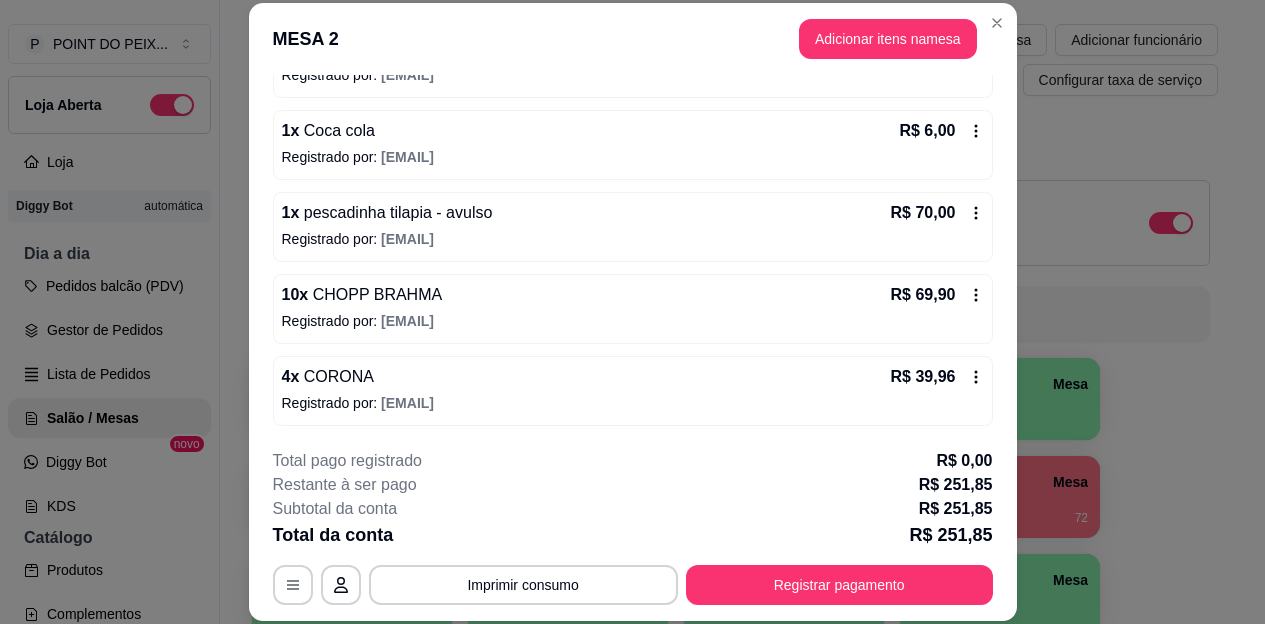 scroll, scrollTop: 401, scrollLeft: 0, axis: vertical 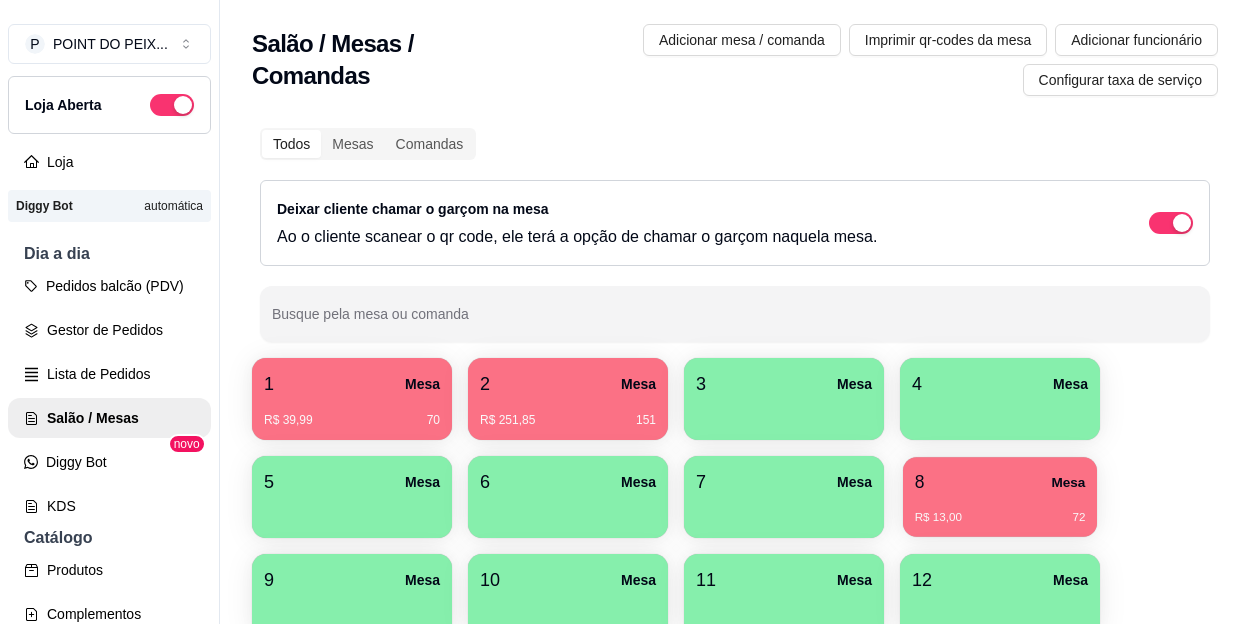 click on "8 Mesa" at bounding box center [1000, 482] 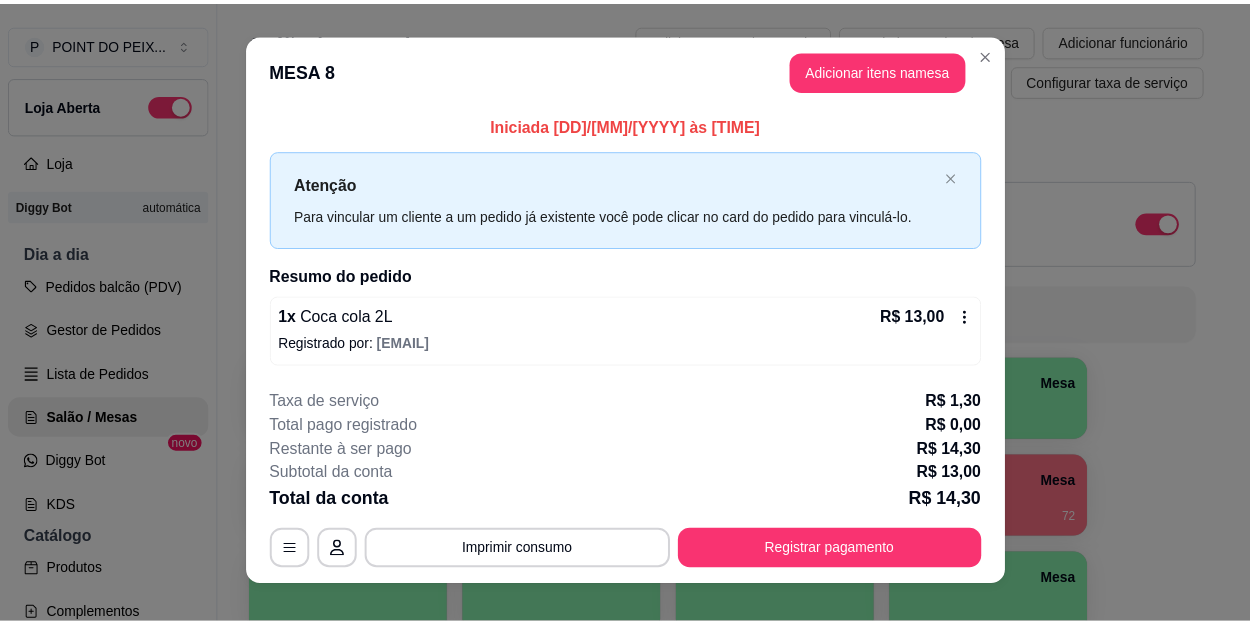scroll, scrollTop: 0, scrollLeft: 0, axis: both 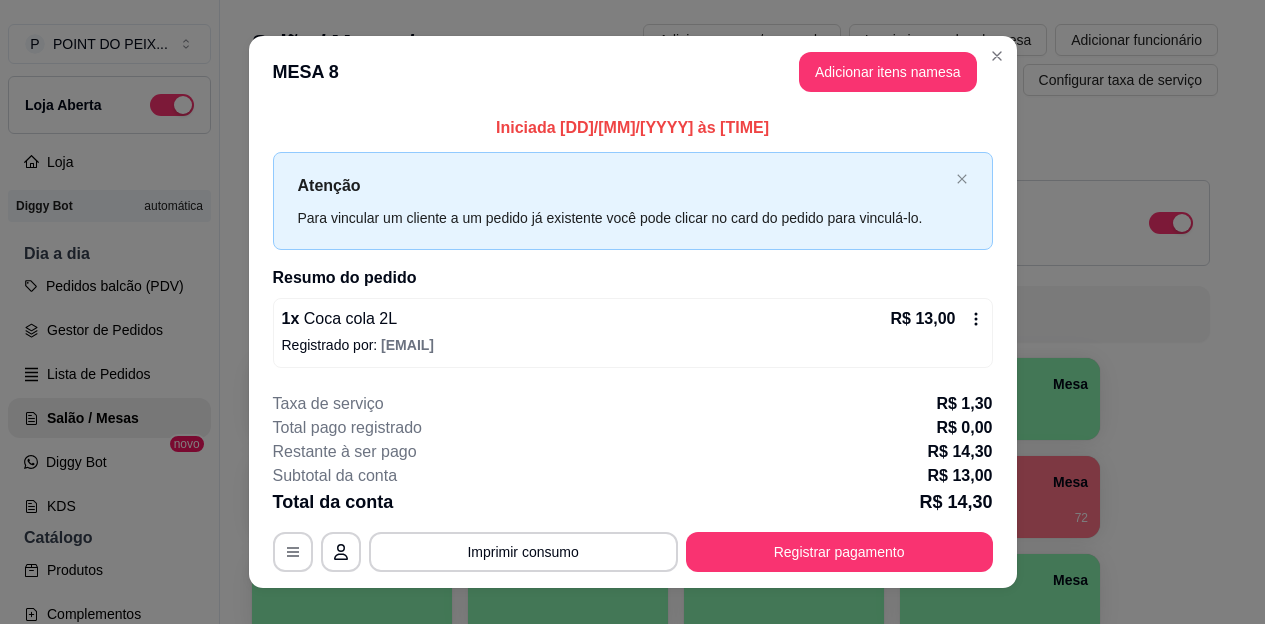 drag, startPoint x: 684, startPoint y: 291, endPoint x: 369, endPoint y: 410, distance: 336.72836 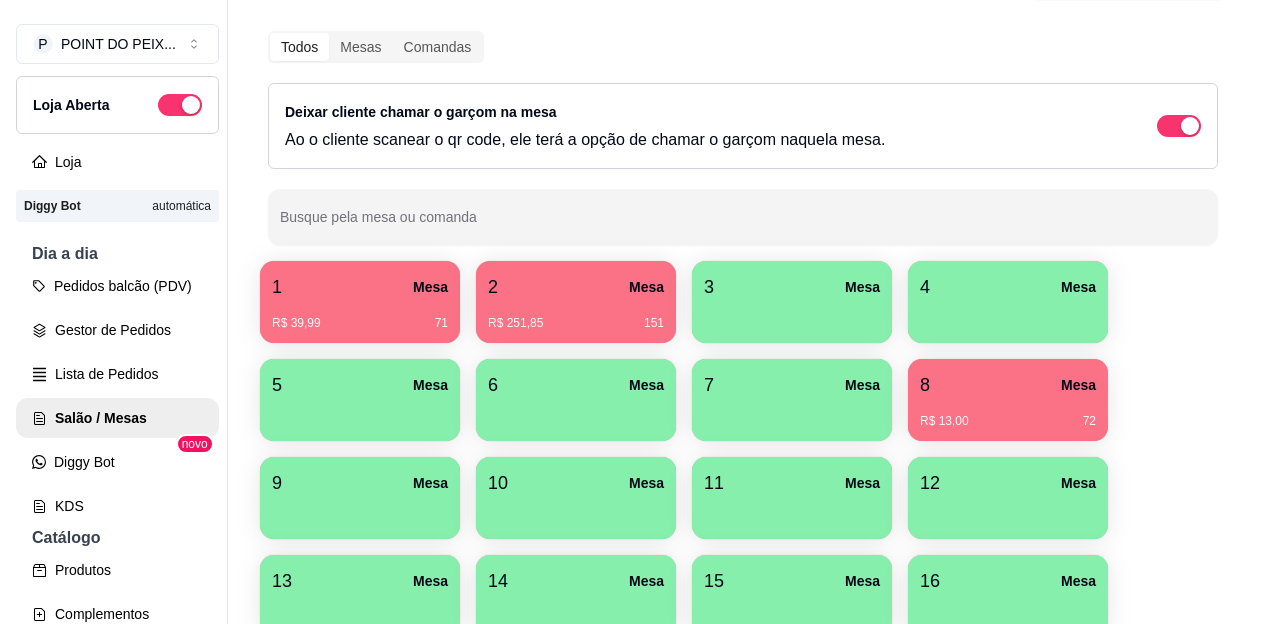 scroll, scrollTop: 0, scrollLeft: 0, axis: both 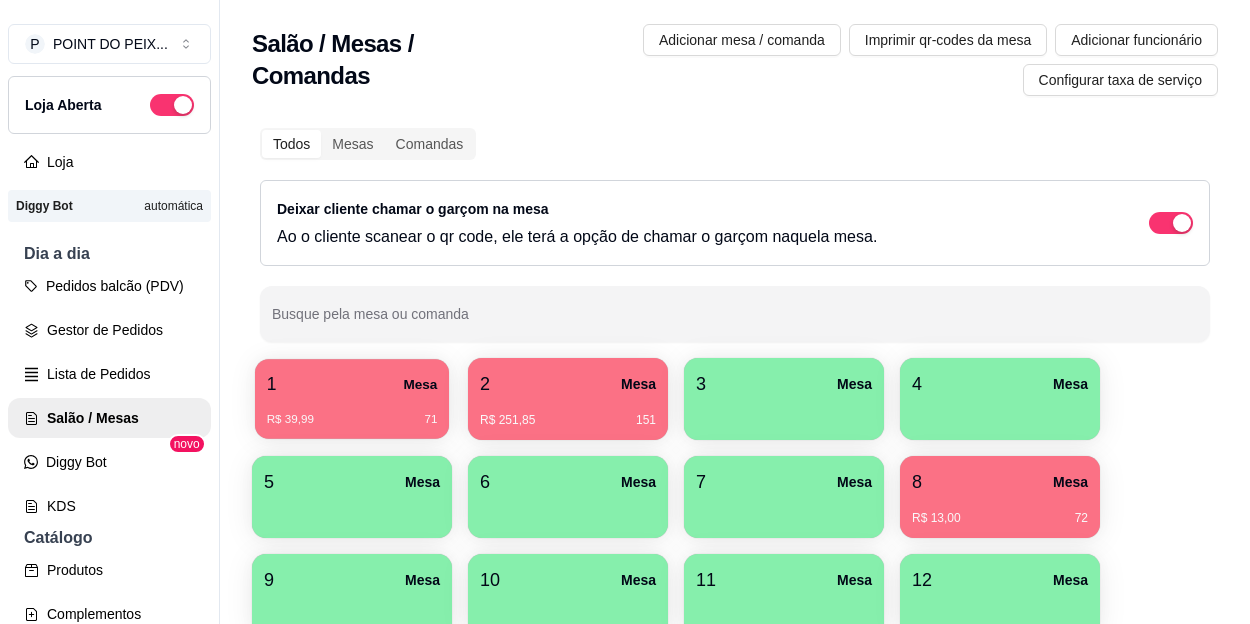 click on "1 Mesa" at bounding box center [352, 384] 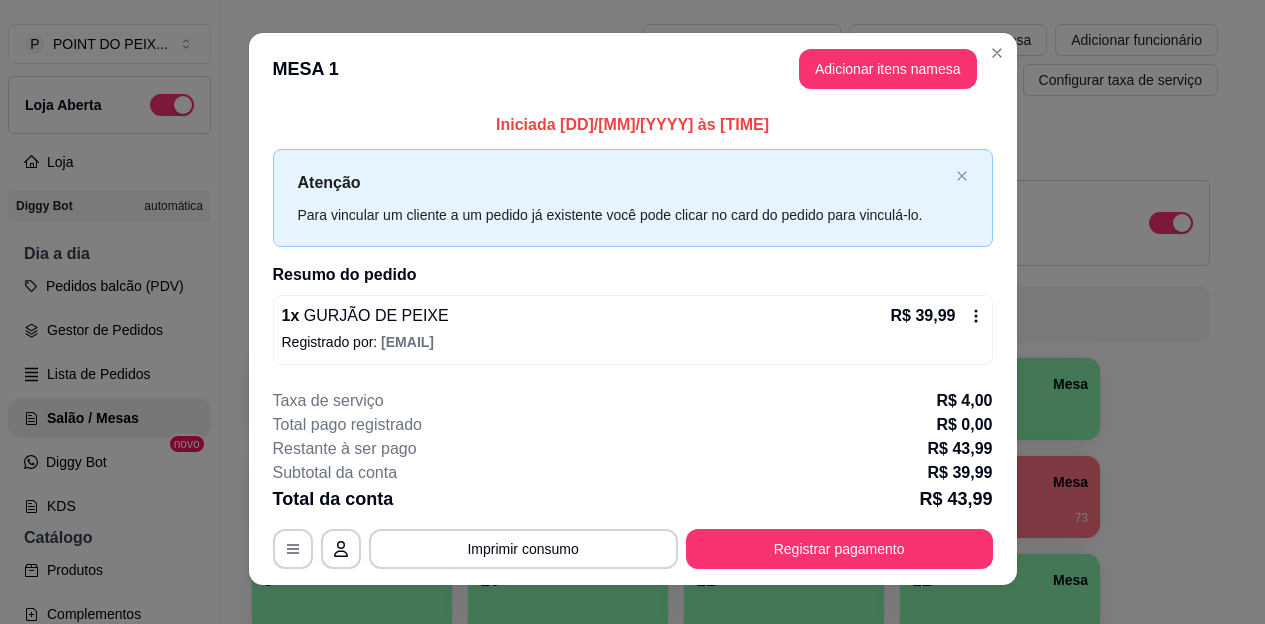 scroll, scrollTop: 0, scrollLeft: 0, axis: both 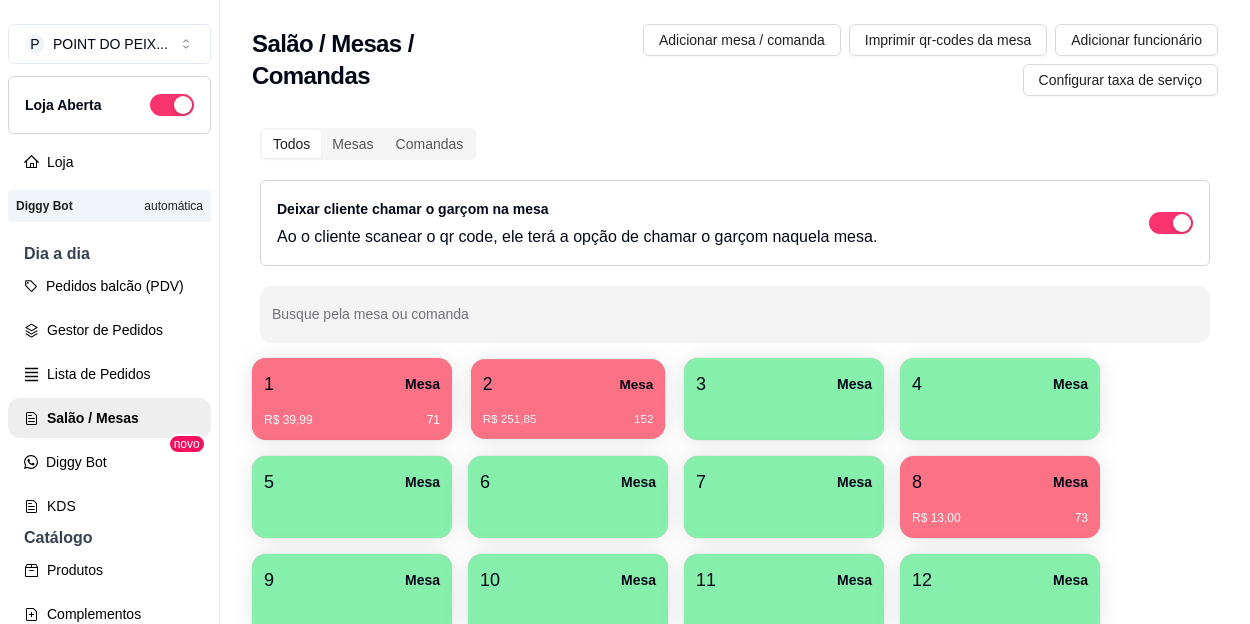 click on "R$ 251,85 152" at bounding box center (568, 412) 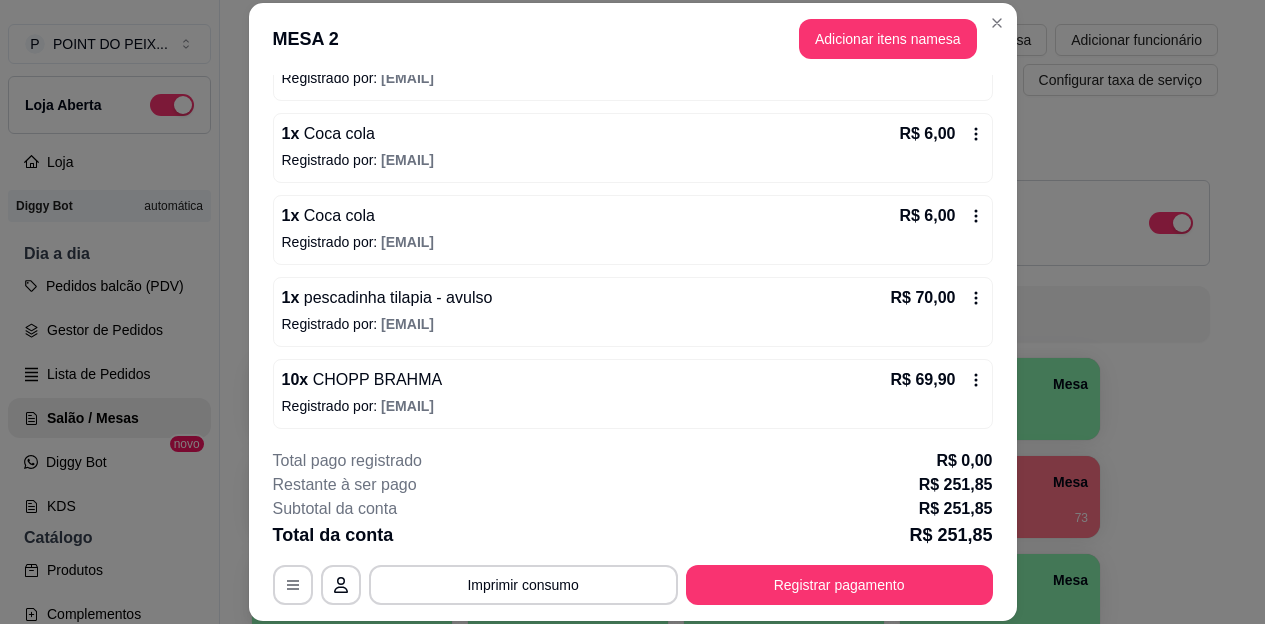 scroll, scrollTop: 401, scrollLeft: 0, axis: vertical 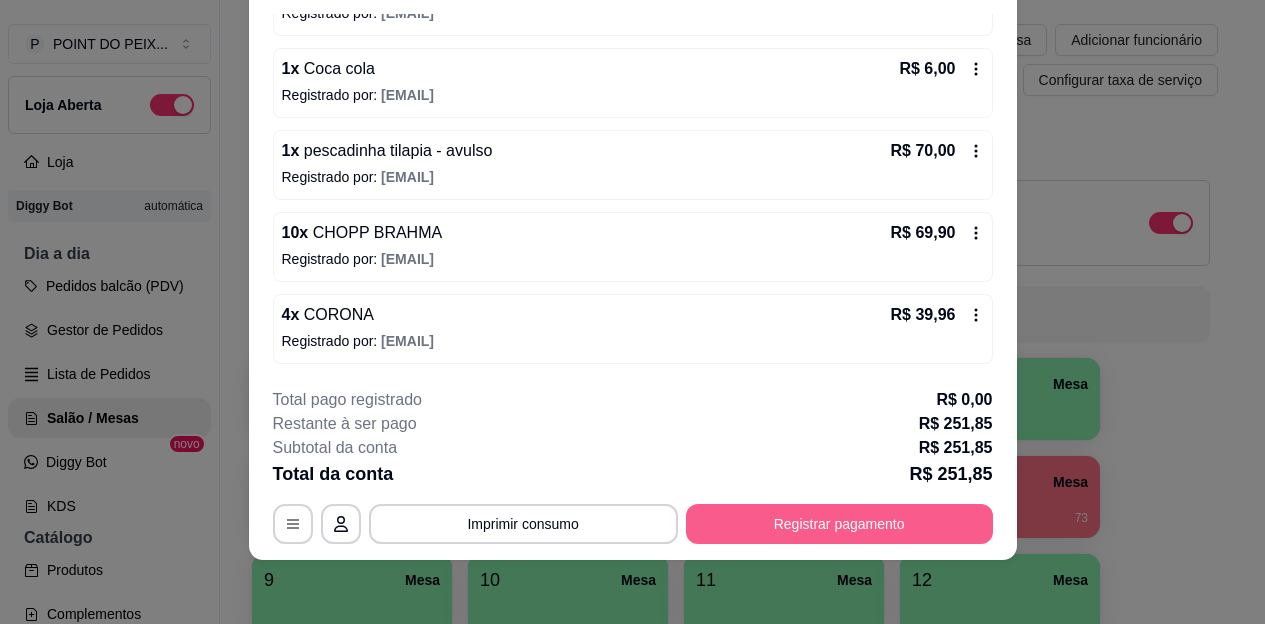 click on "Registrar pagamento" at bounding box center (839, 524) 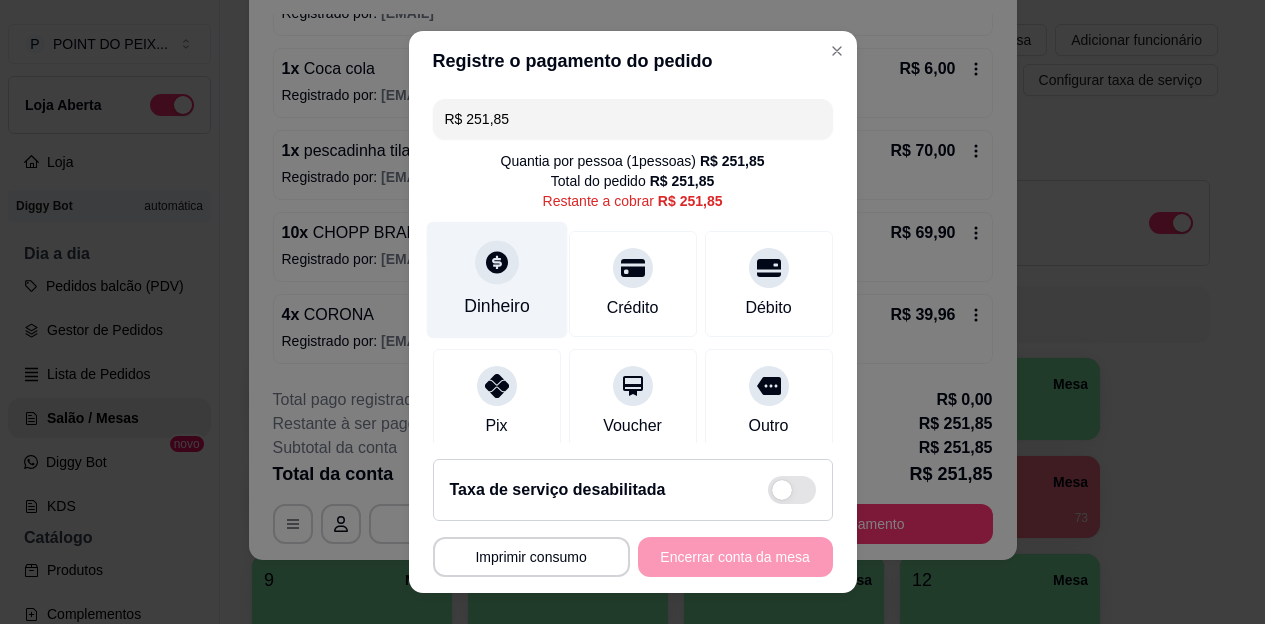 click 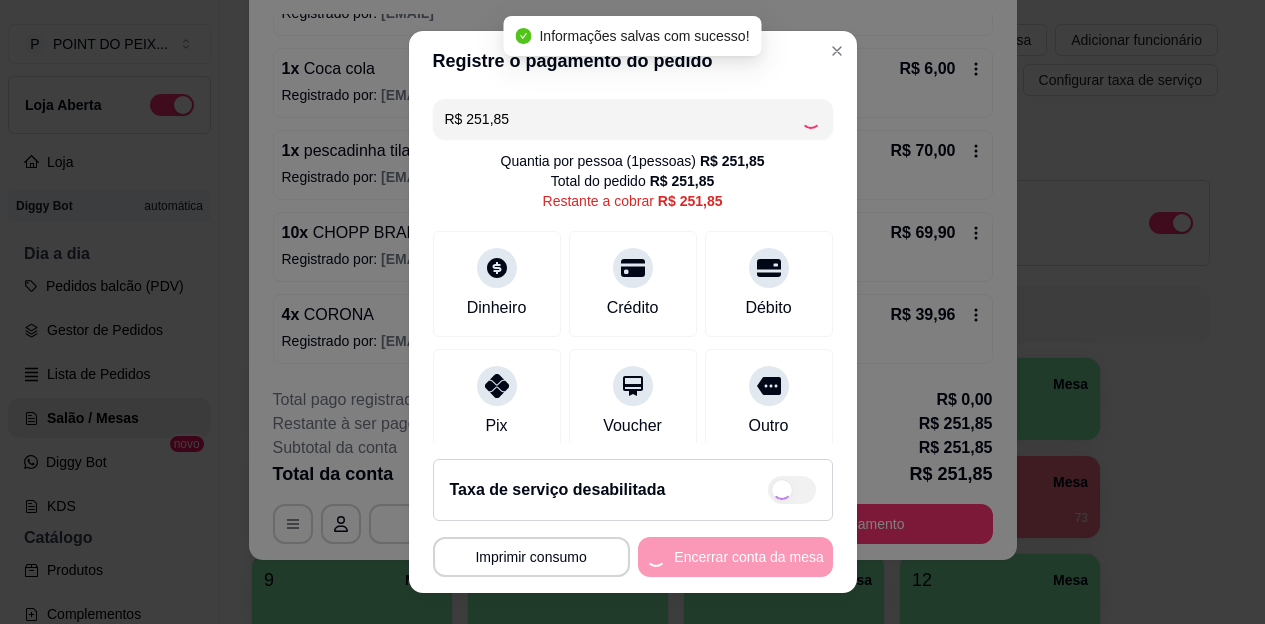 type on "R$ 0,00" 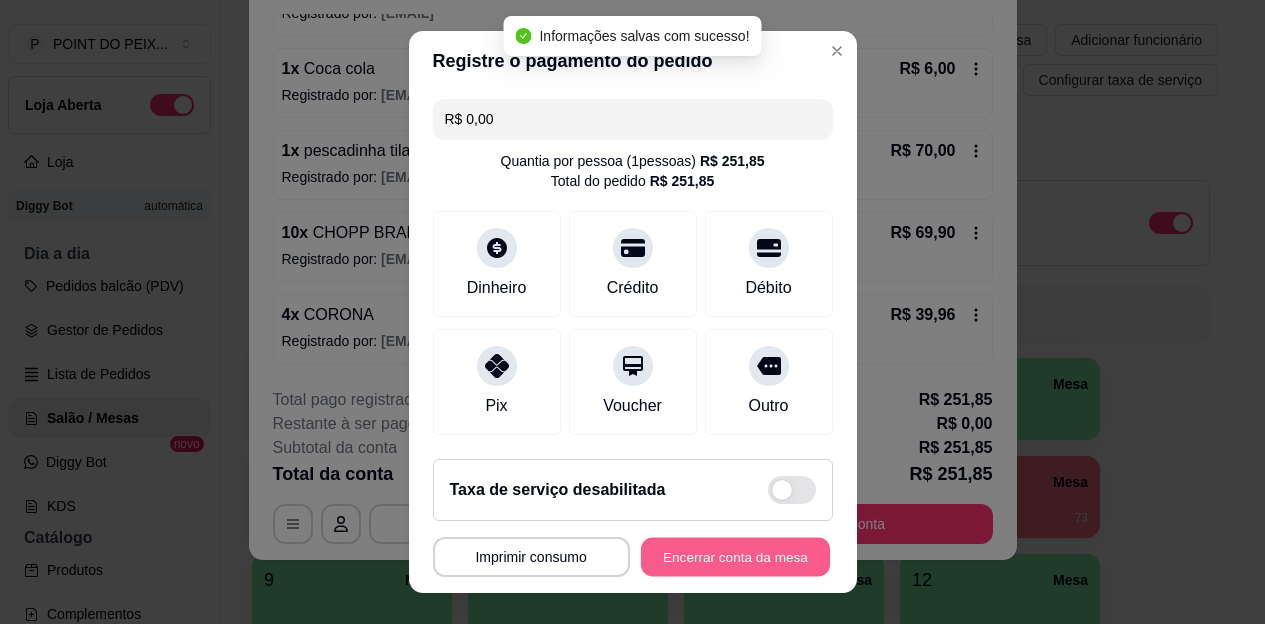 click on "Encerrar conta da mesa" at bounding box center (735, 556) 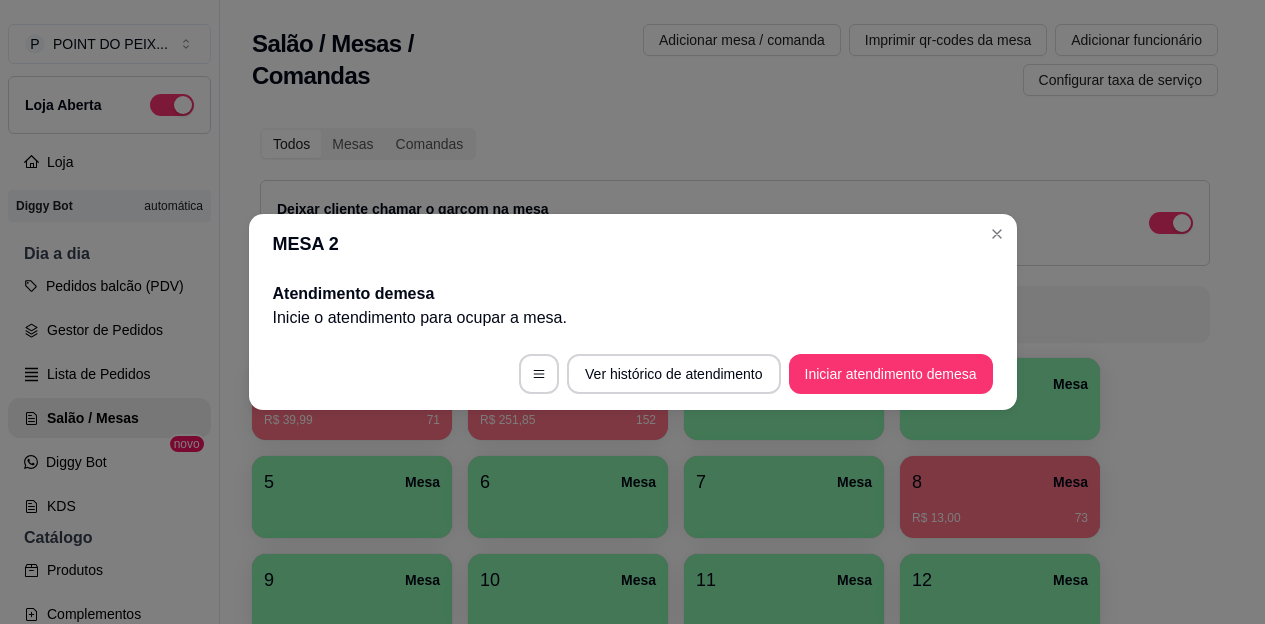 scroll, scrollTop: 0, scrollLeft: 0, axis: both 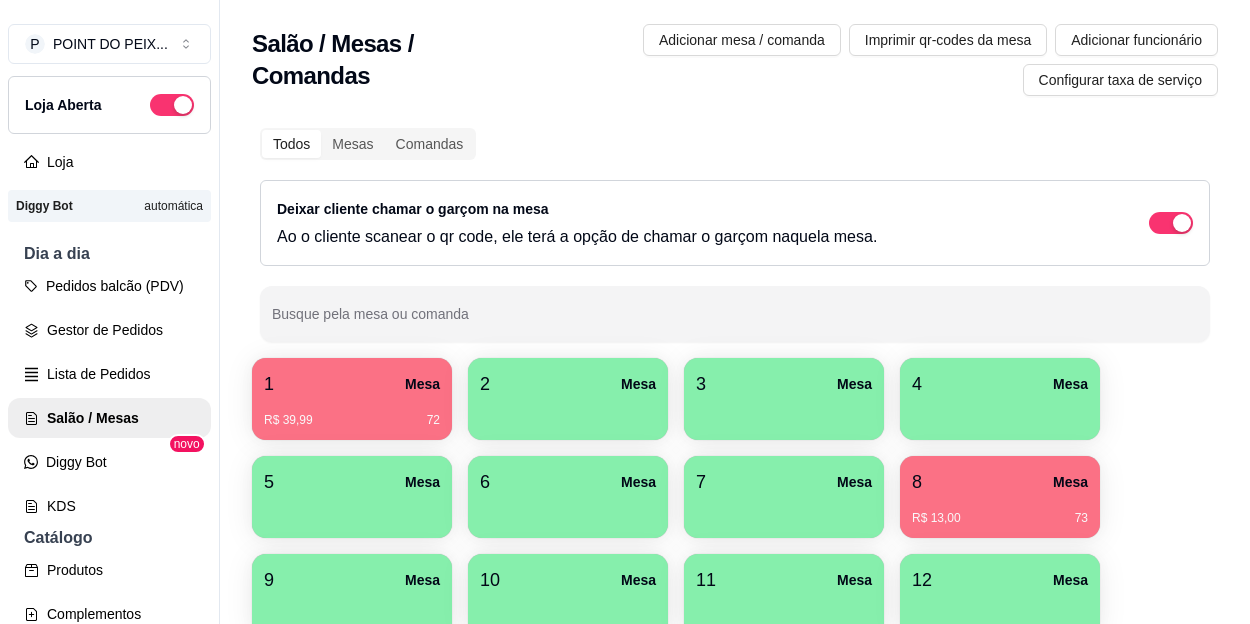 click on "R$ 13,00 73" at bounding box center [1000, 511] 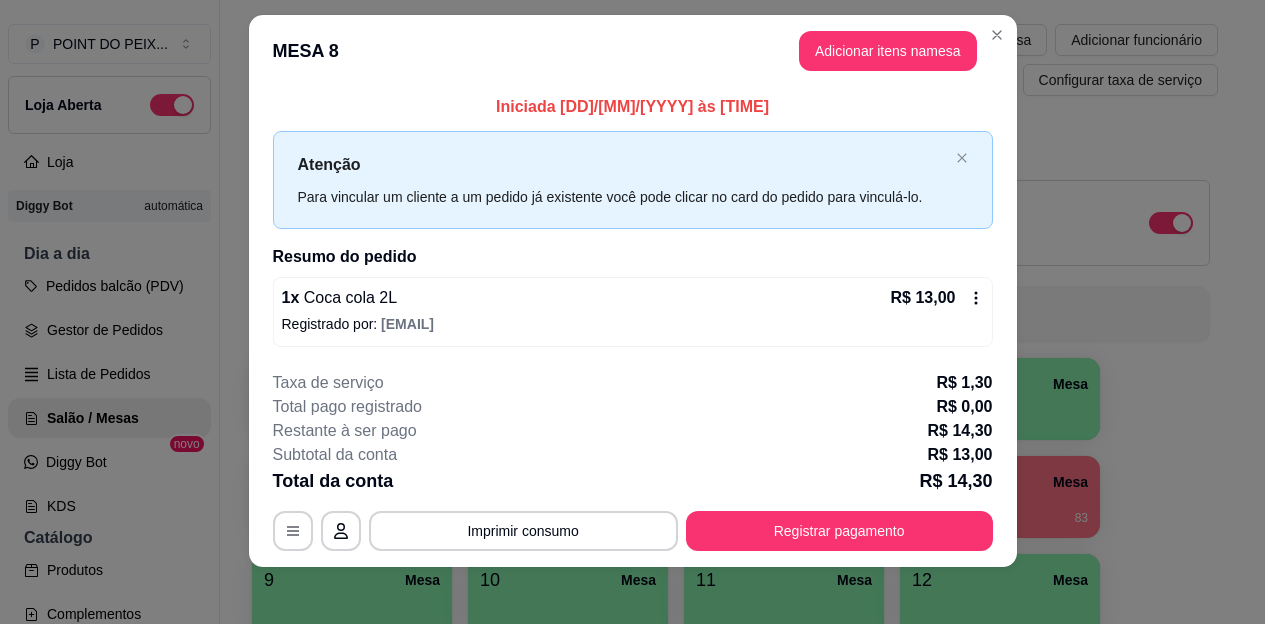 scroll, scrollTop: 28, scrollLeft: 0, axis: vertical 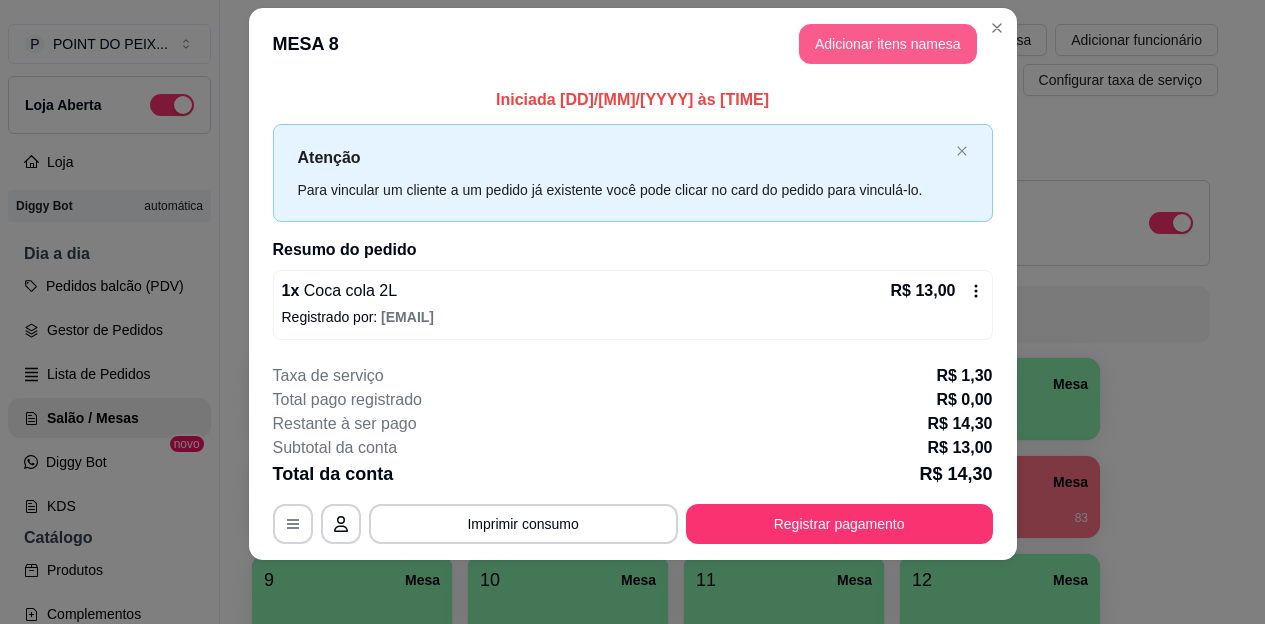 click on "Adicionar itens na  mesa" at bounding box center [888, 44] 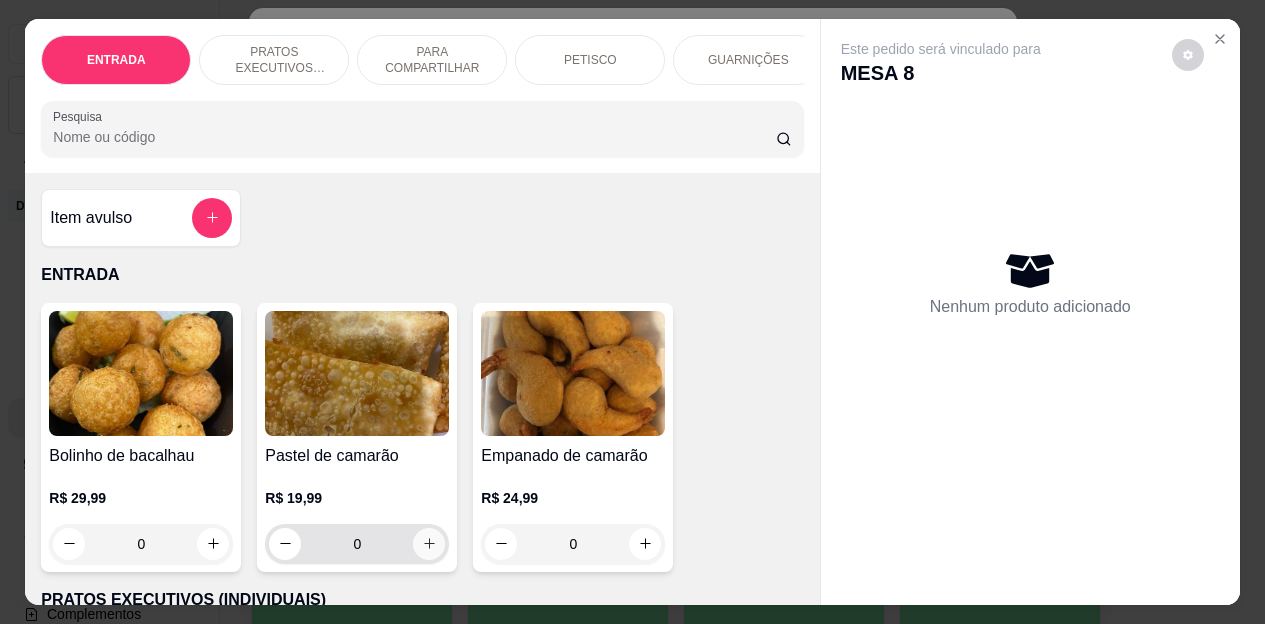 click 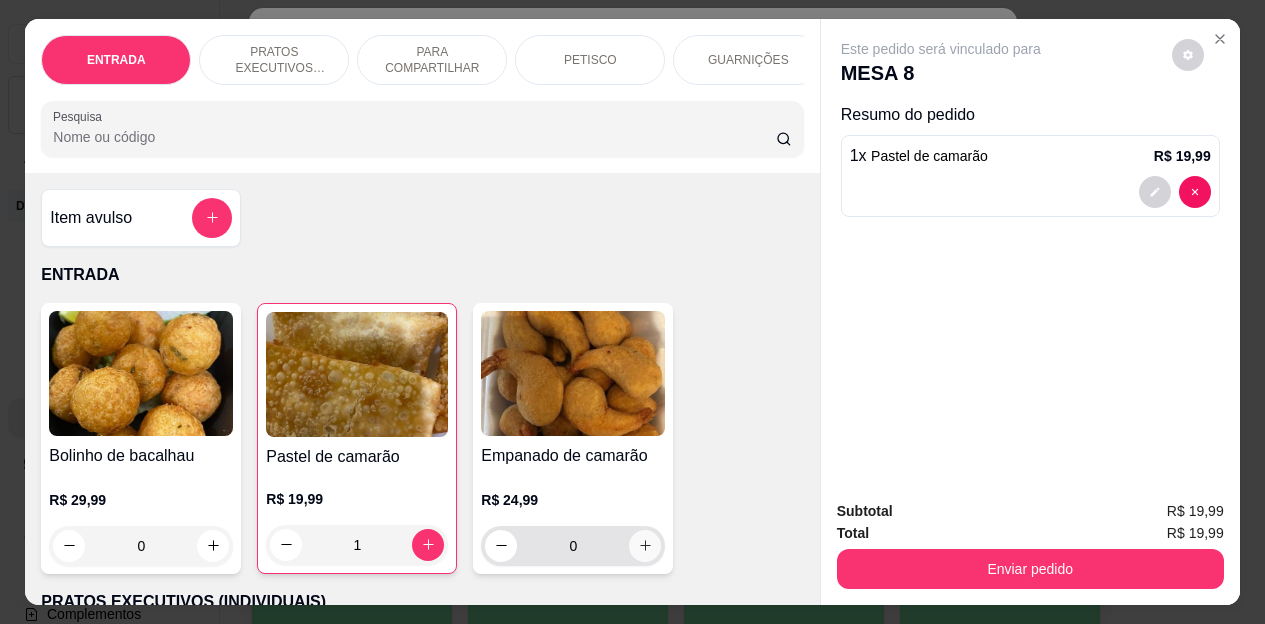 click 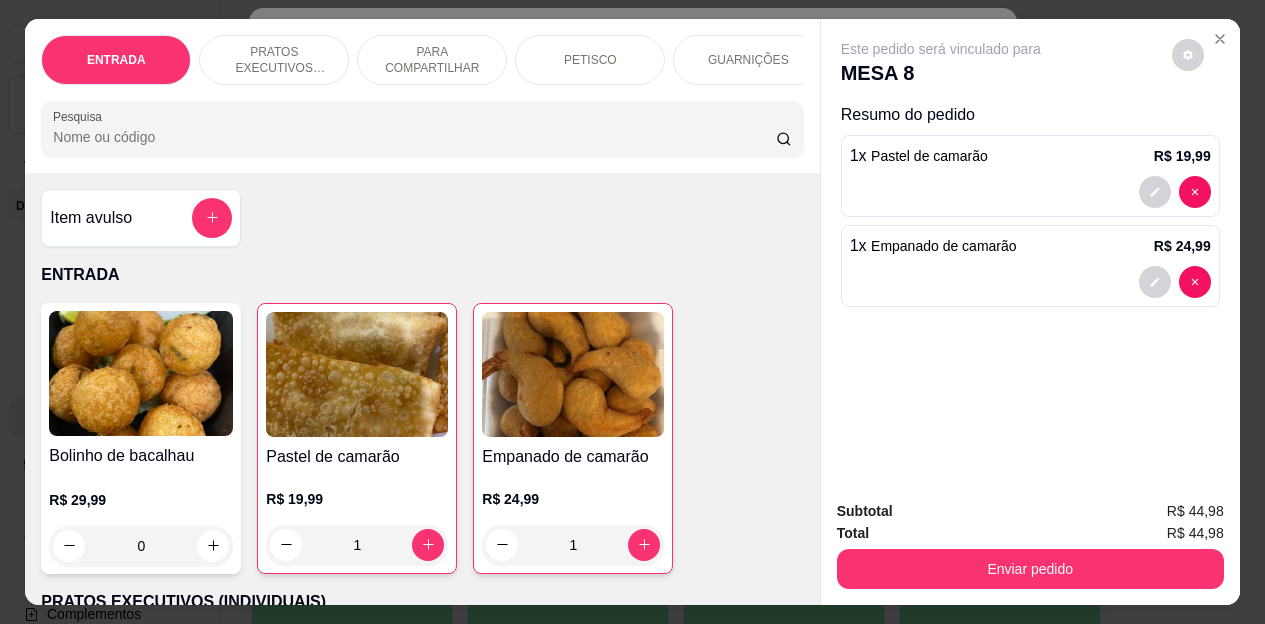 click on "PETISCO" at bounding box center (590, 60) 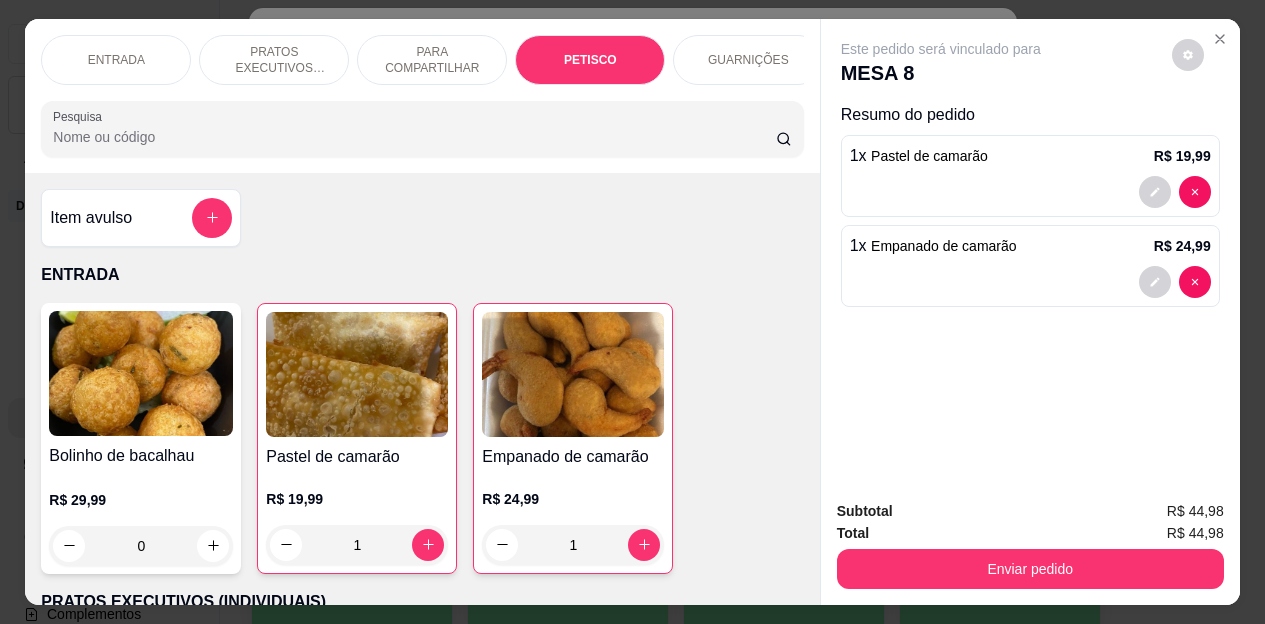 scroll, scrollTop: 2660, scrollLeft: 0, axis: vertical 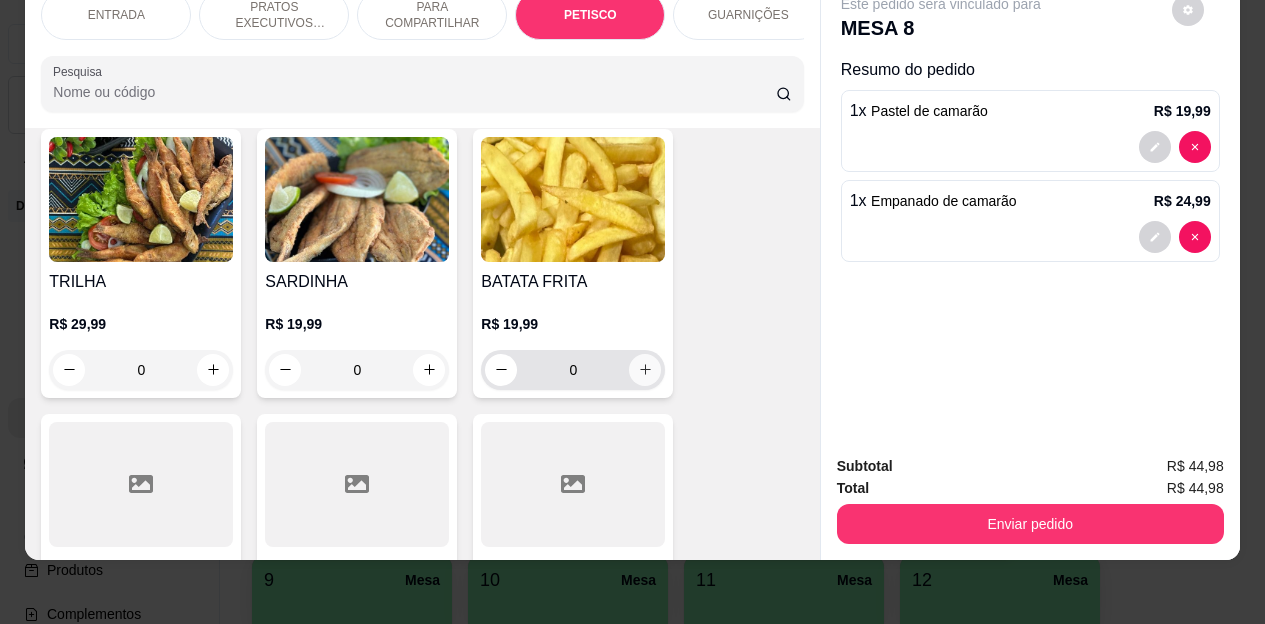 click at bounding box center (645, 370) 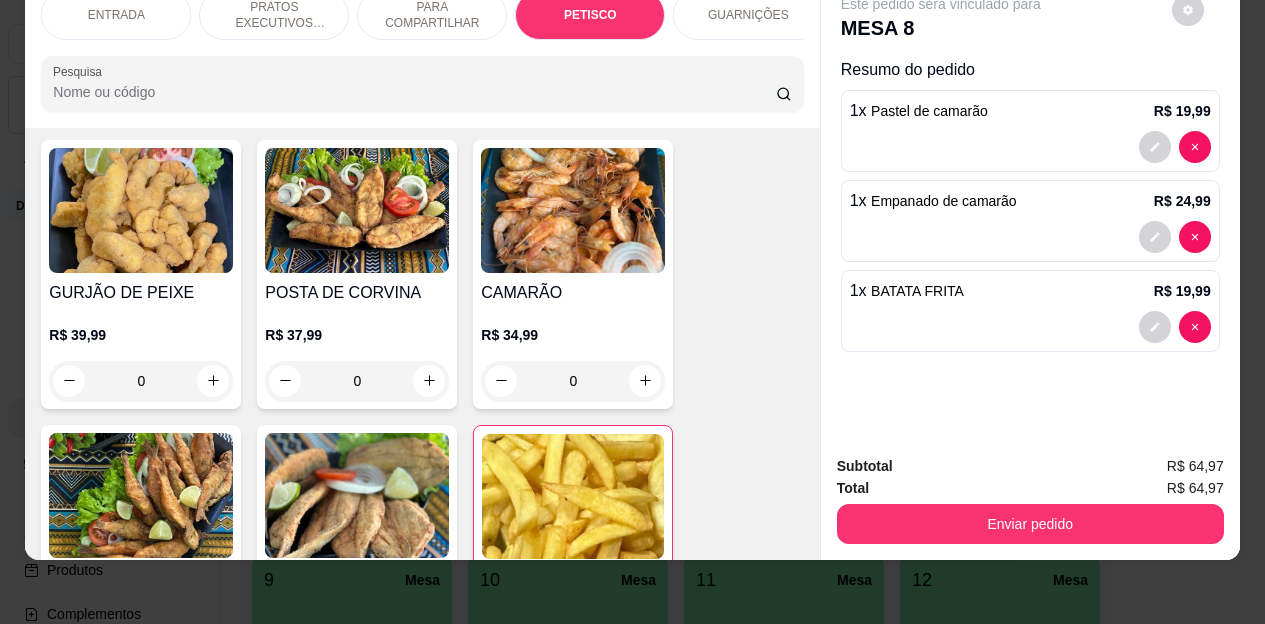 scroll, scrollTop: 2660, scrollLeft: 0, axis: vertical 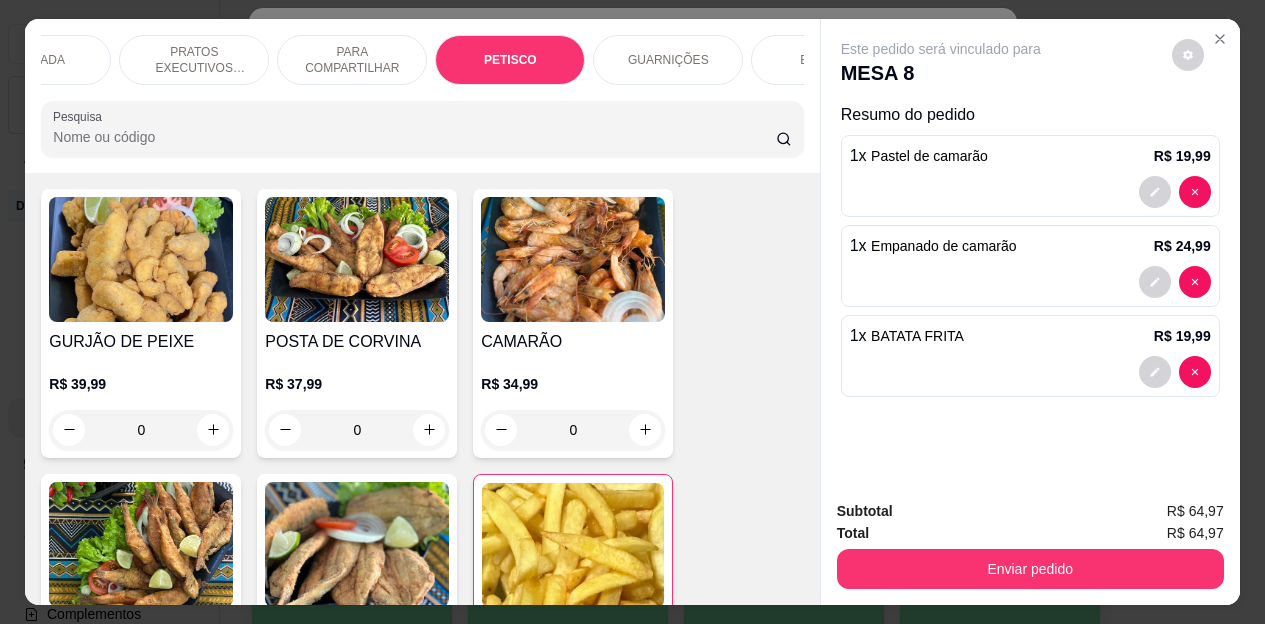 click on "BEBIDAS" at bounding box center (826, 60) 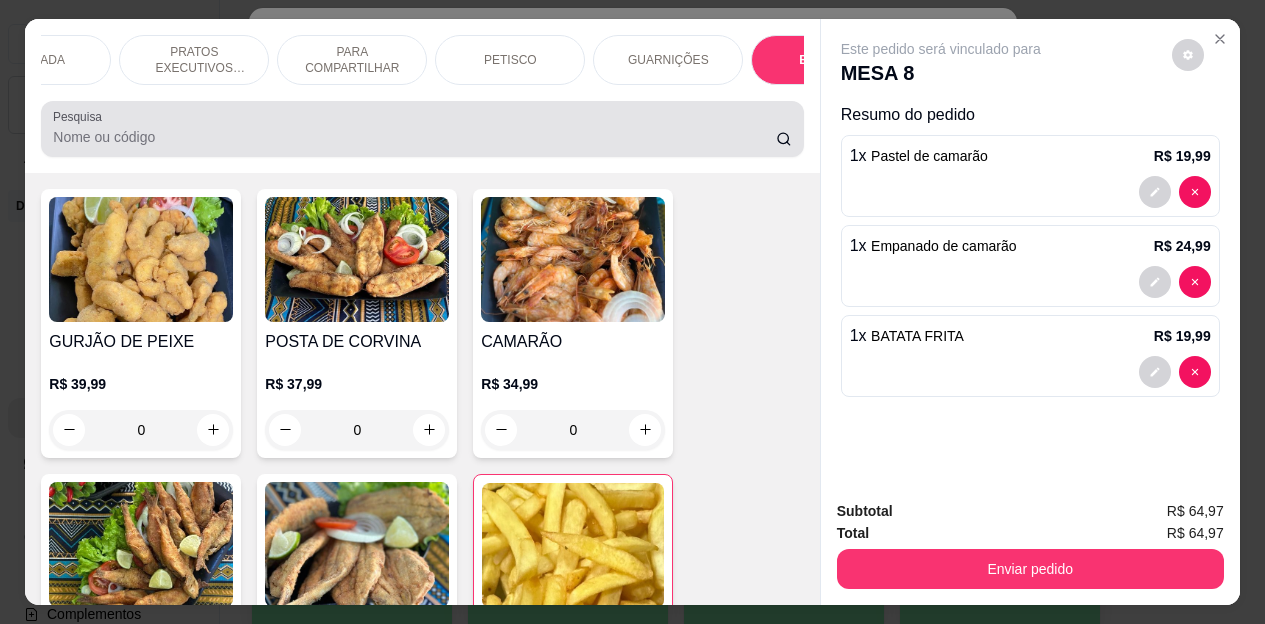 scroll, scrollTop: 4476, scrollLeft: 0, axis: vertical 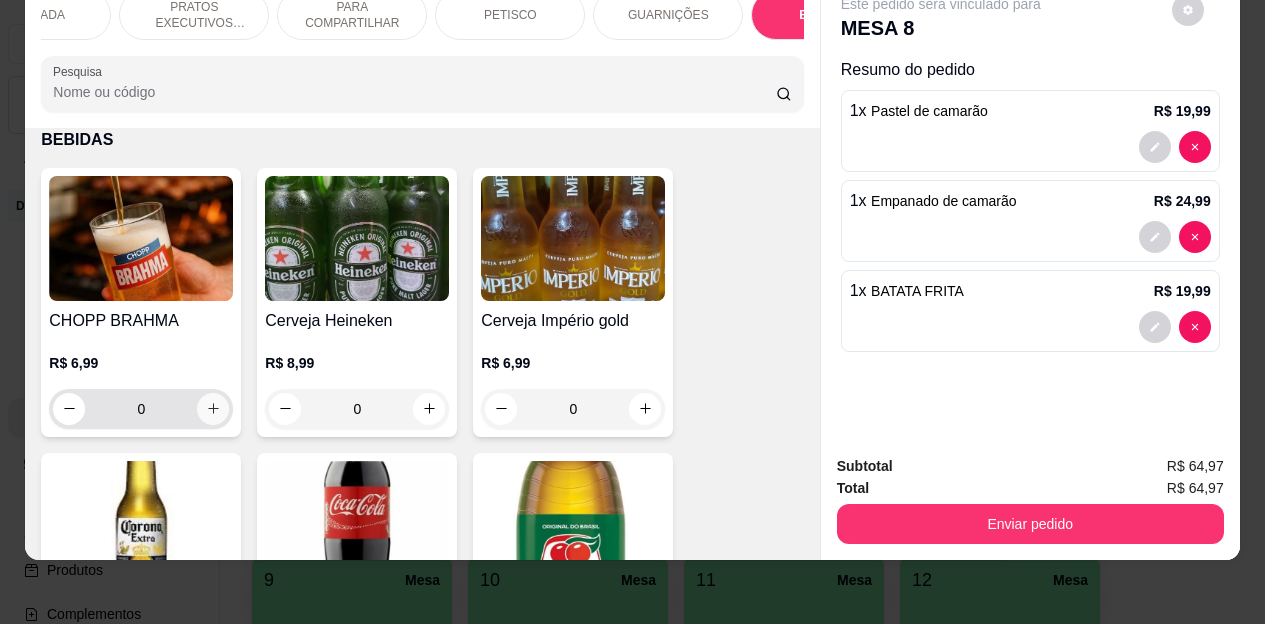 click at bounding box center [213, 409] 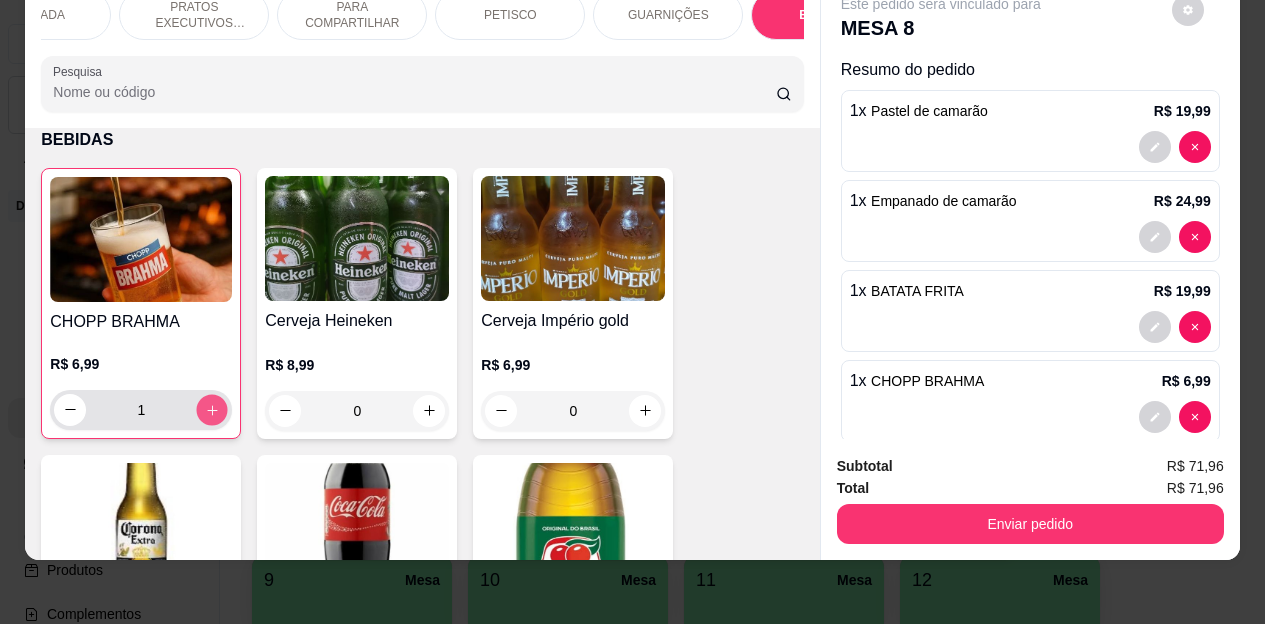 click at bounding box center [212, 409] 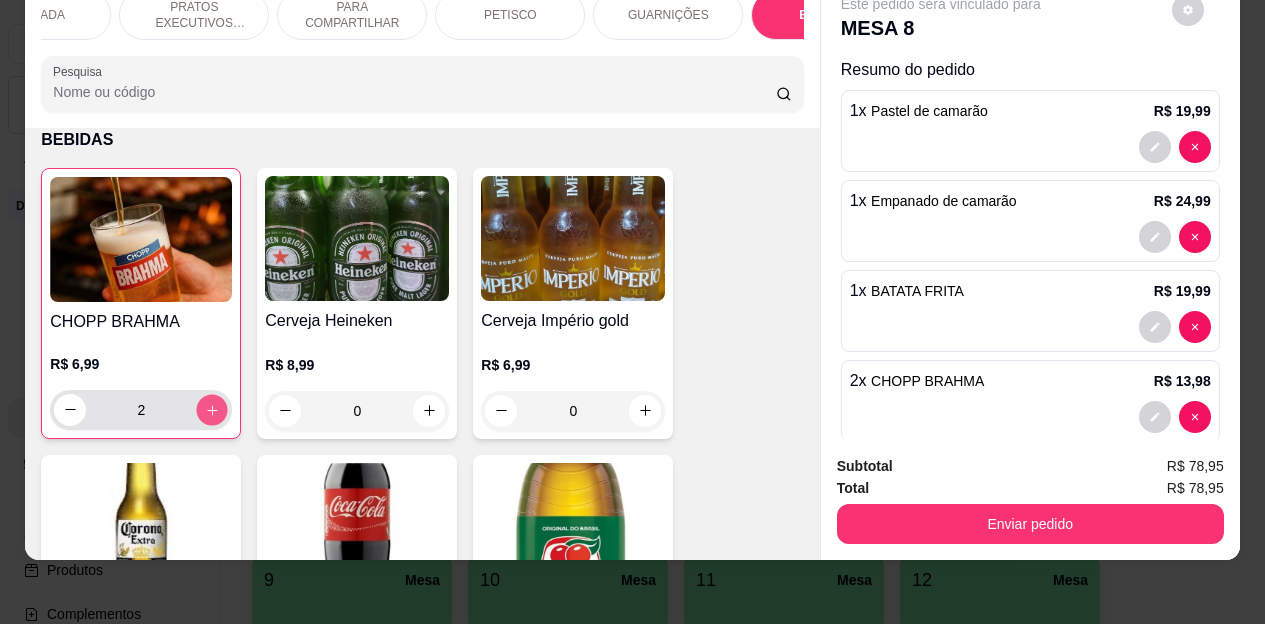 click at bounding box center [212, 409] 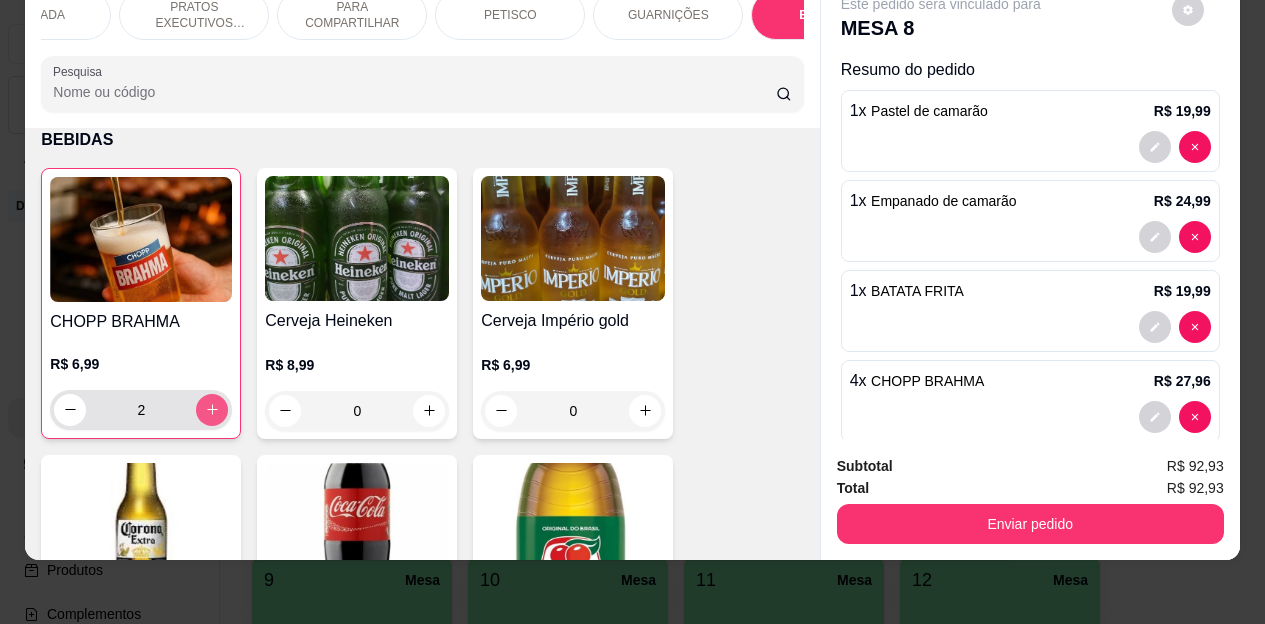 type on "4" 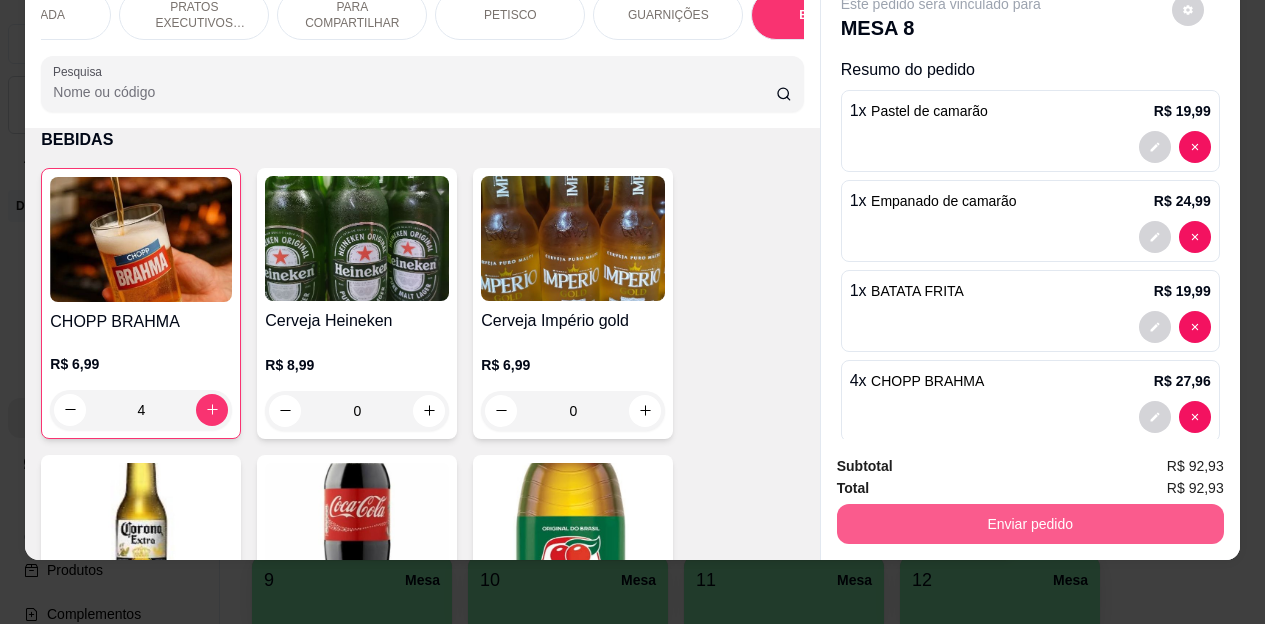 click on "Enviar pedido" at bounding box center [1030, 524] 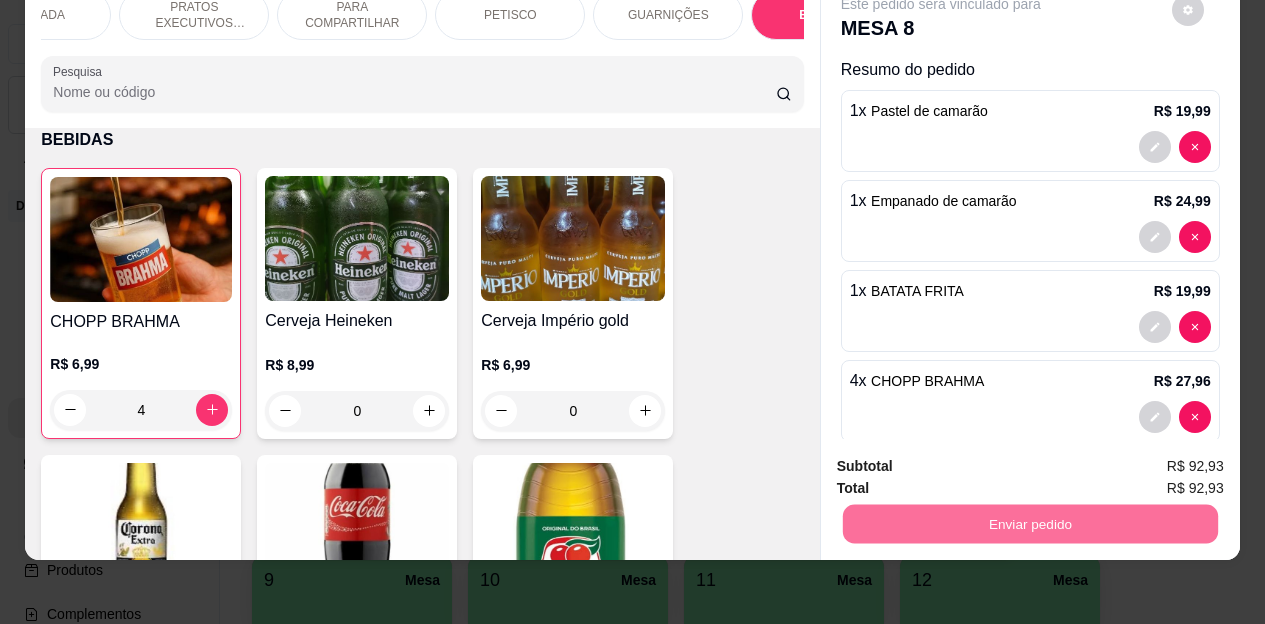 click on "Não registrar e enviar pedido" at bounding box center [964, 459] 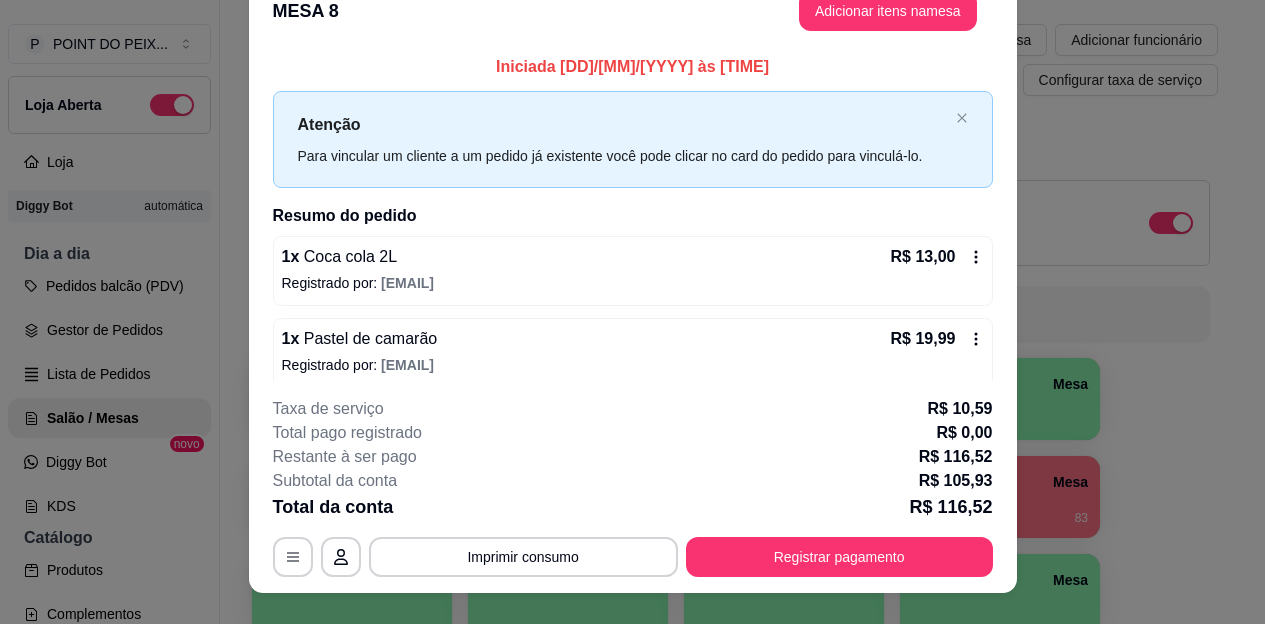 scroll, scrollTop: 0, scrollLeft: 0, axis: both 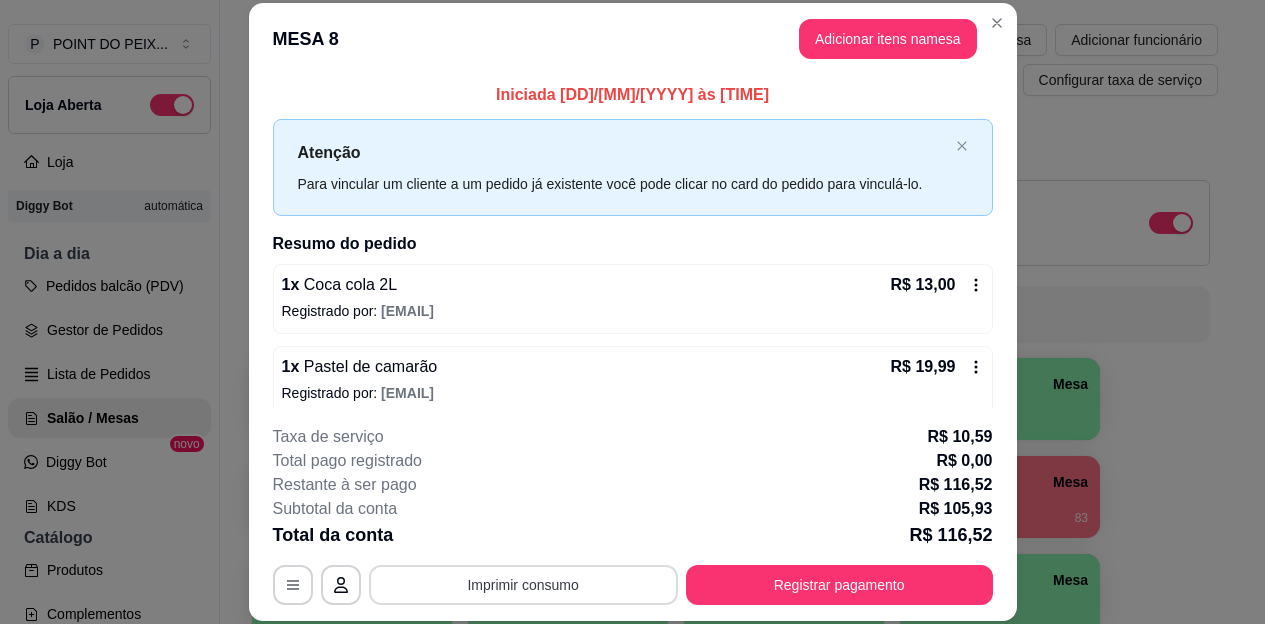 click on "Imprimir consumo" at bounding box center (523, 585) 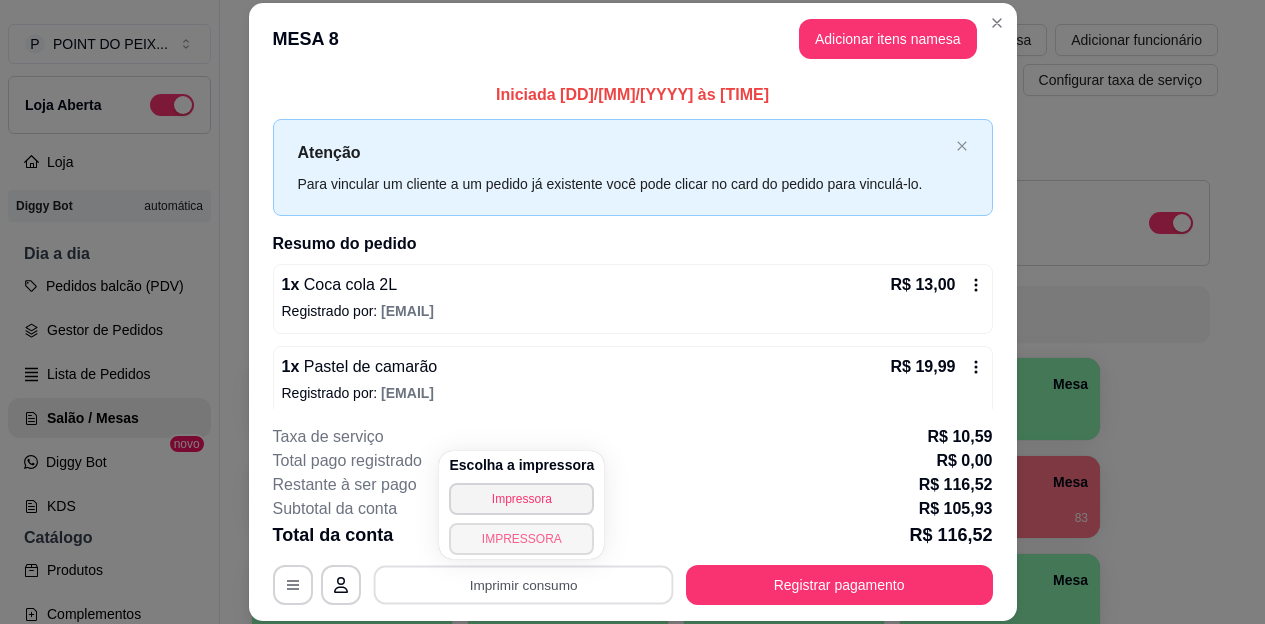 click on "IMPRESSORA" at bounding box center [521, 539] 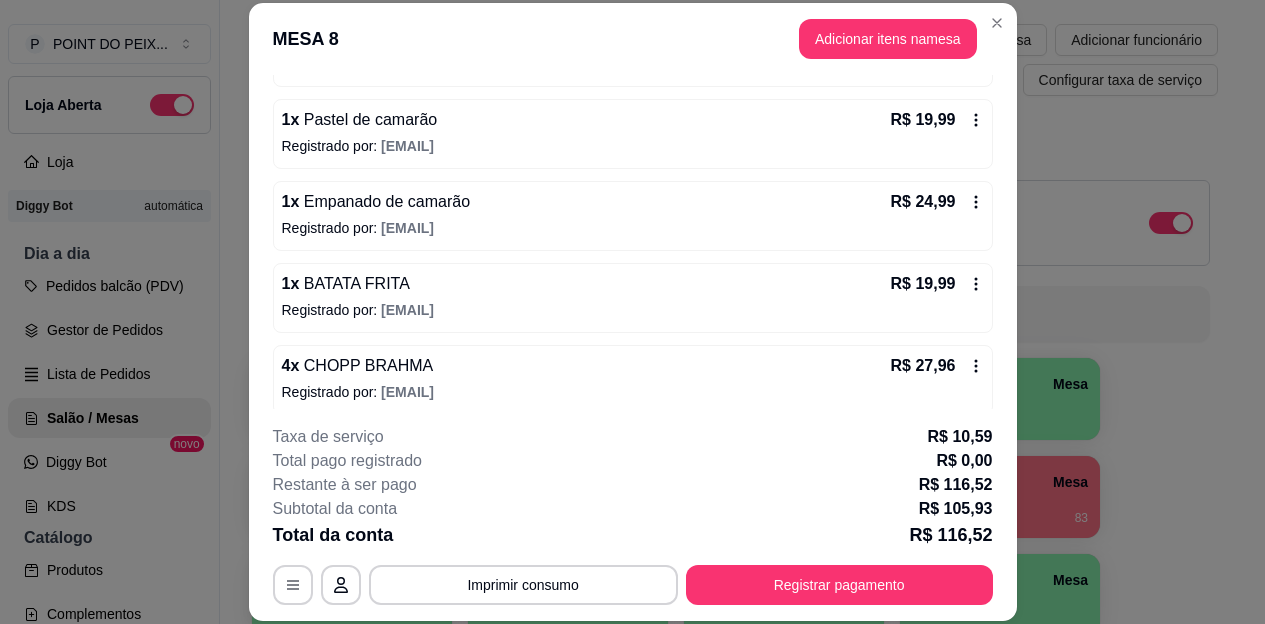 scroll, scrollTop: 261, scrollLeft: 0, axis: vertical 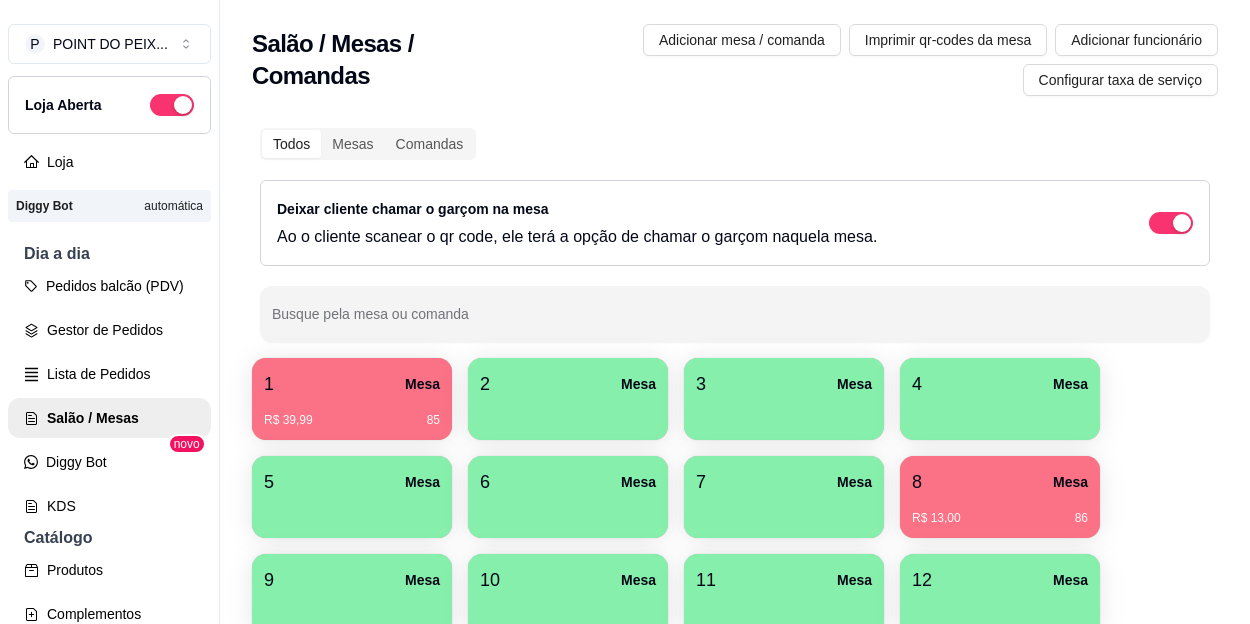 click on "1 Mesa" at bounding box center (352, 384) 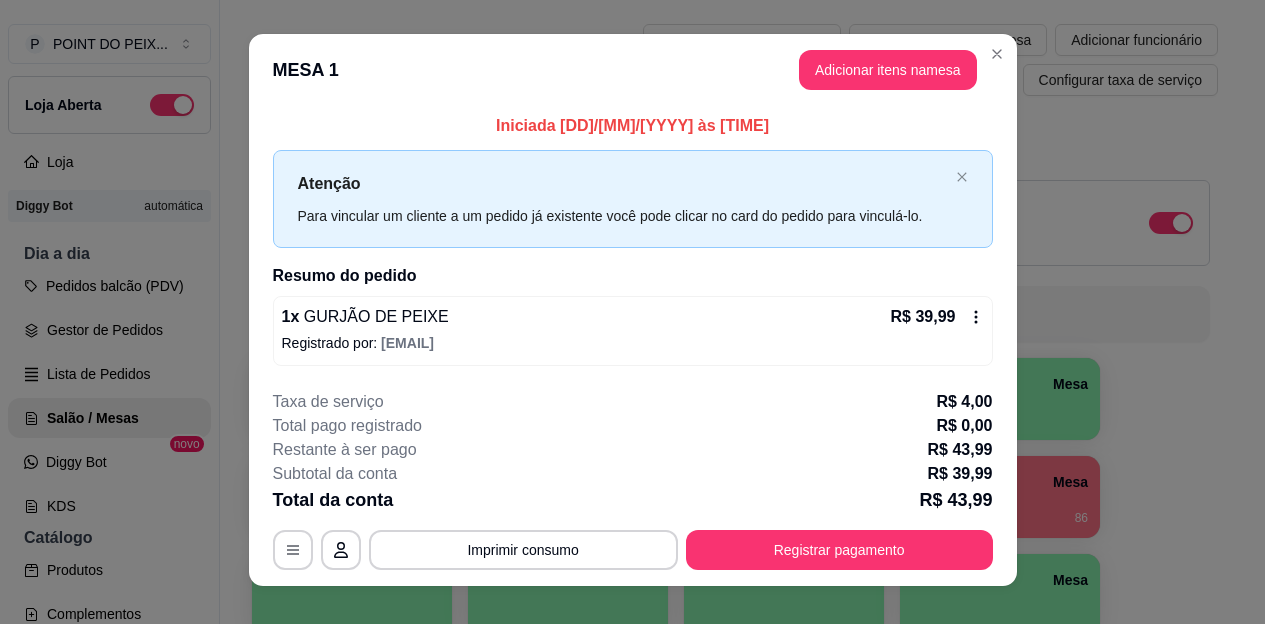 scroll, scrollTop: 0, scrollLeft: 0, axis: both 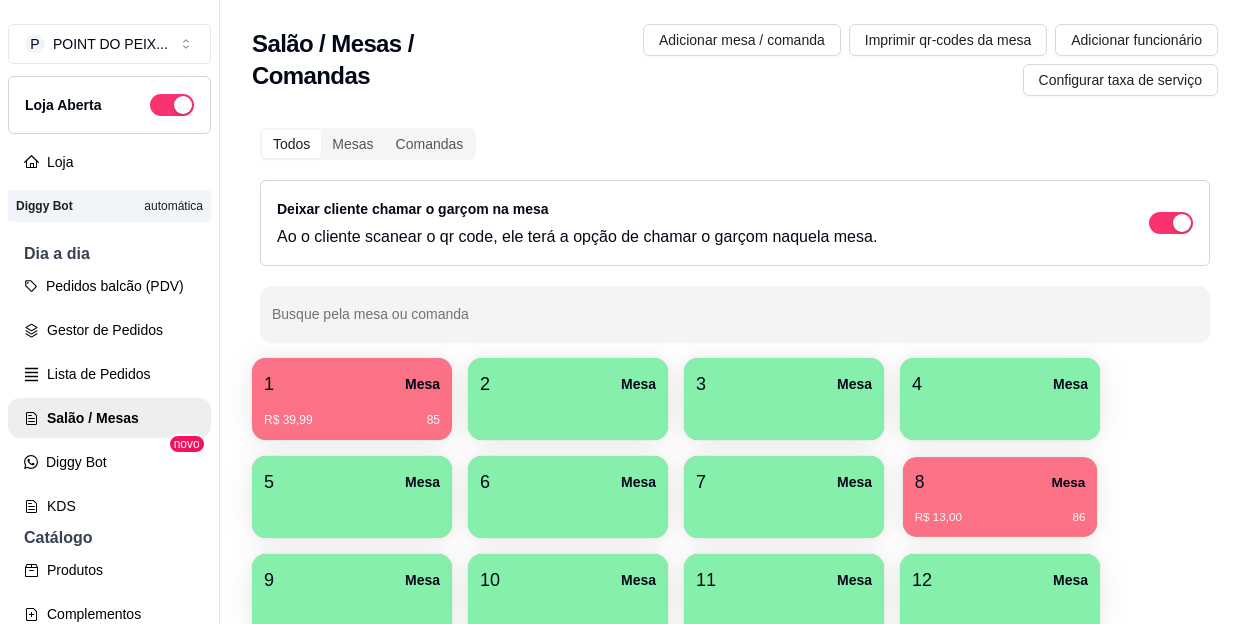 click on "R$ 13,00 86" at bounding box center (1000, 518) 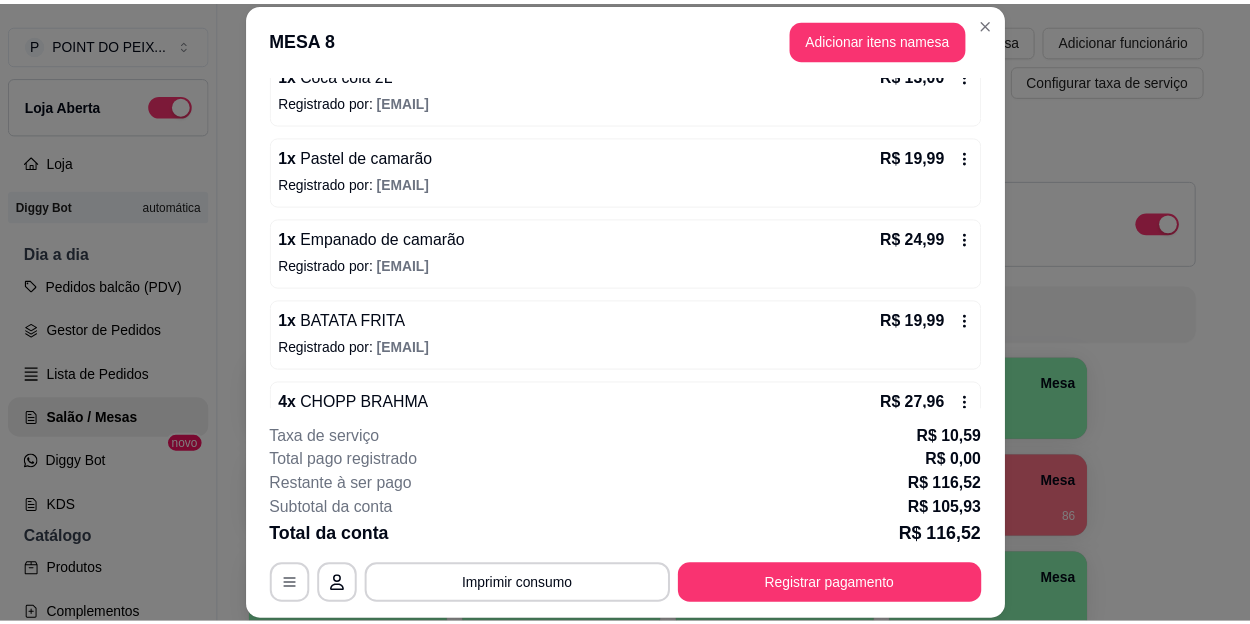 scroll, scrollTop: 261, scrollLeft: 0, axis: vertical 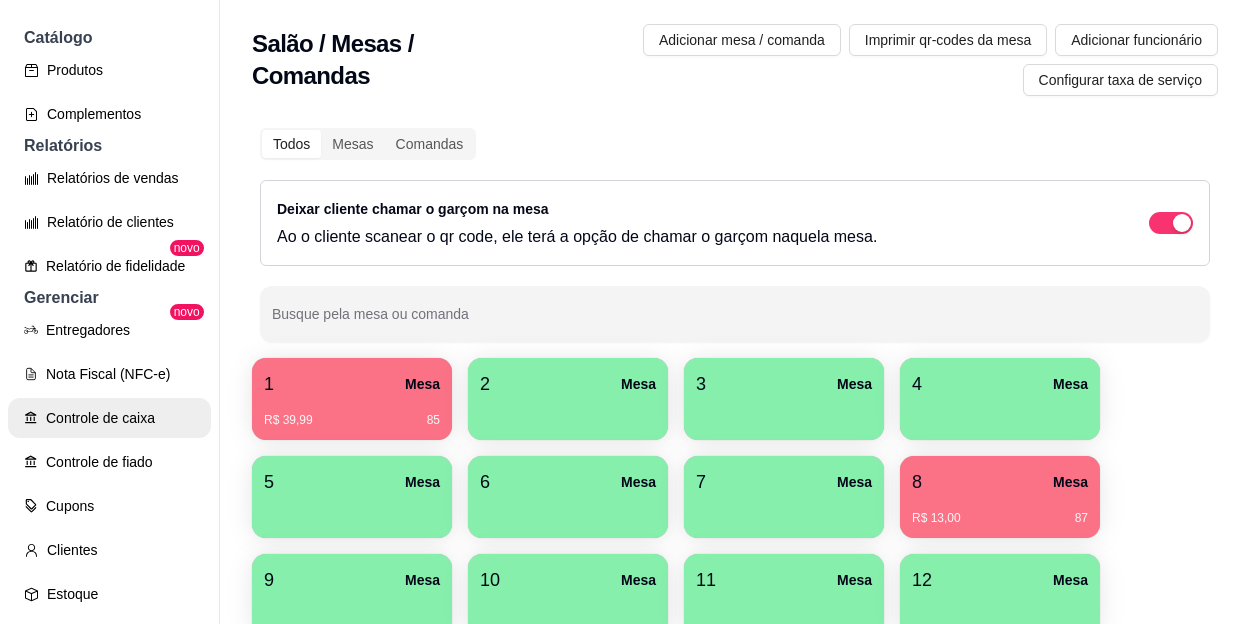 click on "Controle de caixa" at bounding box center (109, 418) 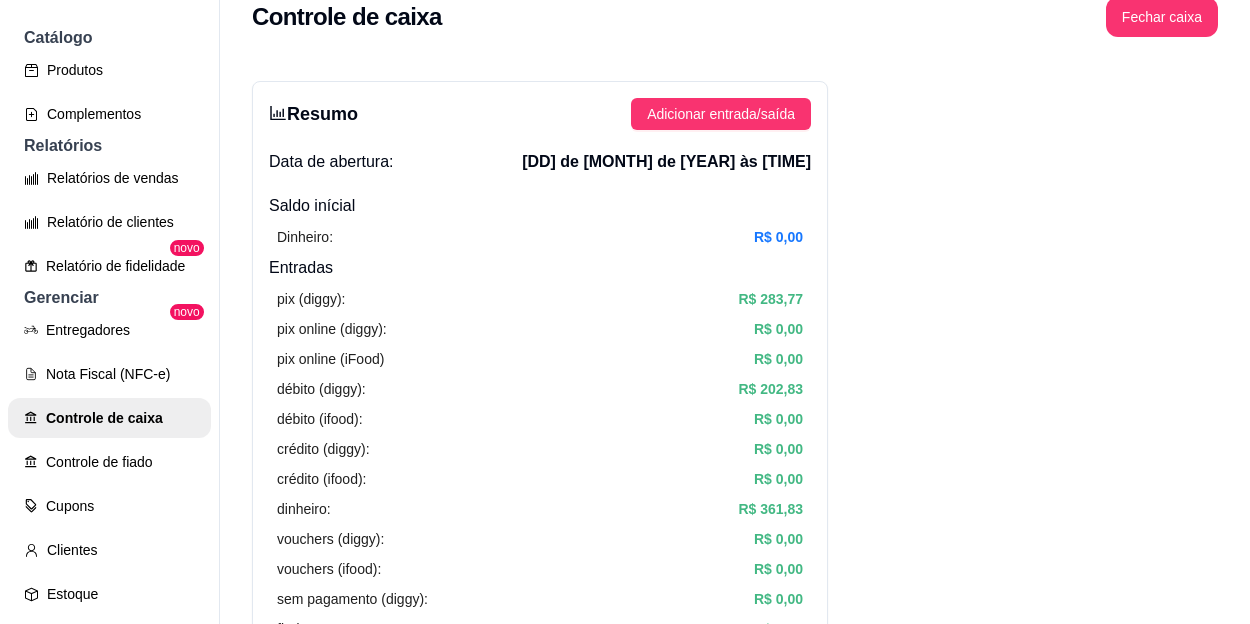 scroll, scrollTop: 0, scrollLeft: 0, axis: both 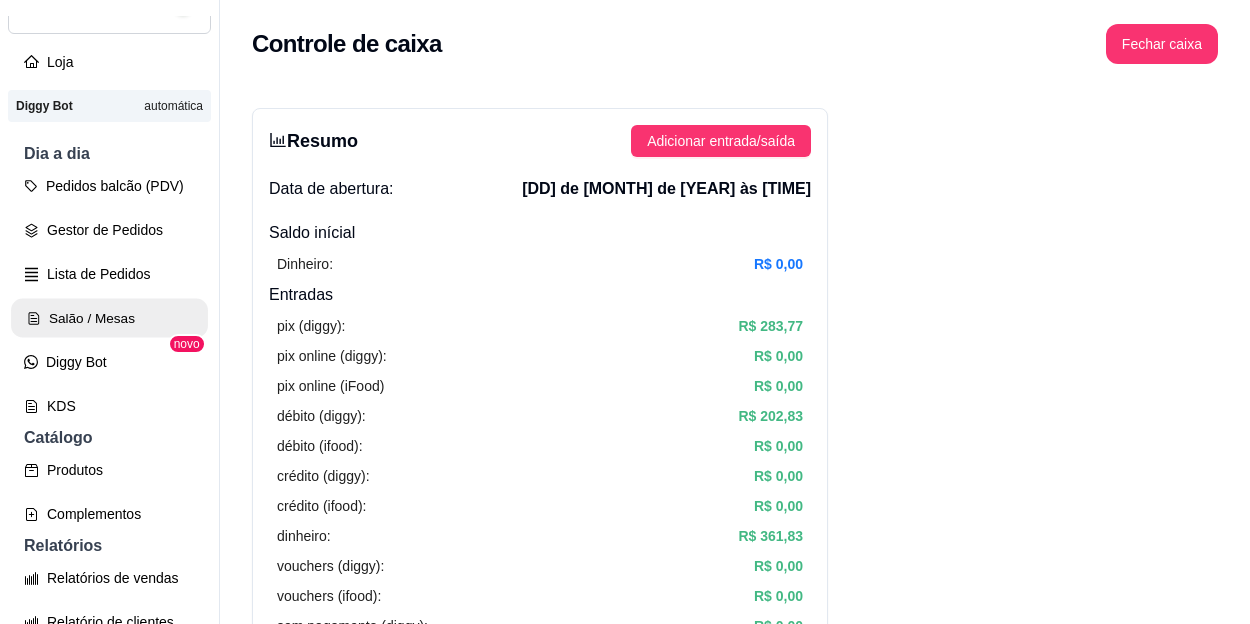 click on "Salão / Mesas" at bounding box center (109, 318) 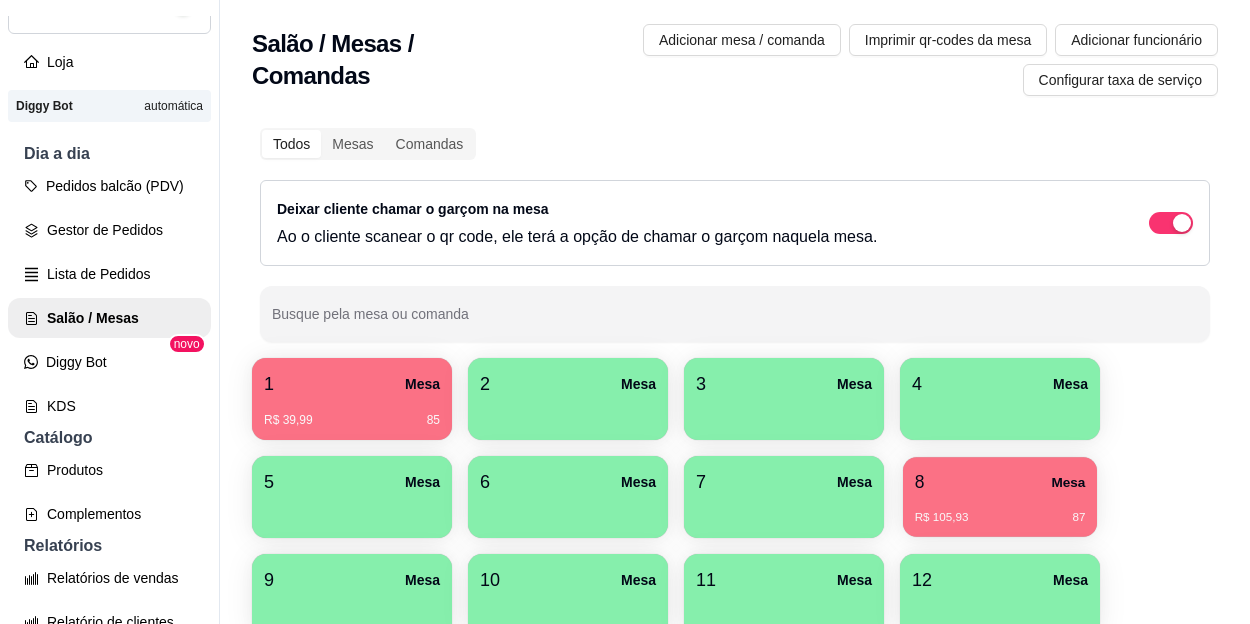 click on "8 Mesa" at bounding box center (1000, 482) 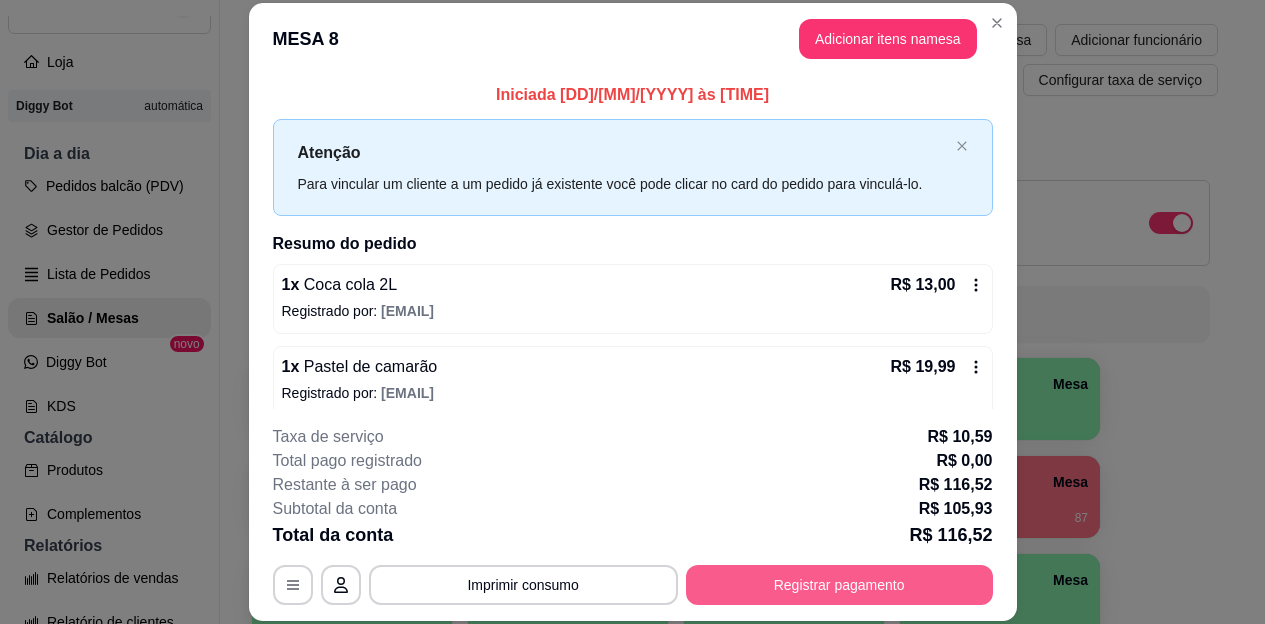 click on "Registrar pagamento" at bounding box center (839, 585) 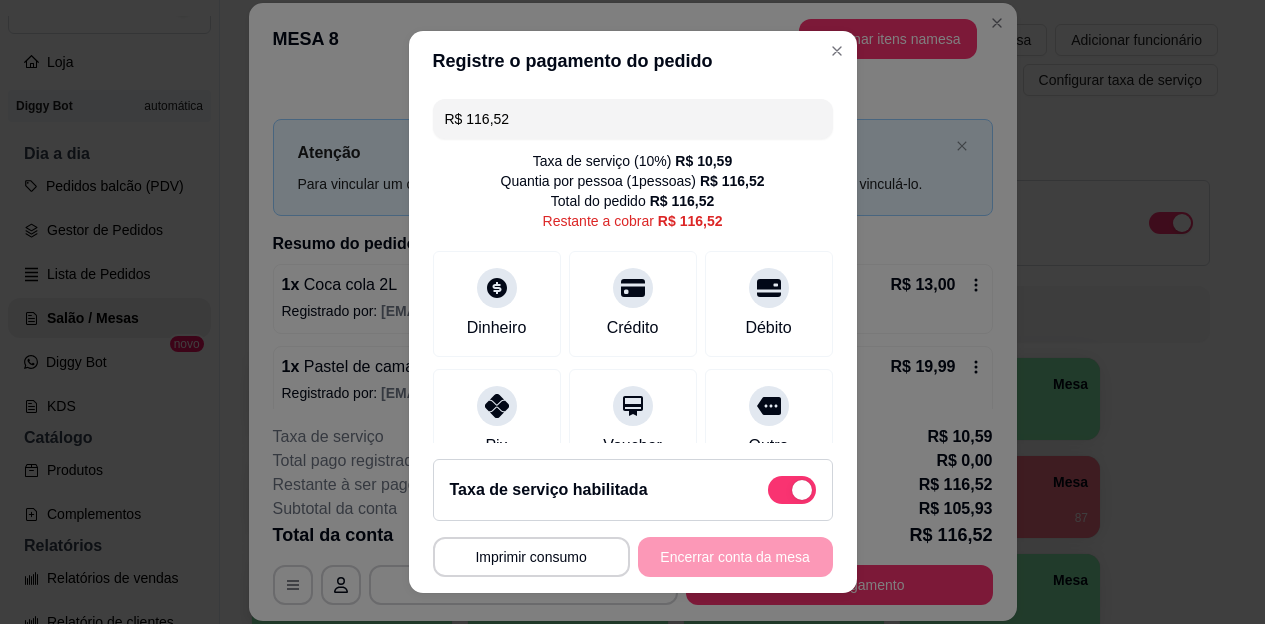 click at bounding box center [792, 490] 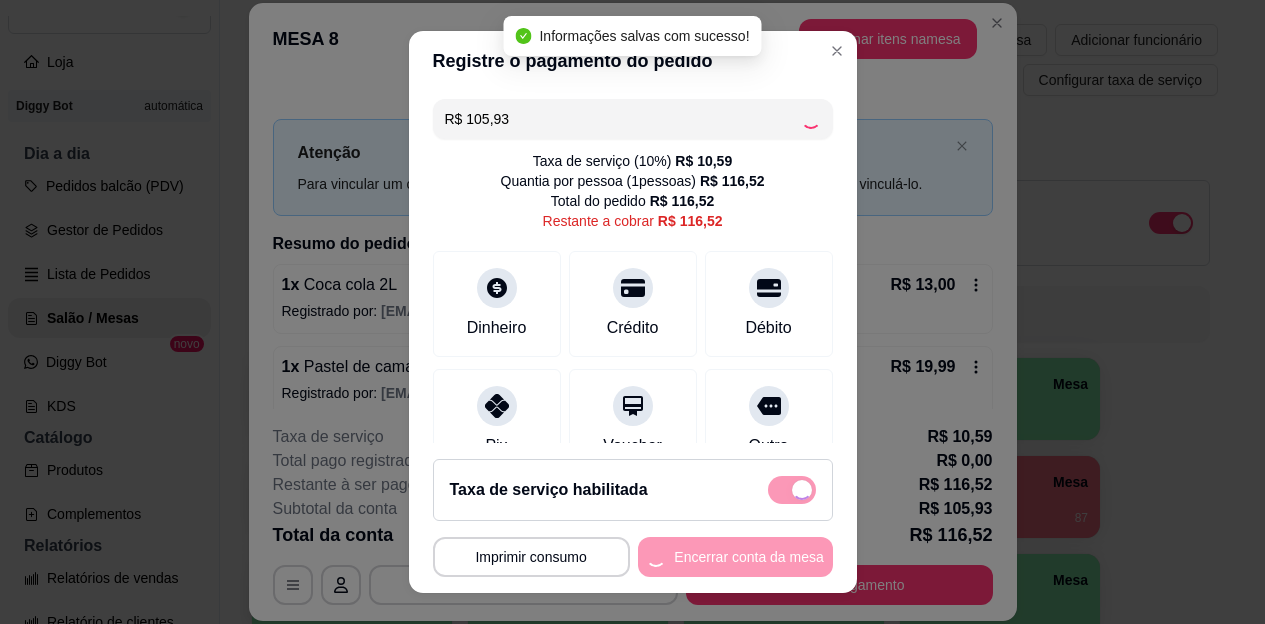 checkbox on "false" 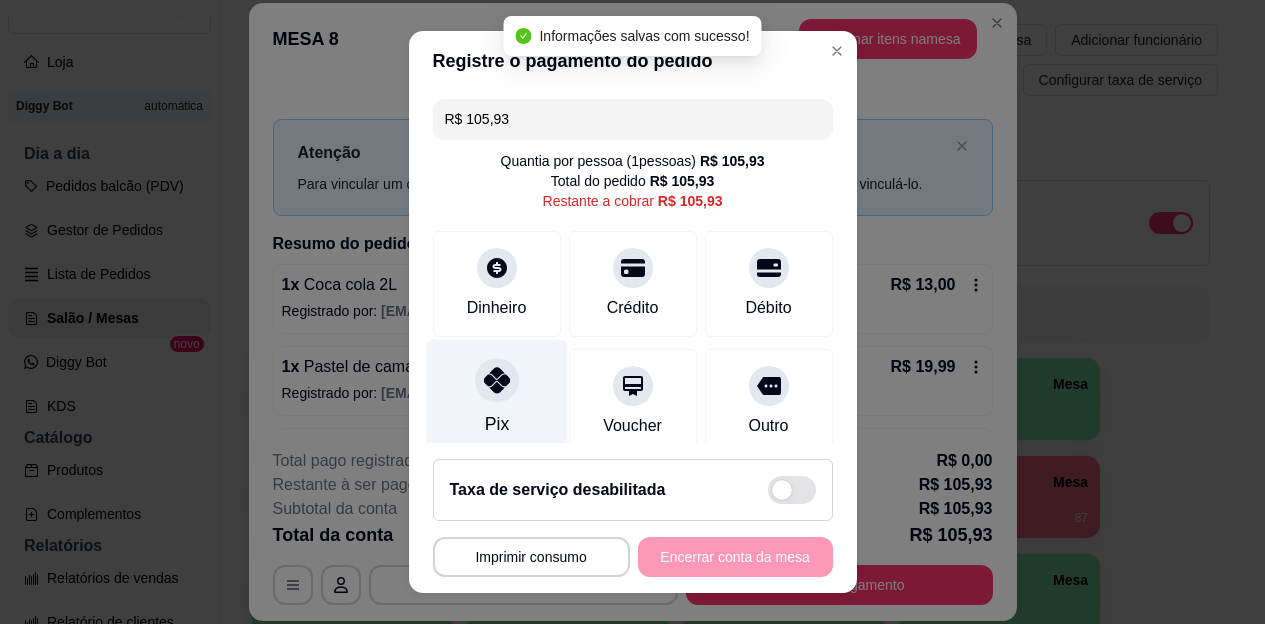 click at bounding box center (497, 381) 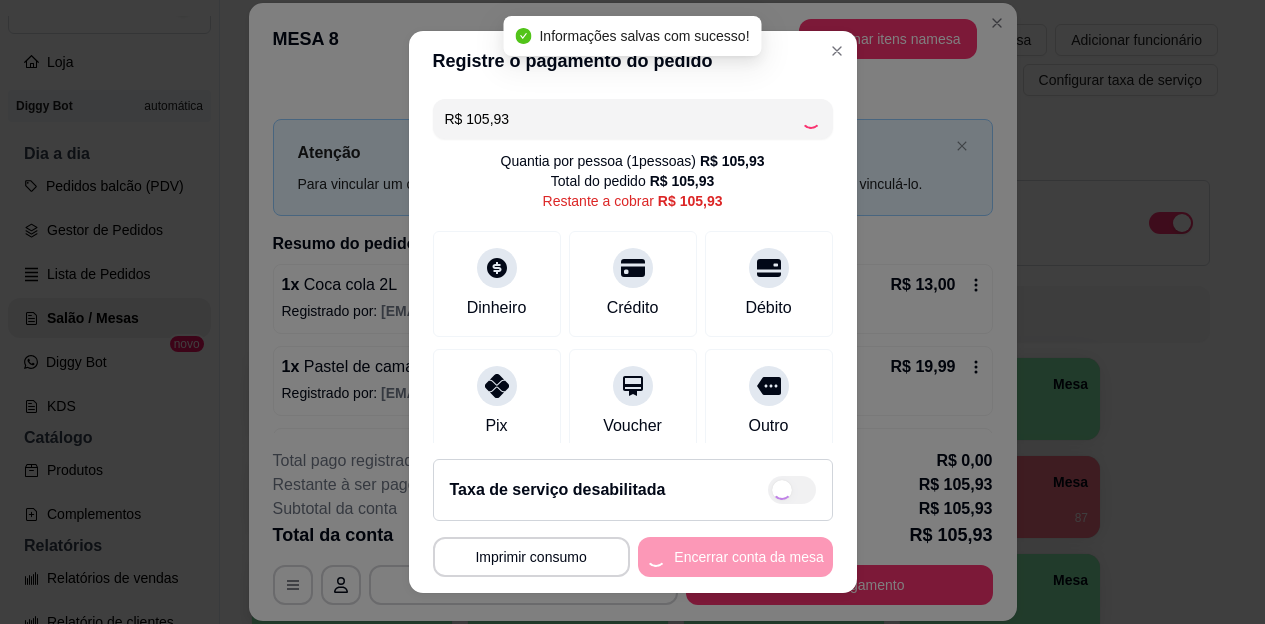 type on "R$ 0,00" 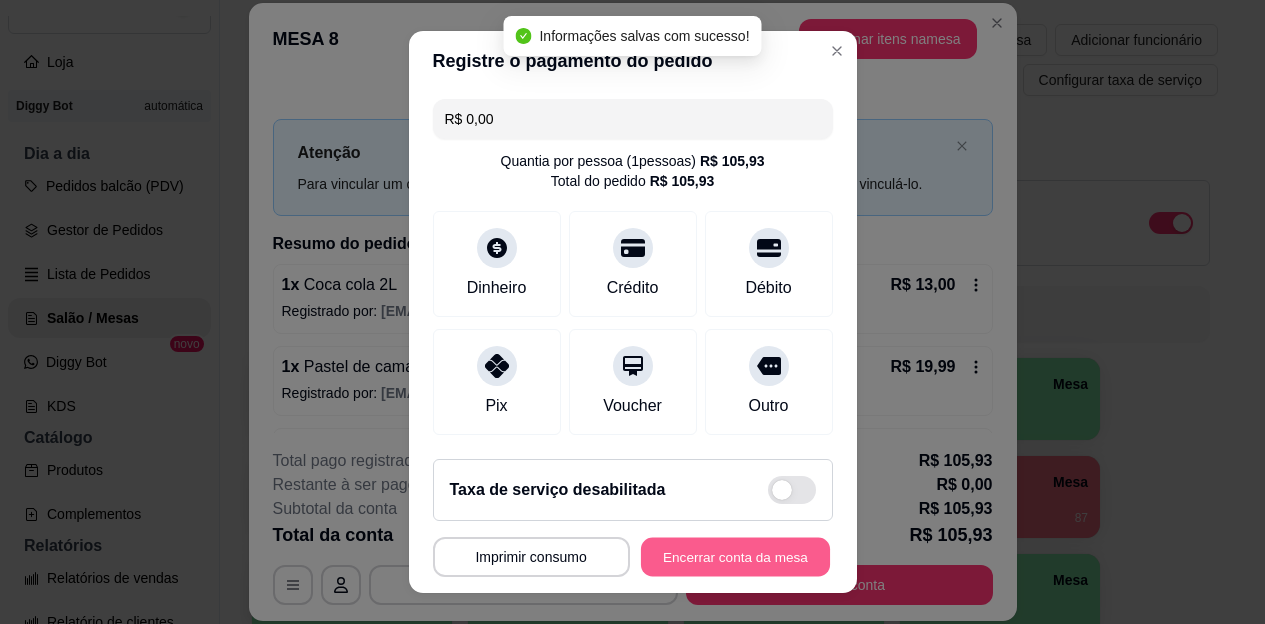 click on "Encerrar conta da mesa" at bounding box center [735, 556] 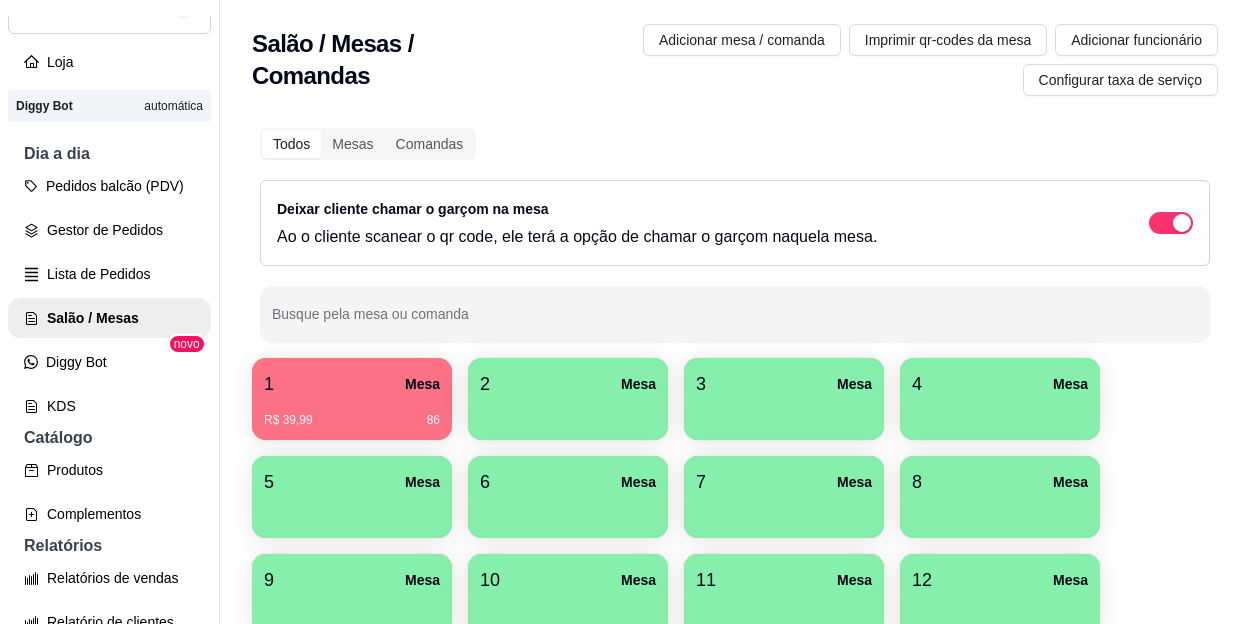 click on "1 Mesa" at bounding box center [352, 384] 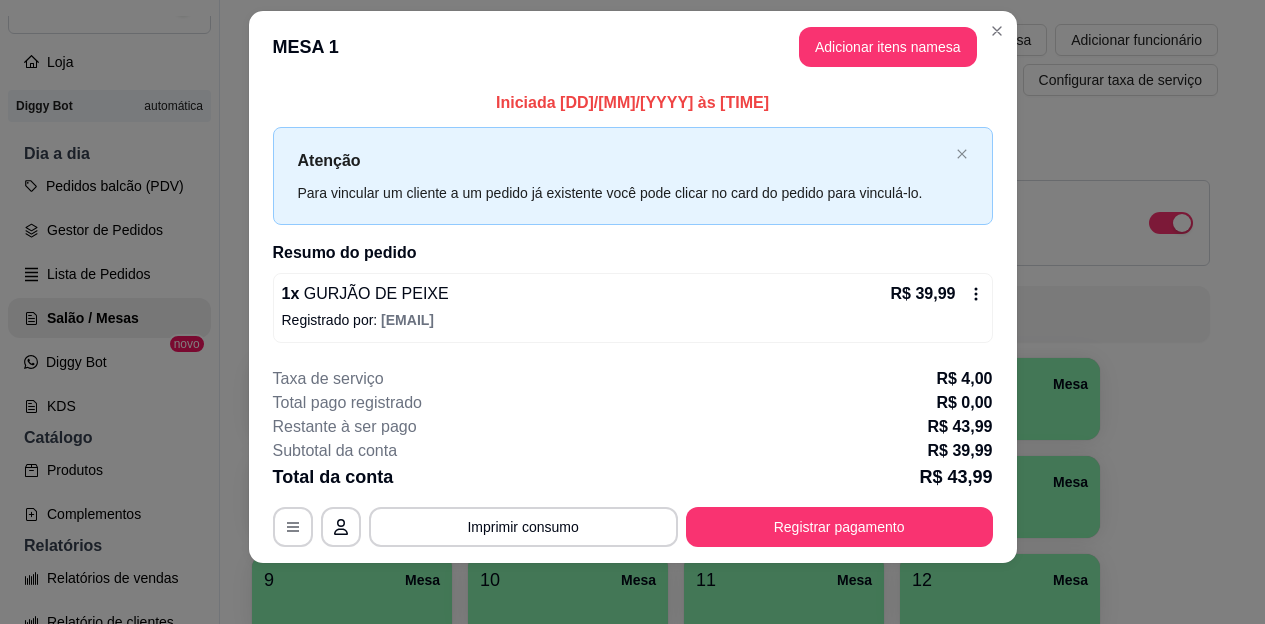 scroll, scrollTop: 28, scrollLeft: 0, axis: vertical 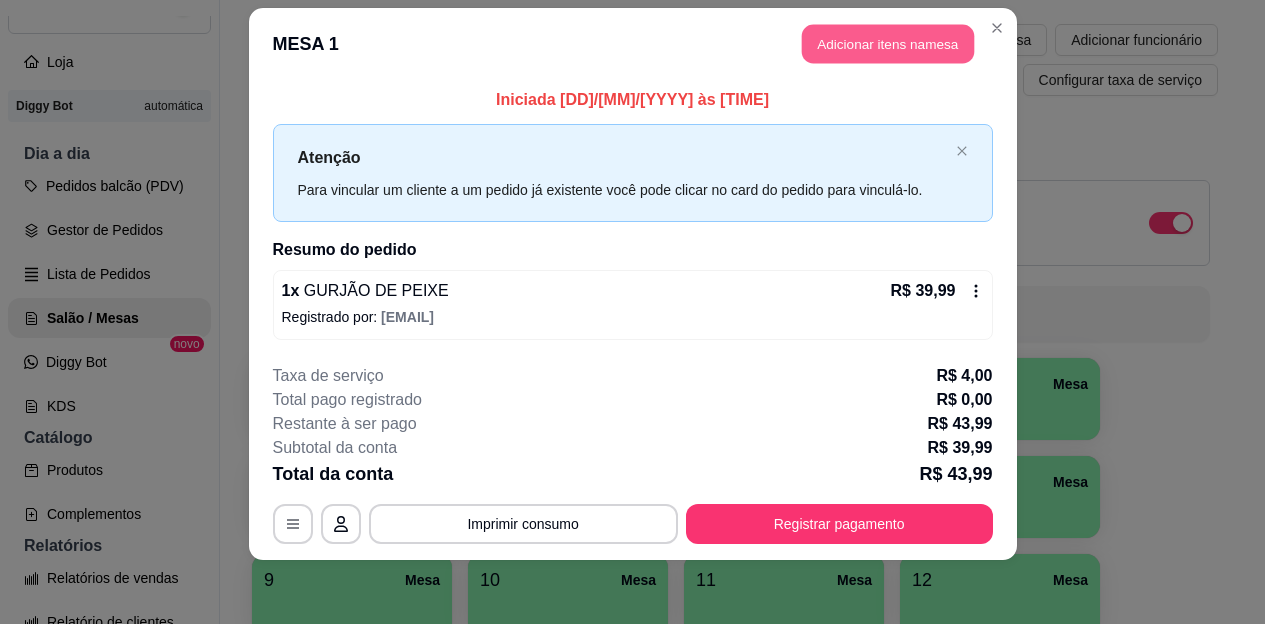 click on "Adicionar itens na  mesa" at bounding box center (888, 44) 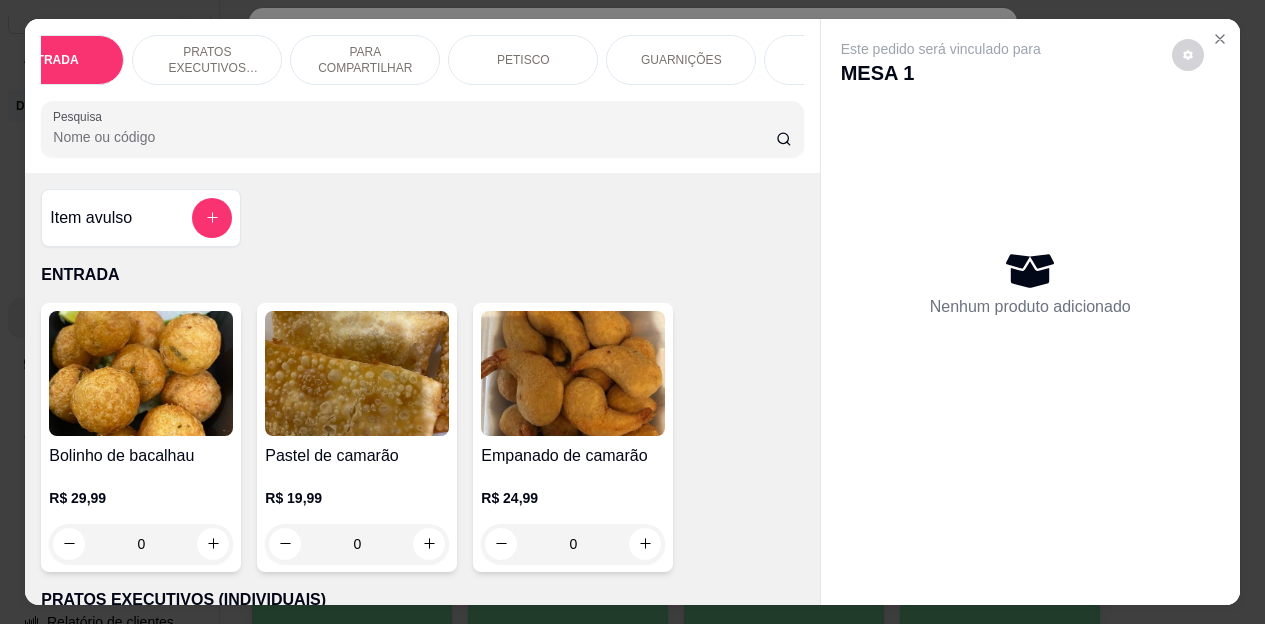 scroll, scrollTop: 0, scrollLeft: 80, axis: horizontal 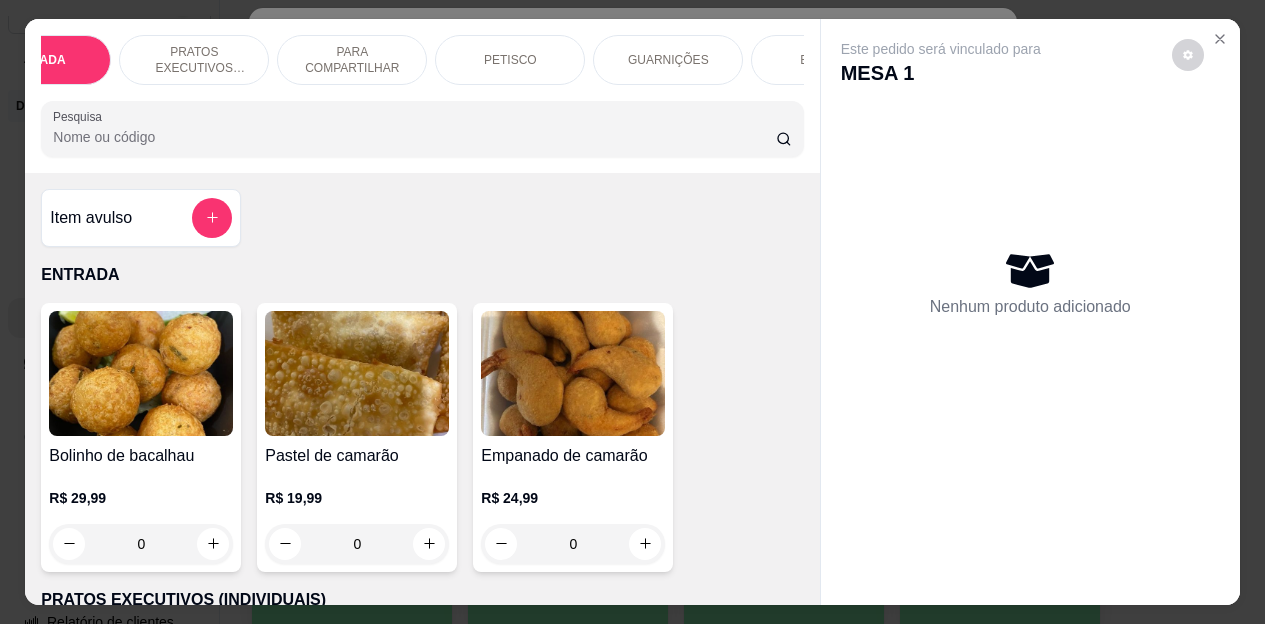 click on "BEBIDAS" at bounding box center [826, 60] 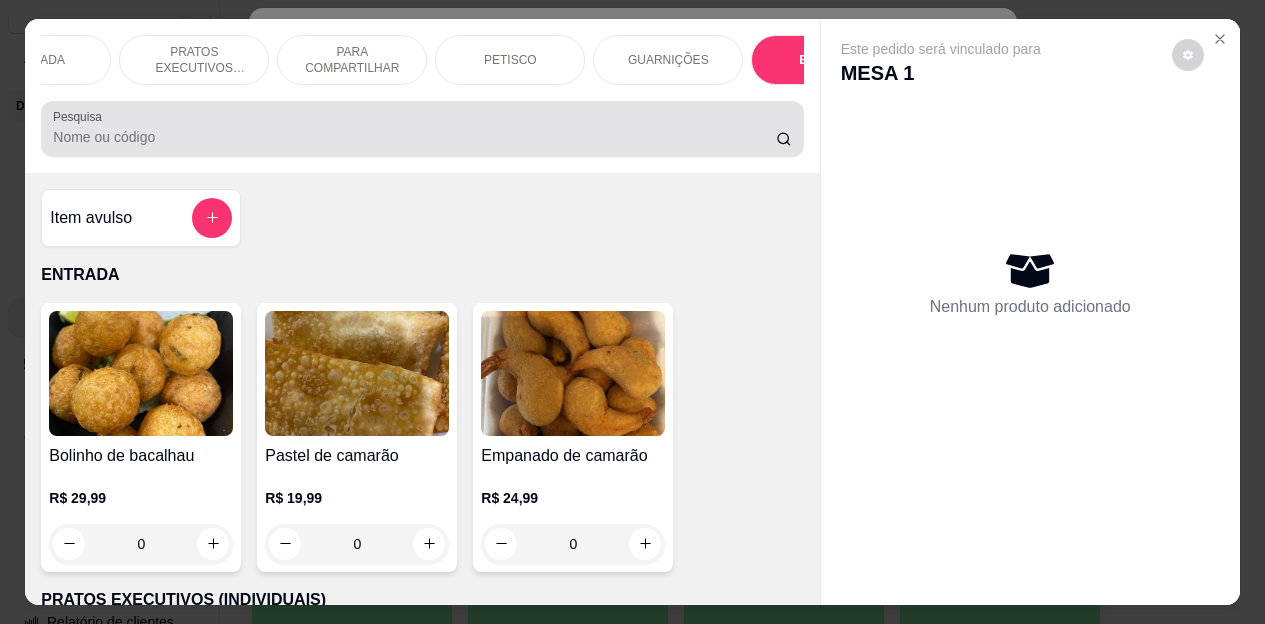 scroll, scrollTop: 4472, scrollLeft: 0, axis: vertical 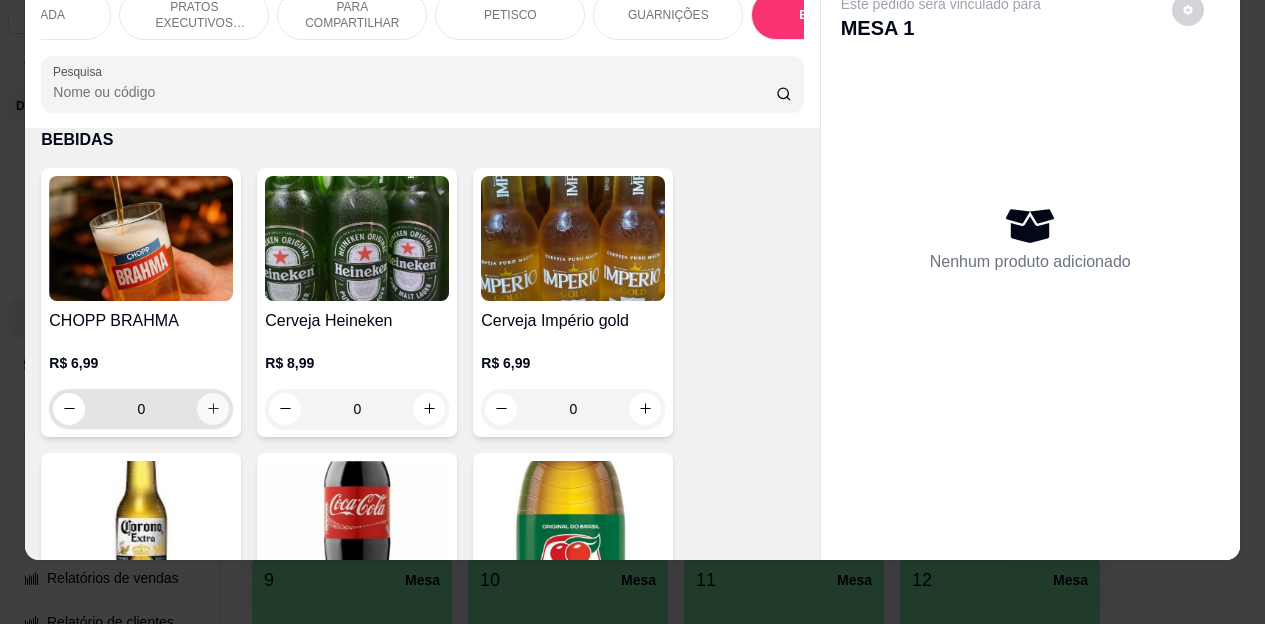 click 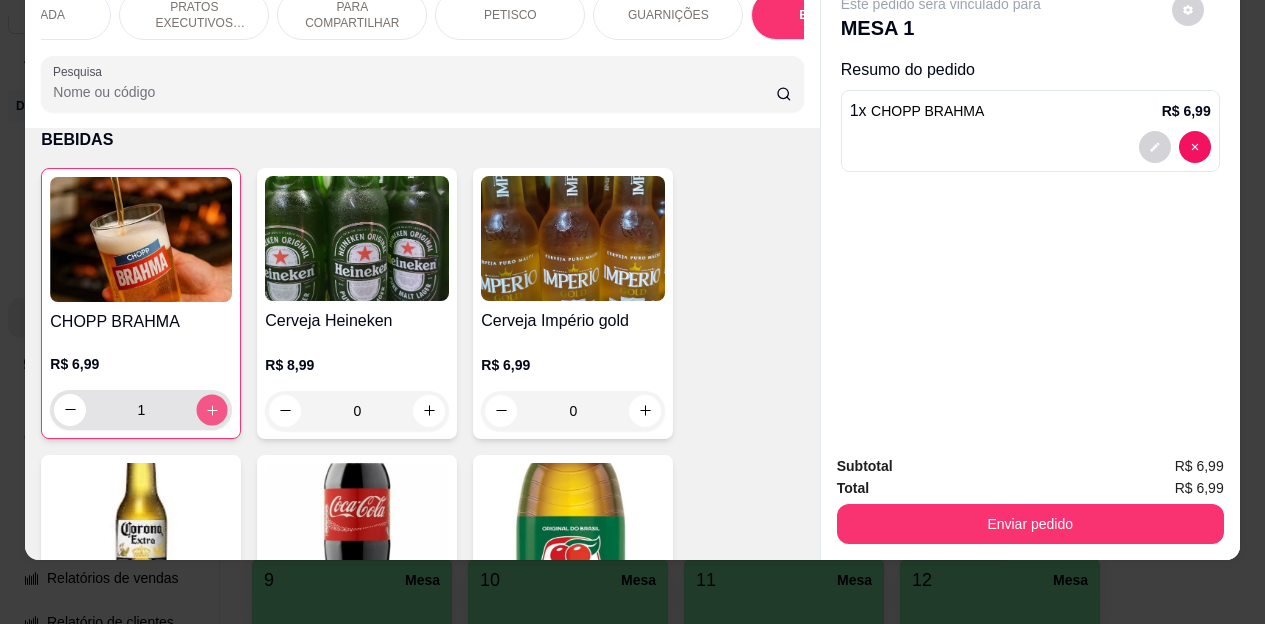 click 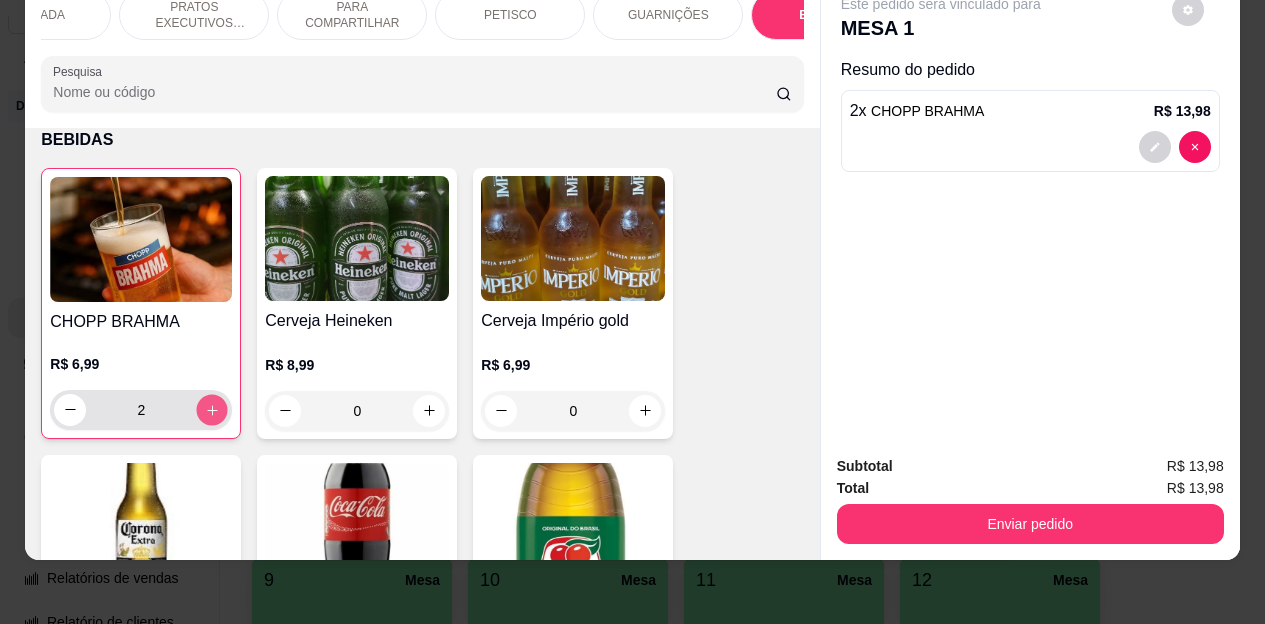 click 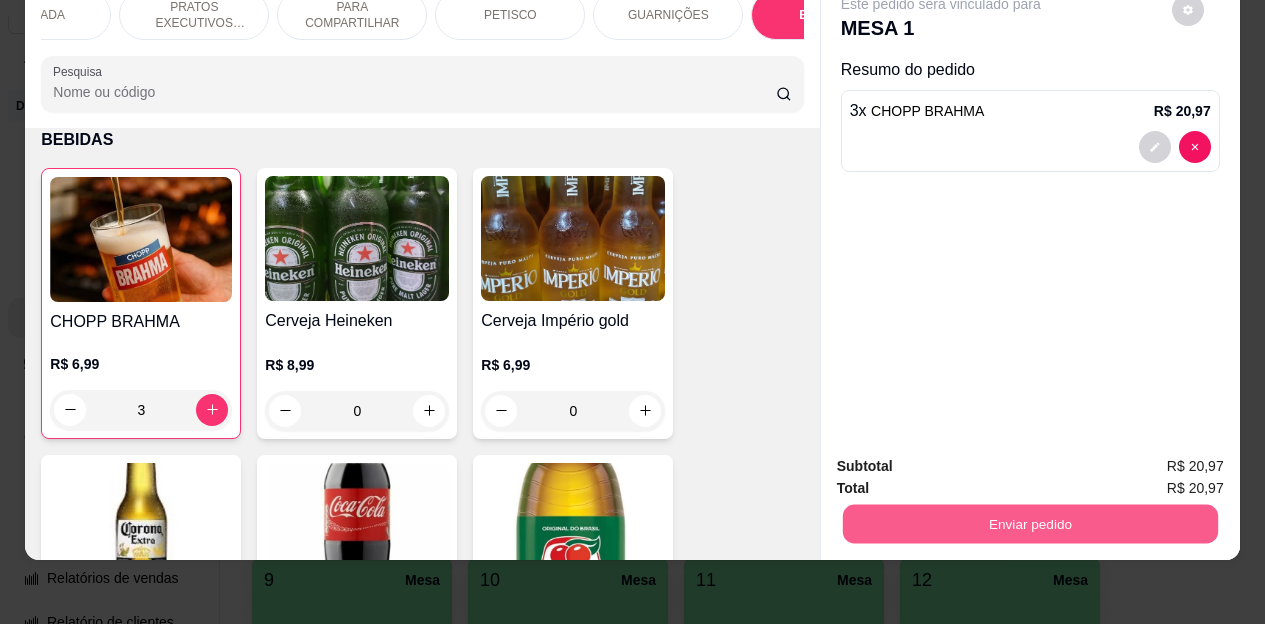 click on "Enviar pedido" at bounding box center [1029, 524] 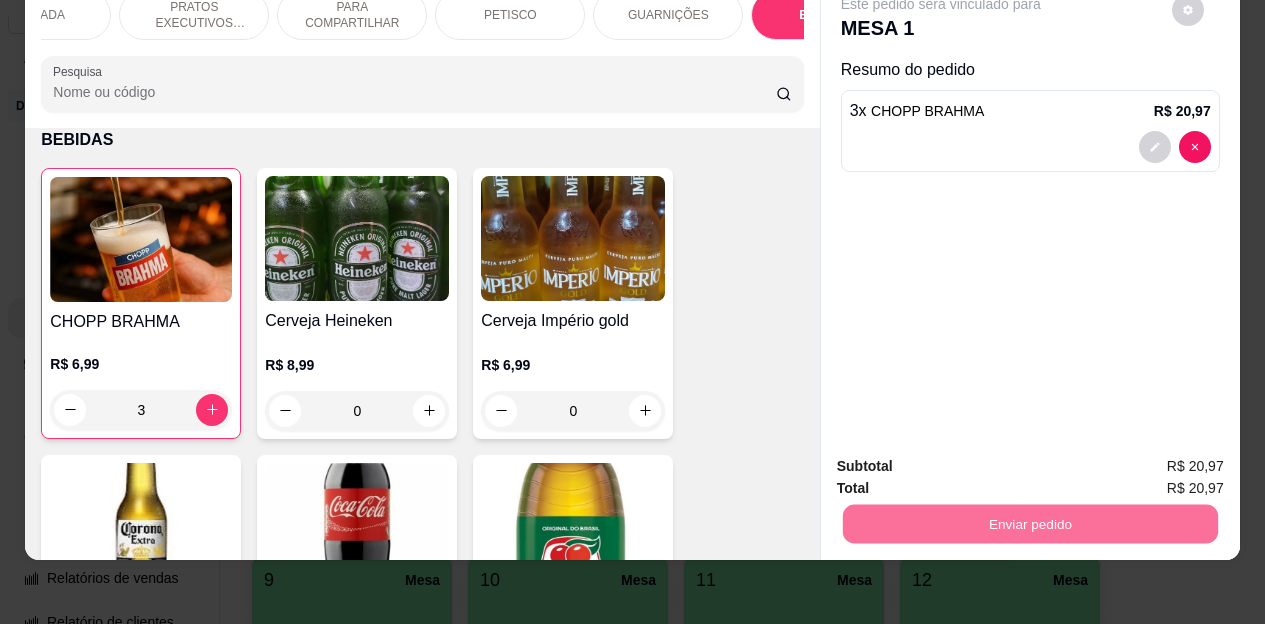 click on "Não registrar e enviar pedido" at bounding box center [964, 459] 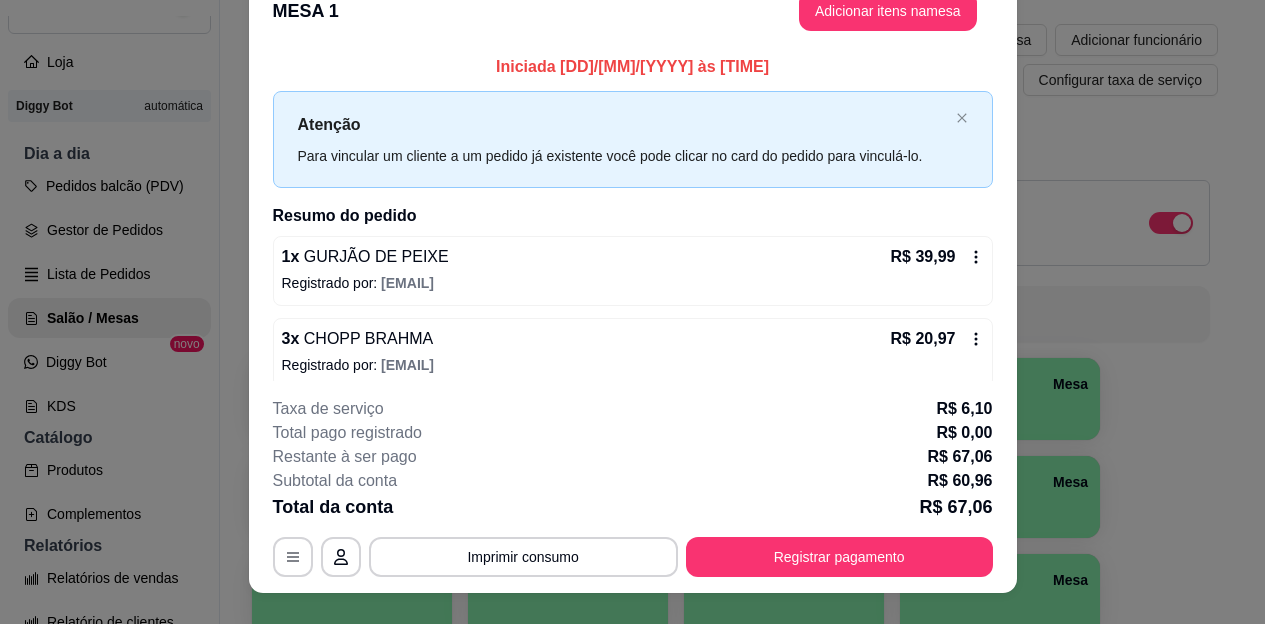 scroll, scrollTop: 0, scrollLeft: 0, axis: both 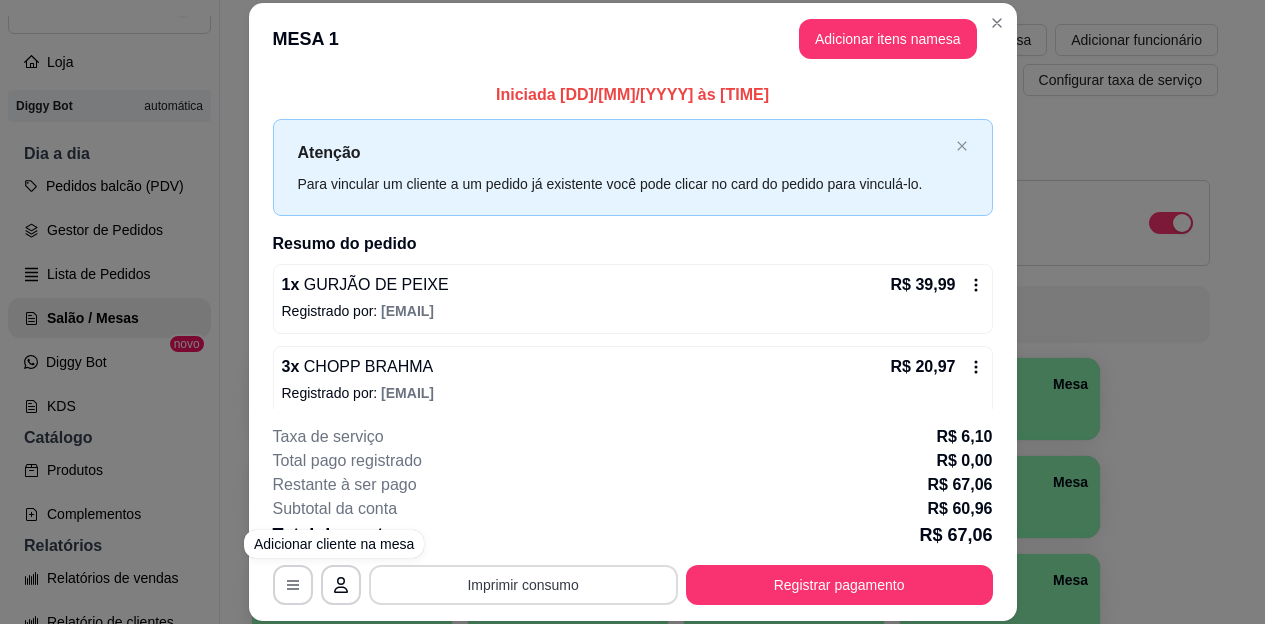 click on "Imprimir consumo" at bounding box center [523, 585] 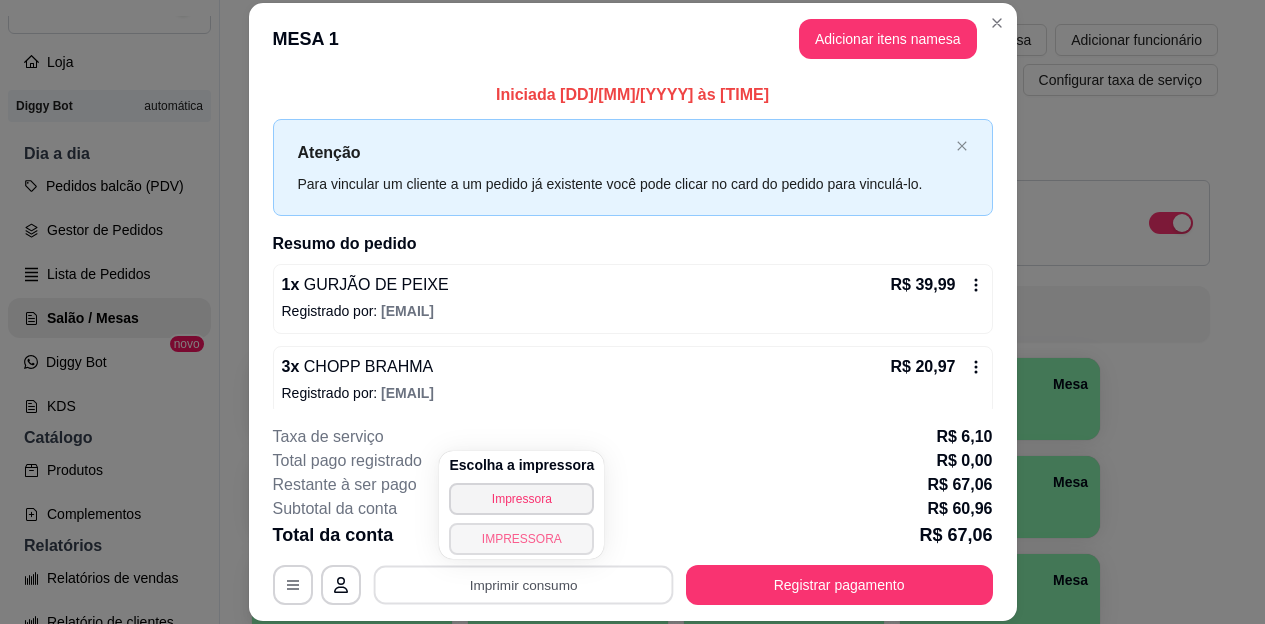 click on "IMPRESSORA" at bounding box center (521, 539) 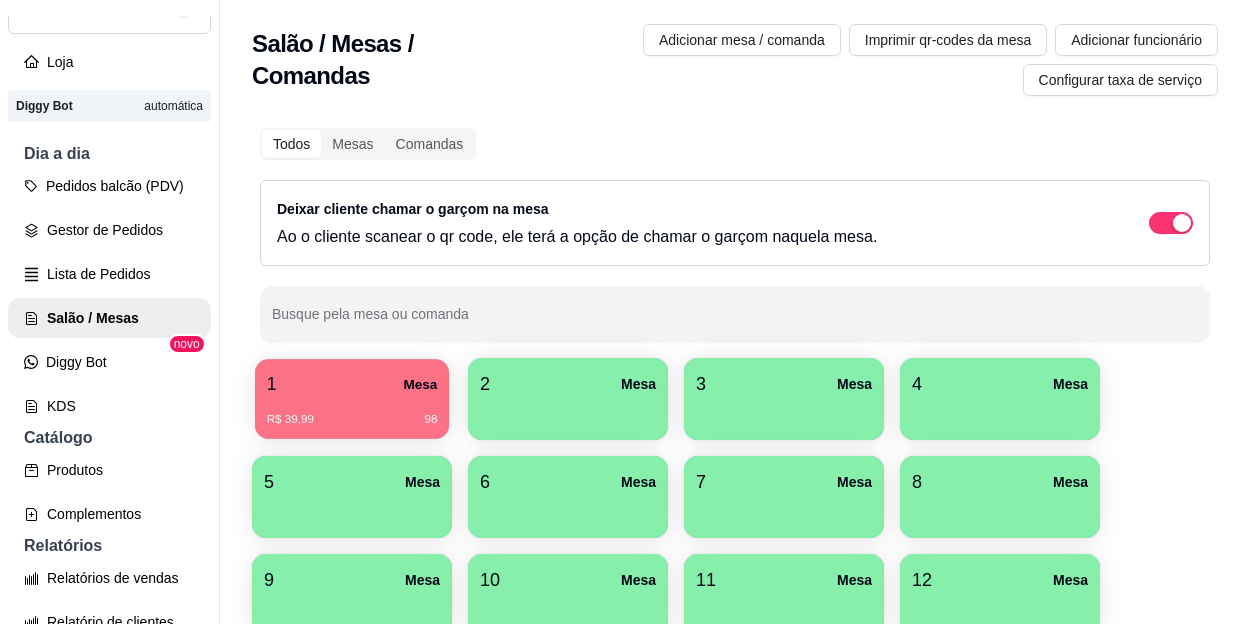 click on "R$ 39,99 98" at bounding box center [352, 420] 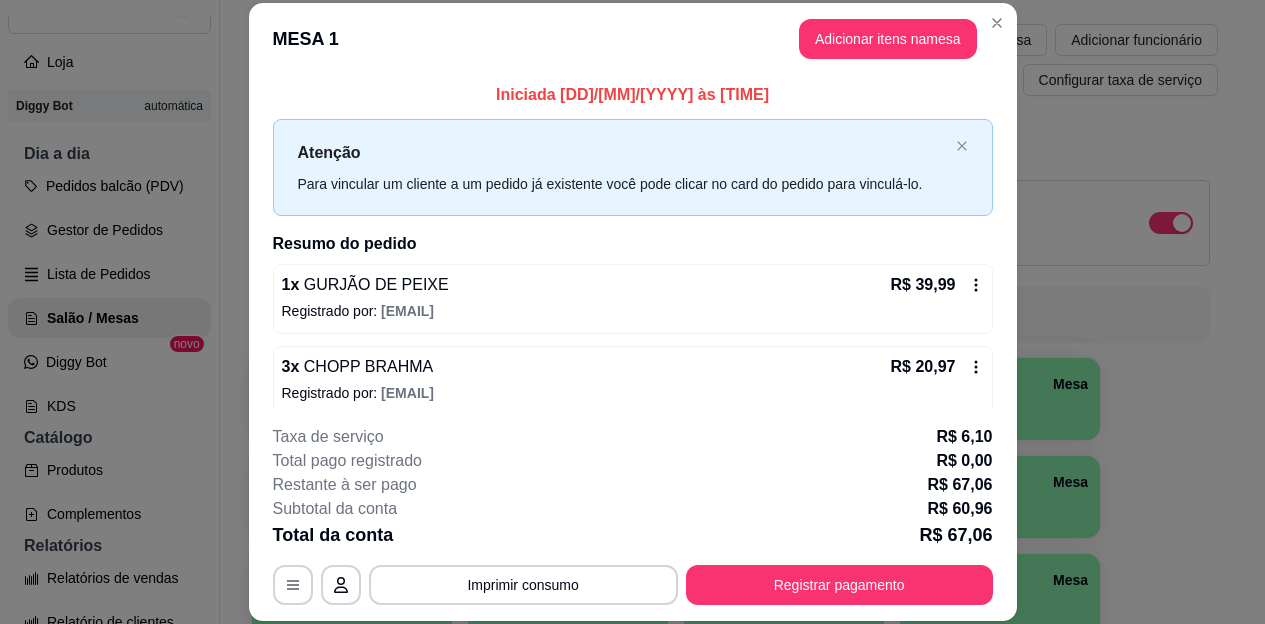 scroll, scrollTop: 15, scrollLeft: 0, axis: vertical 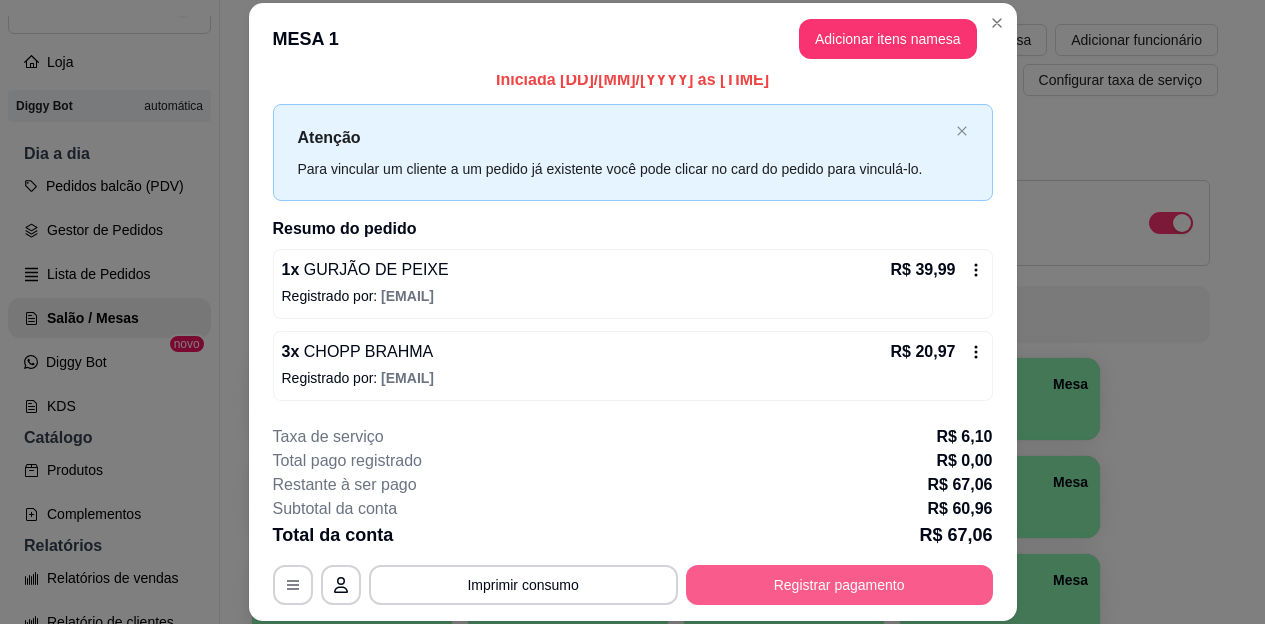 click on "Registrar pagamento" at bounding box center (839, 585) 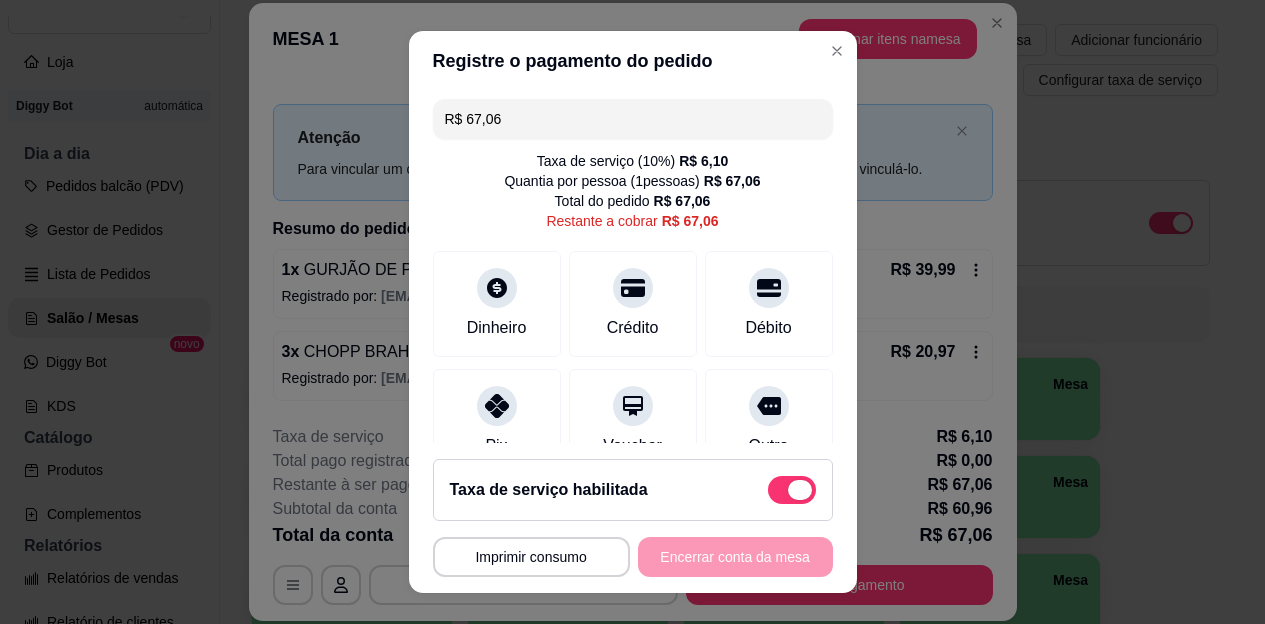click at bounding box center [800, 490] 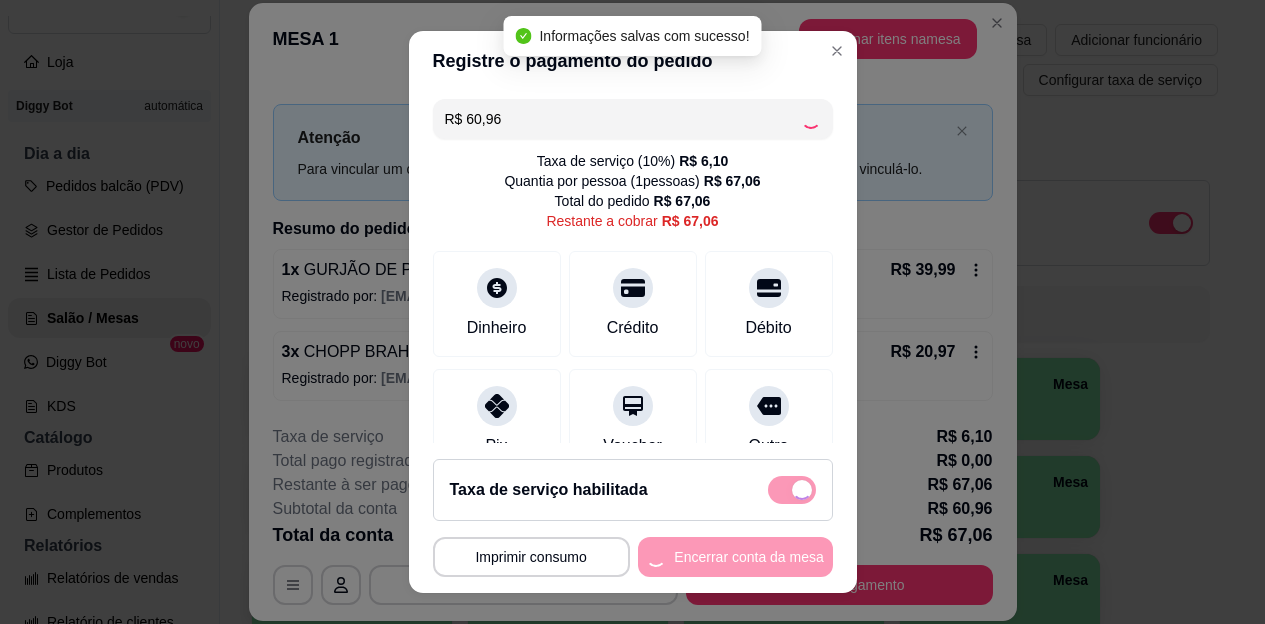 checkbox on "false" 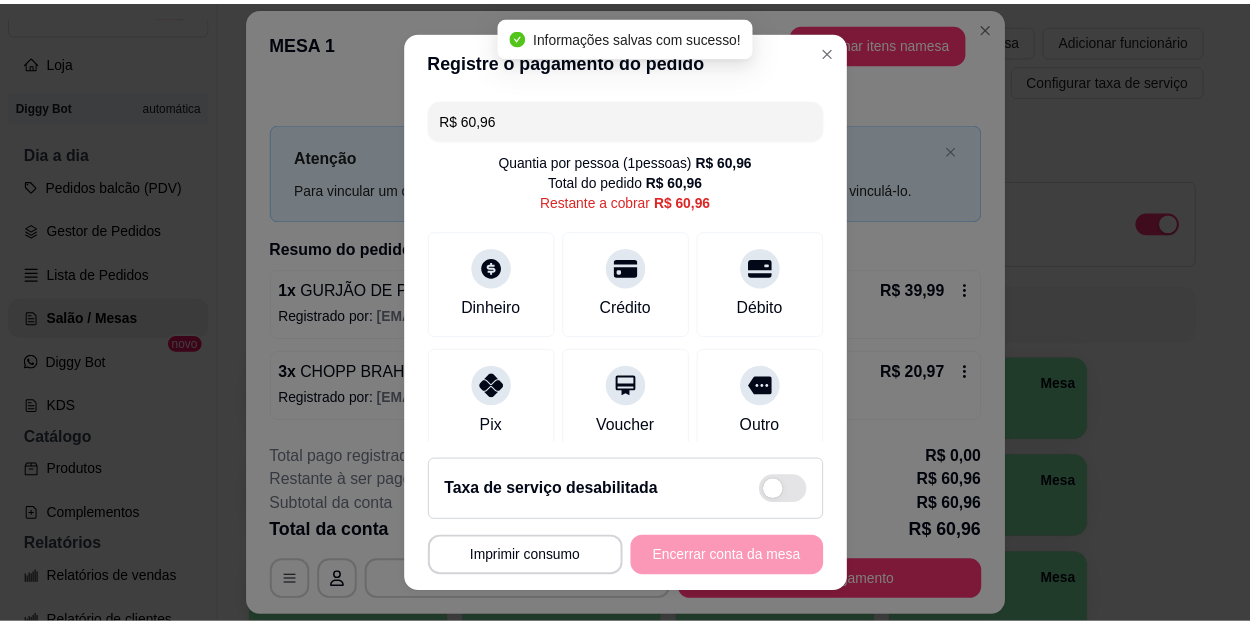 scroll, scrollTop: 0, scrollLeft: 0, axis: both 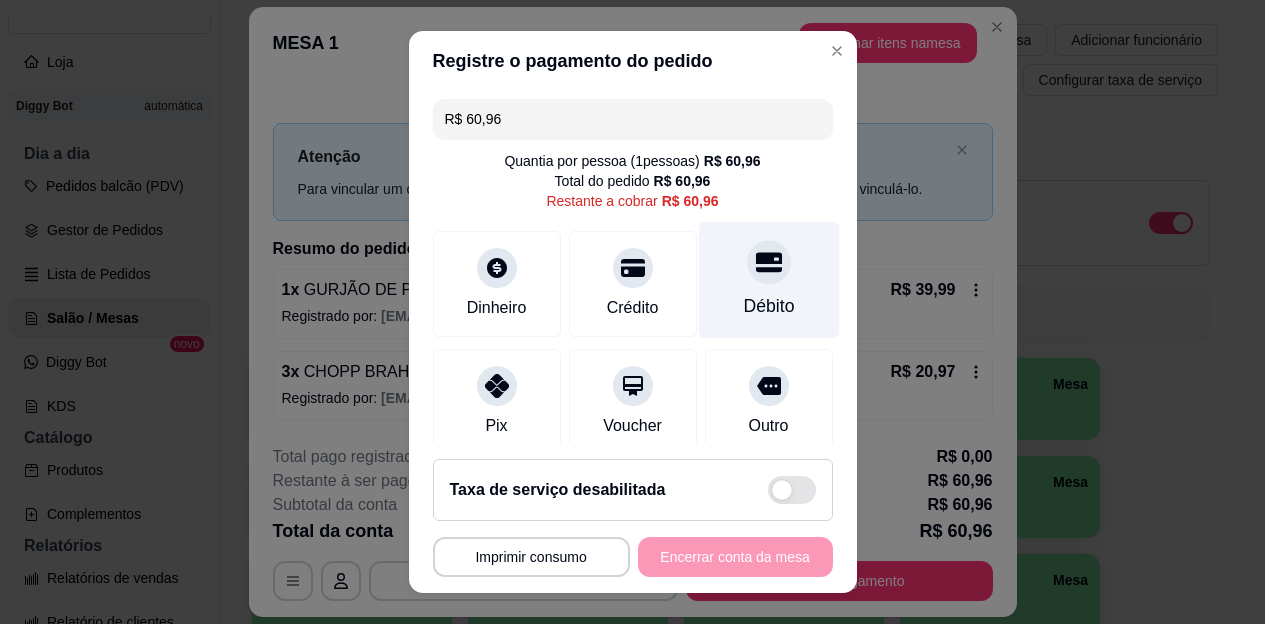 click on "Débito" at bounding box center [768, 280] 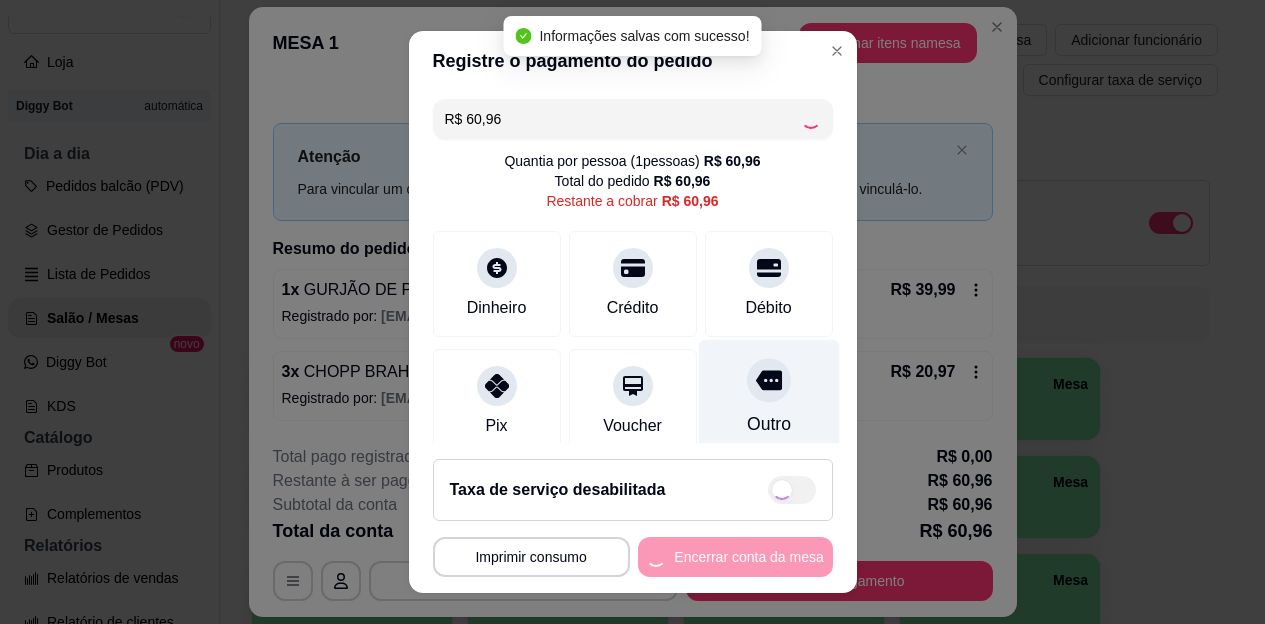type on "R$ 0,00" 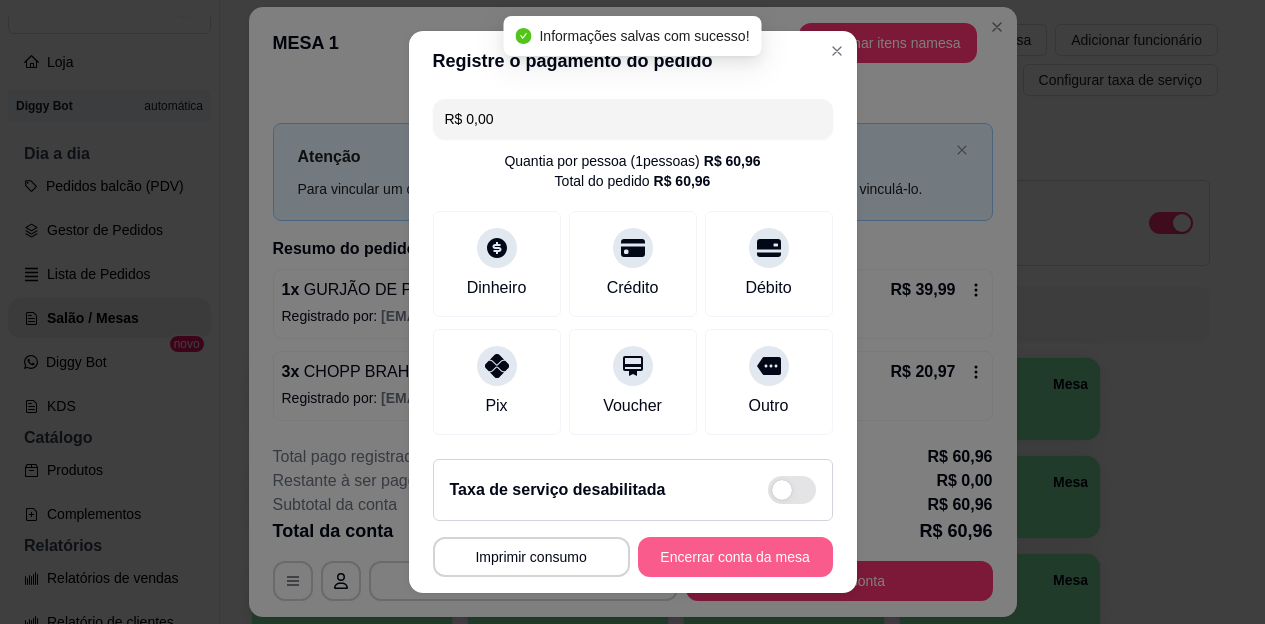 click on "Encerrar conta da mesa" at bounding box center (735, 557) 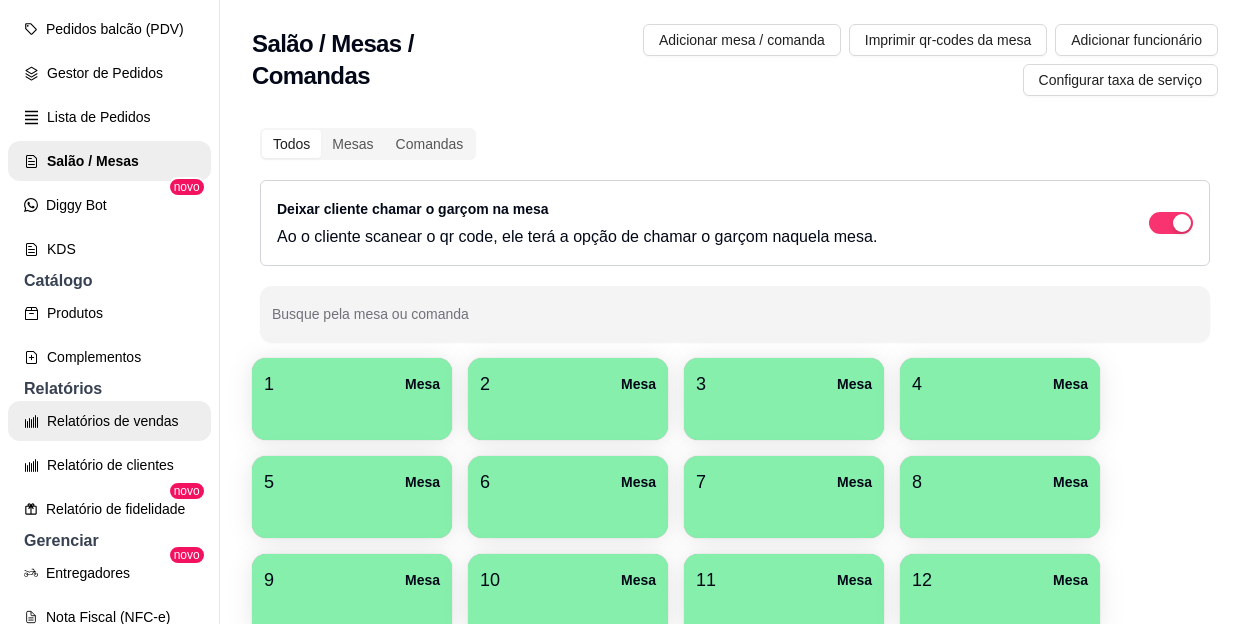 scroll, scrollTop: 300, scrollLeft: 0, axis: vertical 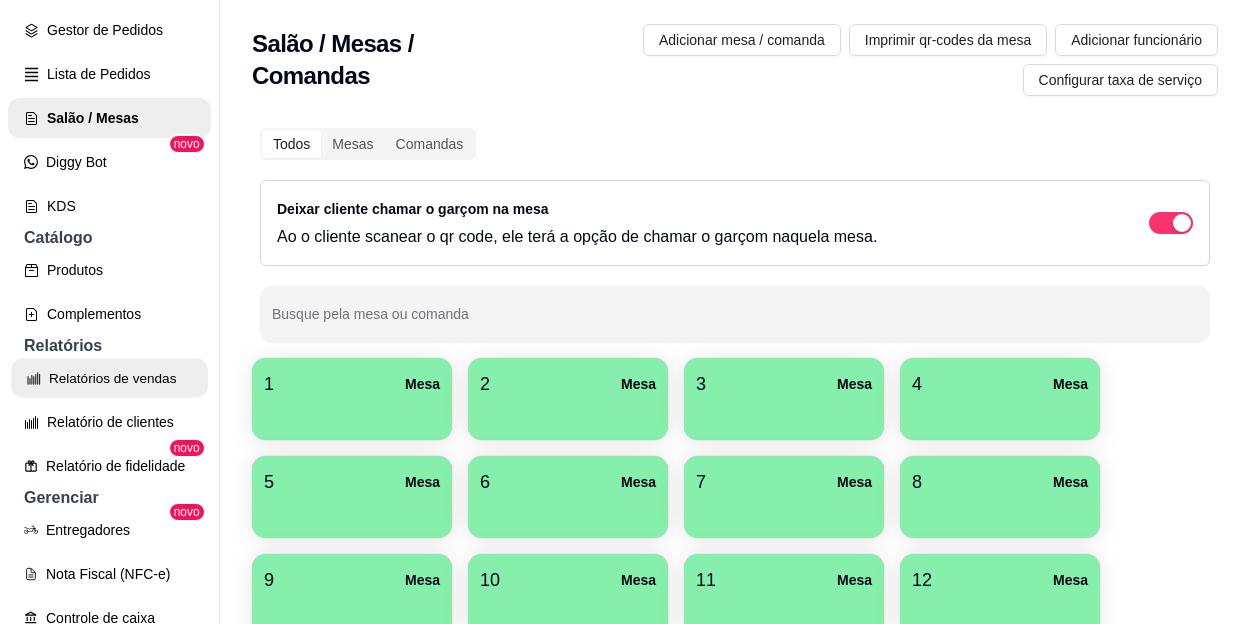 click on "Relatórios de vendas" at bounding box center (109, 378) 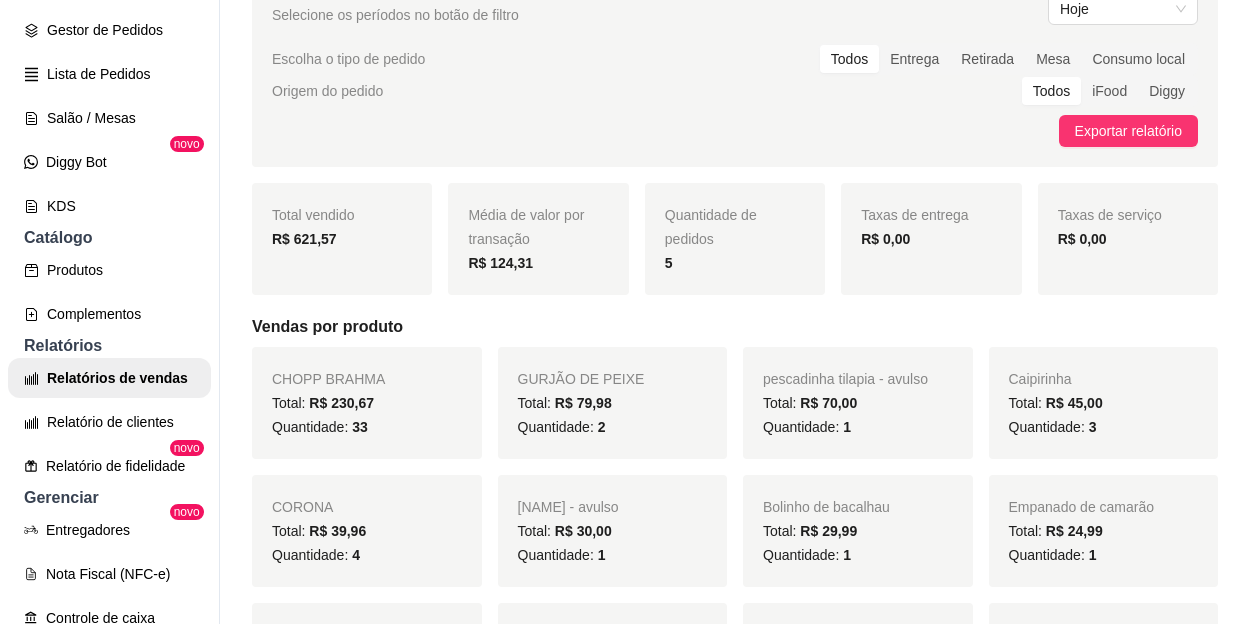 scroll, scrollTop: 100, scrollLeft: 0, axis: vertical 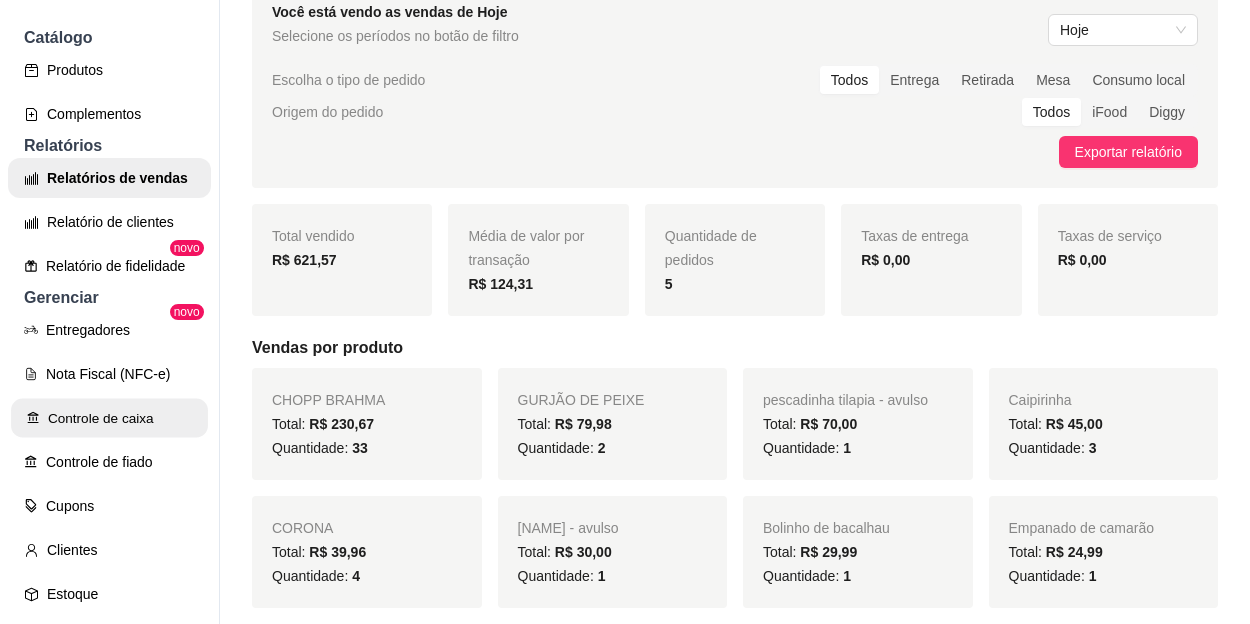 click on "Controle de caixa" at bounding box center [109, 418] 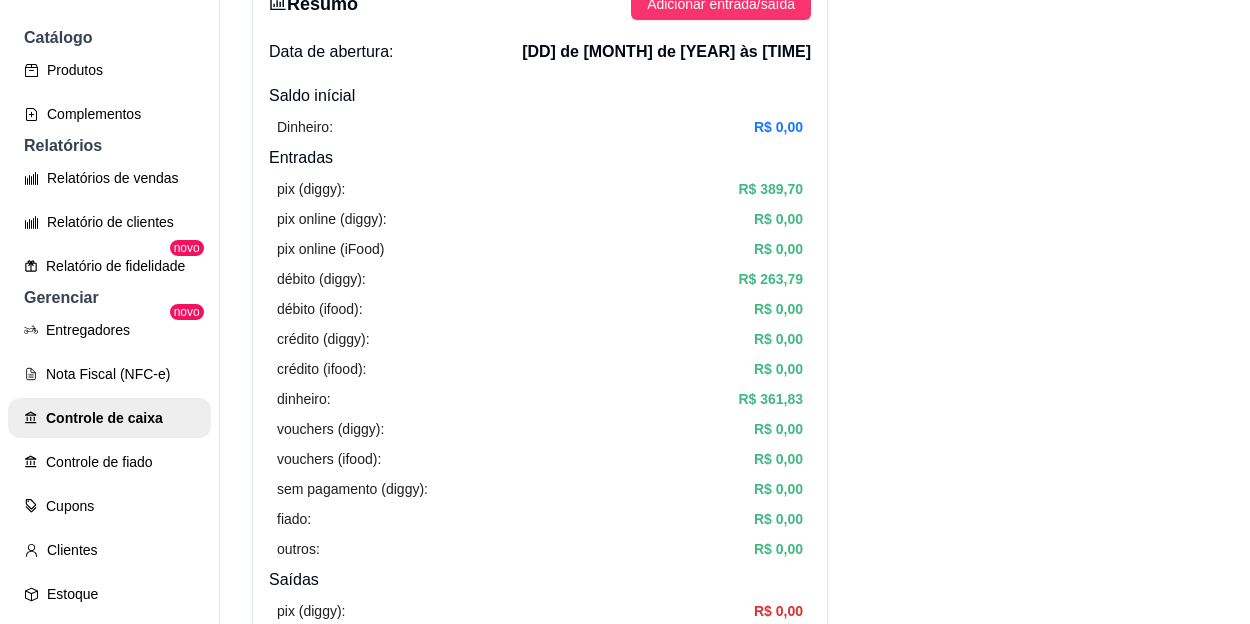 scroll, scrollTop: 0, scrollLeft: 0, axis: both 